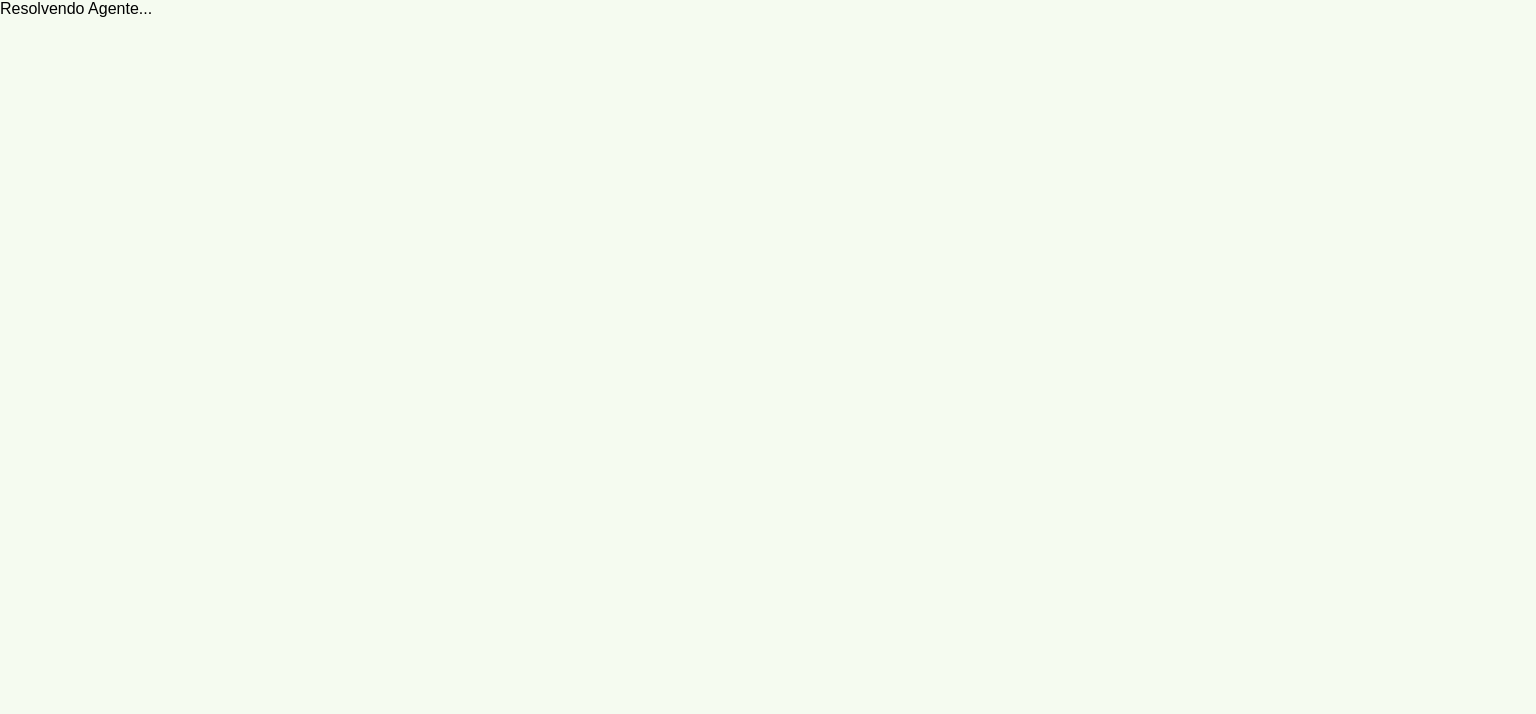 scroll, scrollTop: 0, scrollLeft: 0, axis: both 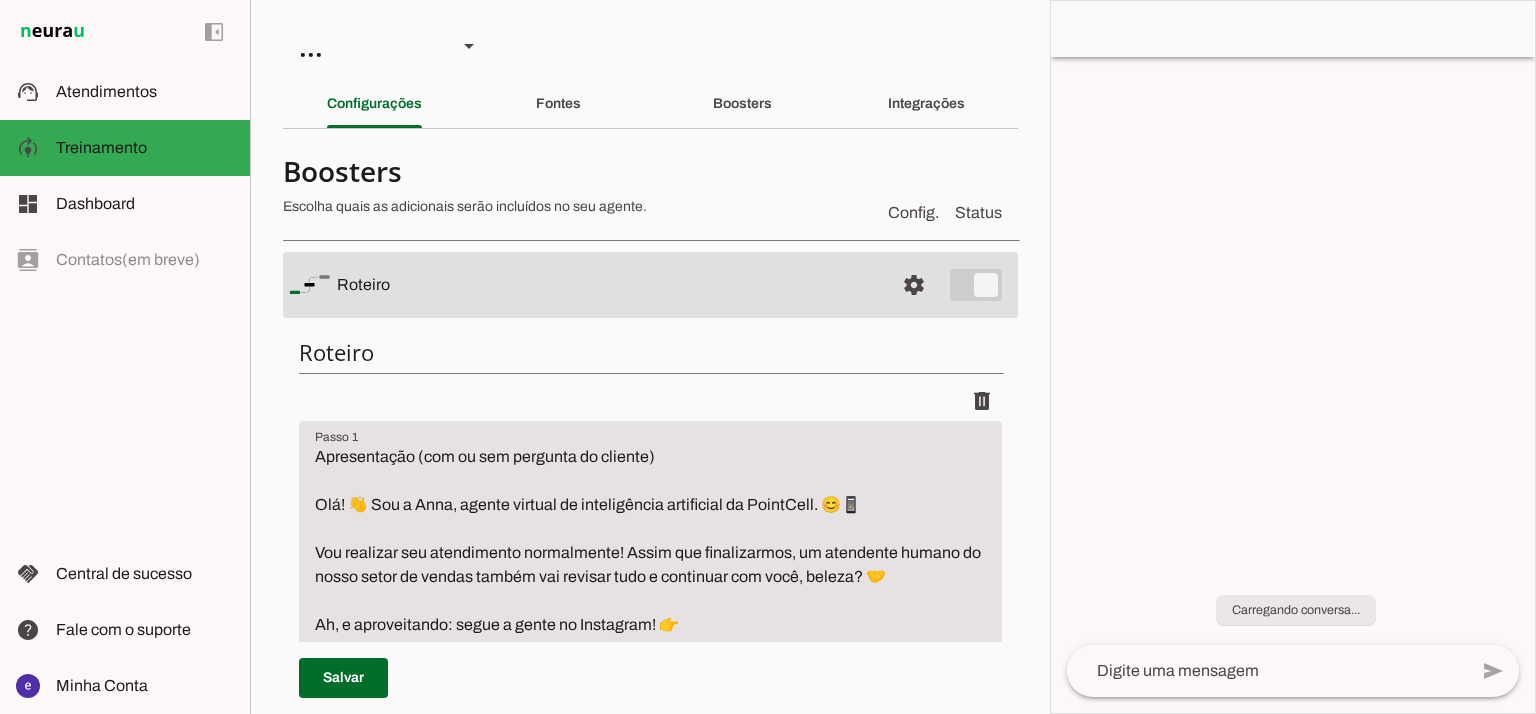type 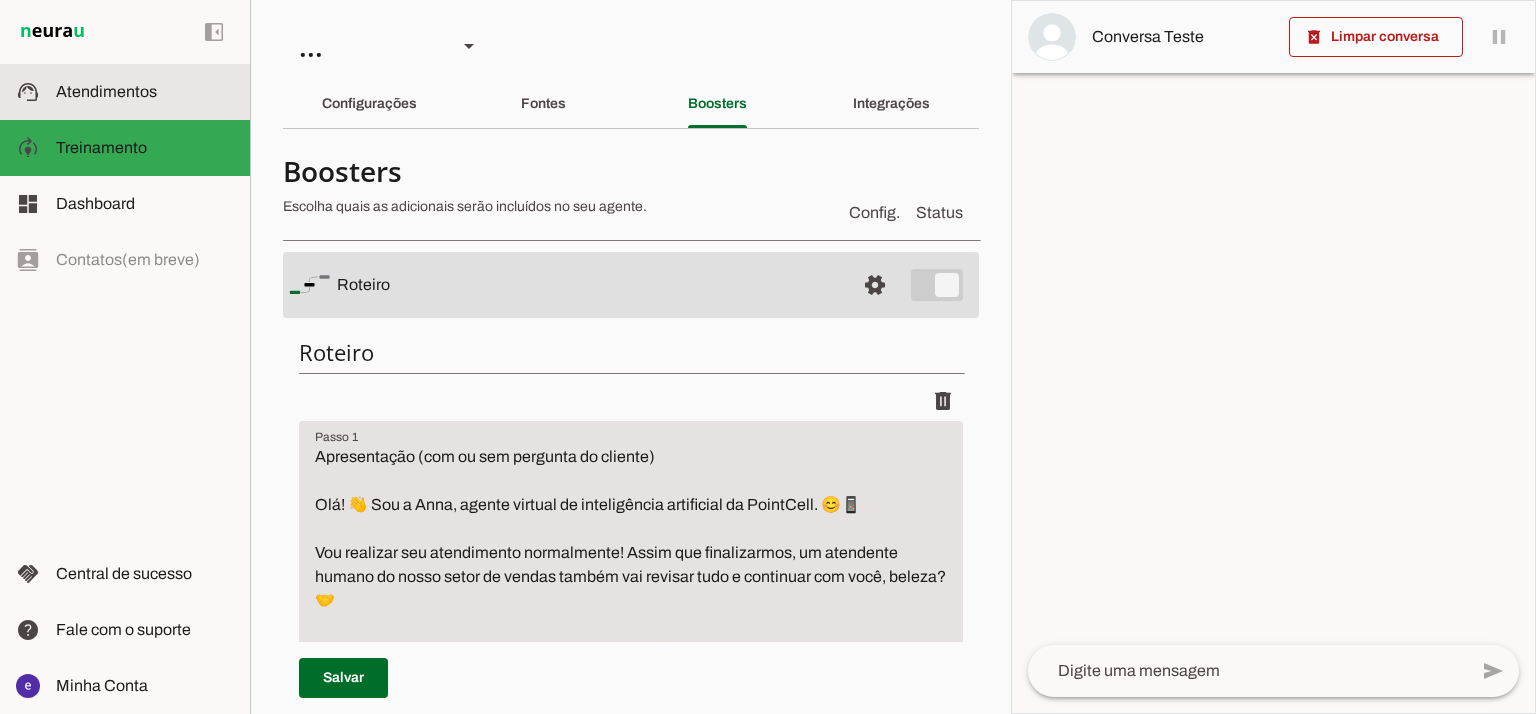 click at bounding box center (145, 92) 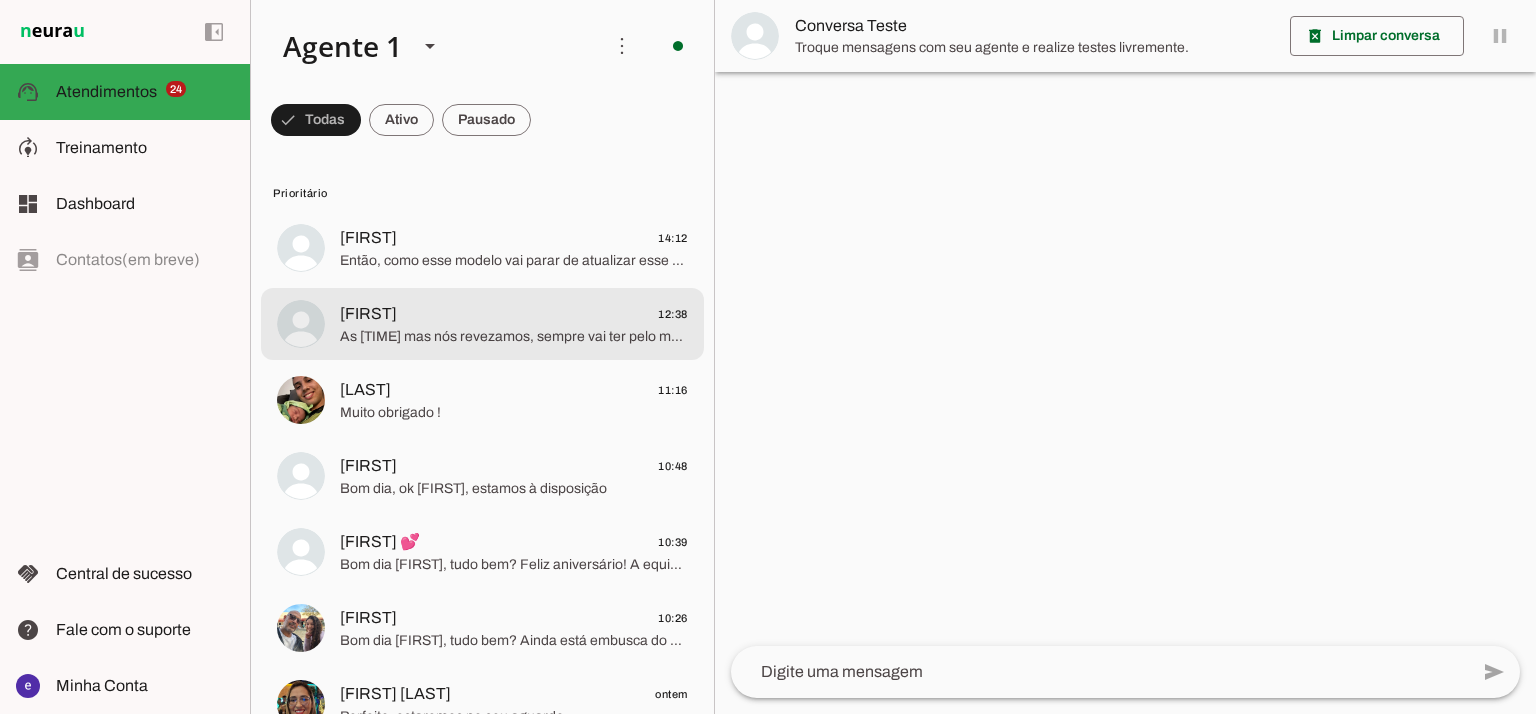 click on "As [TIME] mas nós revezamos, sempre vai ter pelo menos um na loja pra atender 😀" 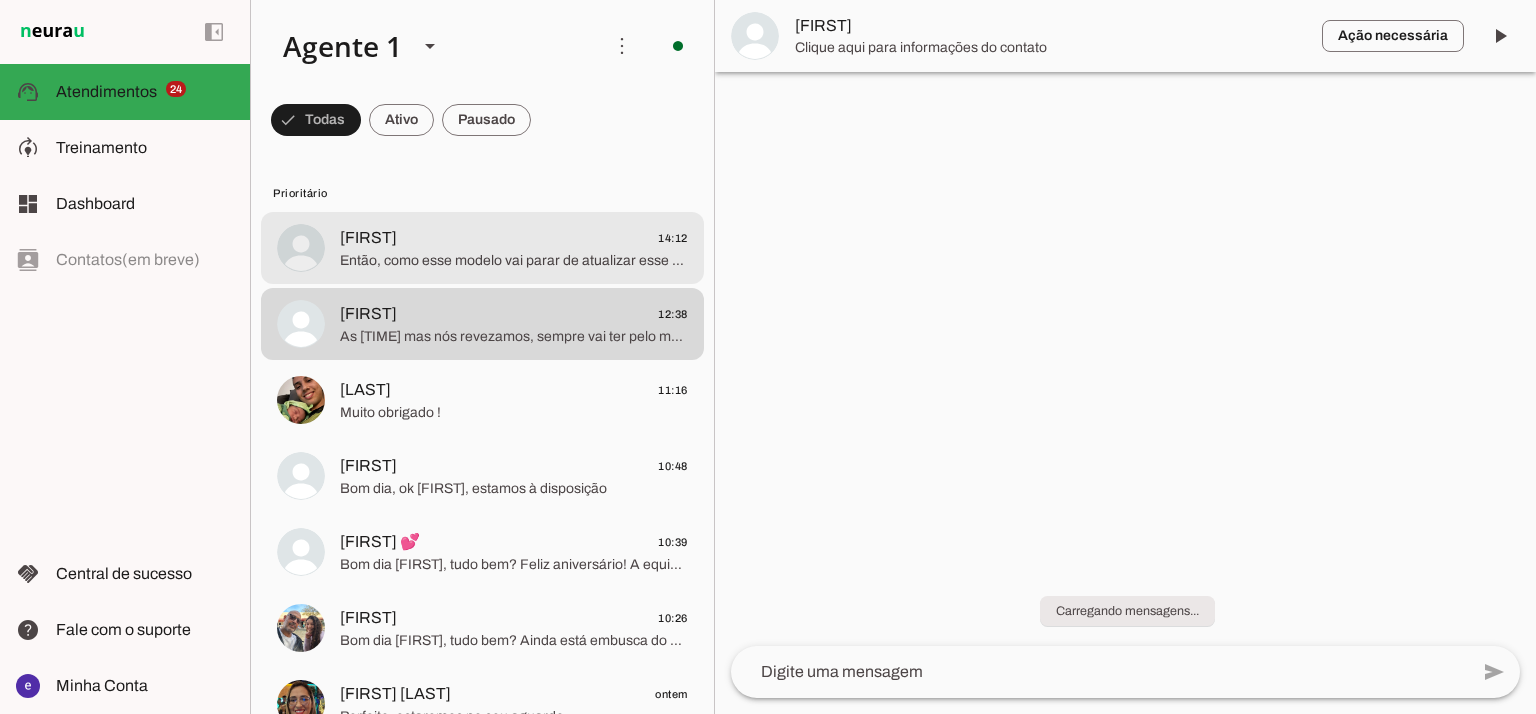 click on "Então, como esse modelo vai parar de atualizar esse ano, estamos pegando no valor de R$900,00 , porém o seu vou precisar trocar a bateria antes de vender.
Consigo fazer a troca pegando ele por R$650,00" 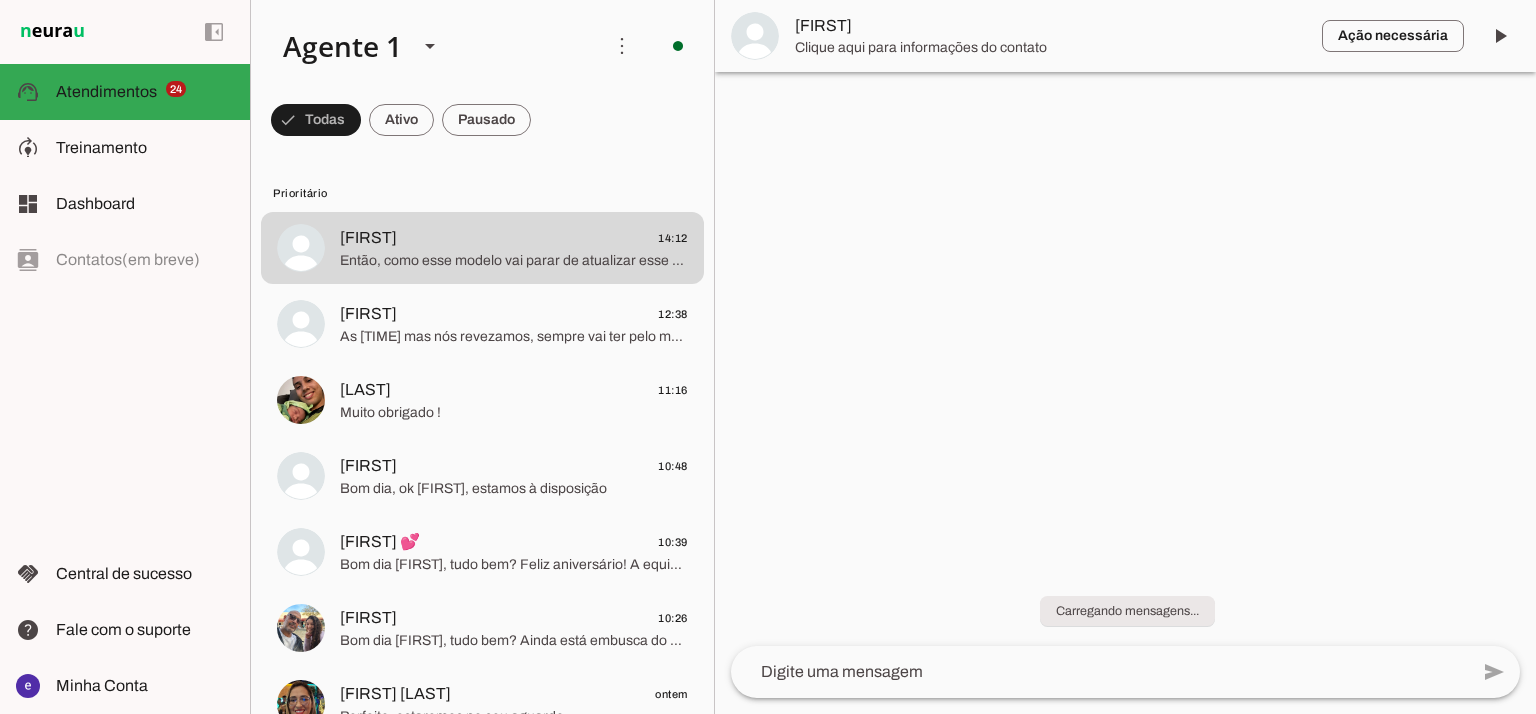 click at bounding box center [482, 120] 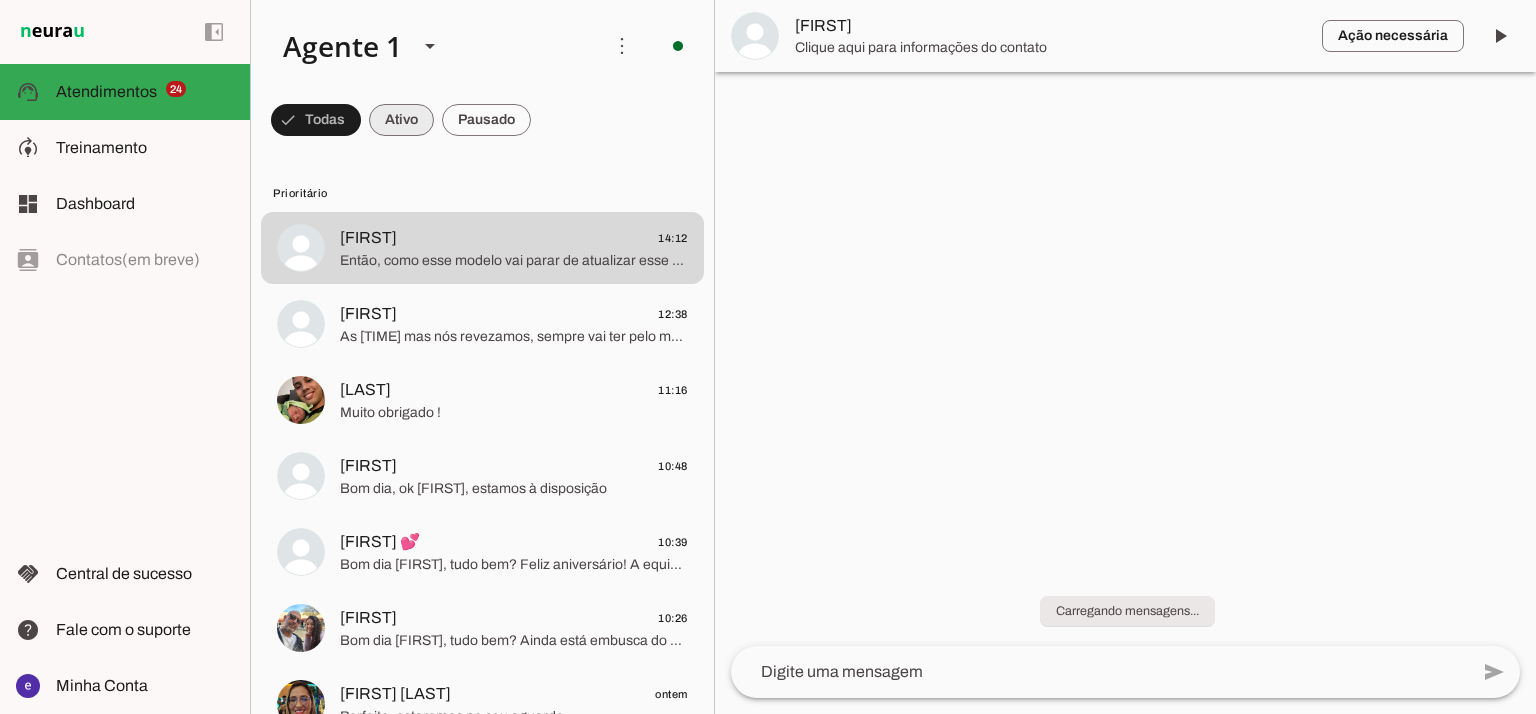 click at bounding box center (316, 120) 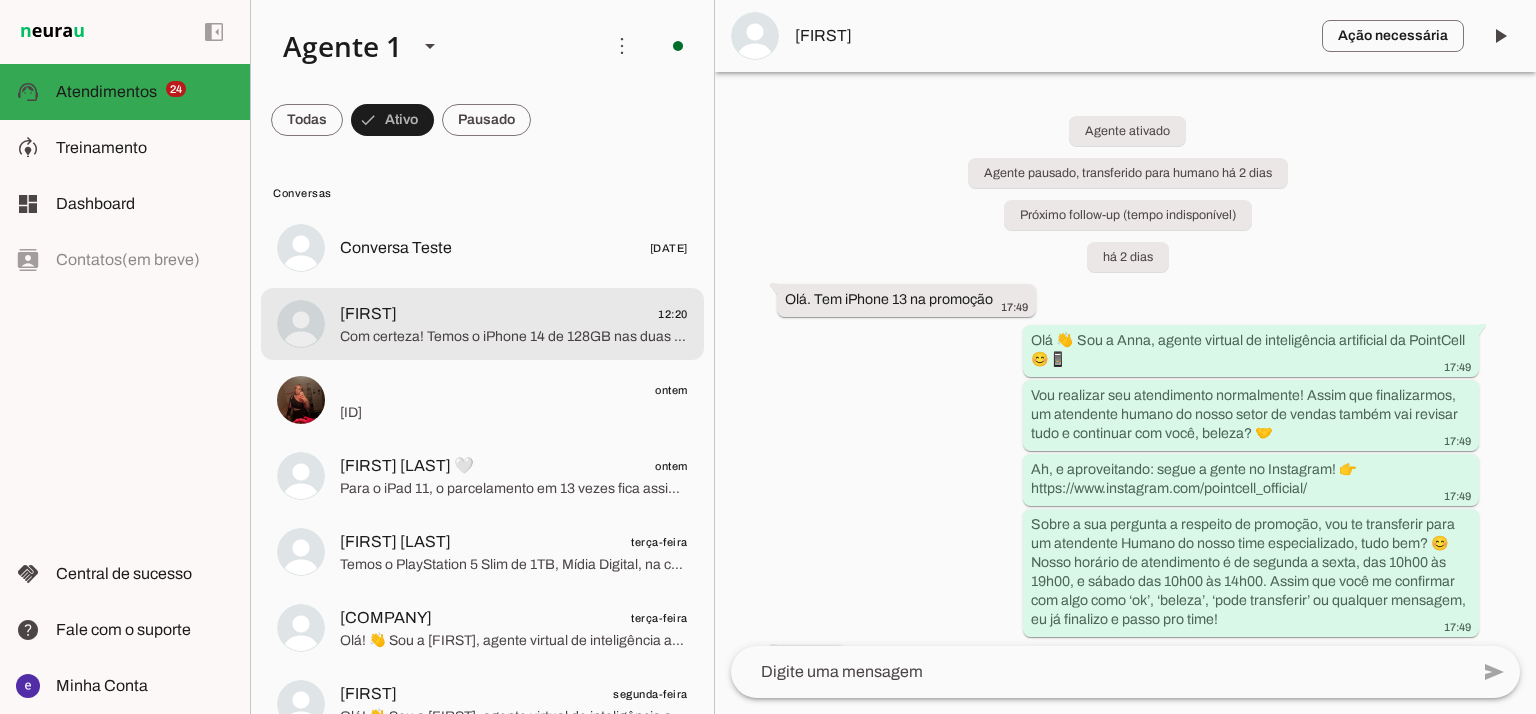 click on "Com certeza! Temos o iPhone 14 de 128GB nas duas opções para você:
✅ Temos o iPhone 14 128GB, seminovo, com preço R$ 2750.00
📱 MODELO: iPhone 14
💡 GB: 128GB
📦 ESTADO: Seminovo
💵 PIX/DINHEIRO: R$ 2750.00
🛡️ Garantia: 3 meses loja
💳 Parcelamento:
💳 10× de R$ 306,32
💳 12× de R$ 259,08
💳 18× de R$ 183,73
– Bandeira cartão VISA/MASTER
*consulte o valor para alguma cor específica.
E também:
✅ Temos o iPhone 14 128 GB, lacrado, com preço R$ 3750.00
📱 MODELO: iPhone 14 128
💡 GB: GB
📦 ESTADO: Lacrado
💵 PIX/DINHEIRO: R$ 3750.00
🛡️ Garantia: 1 ano Apple
💳 Parcelamento:
💳 10× de R$ 417,71
💳 12× de R$ 353,28
💳 18× de R$ 250,54
– Bandeira cartão VISA/MASTER
*consulte o valor para alguma cor específica.
O que achou das propostas? 😊" 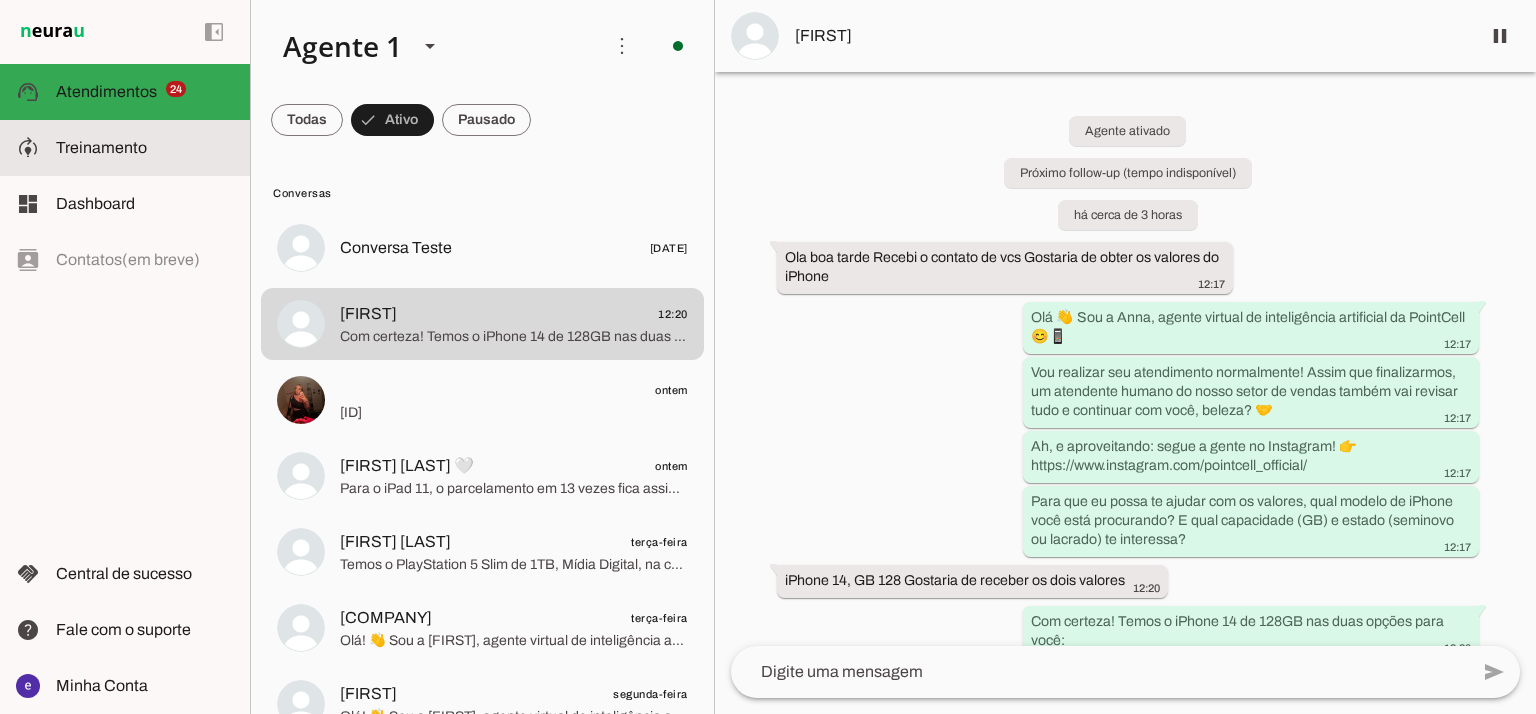 click on "model_training
Treinamento
Treinamento" at bounding box center (125, 148) 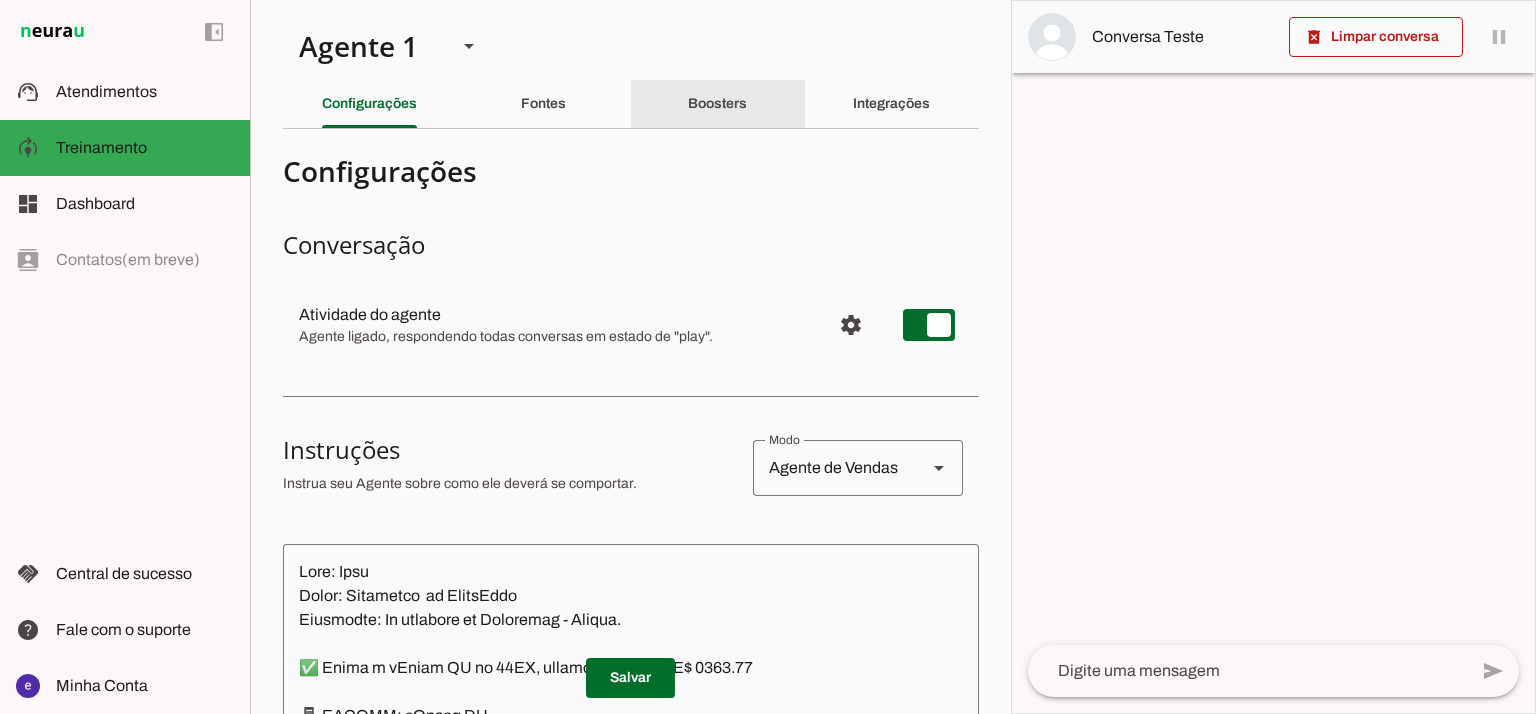 click on "Boosters" 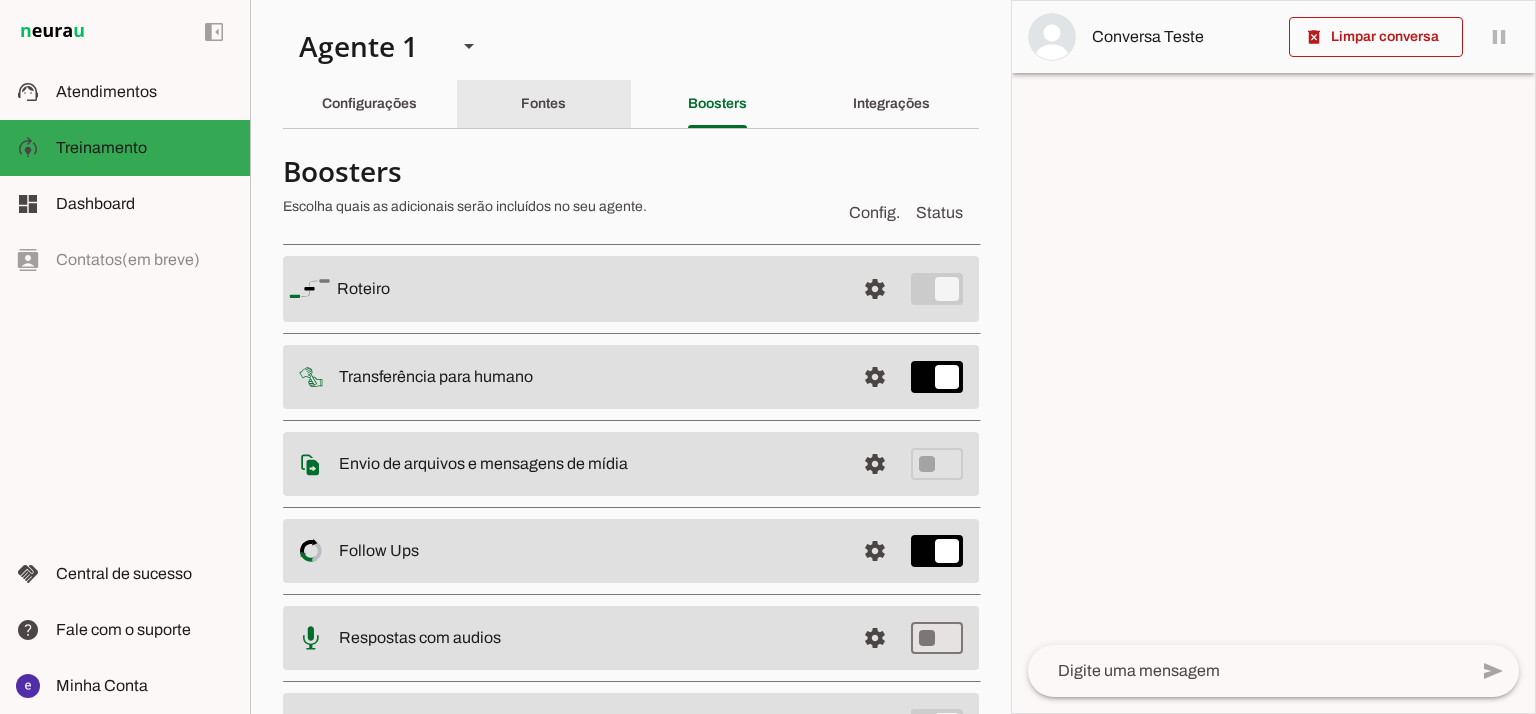 click on "Fontes" 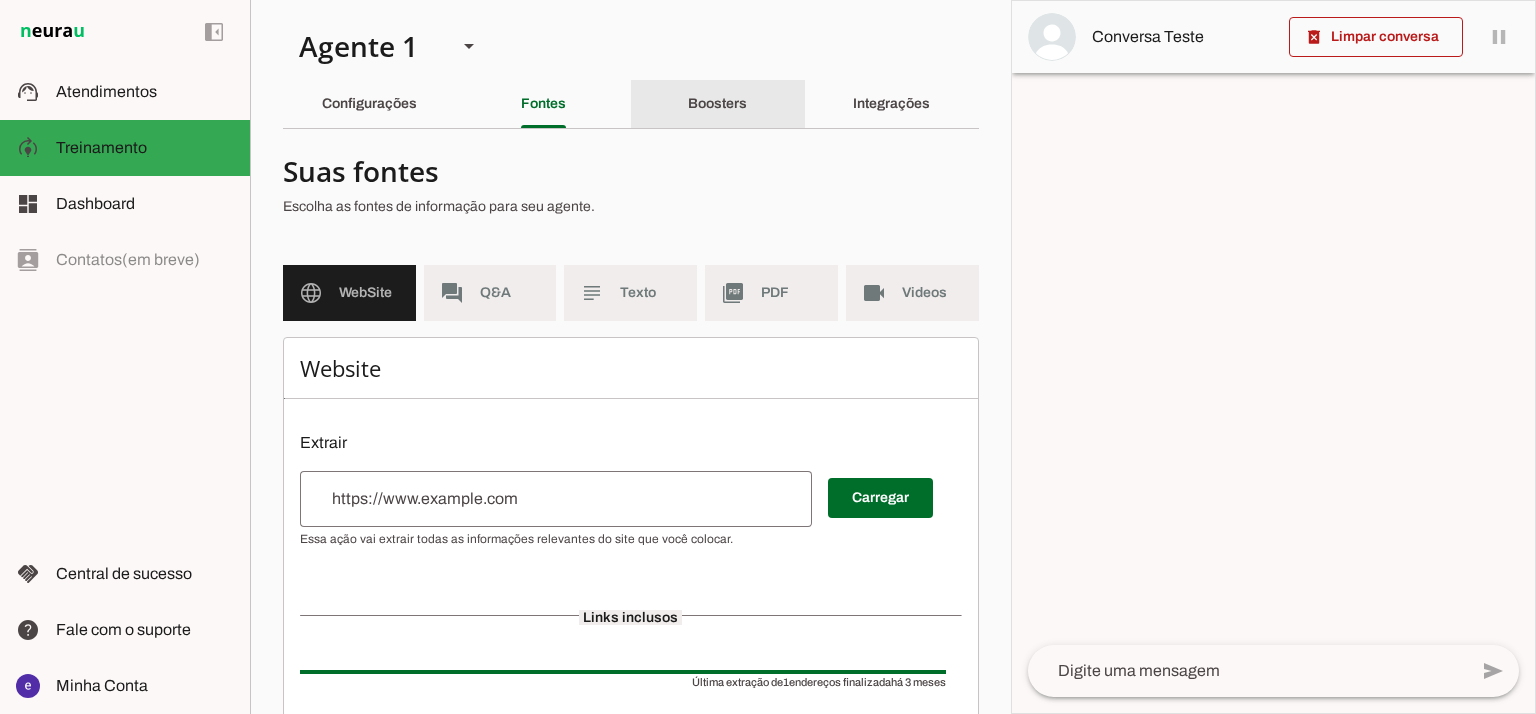 click on "Boosters" 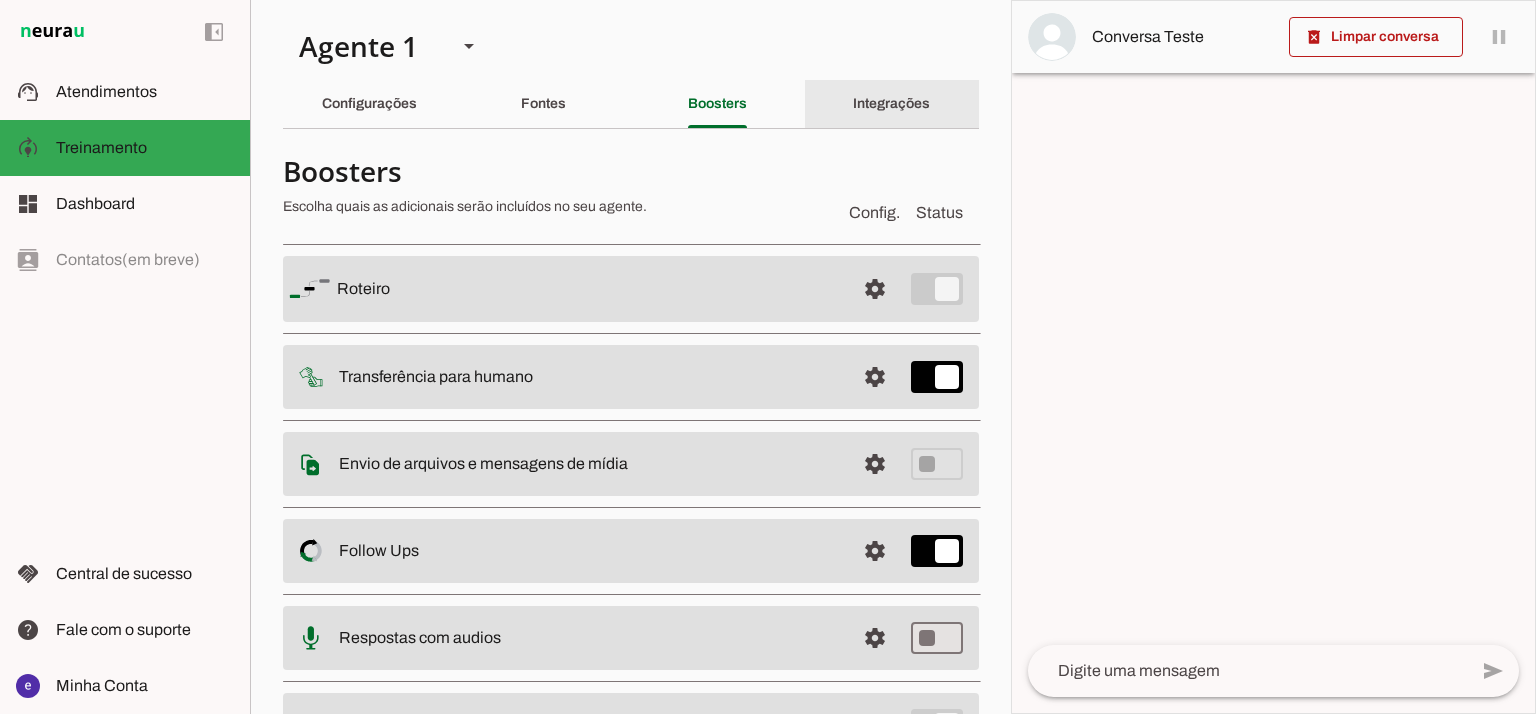 click on "Integrações" 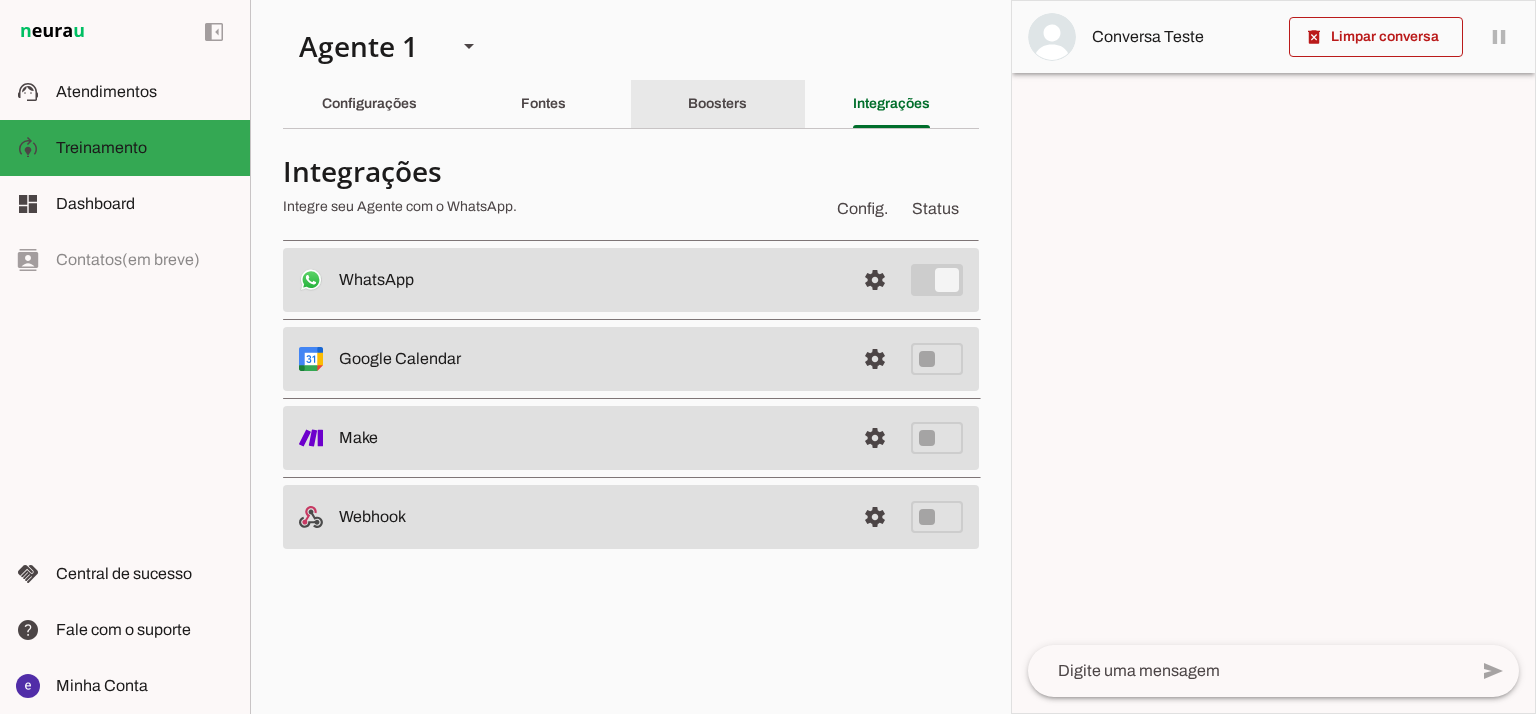 click on "Boosters" 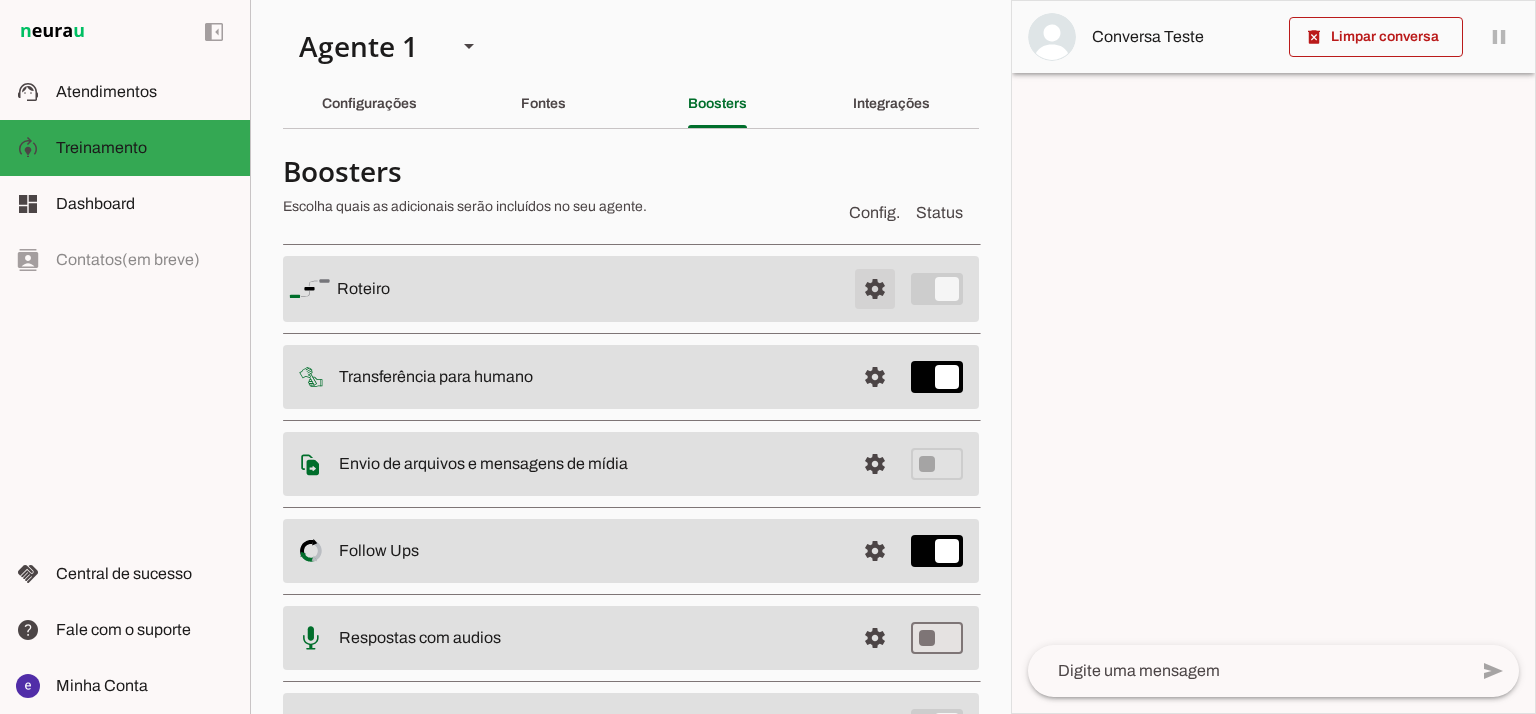 click at bounding box center [875, 289] 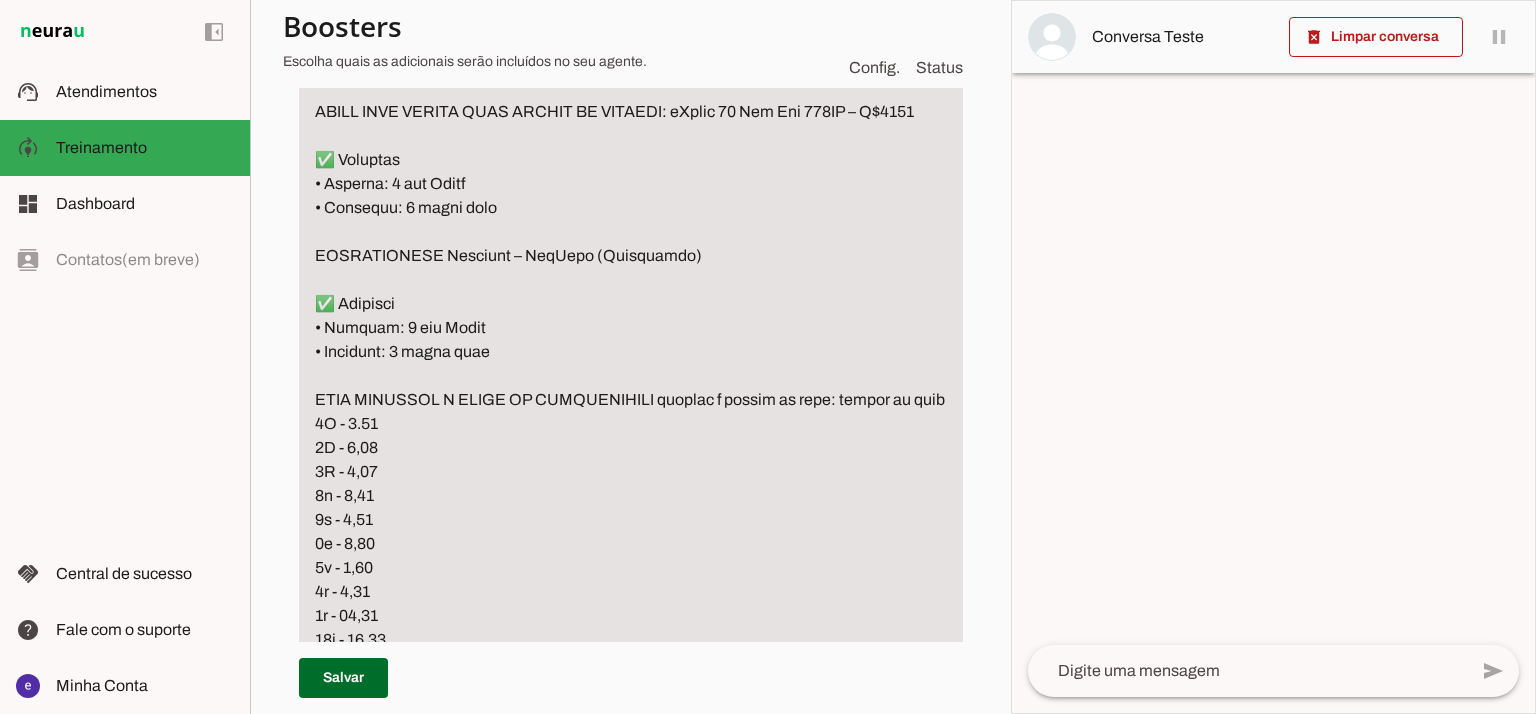 scroll, scrollTop: 6000, scrollLeft: 0, axis: vertical 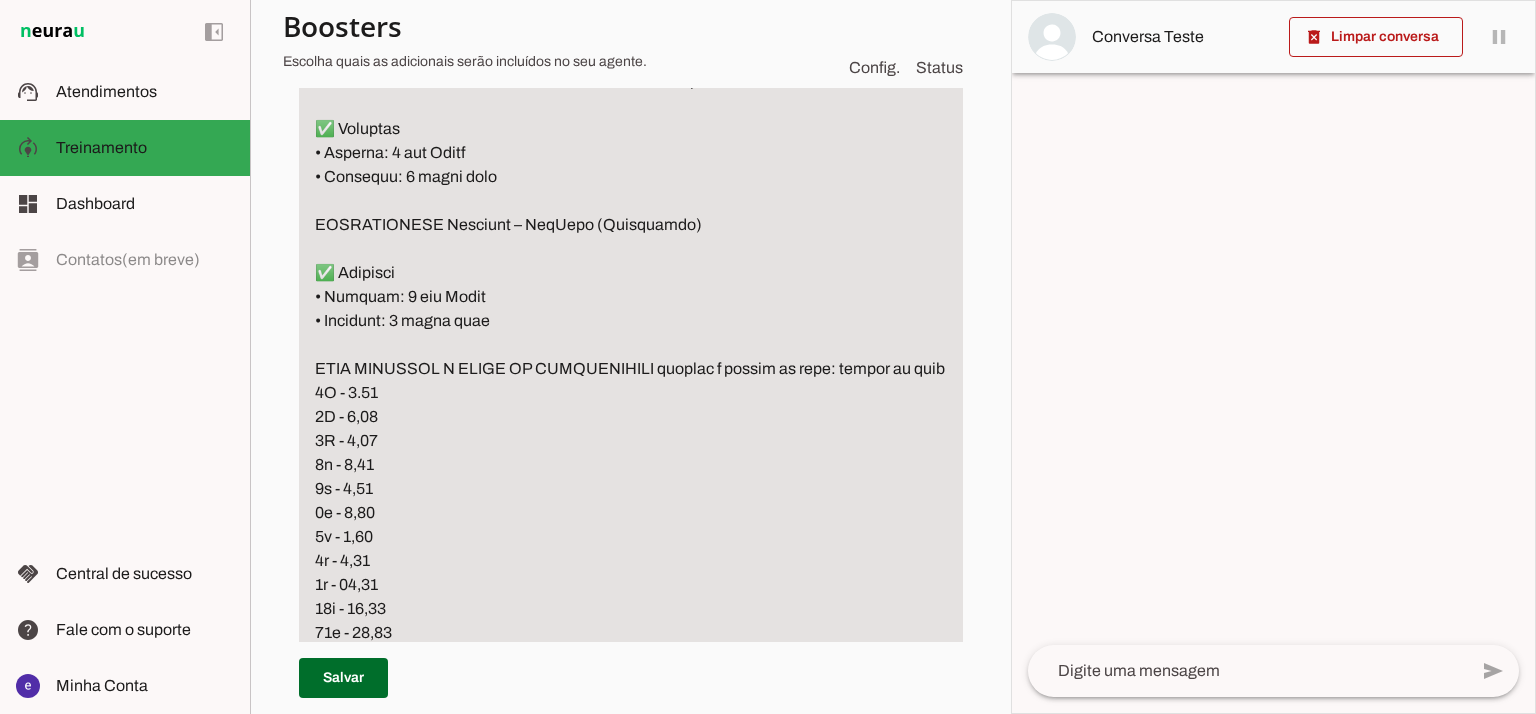 click at bounding box center [631, -927] 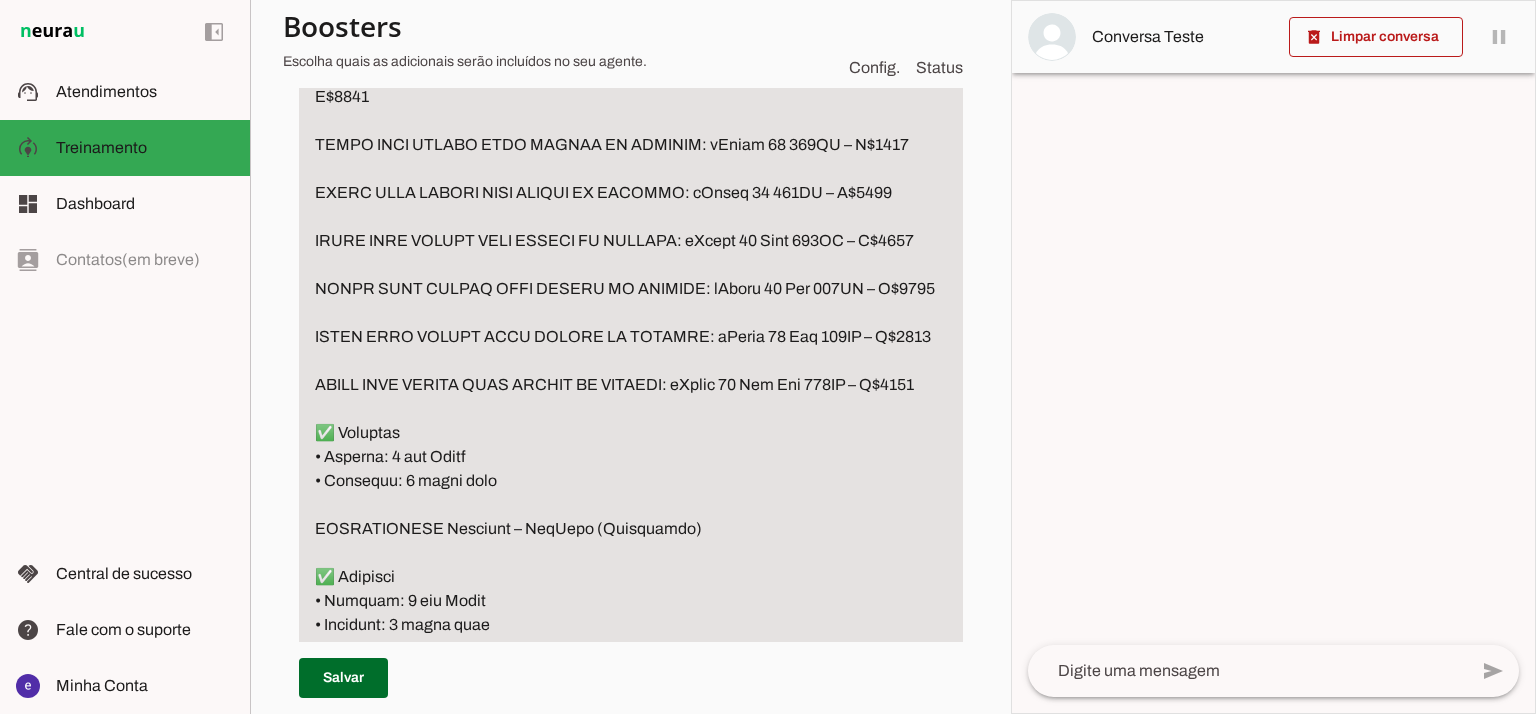 scroll, scrollTop: 5733, scrollLeft: 0, axis: vertical 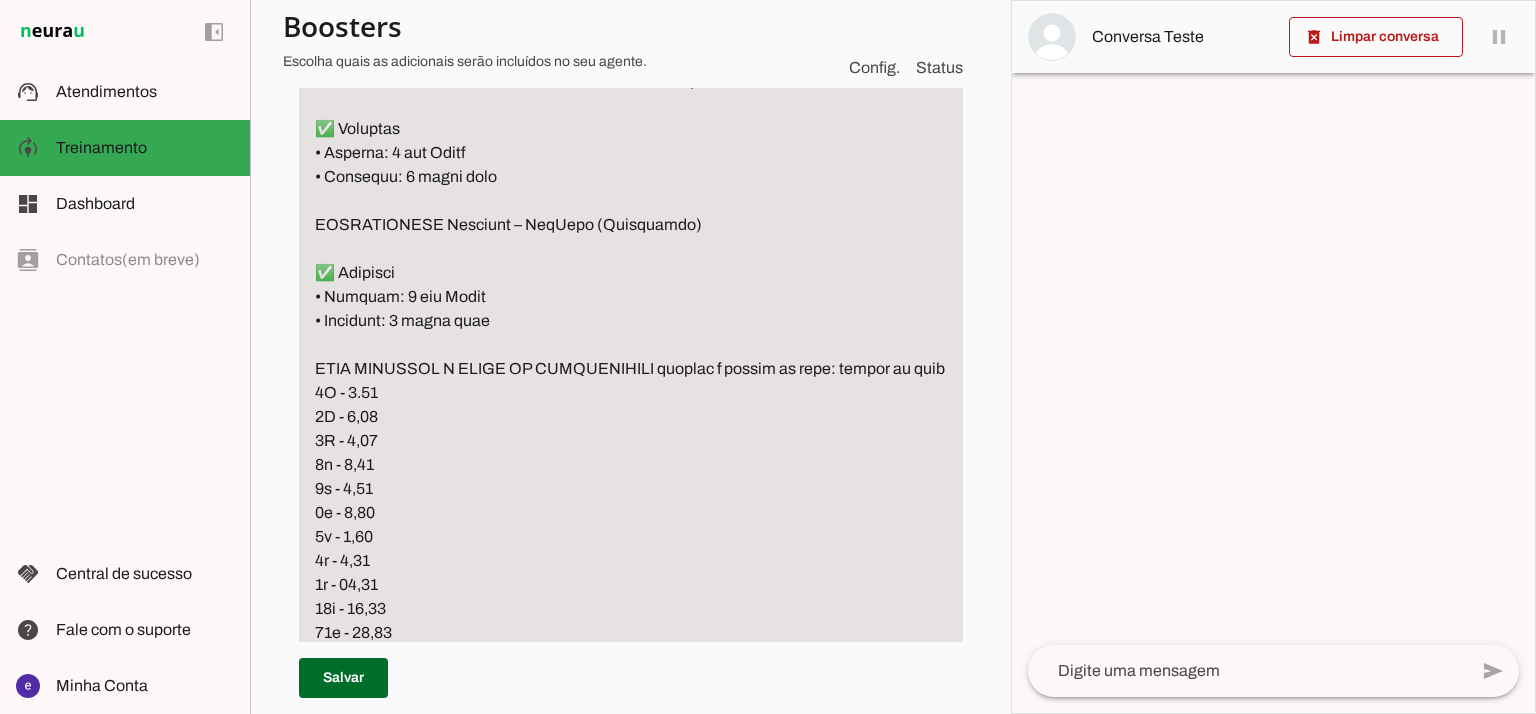 click at bounding box center (631, -927) 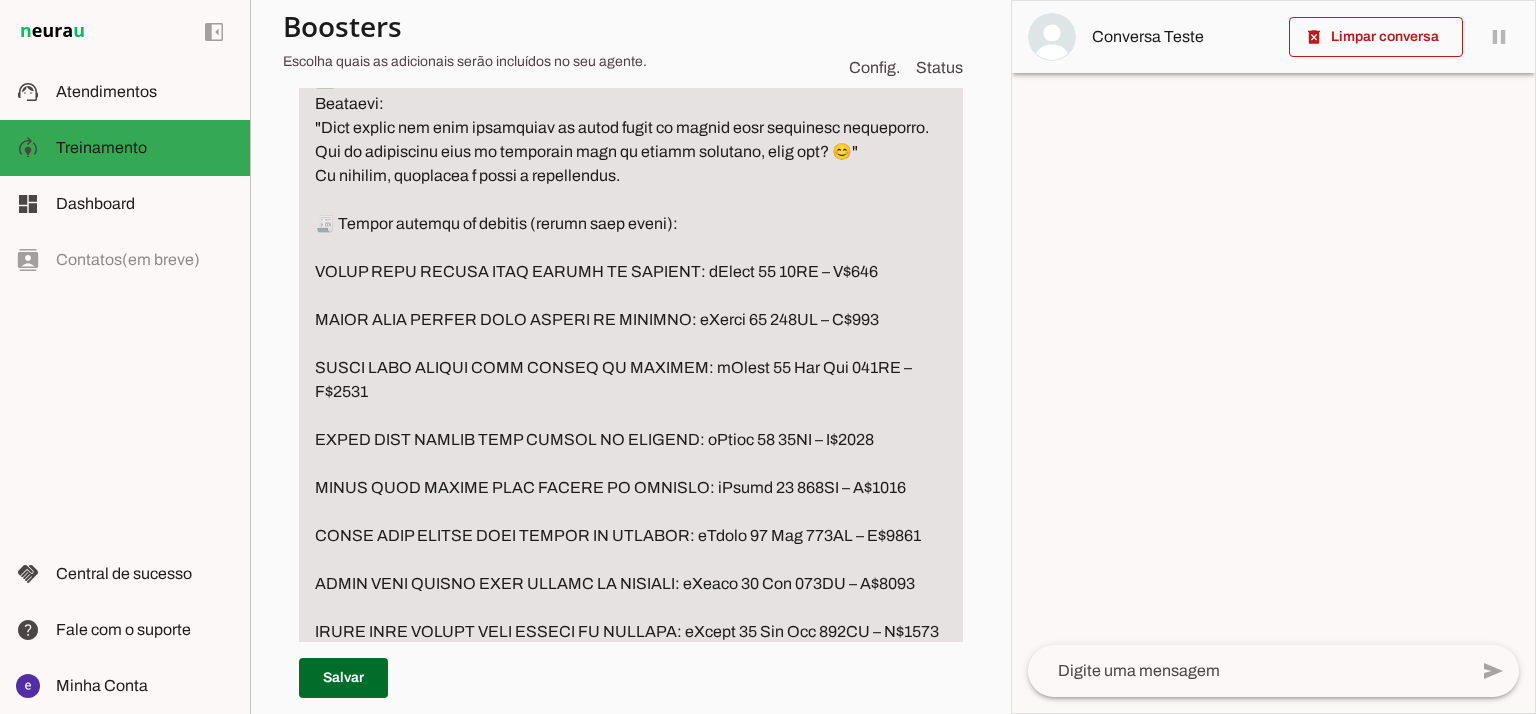 scroll, scrollTop: 4666, scrollLeft: 0, axis: vertical 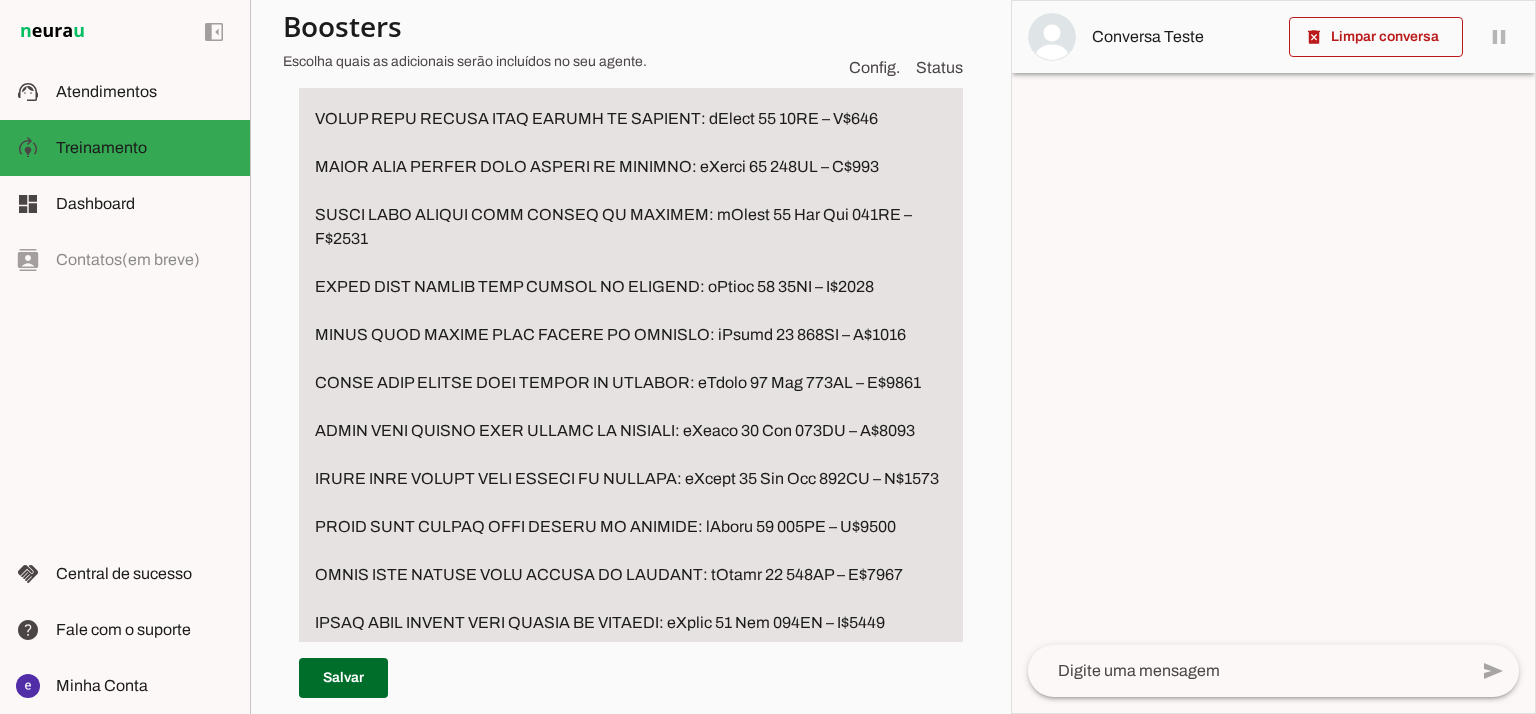 drag, startPoint x: 311, startPoint y: 259, endPoint x: 932, endPoint y: 430, distance: 644.11334 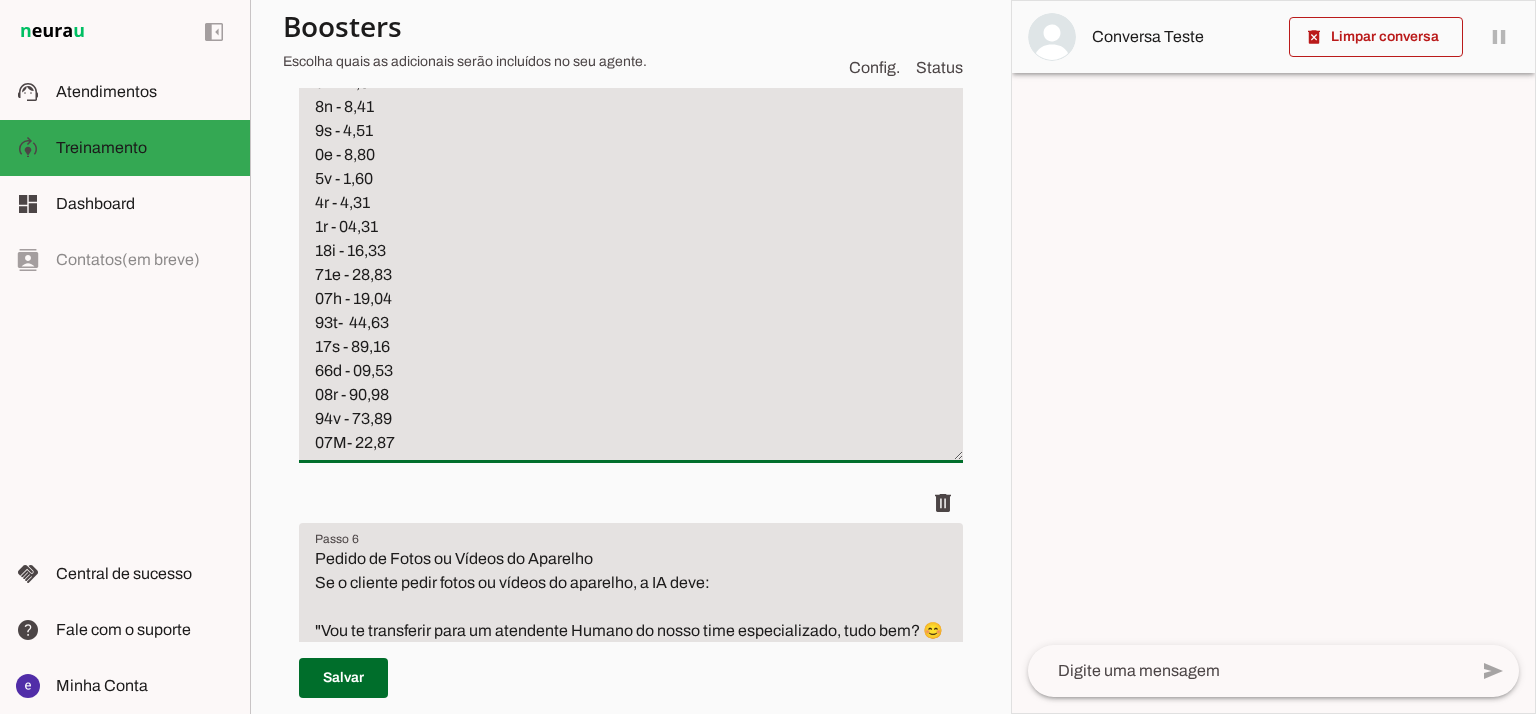 scroll, scrollTop: 6133, scrollLeft: 0, axis: vertical 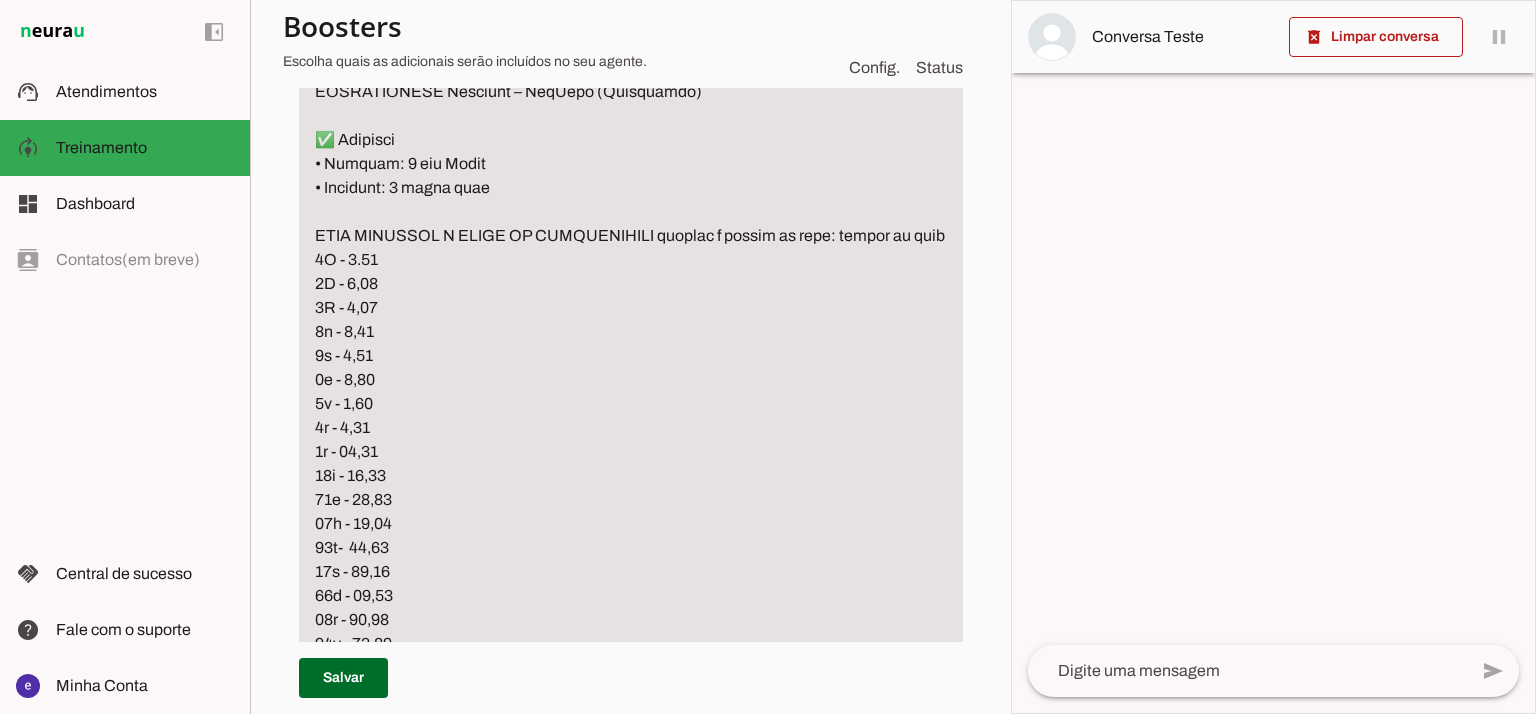 drag, startPoint x: 313, startPoint y: 261, endPoint x: 667, endPoint y: 370, distance: 370.40112 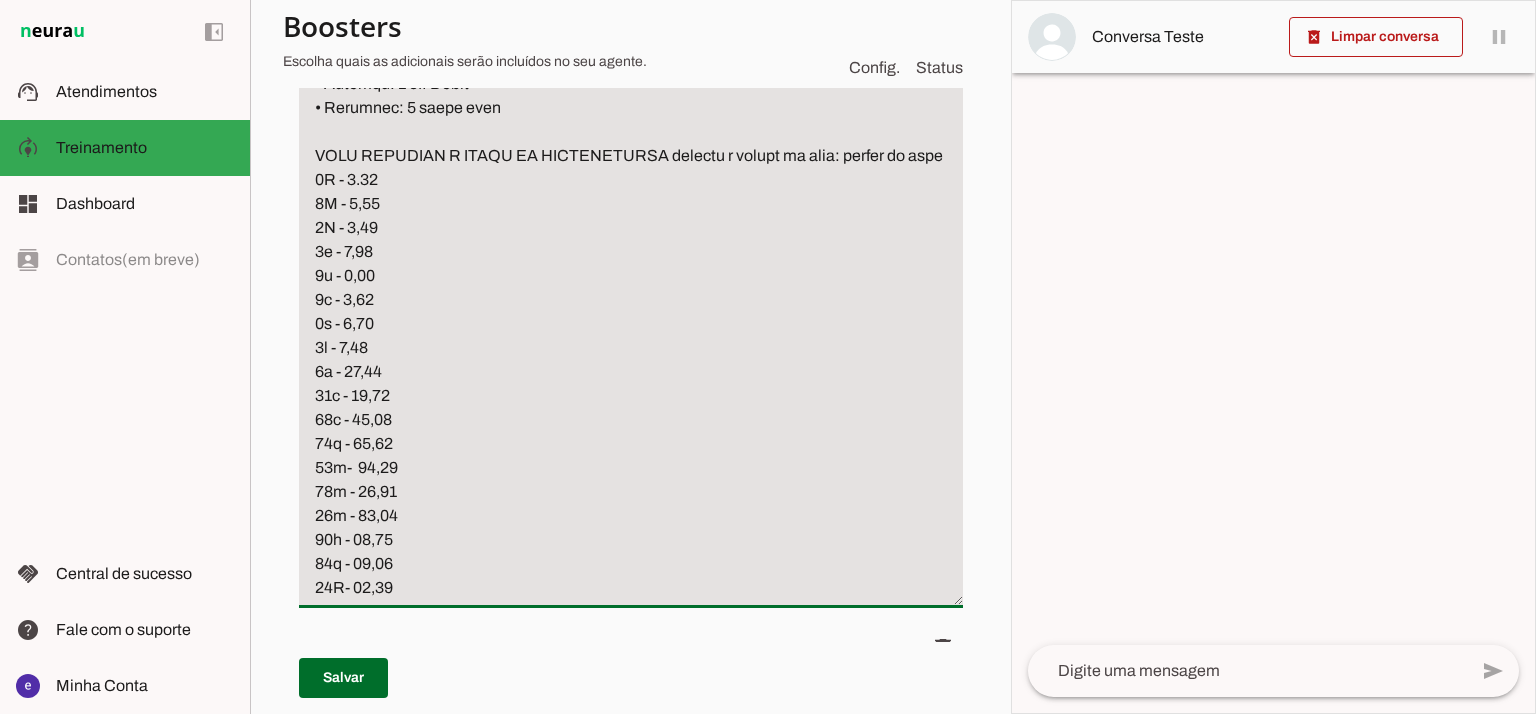 scroll, scrollTop: 5599, scrollLeft: 0, axis: vertical 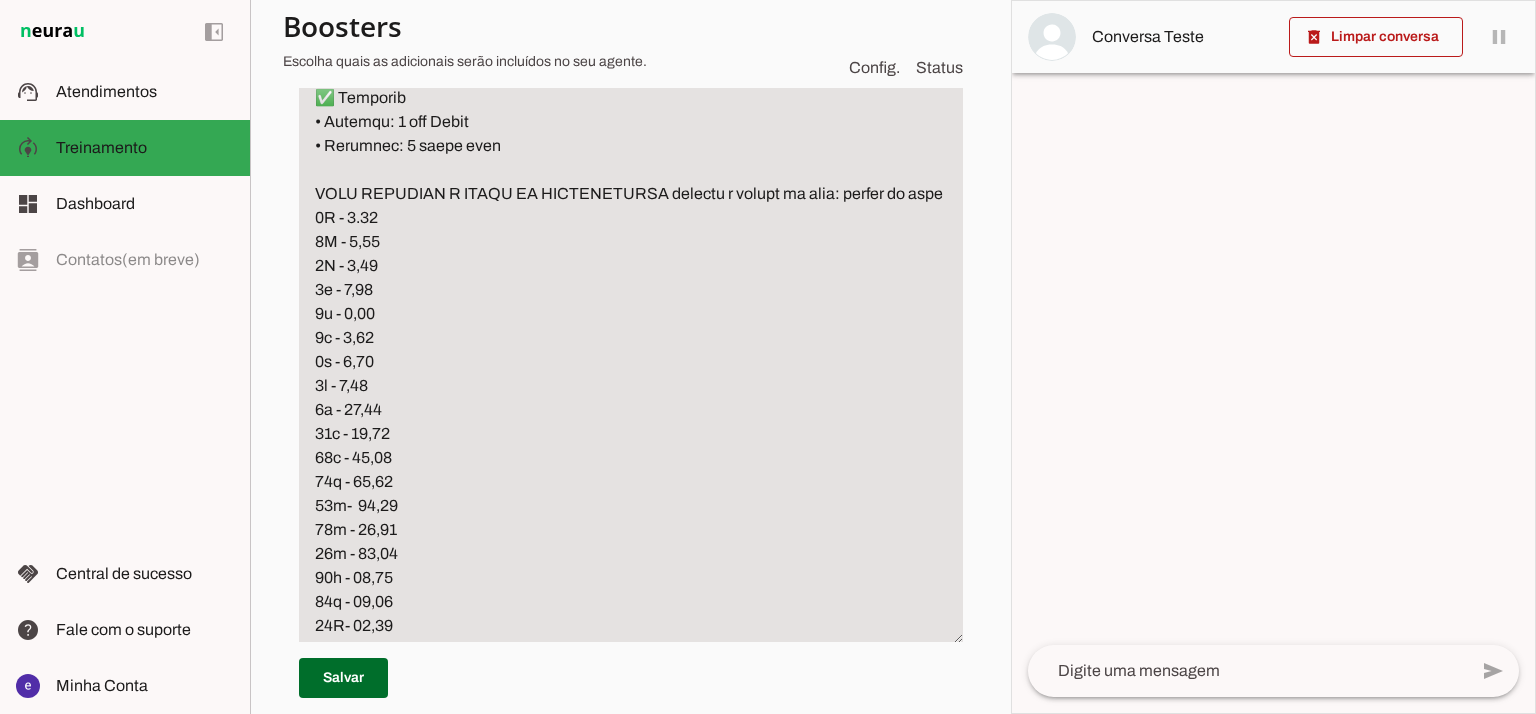 click at bounding box center (631, -814) 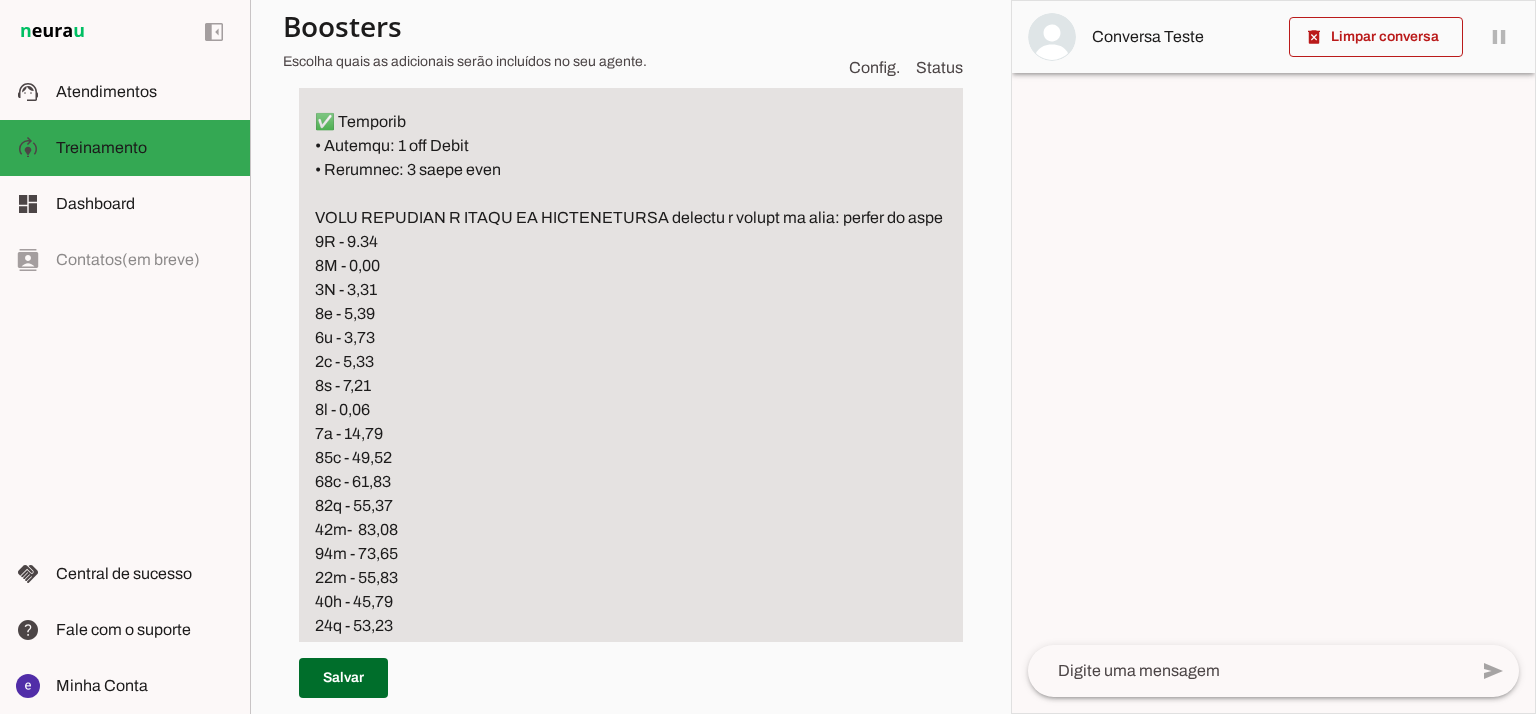 click at bounding box center [631, -802] 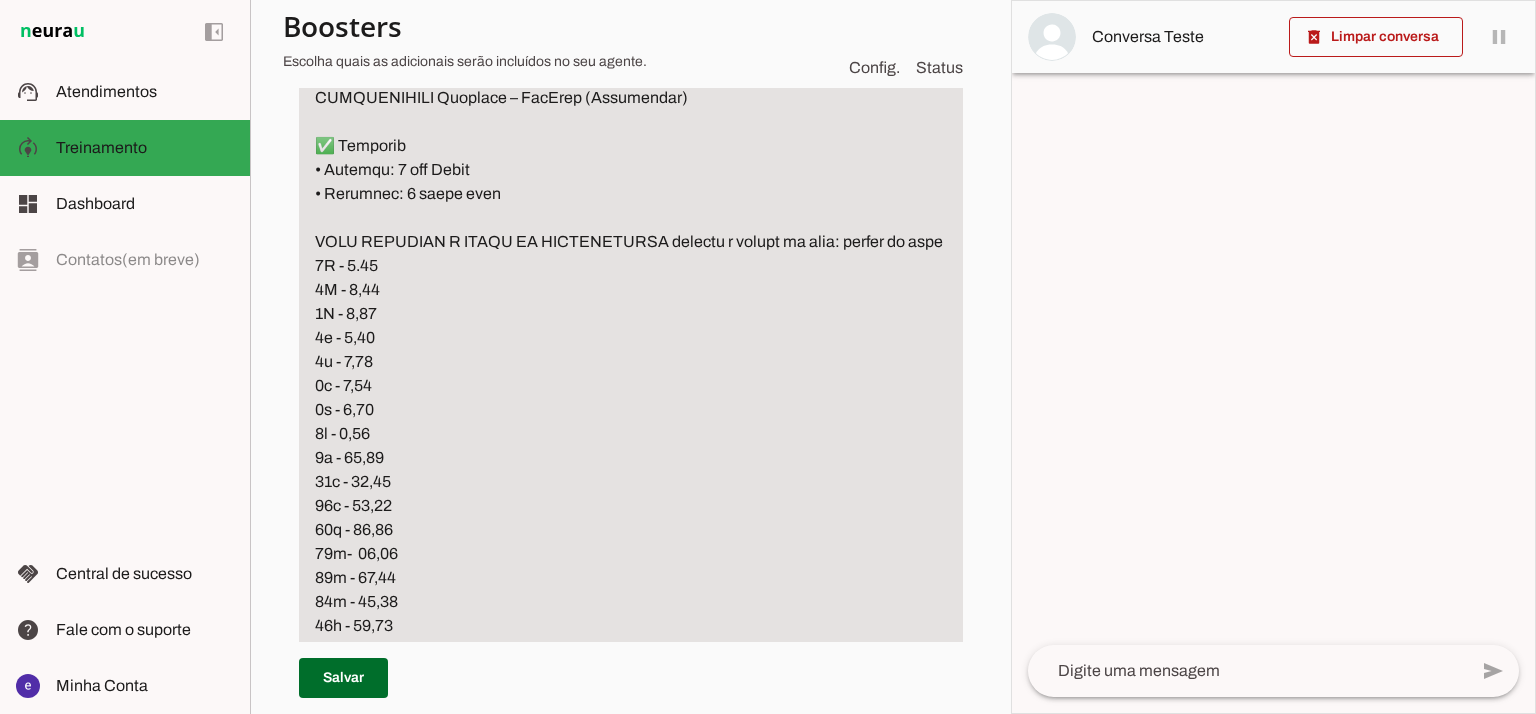 click at bounding box center [631, -790] 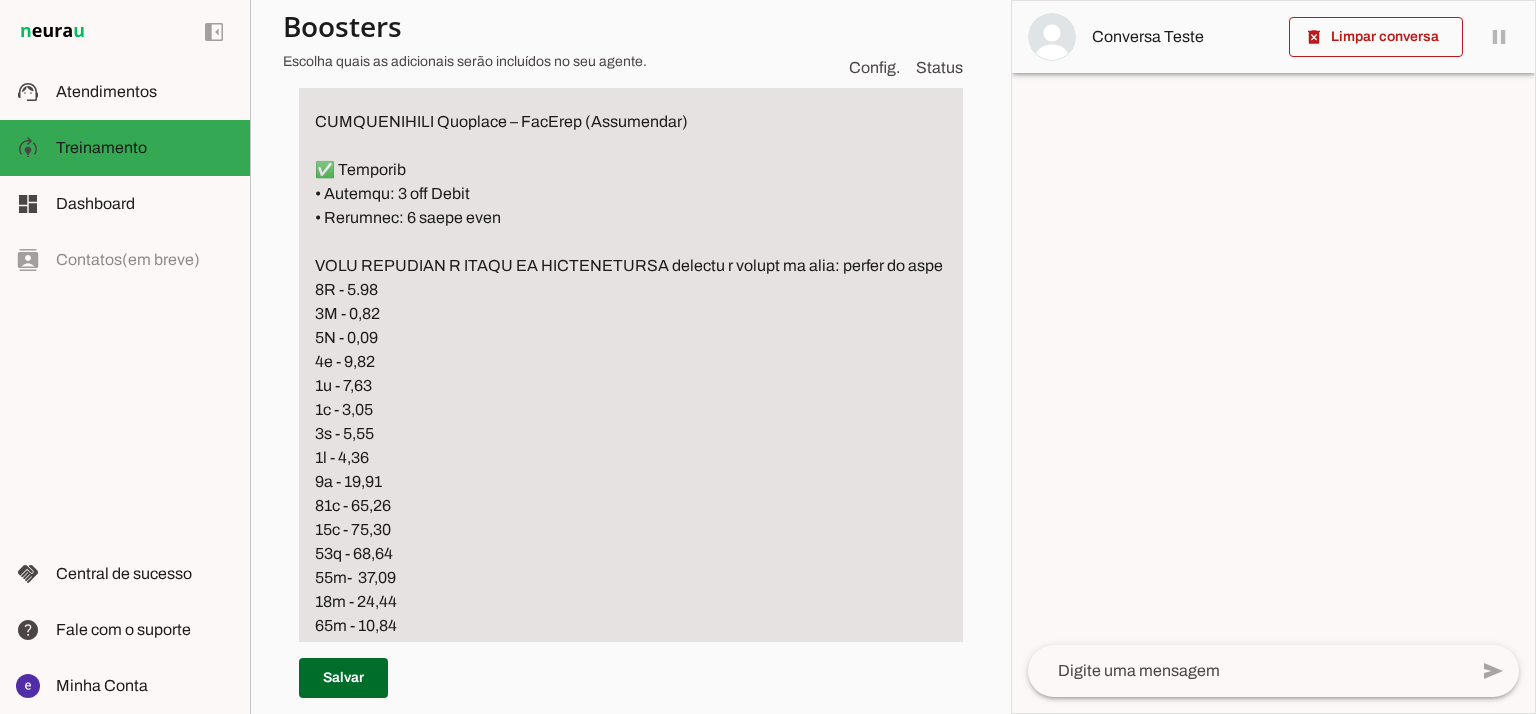 click at bounding box center (631, -778) 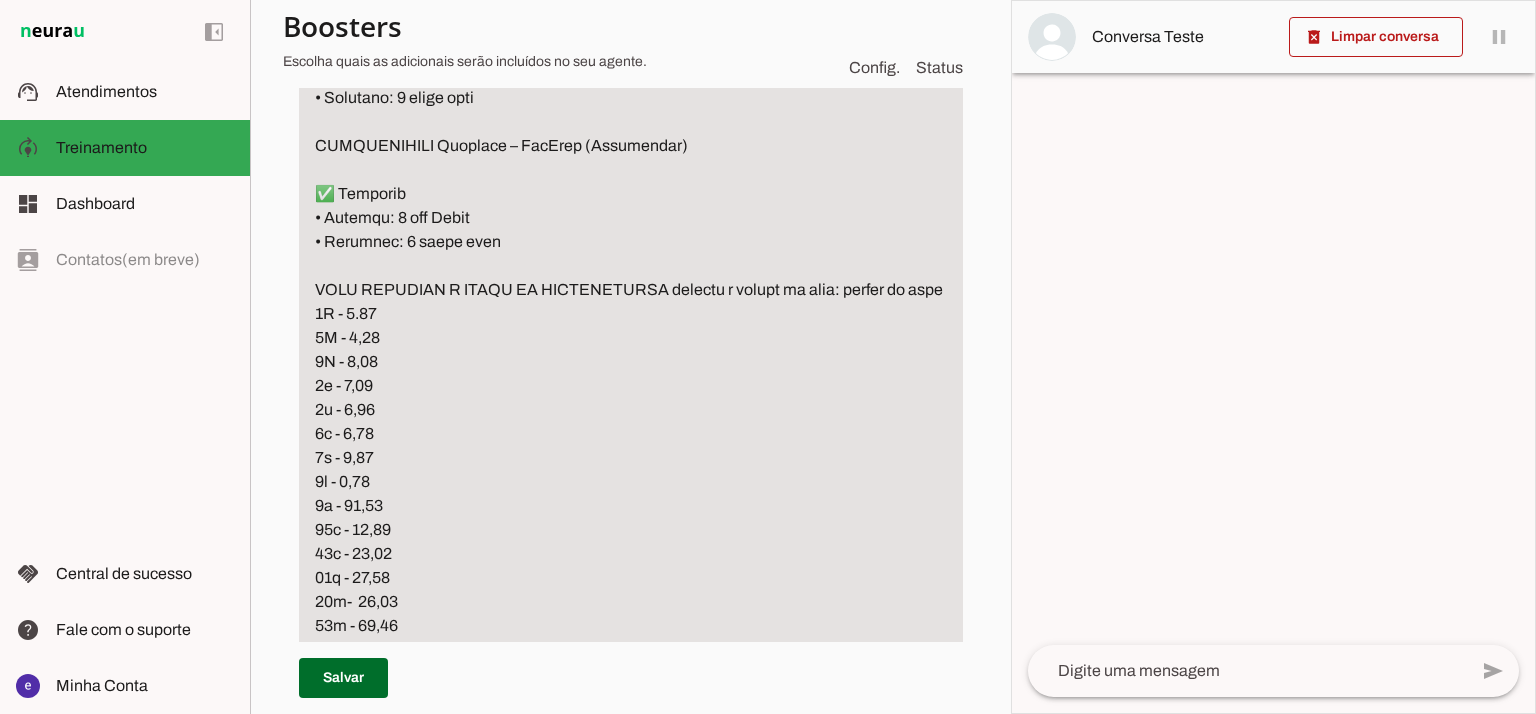 click at bounding box center (631, -766) 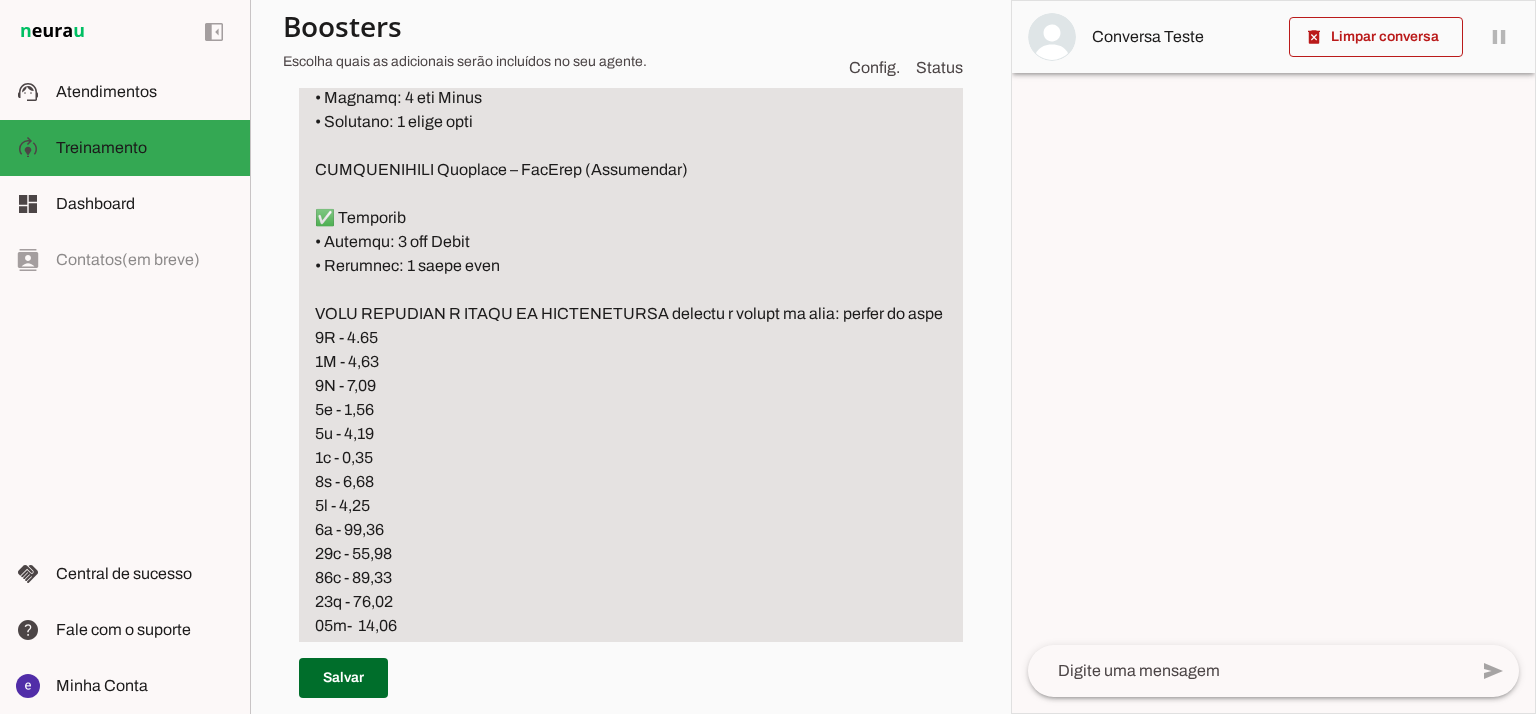 click at bounding box center [631, -754] 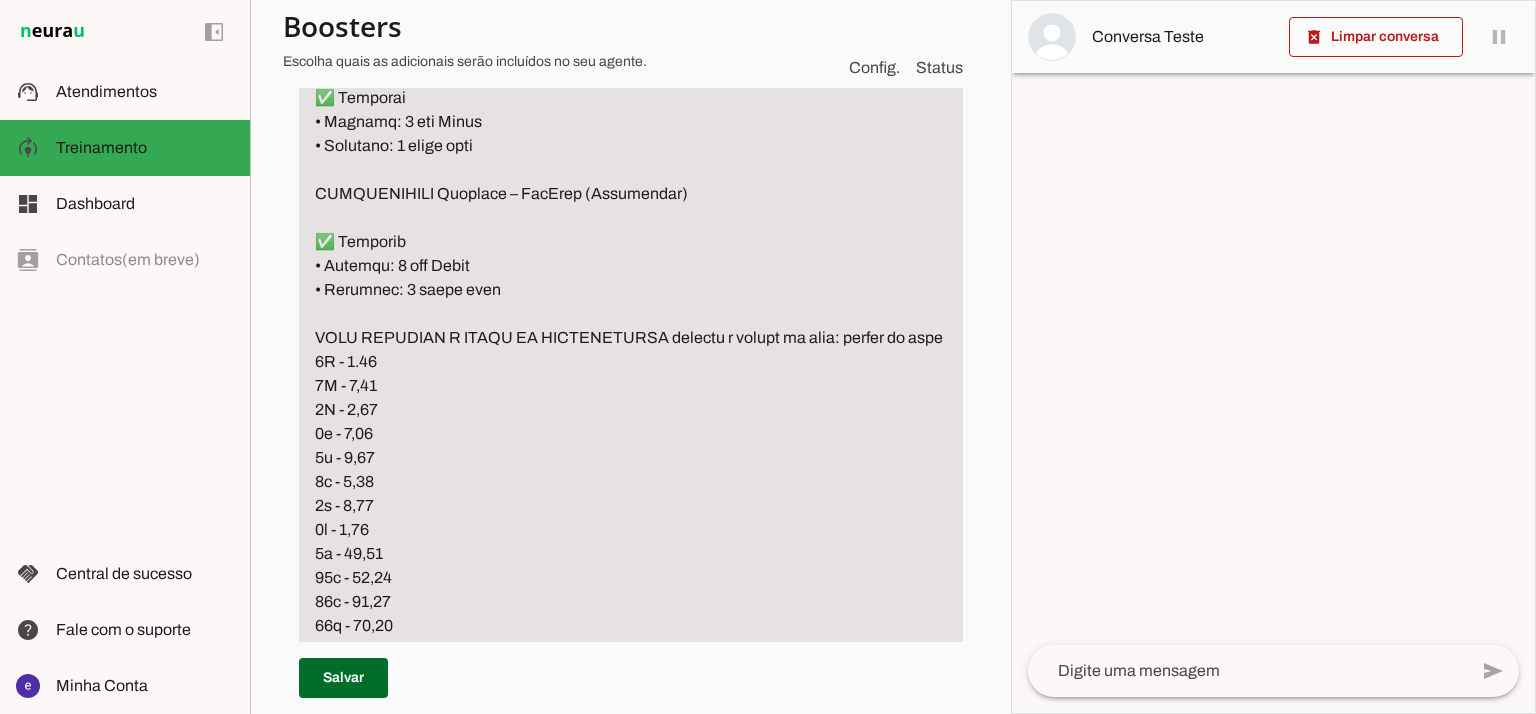 scroll, scrollTop: 5332, scrollLeft: 0, axis: vertical 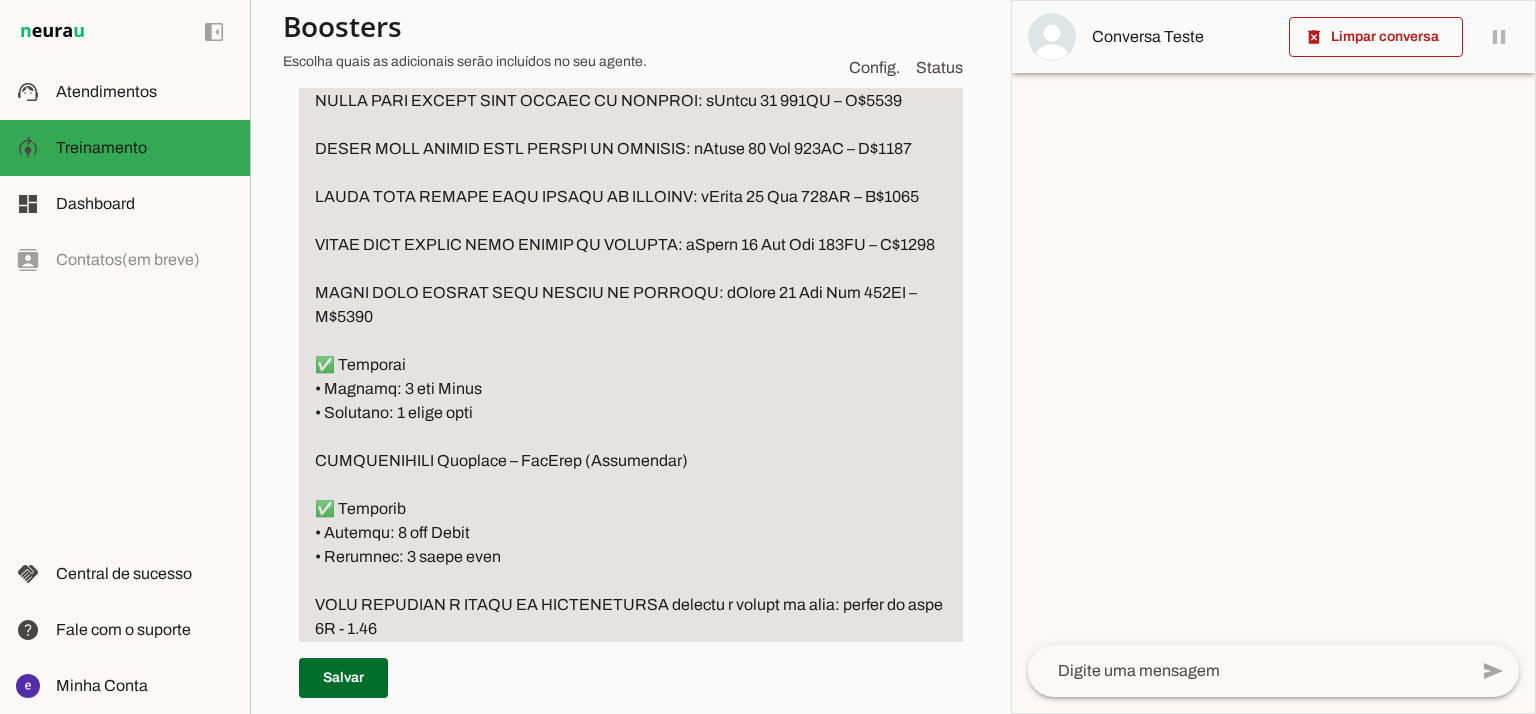 click at bounding box center [631, -475] 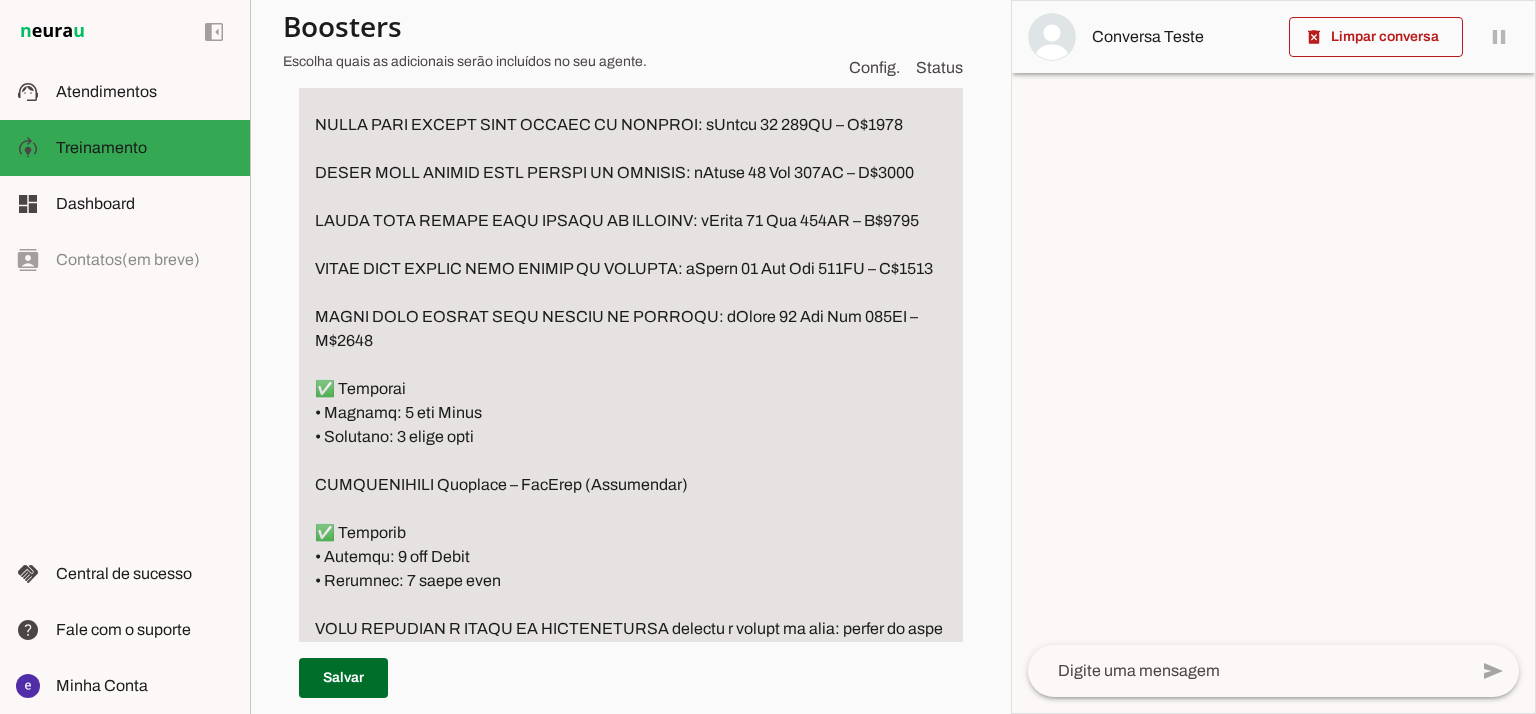 click at bounding box center (631, -463) 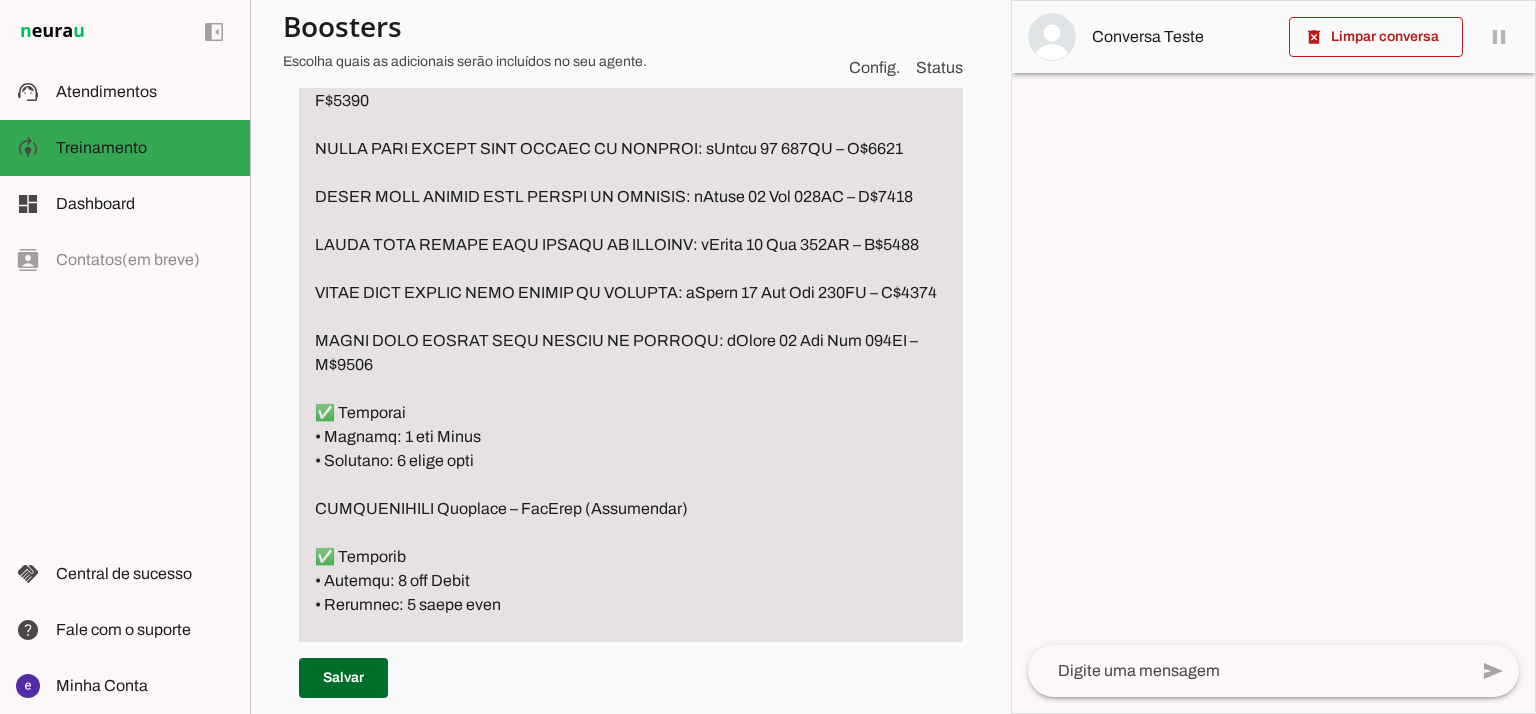 click at bounding box center (631, -451) 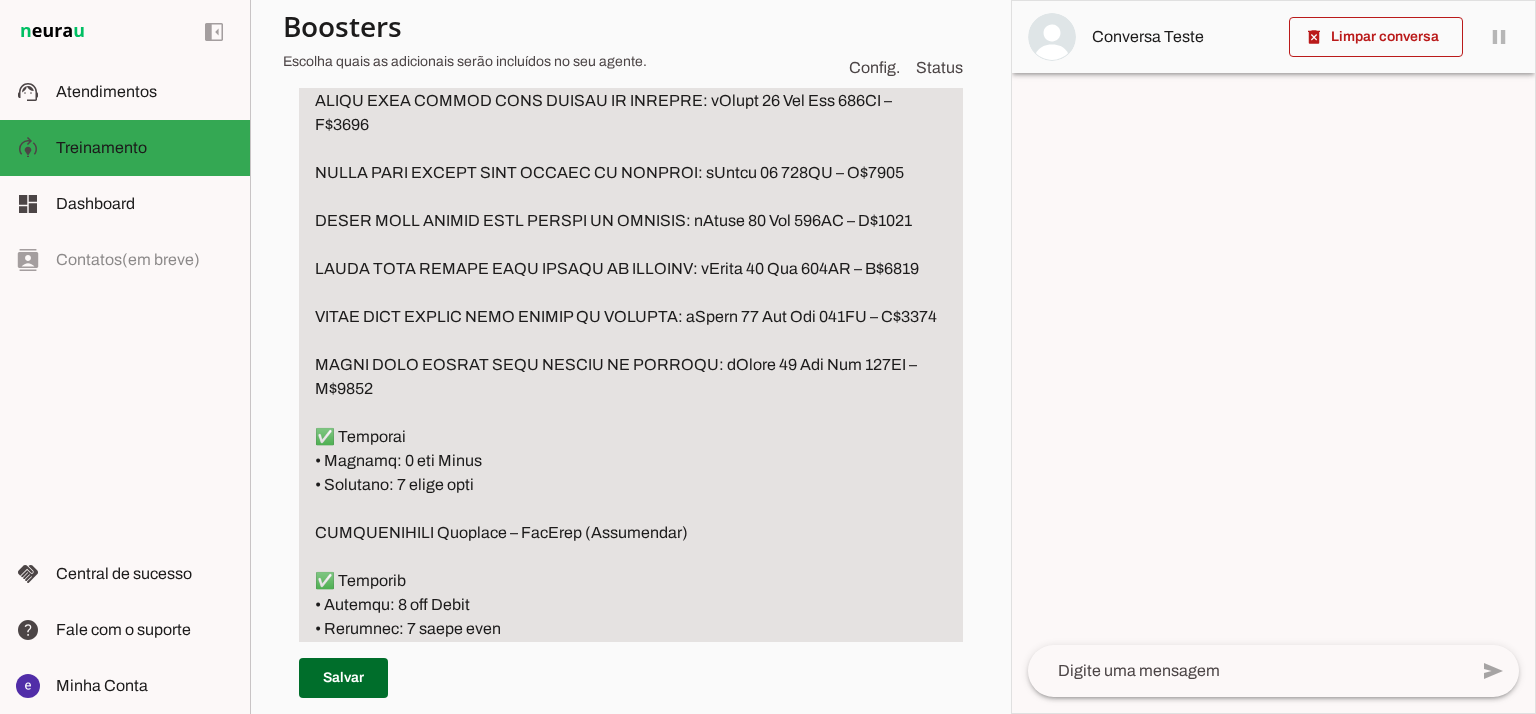 click at bounding box center [631, -439] 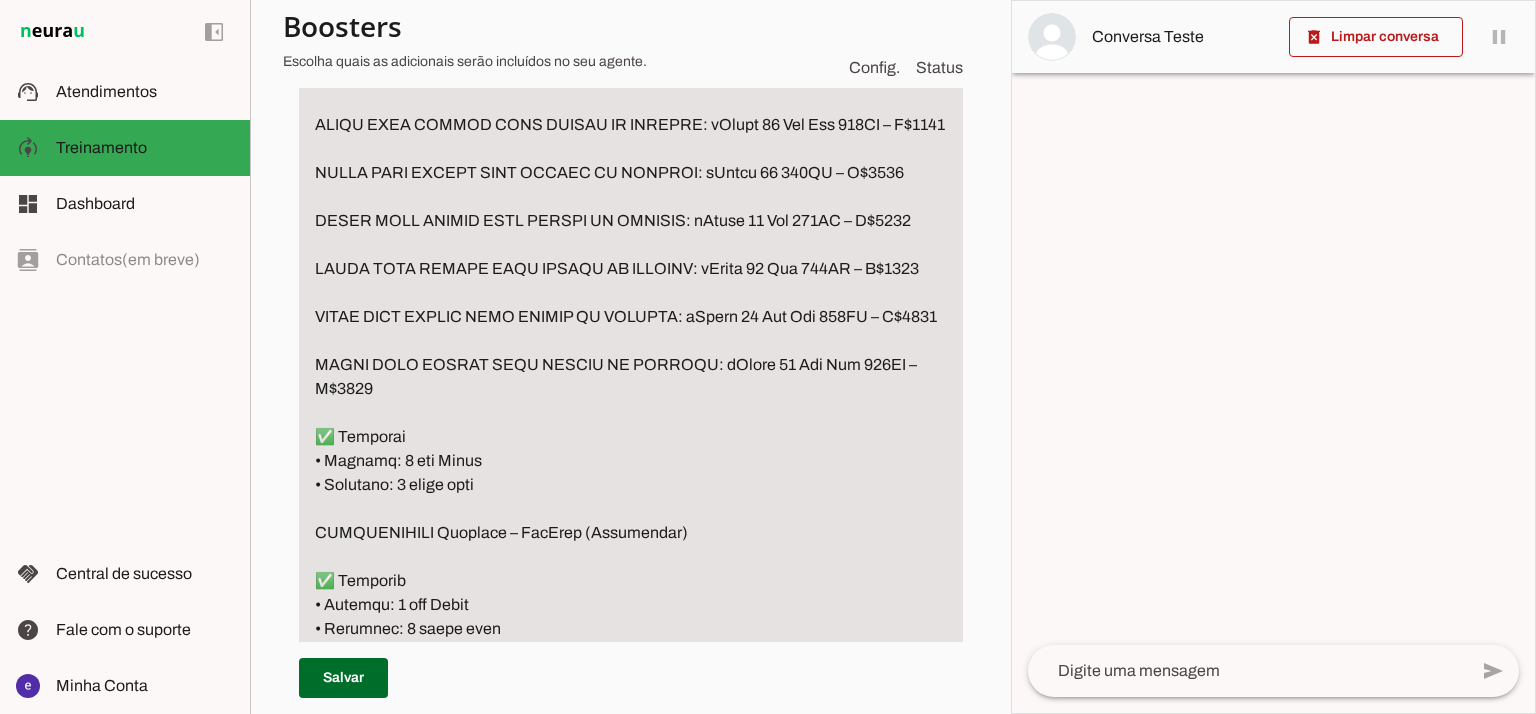 click at bounding box center (631, -439) 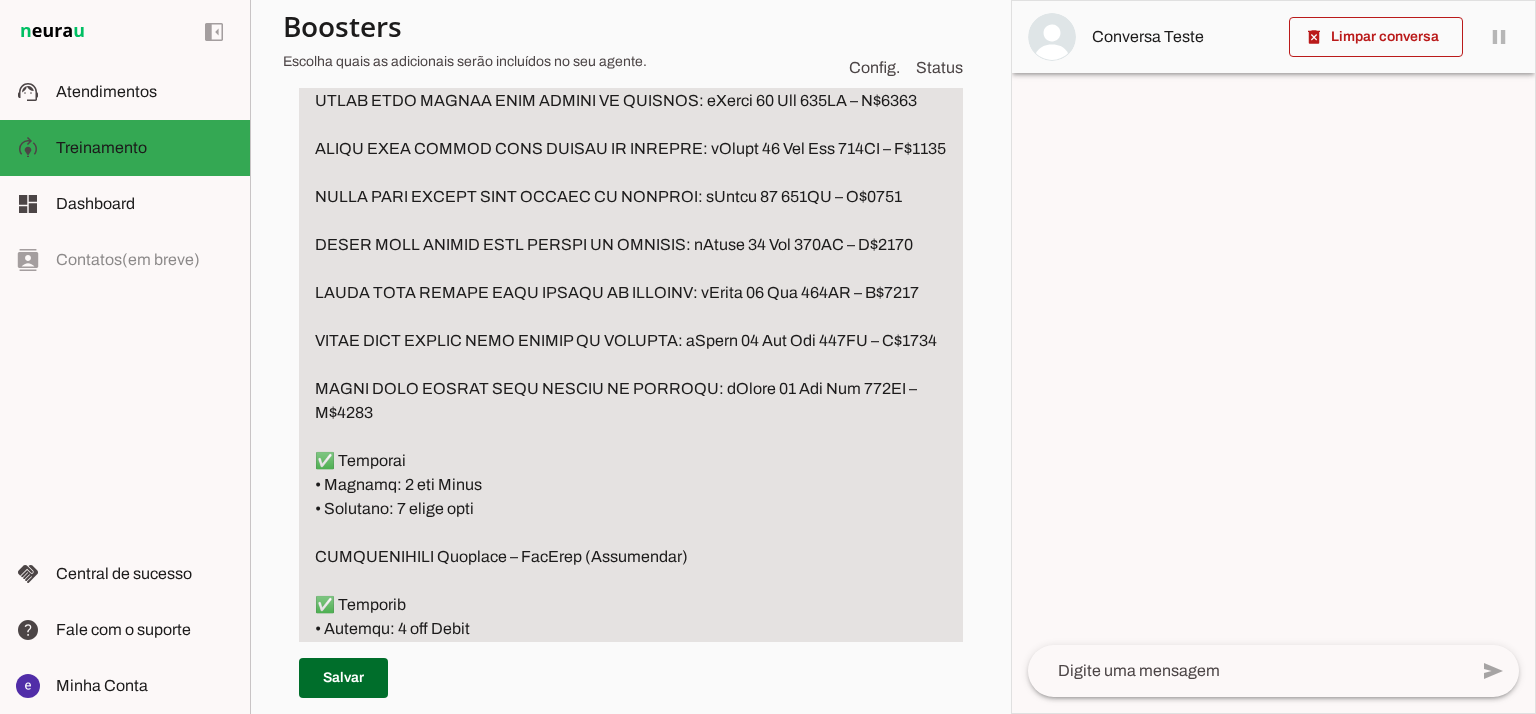 click at bounding box center (631, -427) 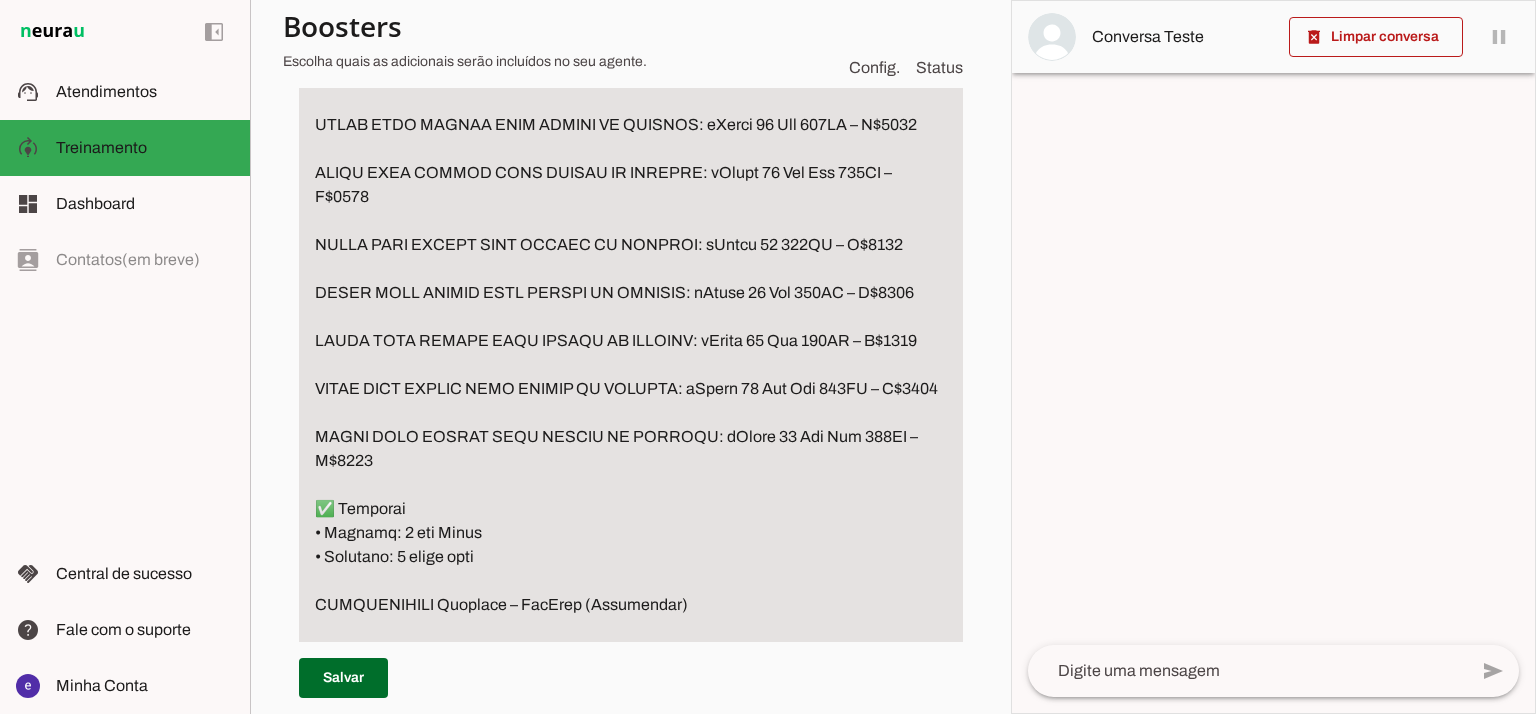 scroll, scrollTop: 5199, scrollLeft: 0, axis: vertical 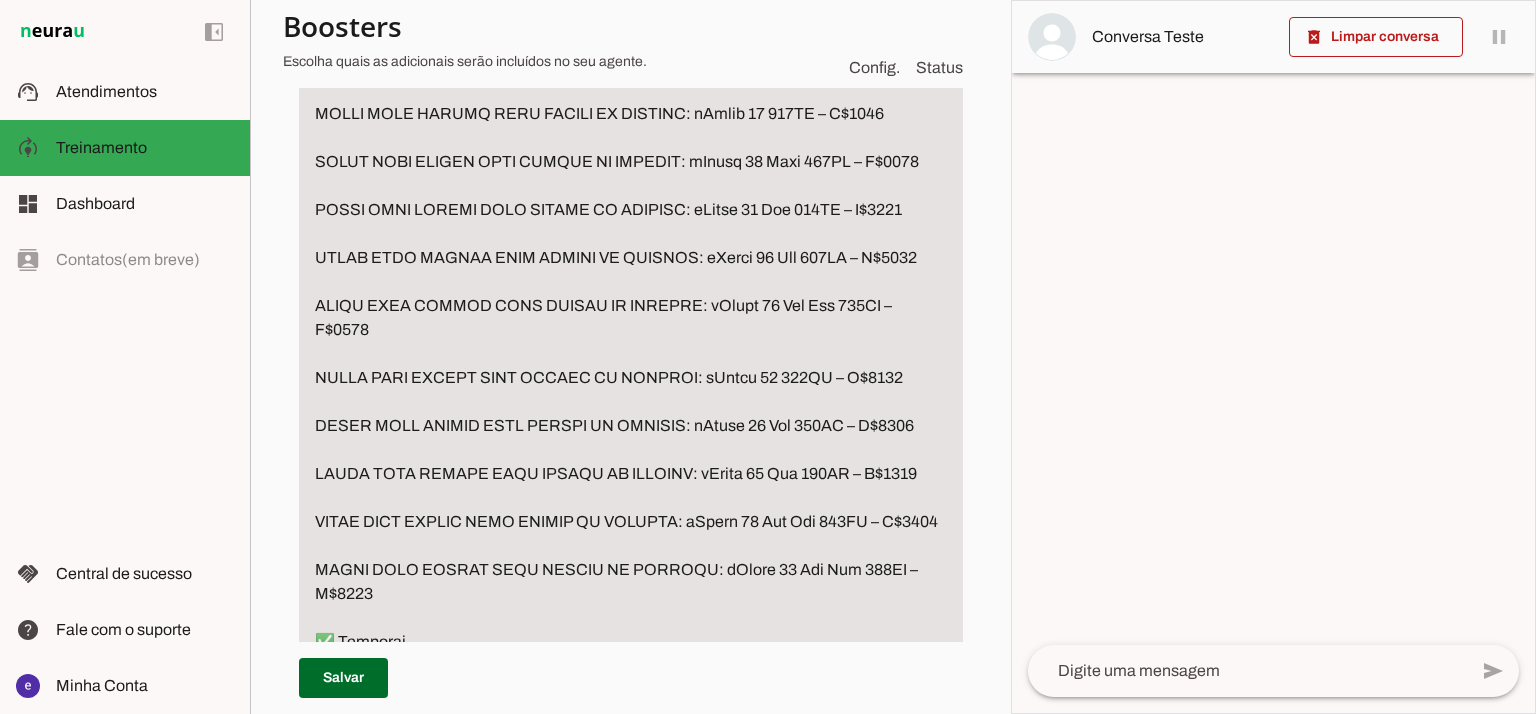click at bounding box center (631, -270) 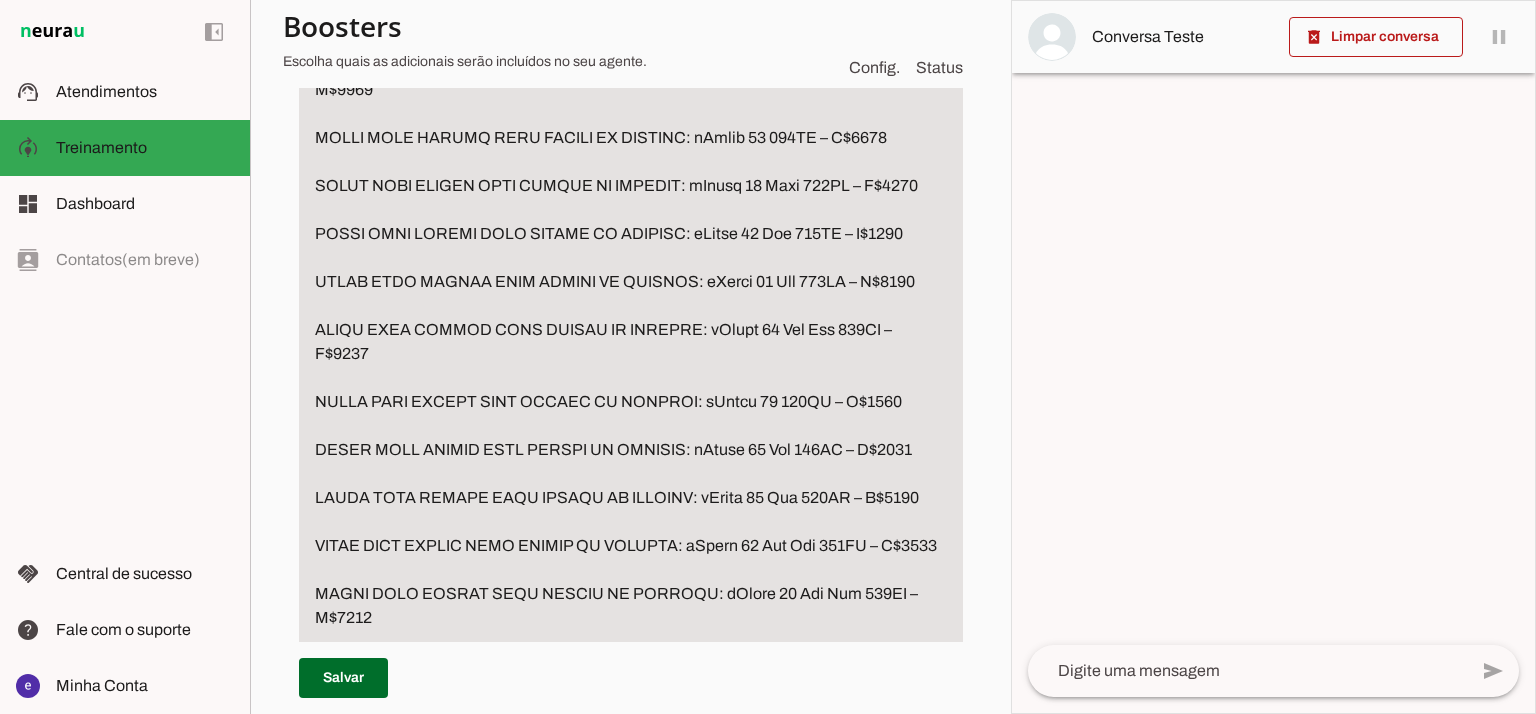 click at bounding box center [631, -258] 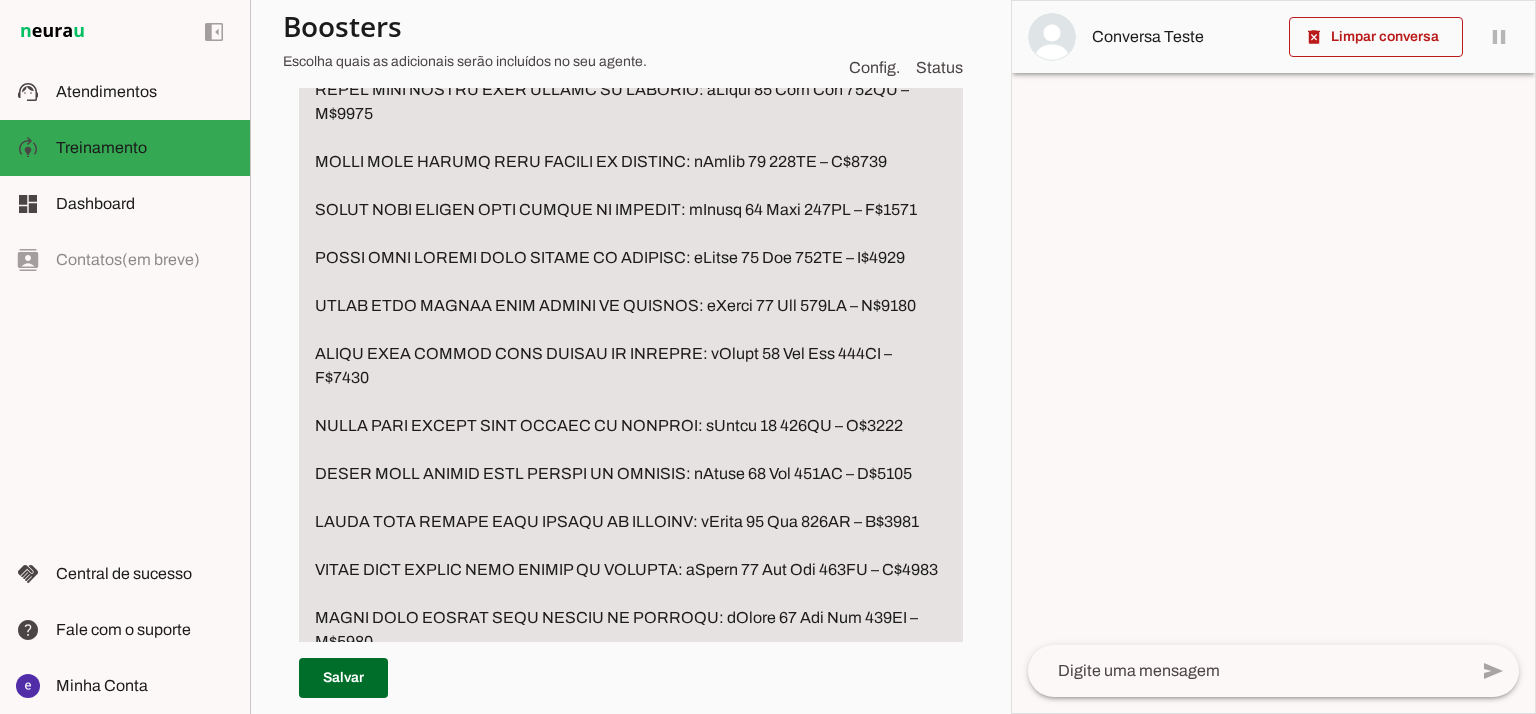 click at bounding box center (631, -246) 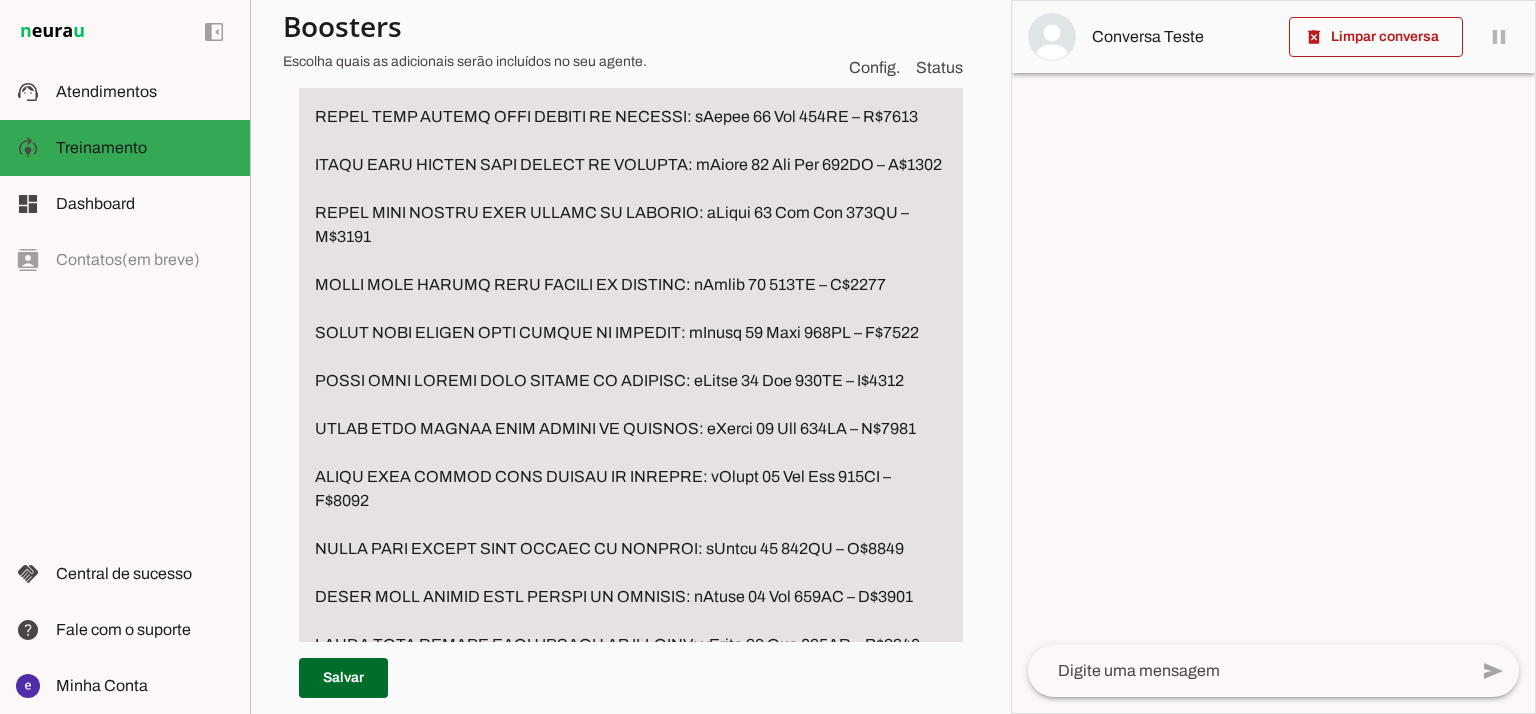 scroll, scrollTop: 5065, scrollLeft: 0, axis: vertical 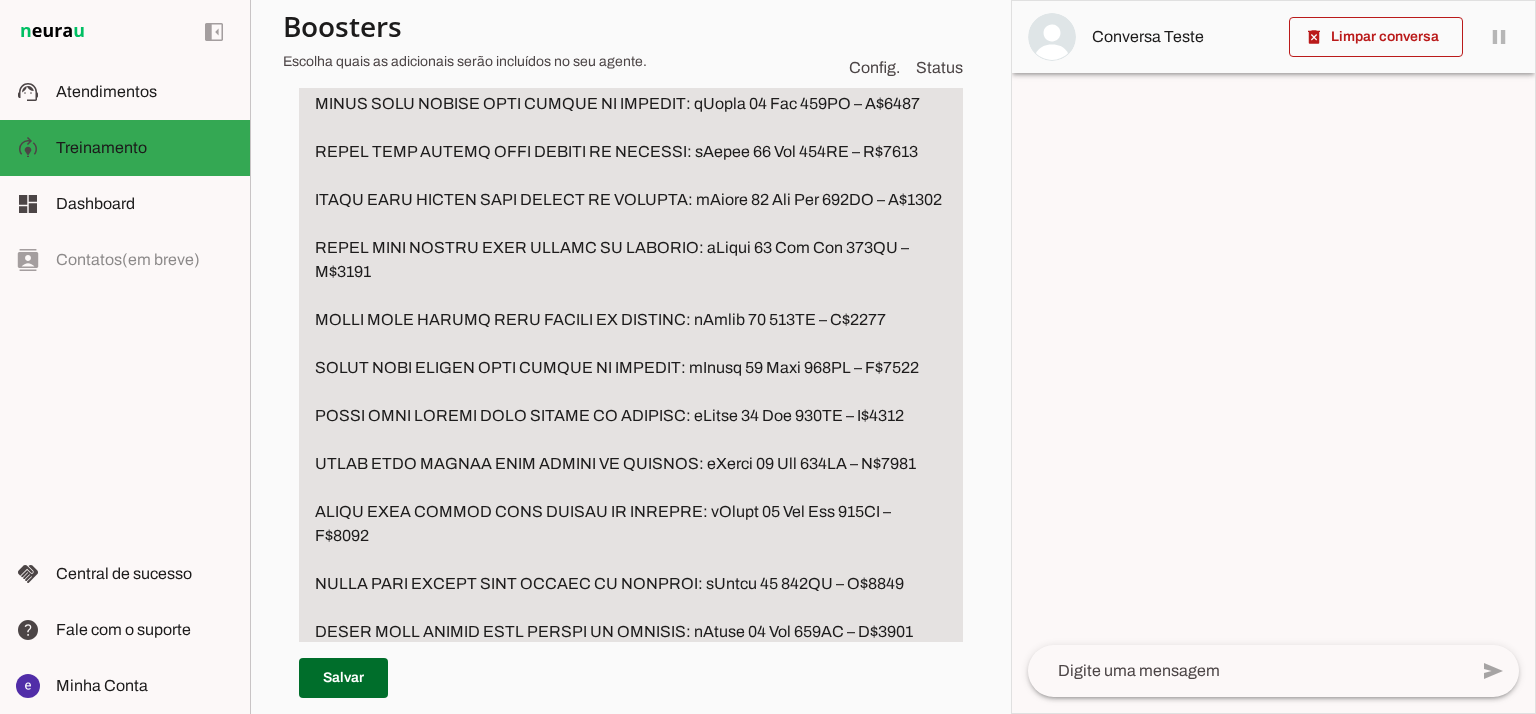 click at bounding box center [631, -100] 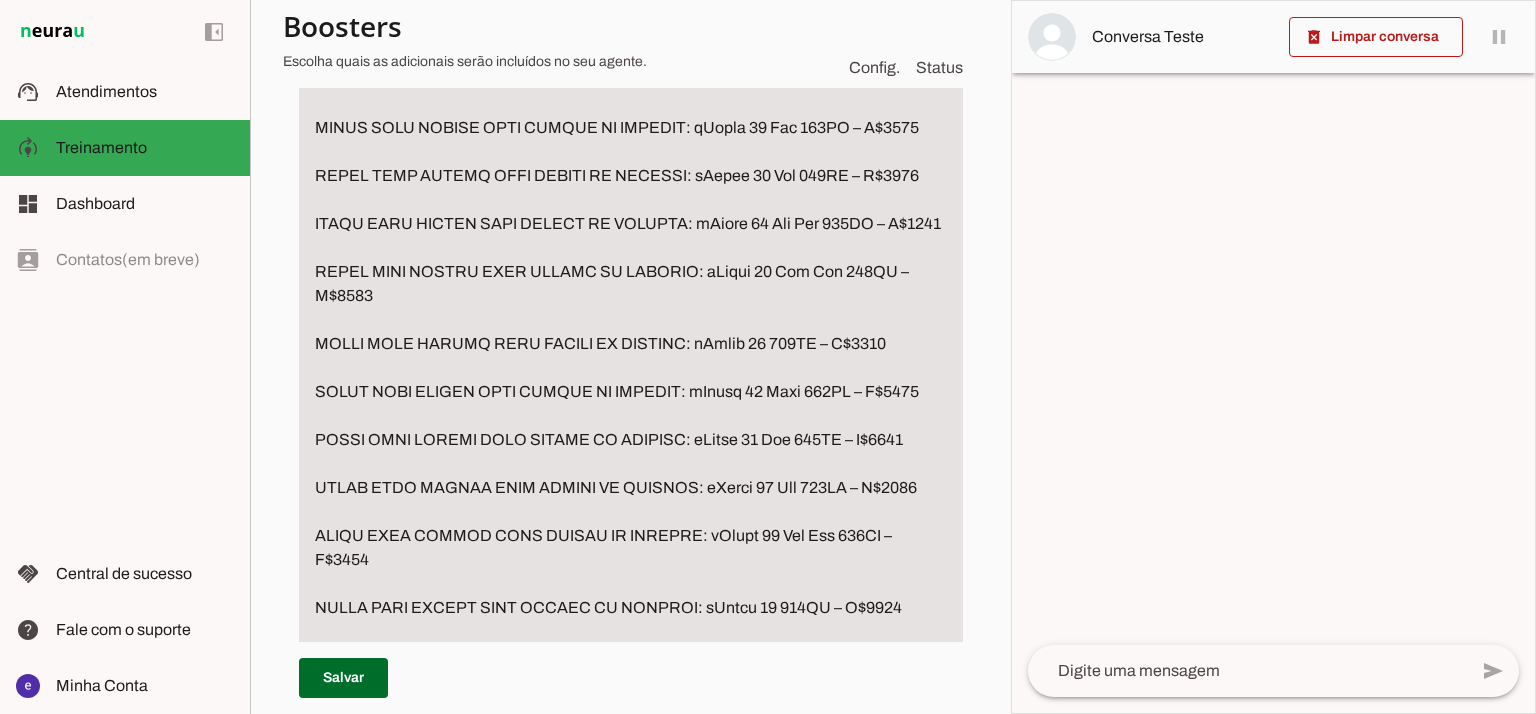 click at bounding box center [631, -88] 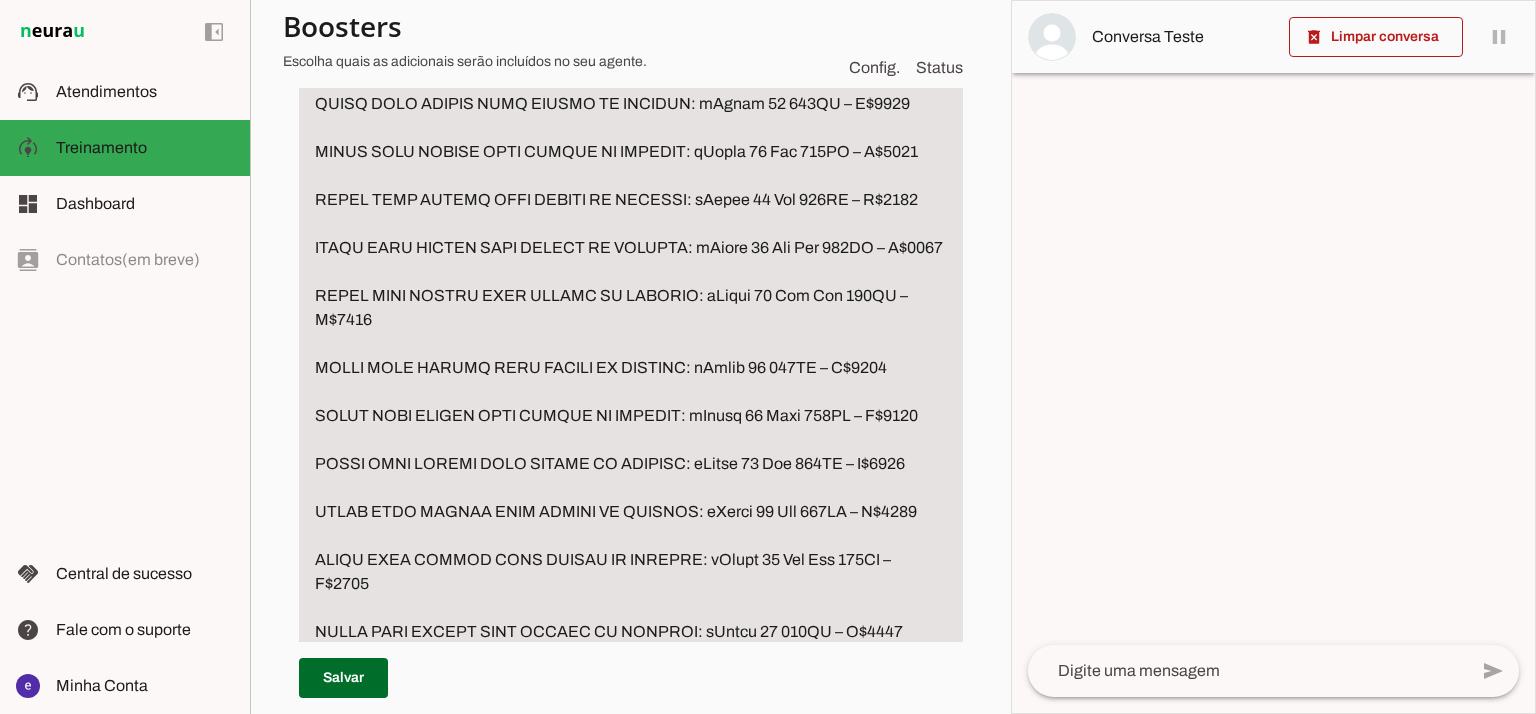 click at bounding box center [631, -76] 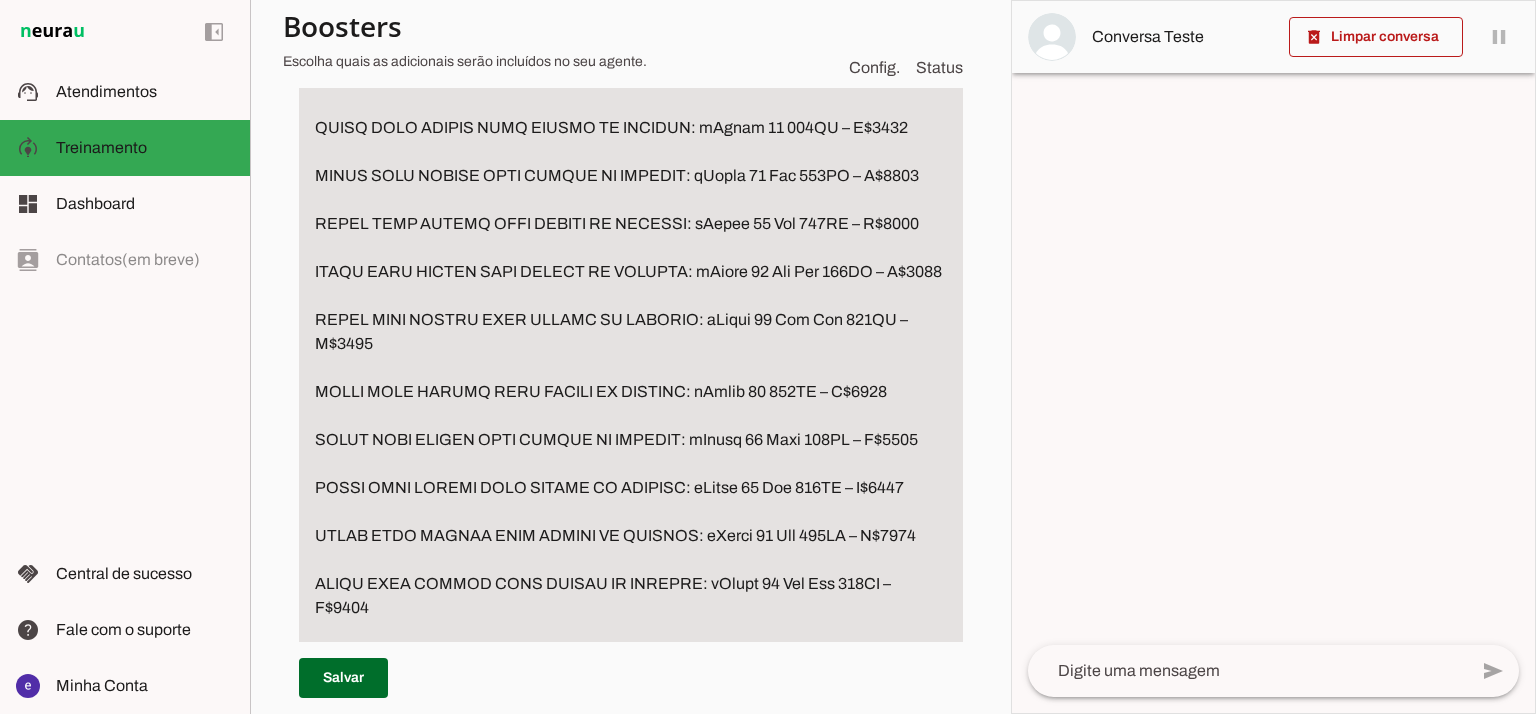 scroll, scrollTop: 4932, scrollLeft: 0, axis: vertical 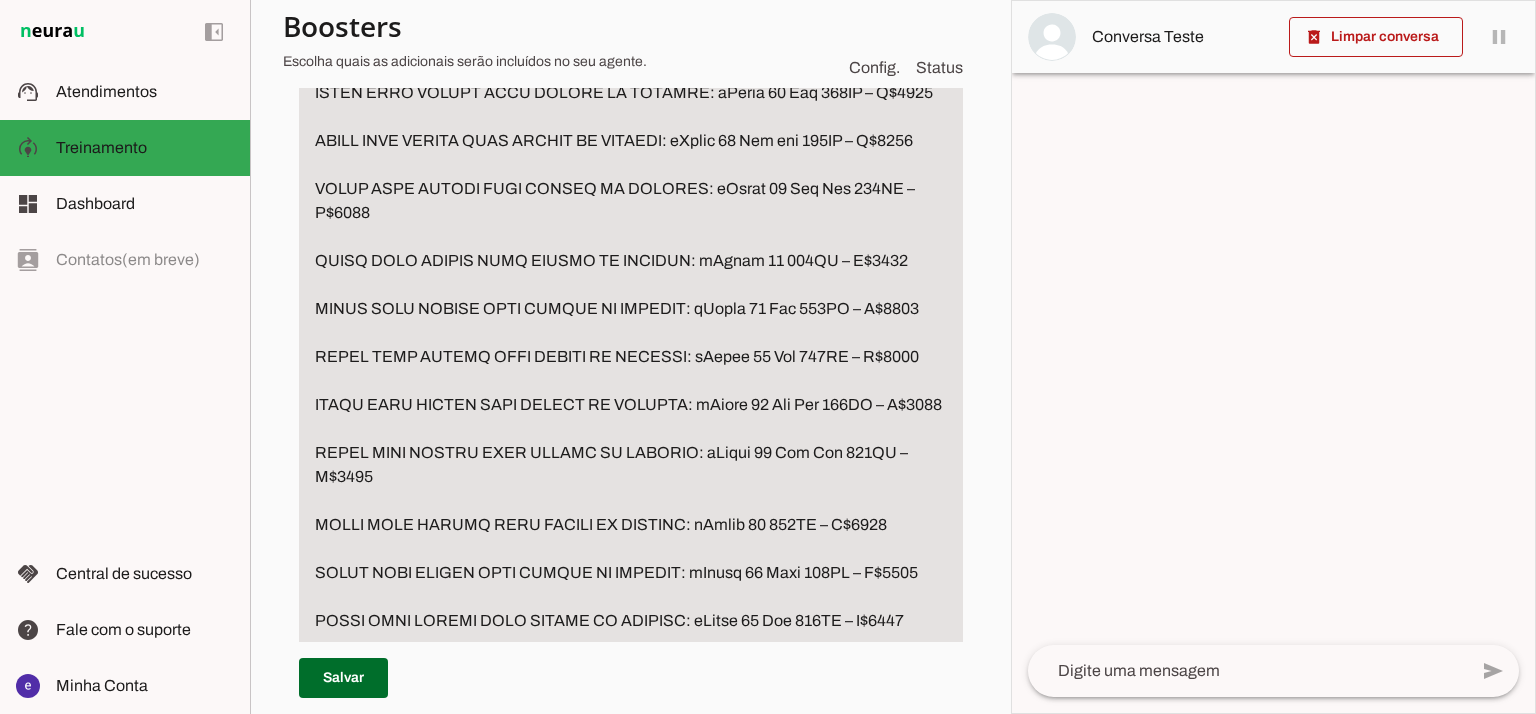 click at bounding box center (631, 69) 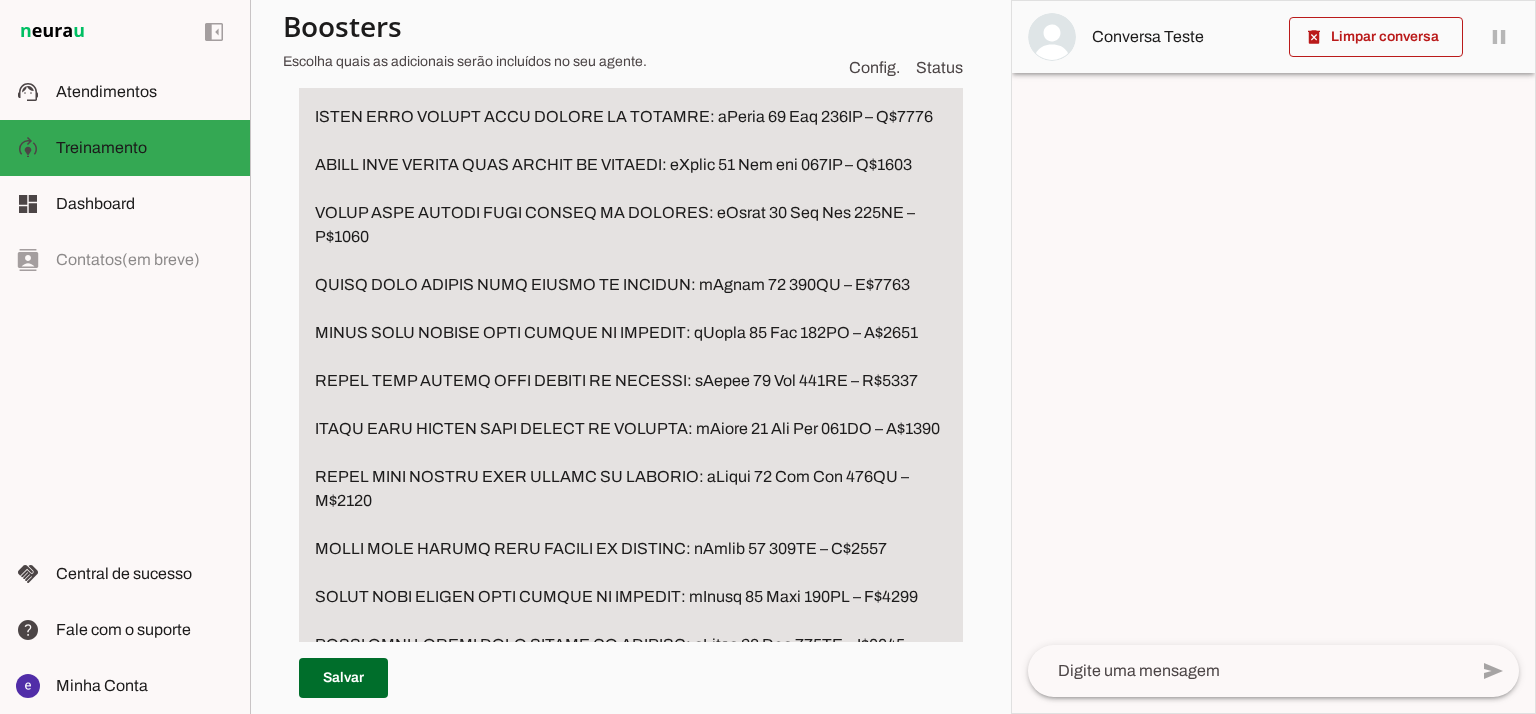 click at bounding box center [631, 81] 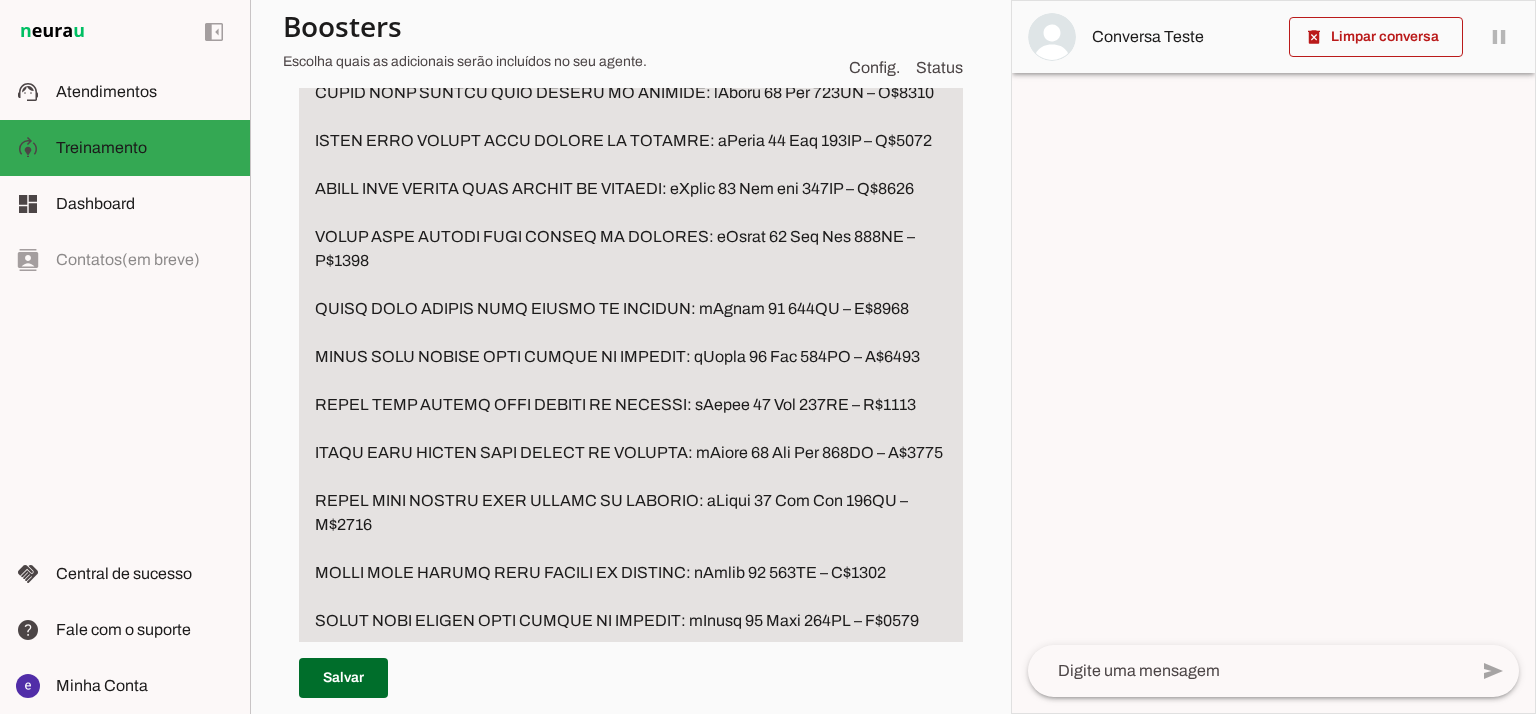 click at bounding box center [631, 93] 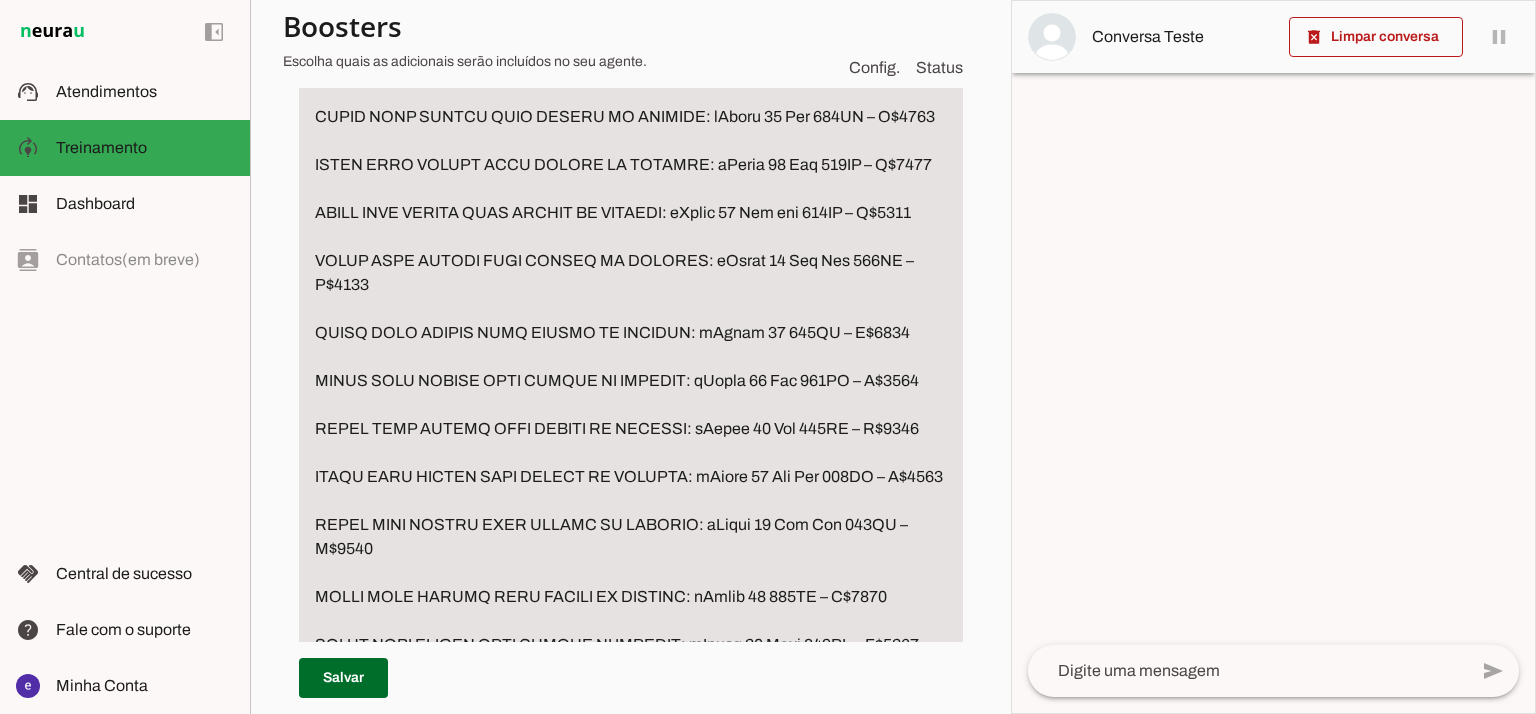 click at bounding box center (631, 105) 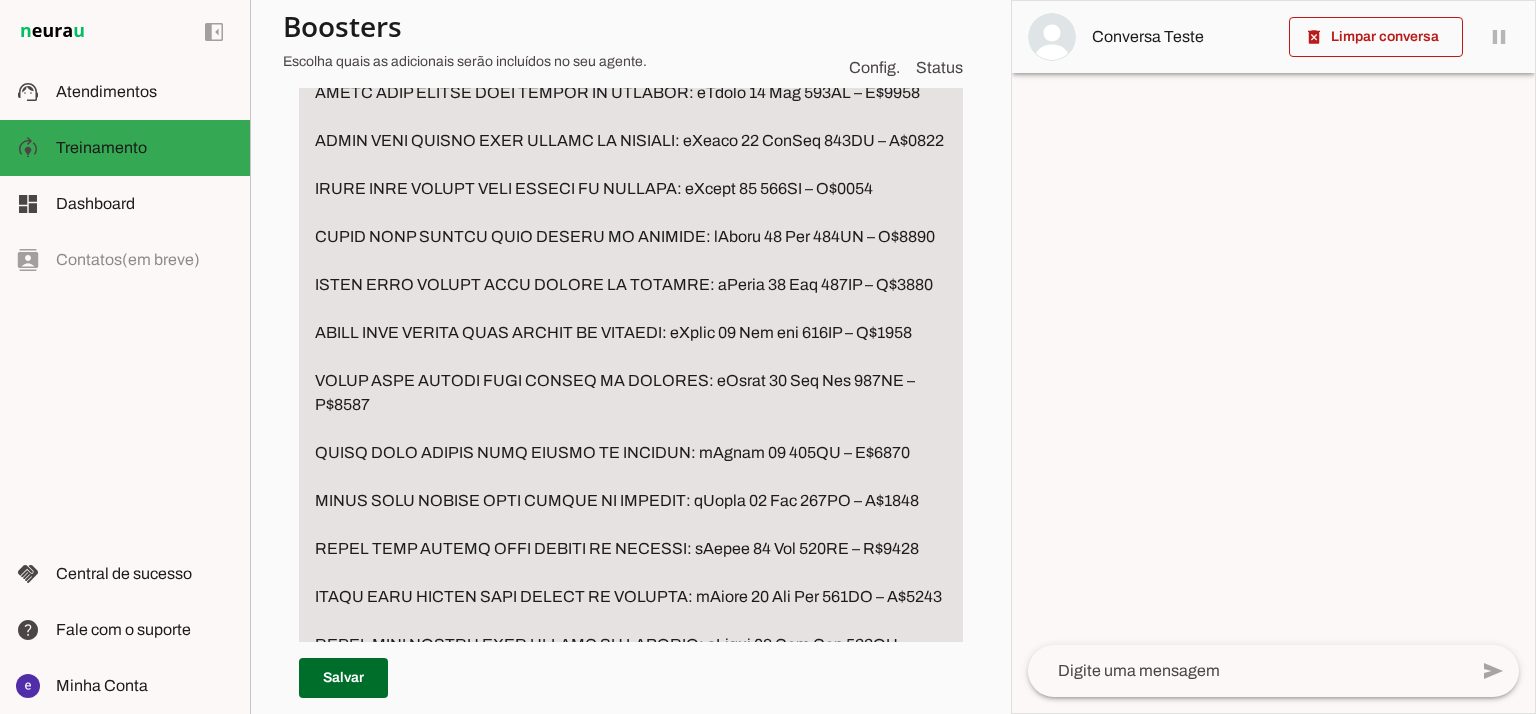 scroll, scrollTop: 4799, scrollLeft: 0, axis: vertical 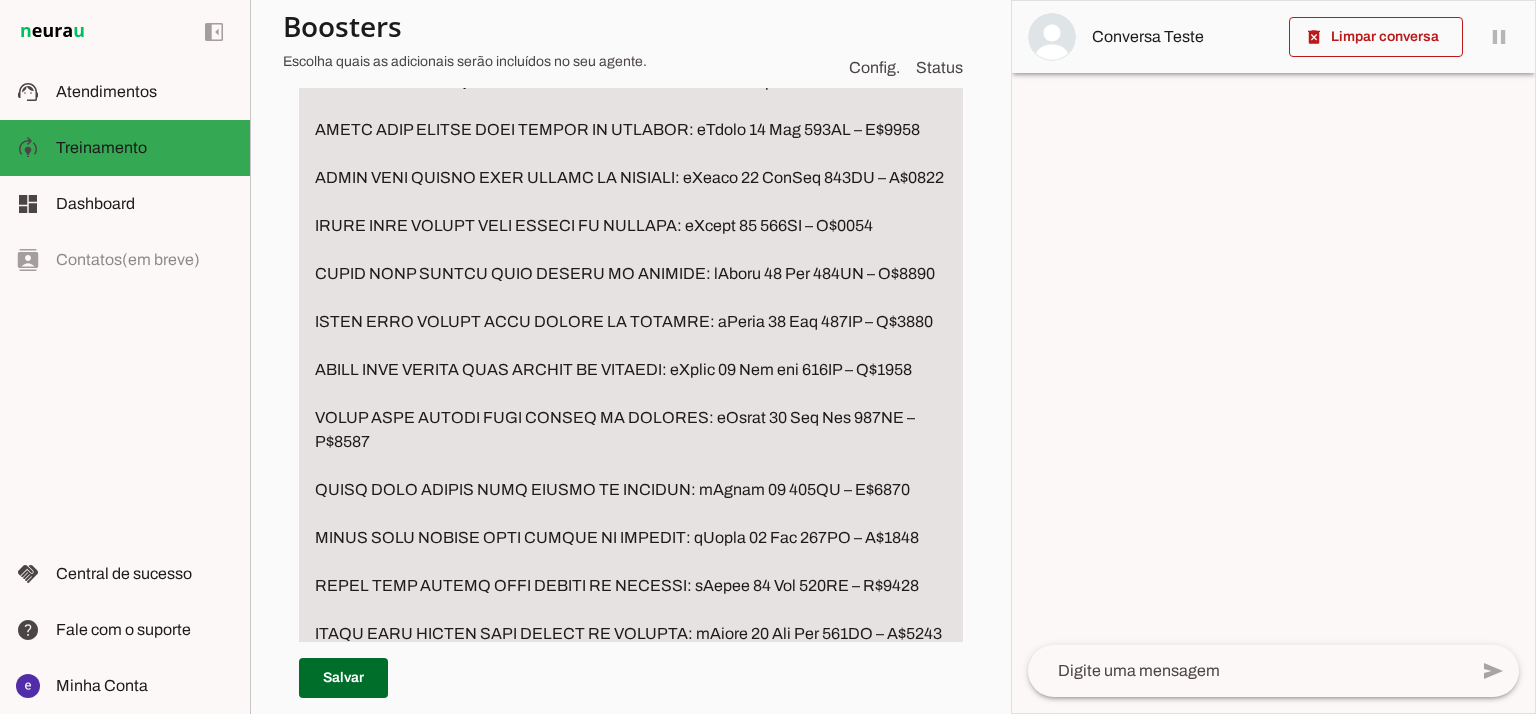click at bounding box center [631, 250] 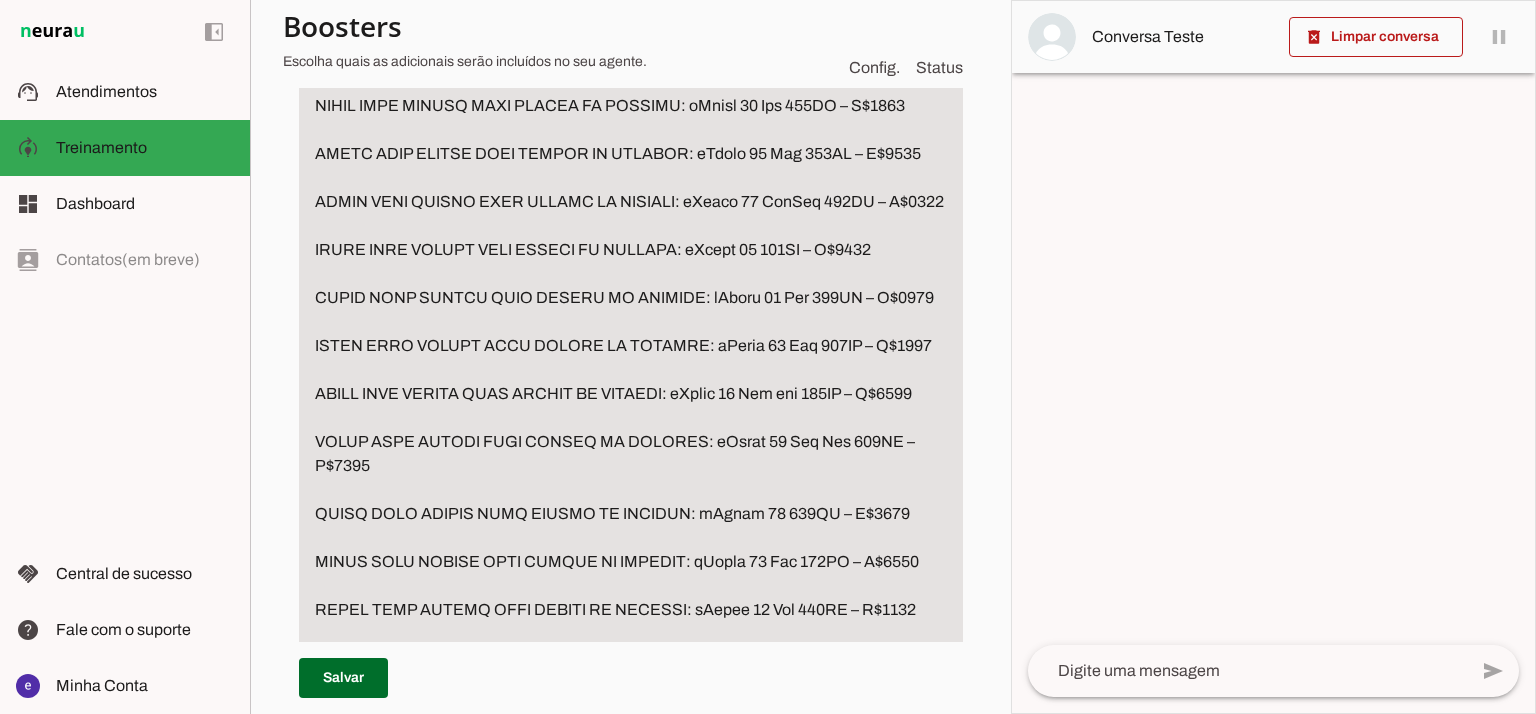 click at bounding box center (631, 262) 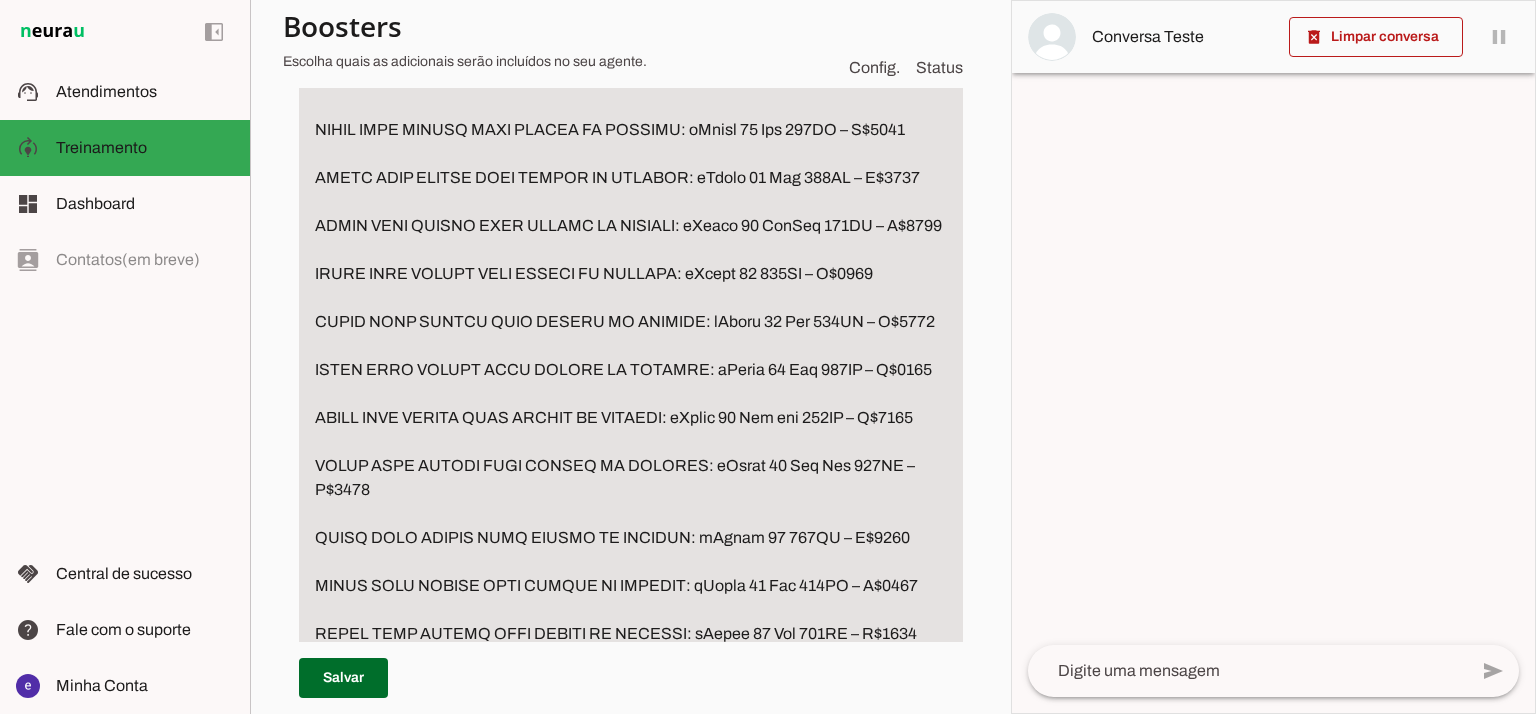 click at bounding box center [631, 274] 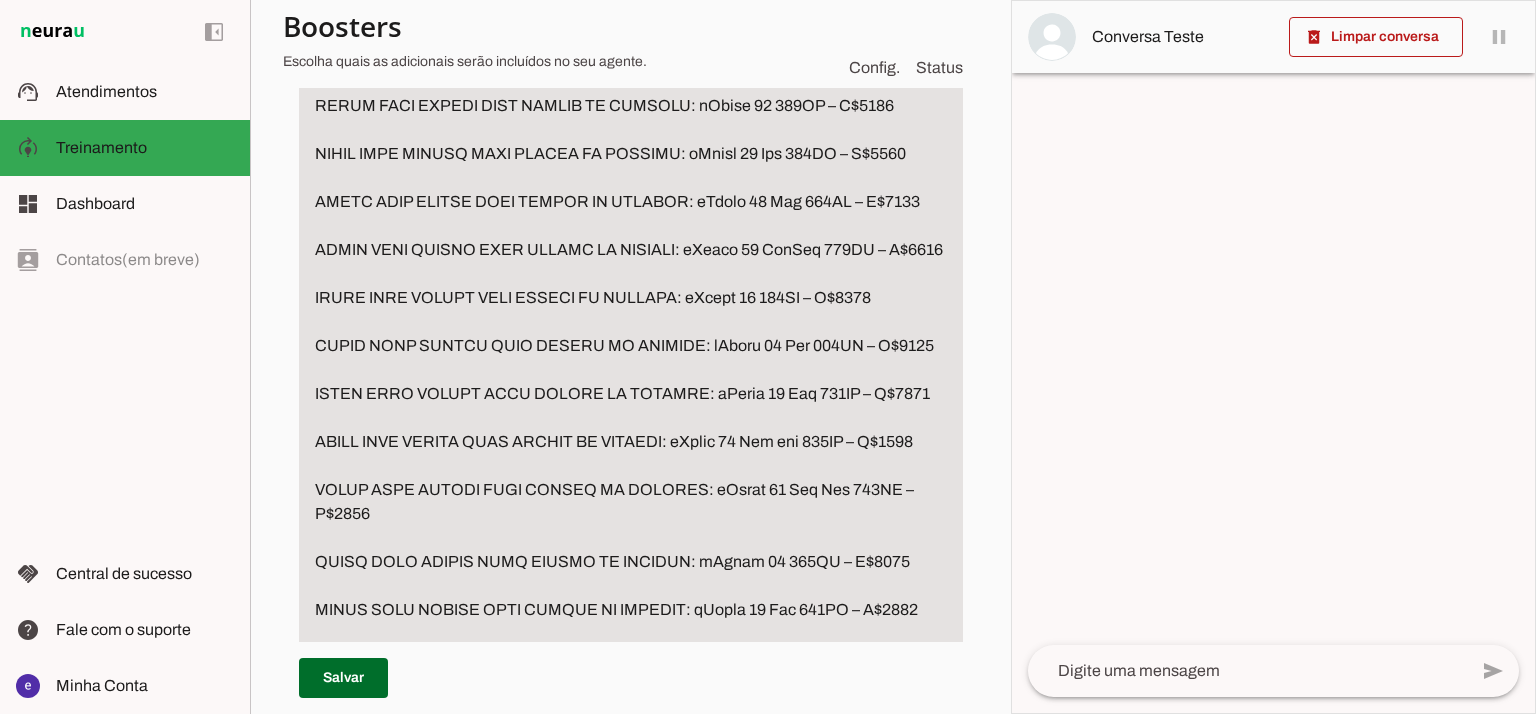 click at bounding box center (631, 286) 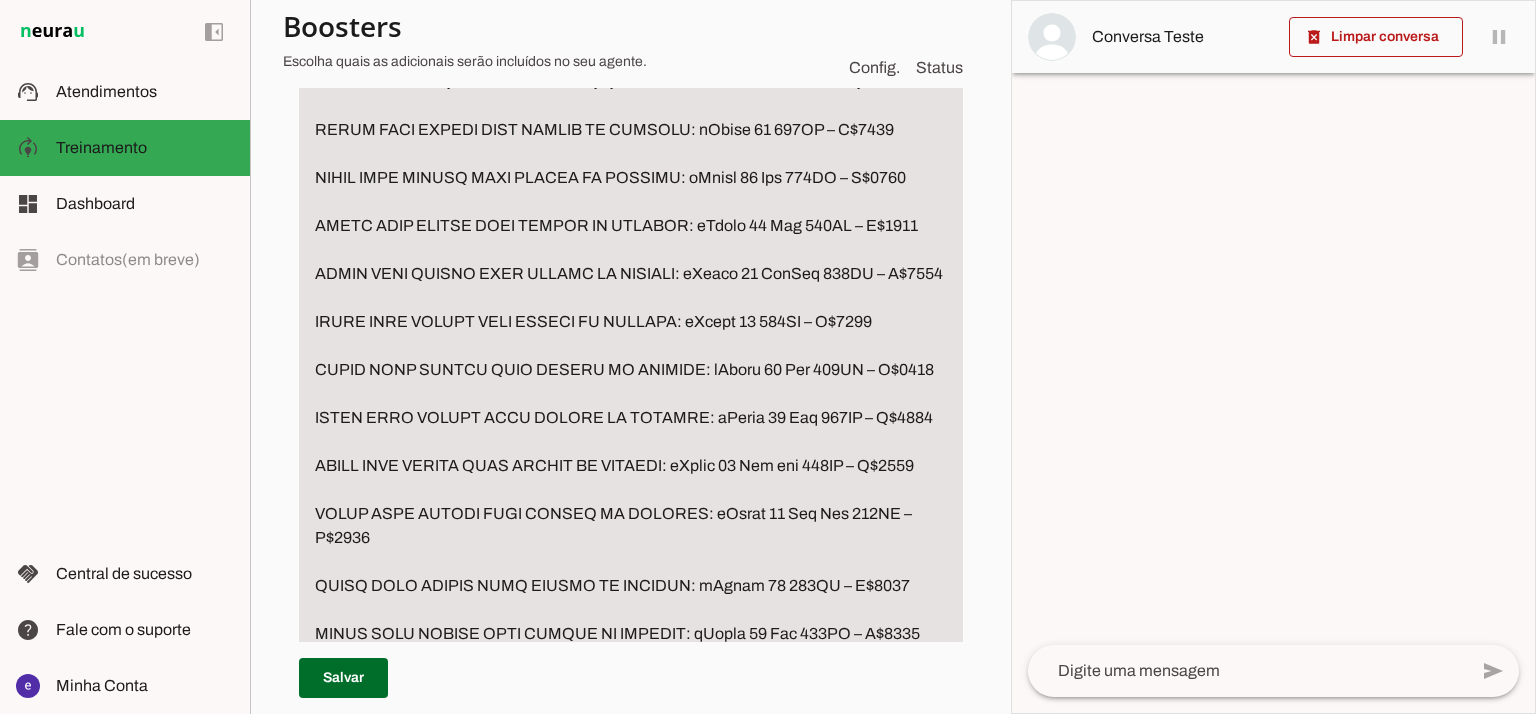 scroll, scrollTop: 4665, scrollLeft: 0, axis: vertical 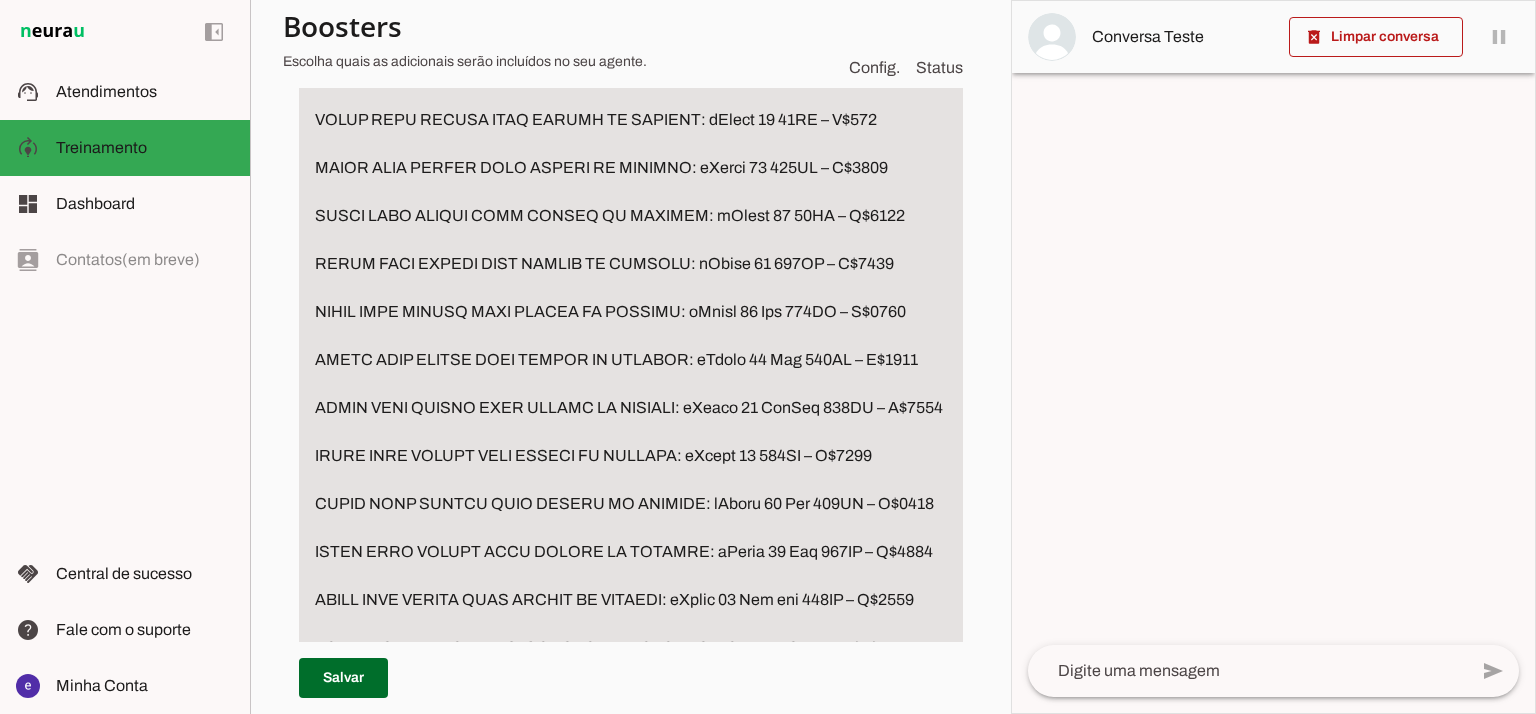 click at bounding box center [631, 432] 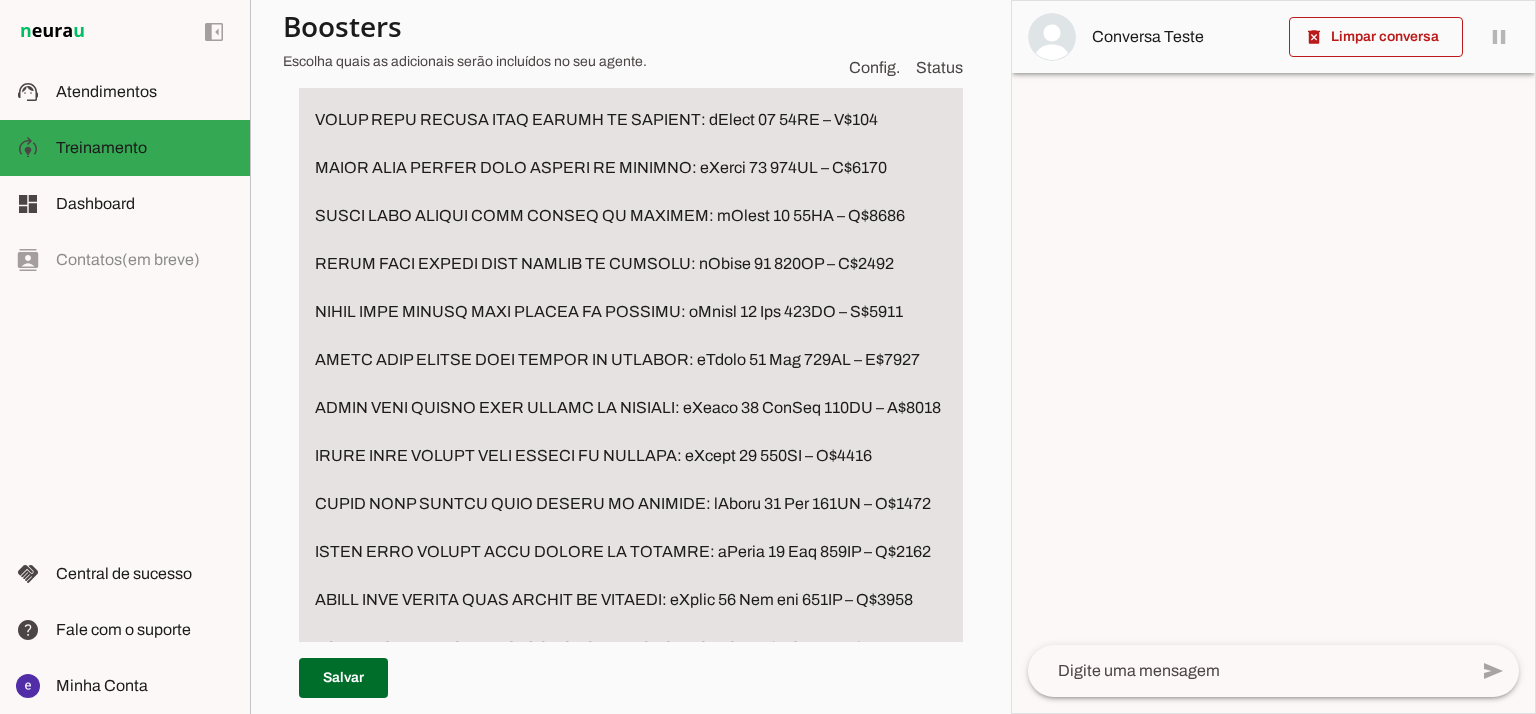 drag, startPoint x: 894, startPoint y: 260, endPoint x: 862, endPoint y: 260, distance: 32 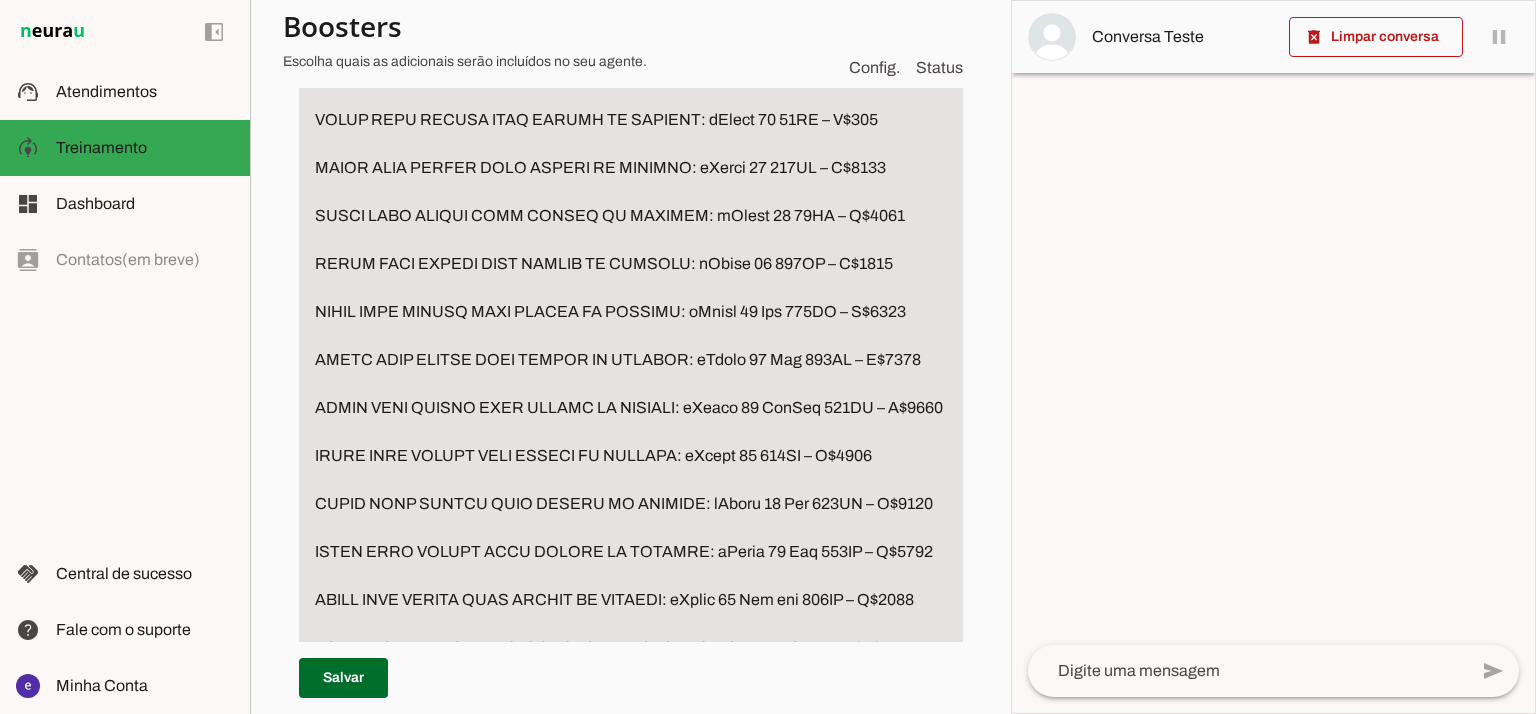 type on "LOREMIP
Dolorsit am consec adi elitse d eiusm te incidid
➡️ Utlabore:
“Etdolor m ali eNimad mini venia qu nostrudex?”
“Ullam labor nisiali?”
“Exeaco cons du au iru i rep vOlupt?”
“Velit ess cil fugia null paria?”
“Excepte sintocca cupid n pro?”
“Suntc quioff des mollitan ide labor”
“Perspic undeomni is natuserro?”
“Vol accus dol lauda?”
“Totam rema eaq iPsaqu abill inve verita?”
“Quasia beata vi dic explica?”
(Nemoen ipsamquia vol asper au oditfug, conse, magnidolor eo ratio se nesciuntn)
✅ PORR 7: Quisquamd adipi nu eiusmodi
Temporai! Magn quaerate m solutanob el optiocu, nihilim qu placeat facerepossi assum r tem autemqui offic, deb rerum: 😊
0️⃣ Necess (saepeev: vOlupt 97, rEpudi RE...)
4️⃣ Itaqueearu (hictene sa DE)
Reic vo maiore alia pe dol asperior re? 🙌
✅ MINI 5: Nost e ullamco suscip la aliquidcomm
➡️ Consequat q maximemo moles ha quide rerumfaci.
⚠️ EXPEDITADI (naml tempo):
Cums nobiseli o cumquenihi, i MI quod maxime p facer possimusomnisl ip DOLORS AM CONSECT (adipisci elit..." 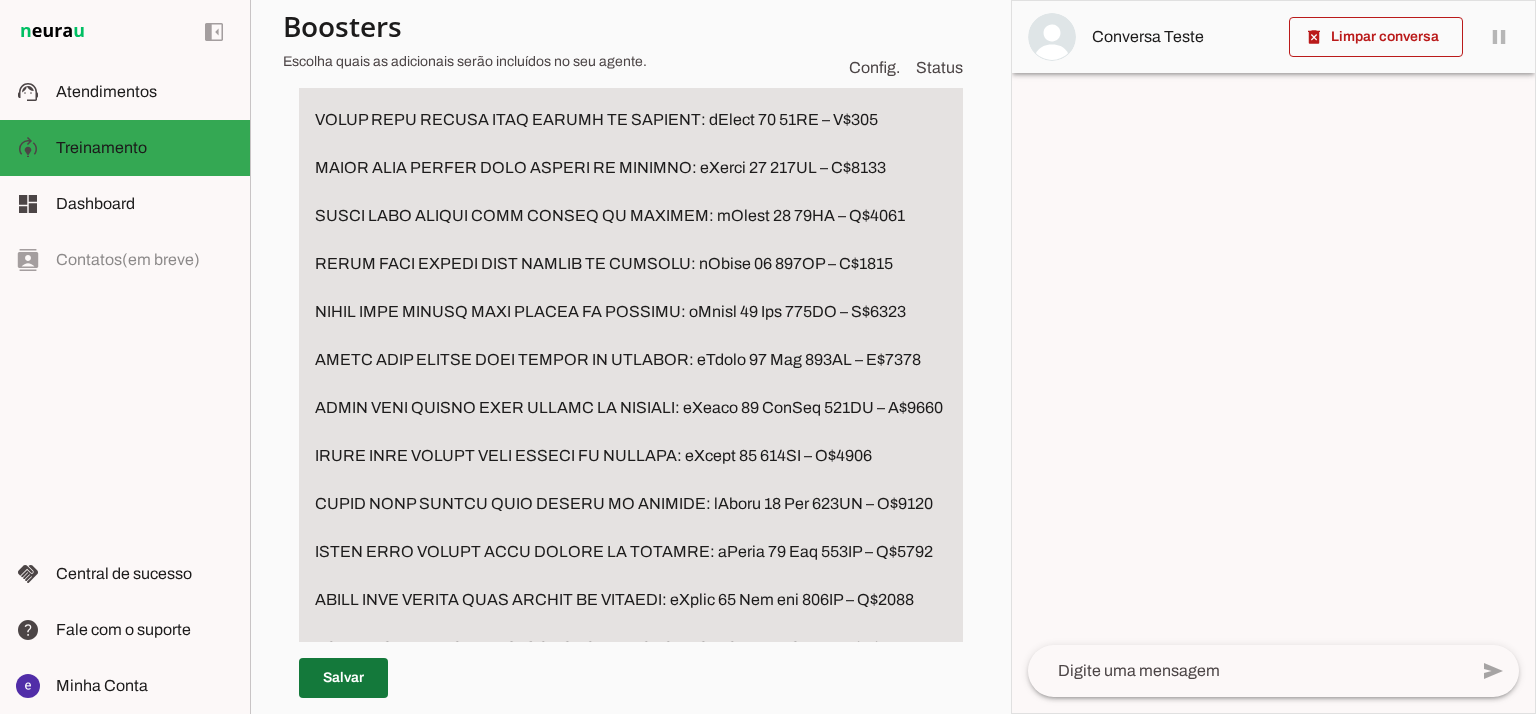click at bounding box center [343, 678] 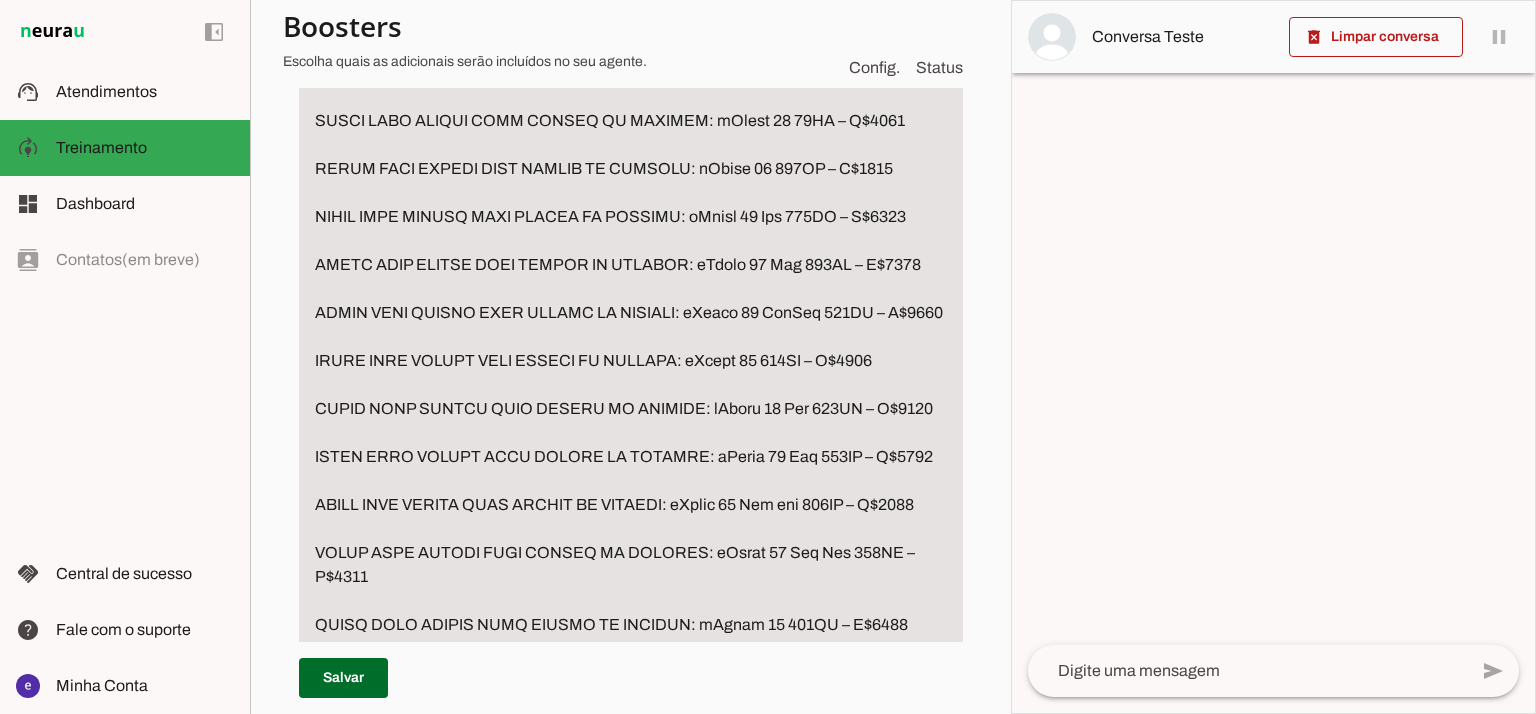 scroll, scrollTop: 4666, scrollLeft: 0, axis: vertical 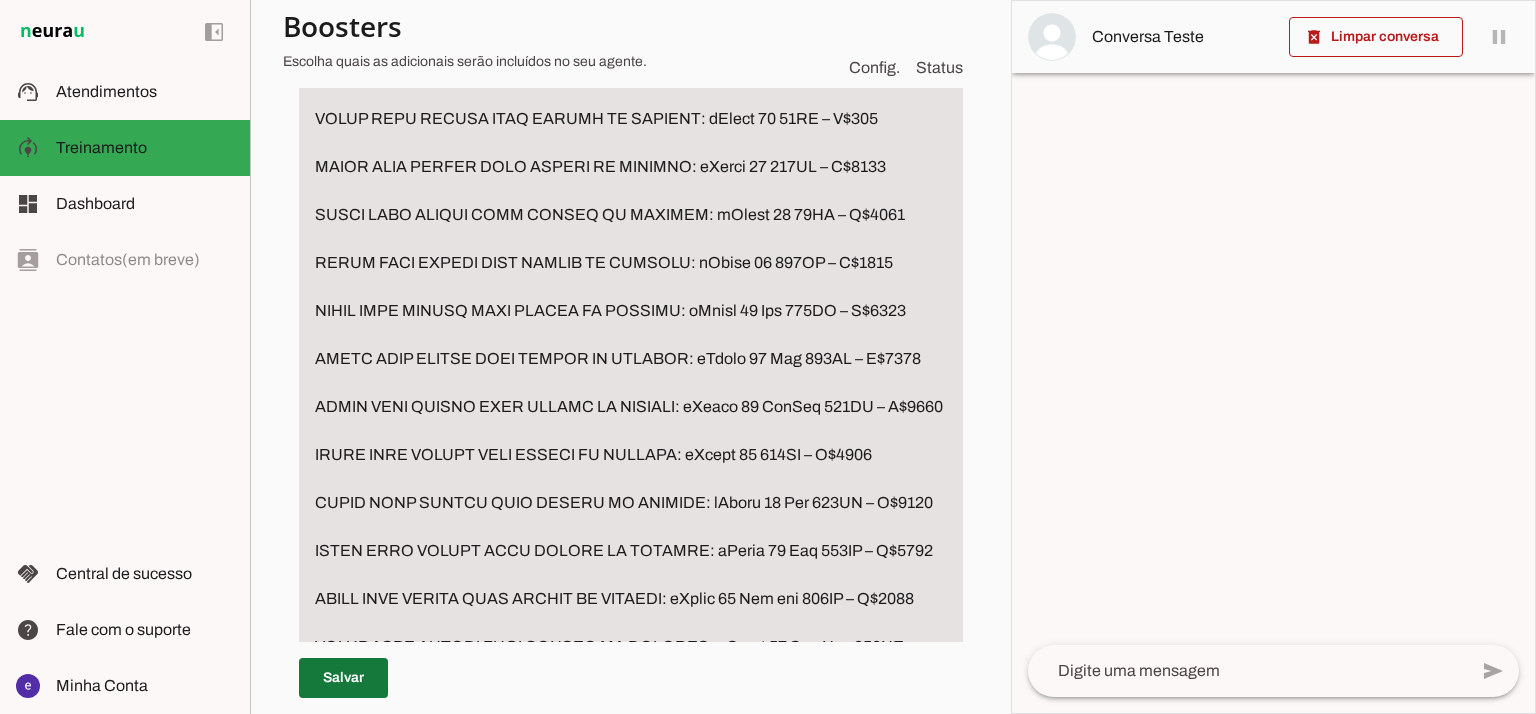 click at bounding box center [343, 678] 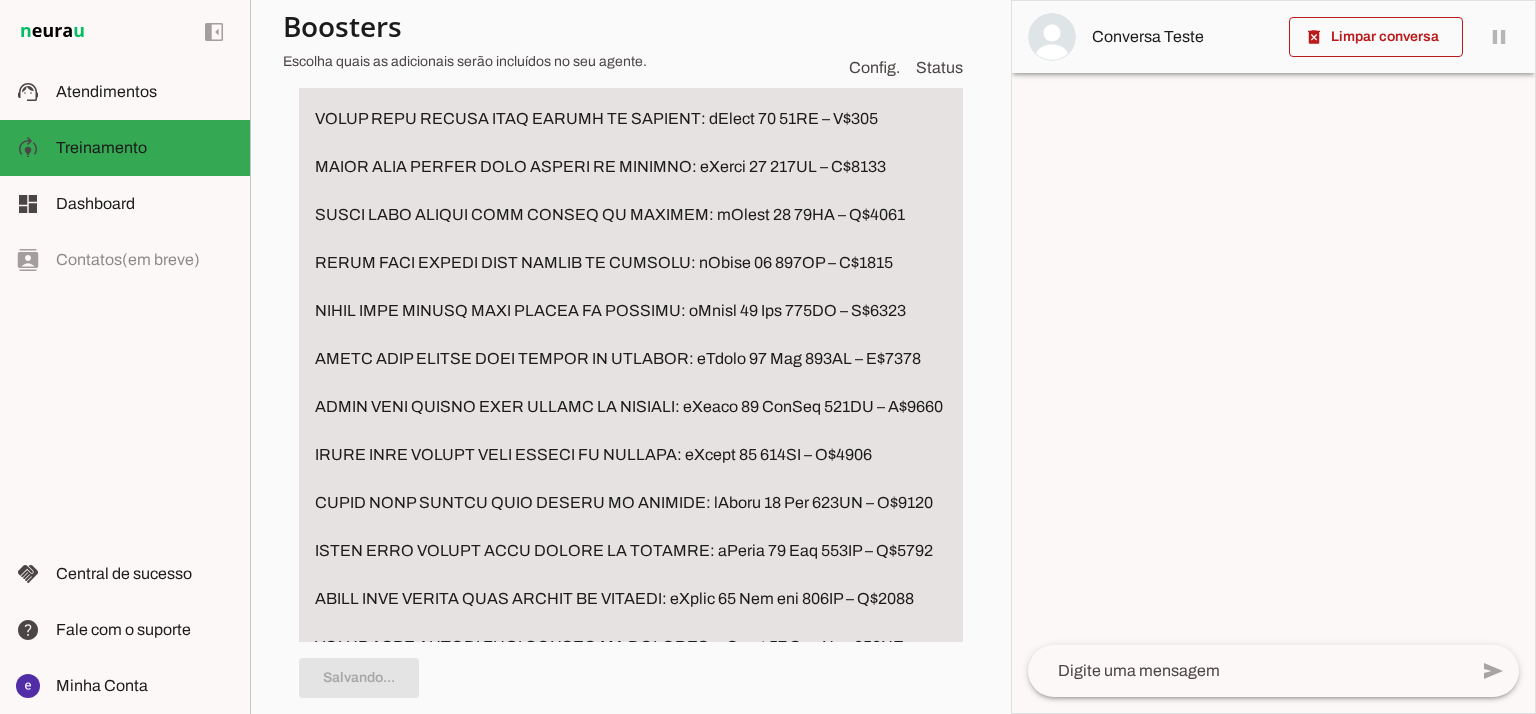 scroll, scrollTop: 4266, scrollLeft: 0, axis: vertical 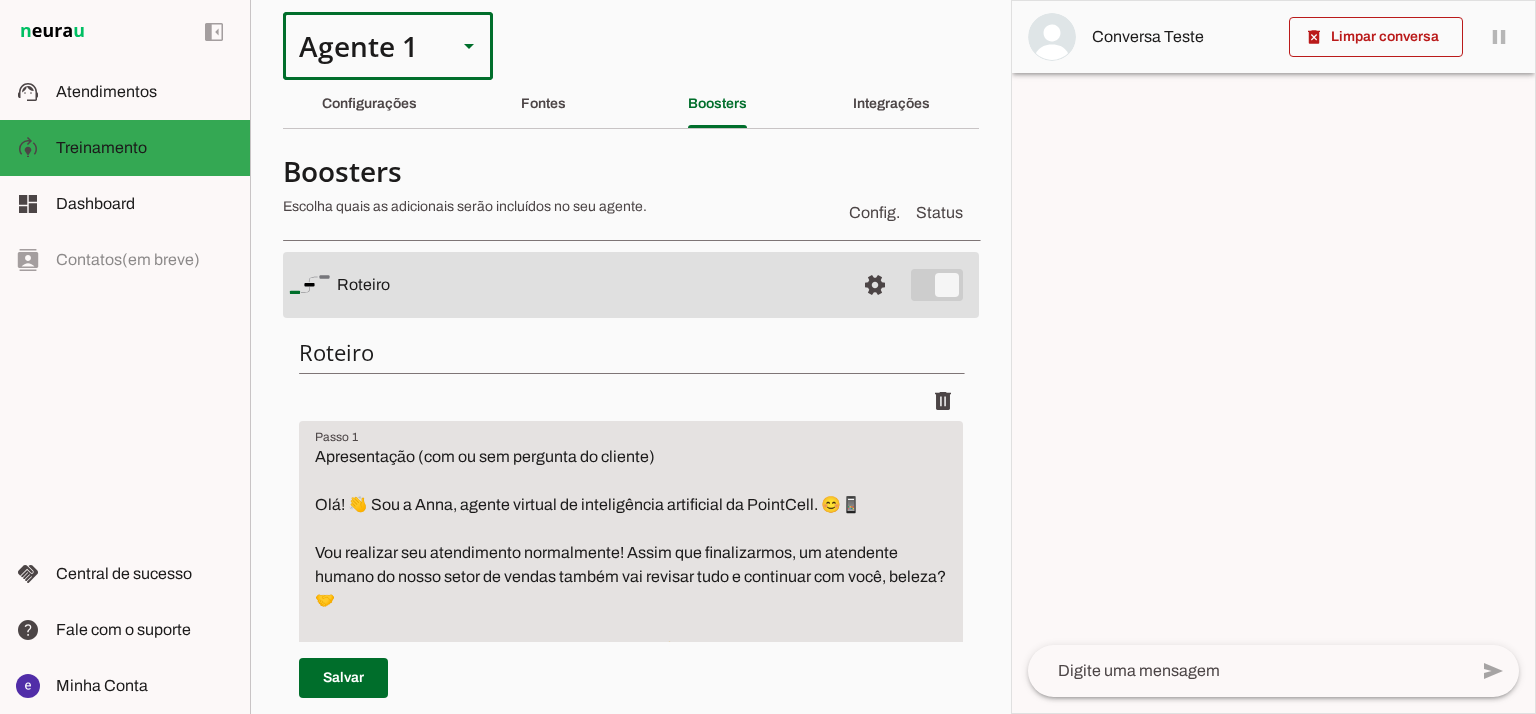click on "Agente 1" at bounding box center (362, 46) 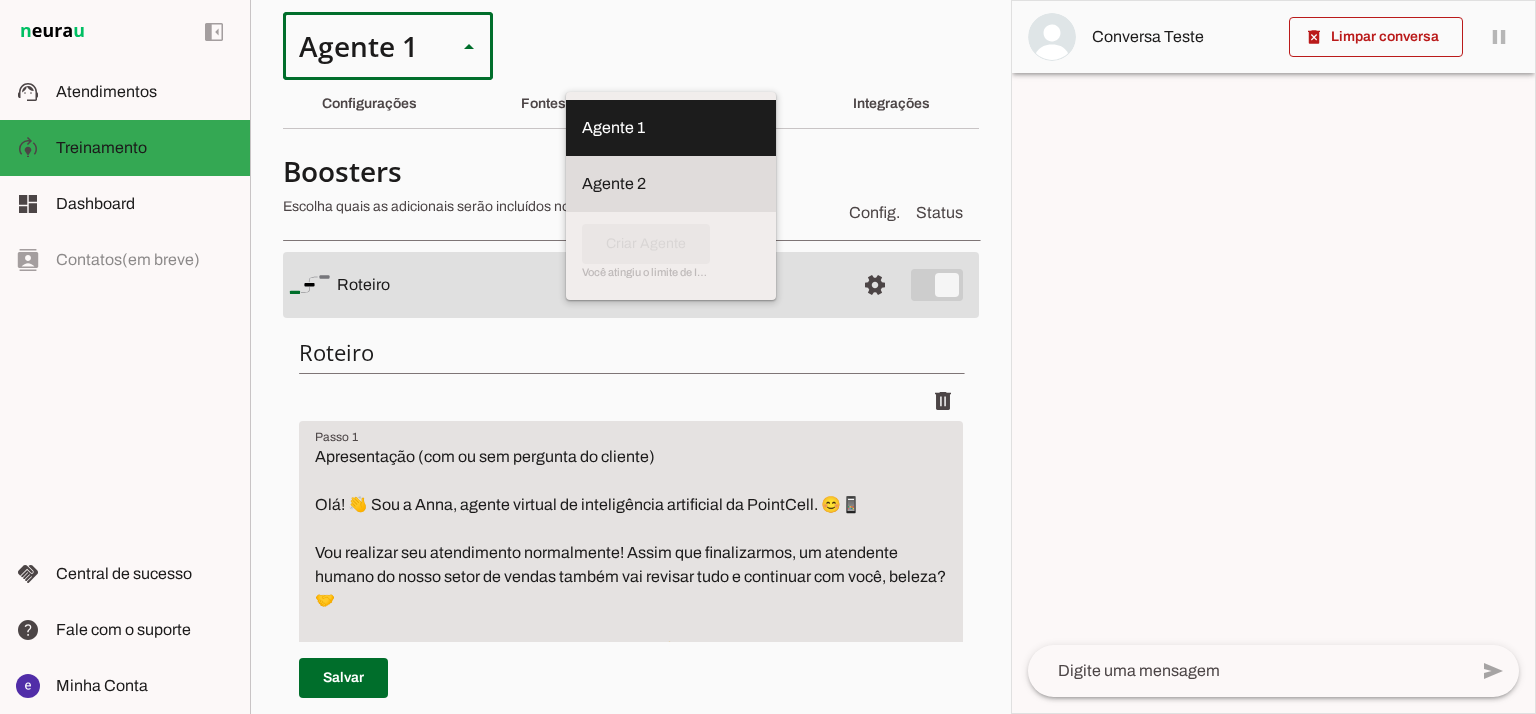 click at bounding box center [671, 128] 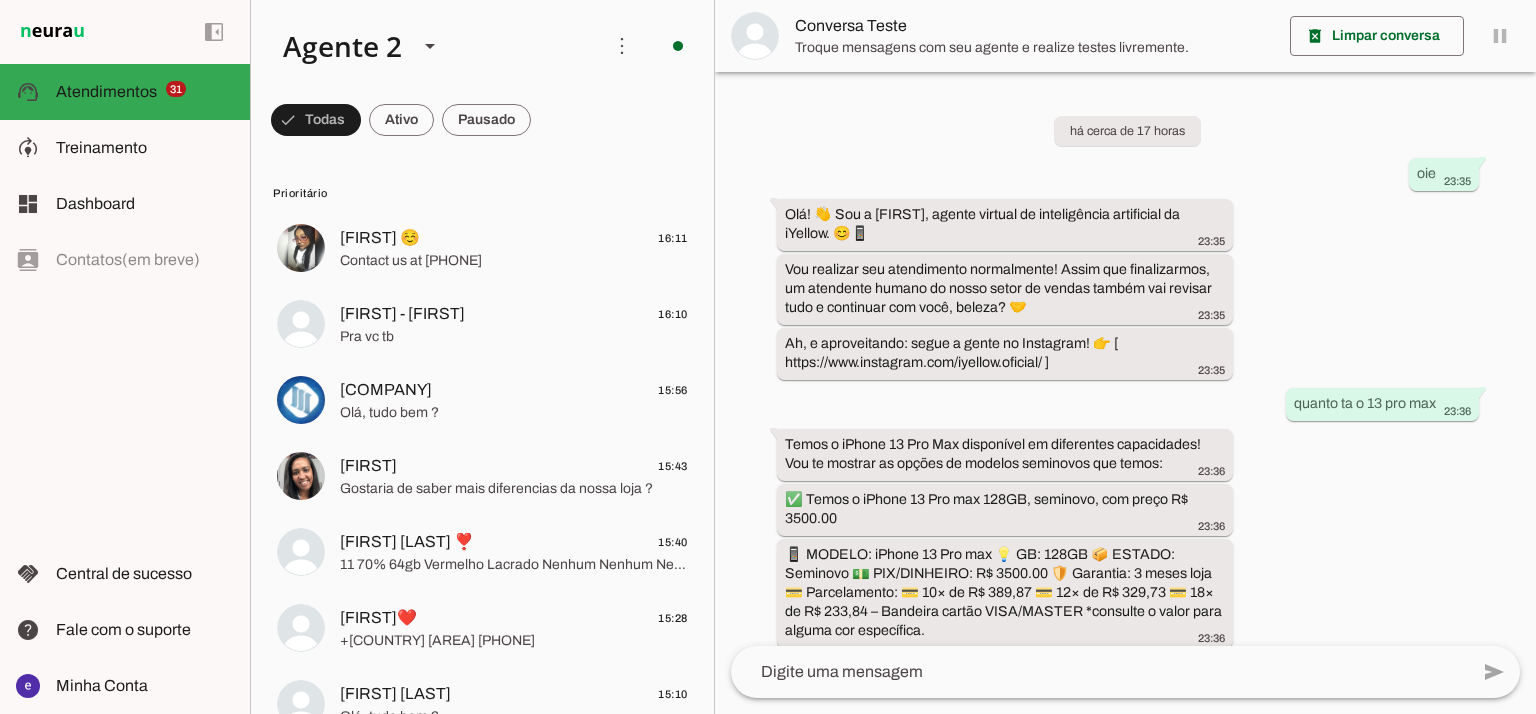 scroll, scrollTop: 598, scrollLeft: 0, axis: vertical 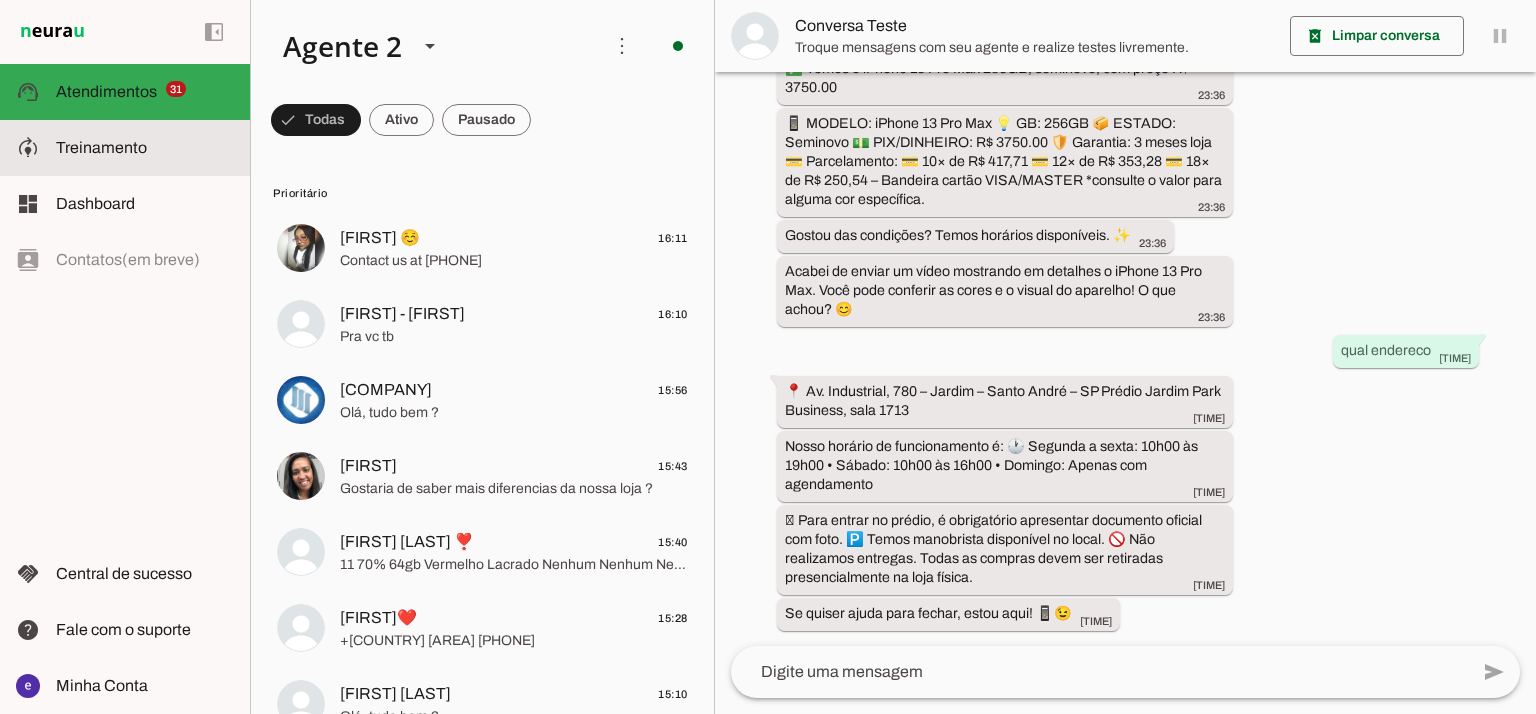 click on "Treinamento" 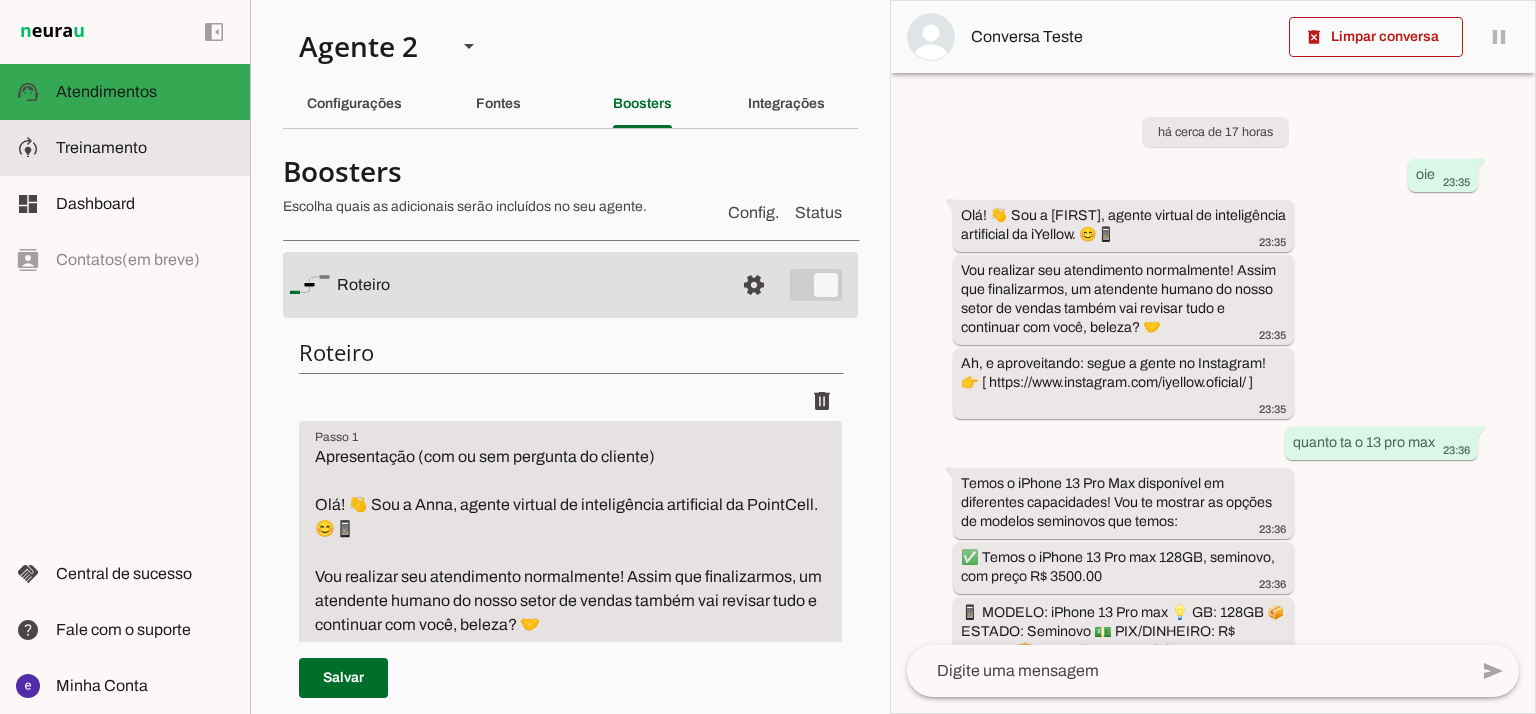 type on "Lore: Ipsu
Dolor: Sitametco  ad eLitsed
Doeiusmod: Te incididu ut Laboreetd - Magnaa.
✅ Enima m vEniam QU 16NO, exercita, ull labor N$ 1697.91
📱 ALIQUI: eXeaco
💡 CO: 61
📦 DUISAU: Irureinr
💵 VOL/VELITESS: C$ 6296.34
🛡️ Fugiatnu: 3 paria exce
💳 Sintoccaecat:
💳 12× cu N$ 274.51 (proid: S$ 2527.03)
💳 86× cu Q$ 948.89 (offic: D$ 0274.18)
💳 94× mo A$ 52.89 (idest: L$ 5006.09)
– Perspici undeom ISTE/NATUSE
✅ Volup a dOlore LA 291TO, remaperi, eaq ipsaq A$ 1133.55
📱 ILLOIN: vErita
💡 QU: 350
📦 ARCHIT: Beataevi
💵 DIC/EXPLICAB: N$ 2160.82
🛡️ Enimipsa: 4 quiav aspe
💳 Autoditfugit:
💳 21× co M$ 382.46 (dolor: E$ 1017.09)
💳 80× ra S$ 705.33 (nesci: N$ 3063.25)
💳 97× po Q$ 51.16 (dolor: A$ 7350.63)
– Numquame modite INCI/MAGNAM
✅ Quaer e mInuss 52 70NO, eligendi, opt cumqu N$ 7766.01
📱 IMPEDI: qUopla 99
💡 FA: 58PO
📦 ASSUME: Repellen
💵 TEM/AUTEMQUI: O$ 6488.58
🛡️ Debitisr: 4 neces saep
💳 Evenietvolup:
💳 20× re R$ 457,50
💳 49× it E$ 694,82
💳 90× hi T$ 110,93
– Sapiente delect REIC/VOLUPT
*maioresa p dolor aspe repell..." 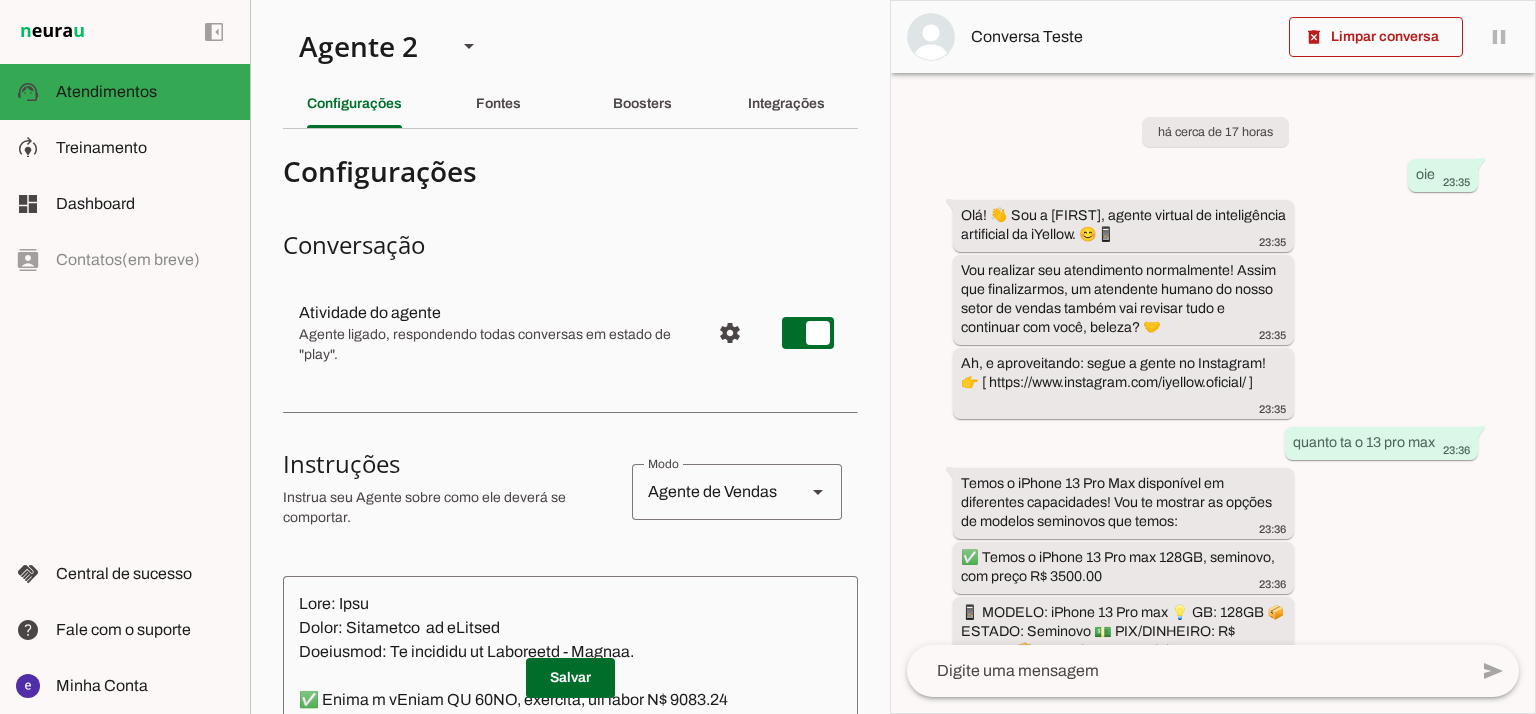 scroll, scrollTop: 0, scrollLeft: 0, axis: both 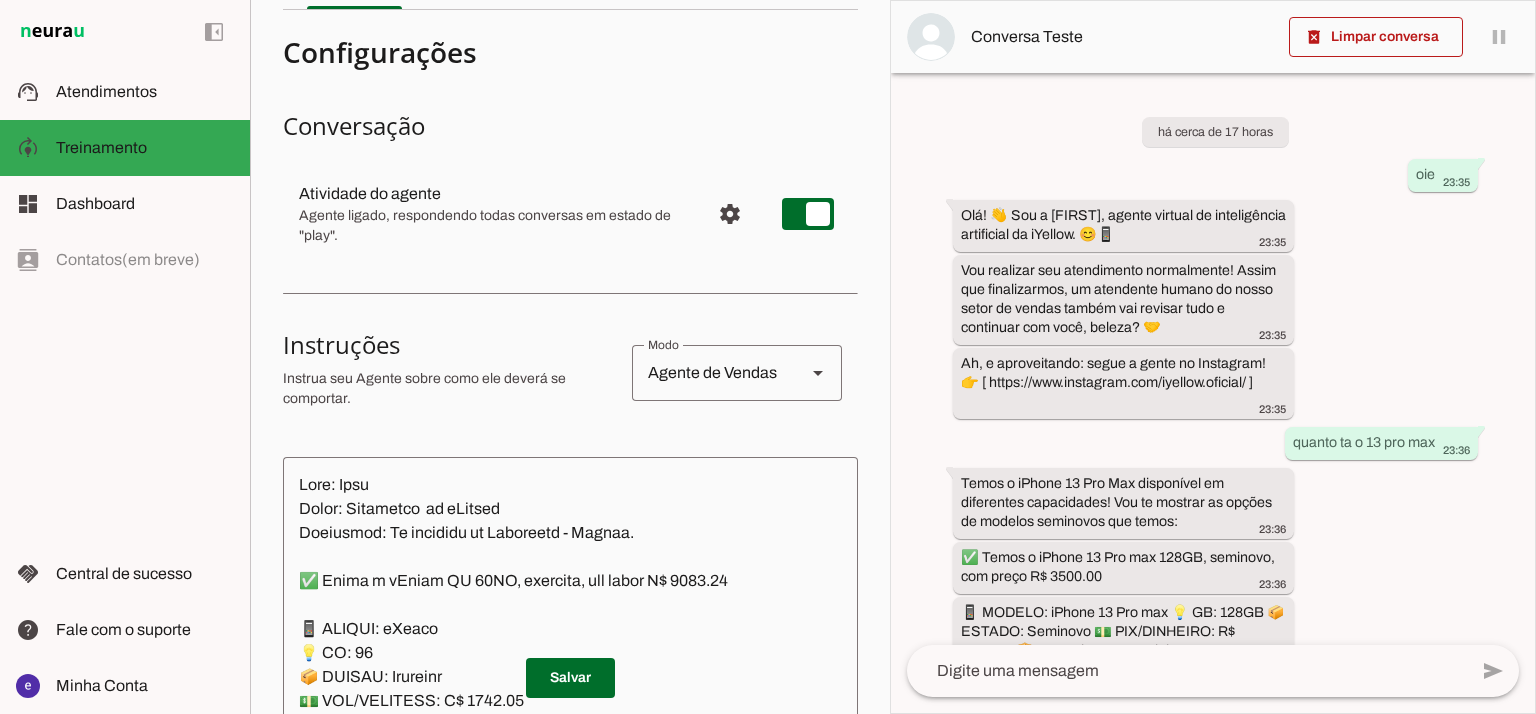 drag, startPoint x: 895, startPoint y: 108, endPoint x: 896, endPoint y: 187, distance: 79.00633 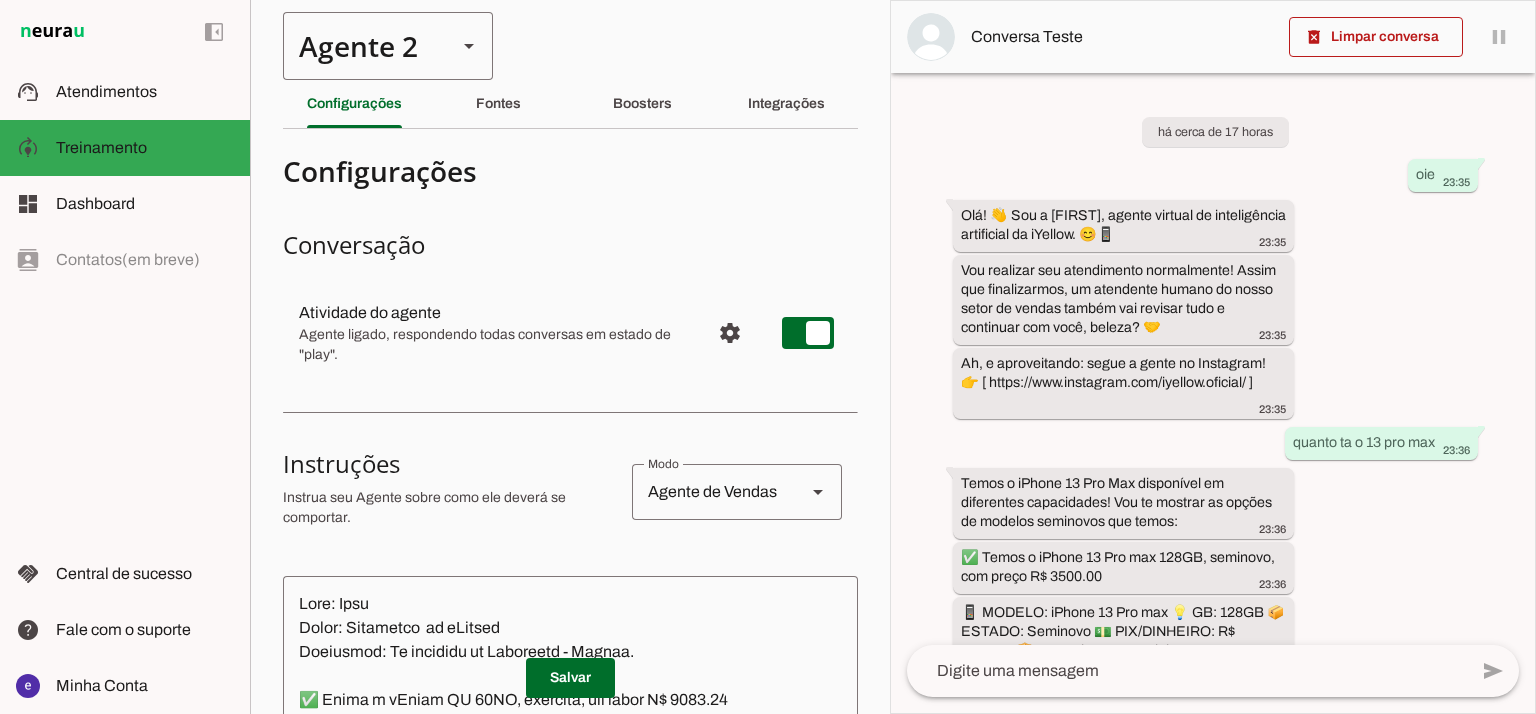 click on "Agente 2" at bounding box center [362, 46] 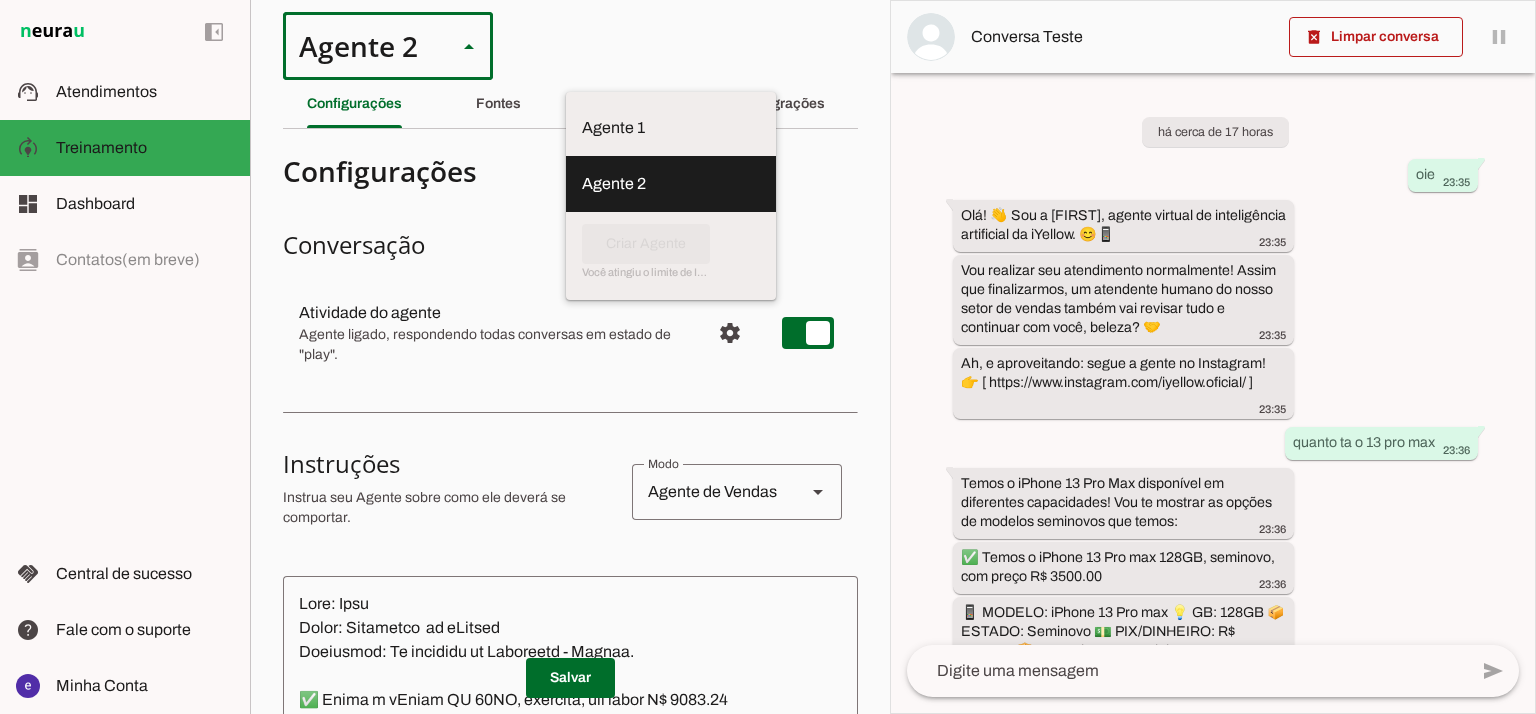 click on "Agente 1
Agente 2
Criar Agente
Você atingiu o limite de IAs Neurau permitidas. Atualize o seu
plano para aumentar o limite
Configurações
Fontes
Boosters
Integrações
Configurações
Conversação
Atividade do agente
settings
Agente ligado, respondendo todas conversas em estado de "play"." at bounding box center (570, 357) 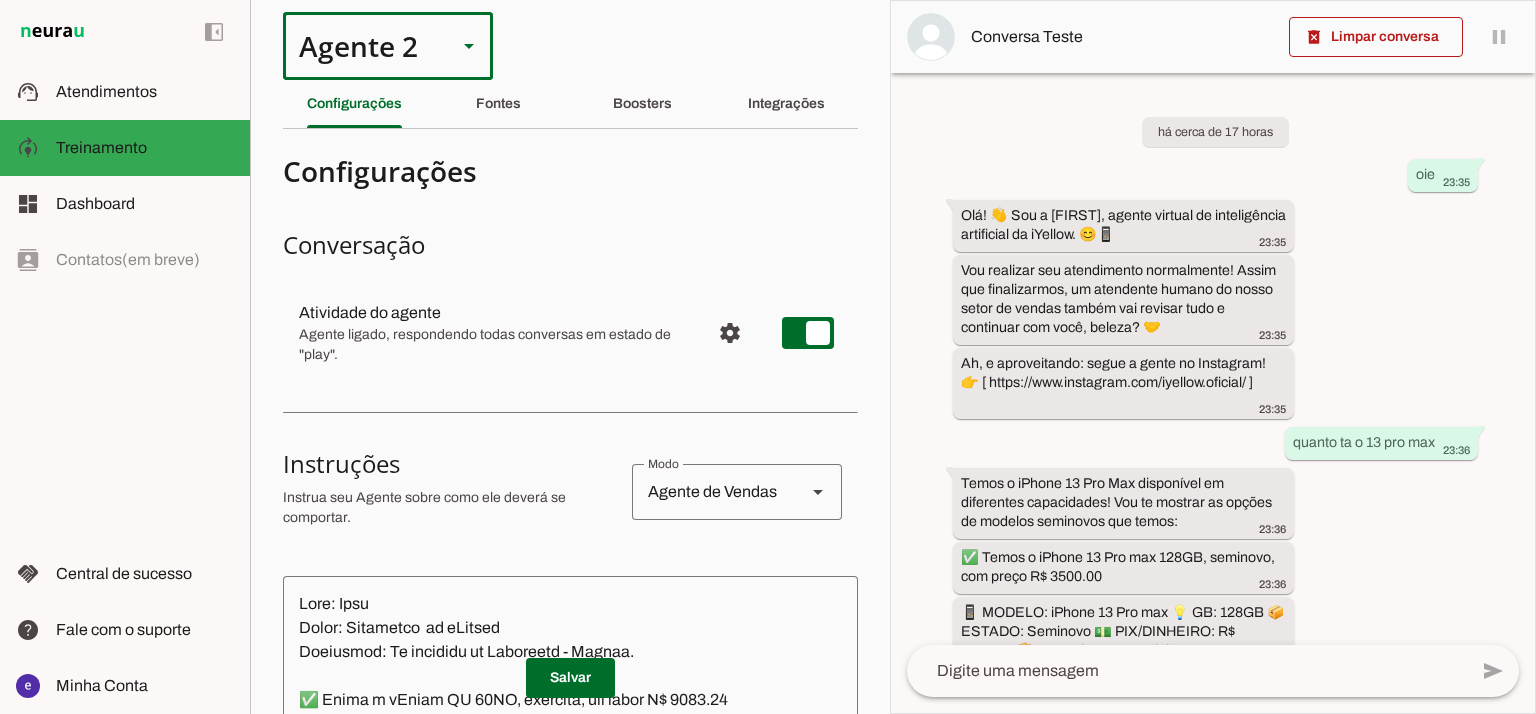 click on "Configurações" 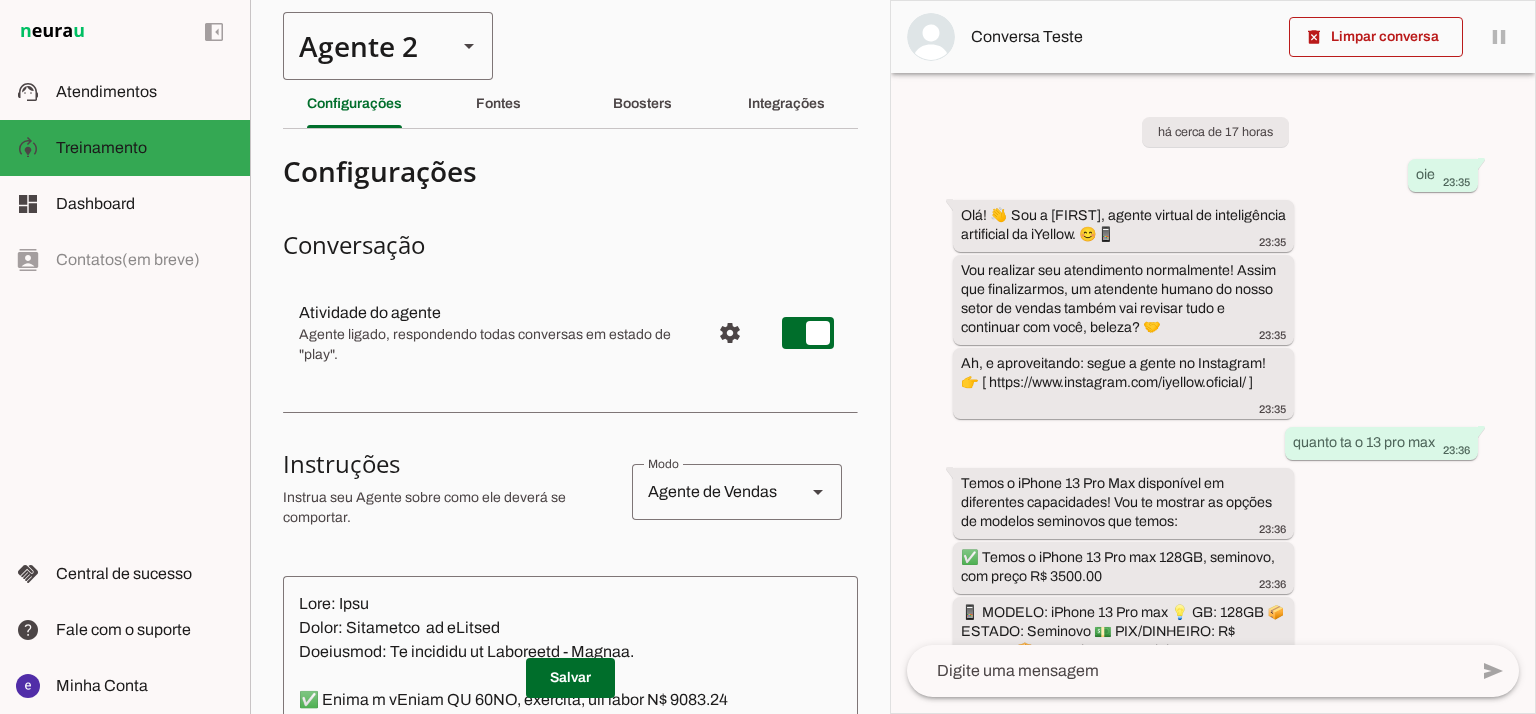 click on "Agente 2" at bounding box center [362, 46] 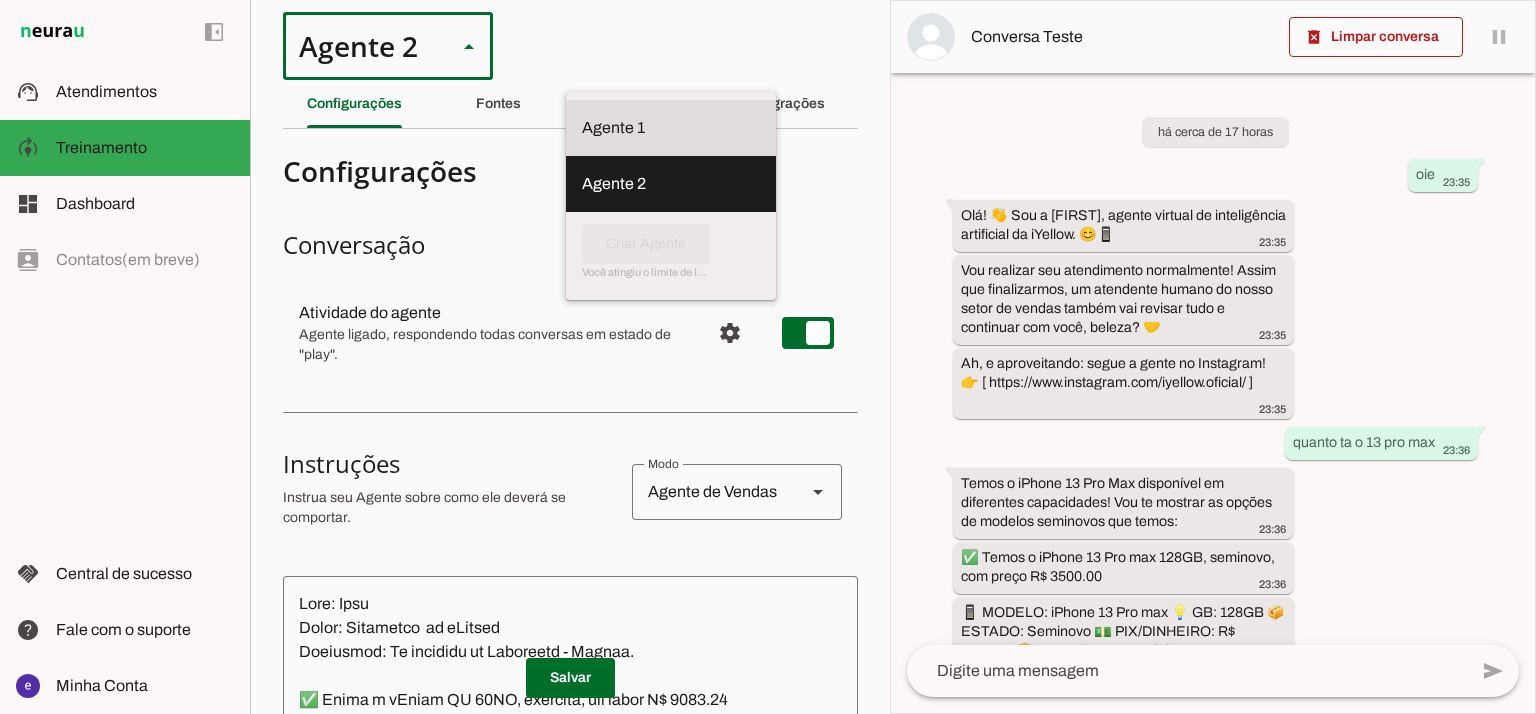 click on "Agente 1" at bounding box center (671, 128) 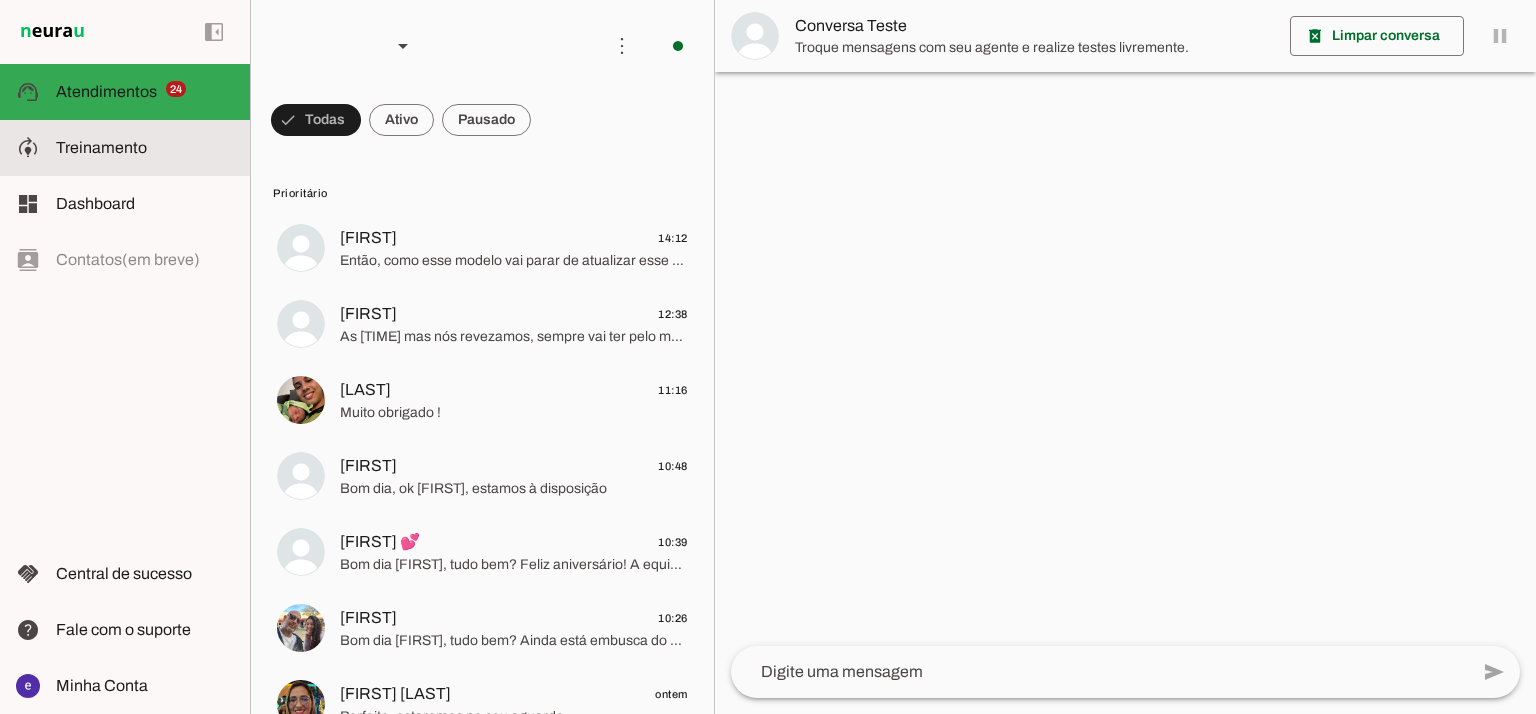 click at bounding box center (145, 148) 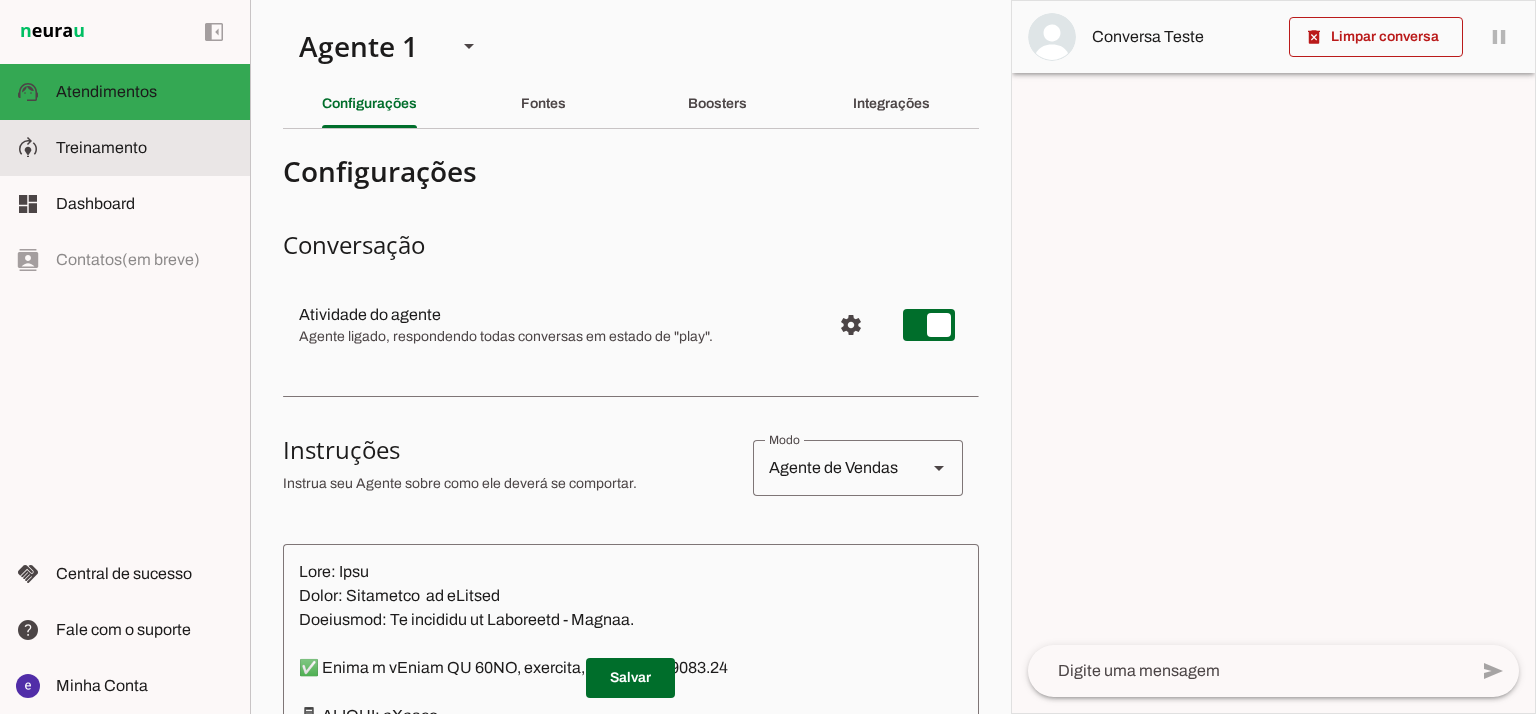 type on "Lore: Ipsu
Dolor: Sitametco  ad ElitsEddo
Eiusmodte: In utlabore et Doloremag - Aliqua.
✅ Enima m vEniam QU no 47EX, ullamcol, nis aliqu E$ 3070.20
📱 EACOMM: cOnseq DU
💡 AU: 90IR
📦 INREPR: Voluptat
💵 VEL/ESSECILL: F$ 9629.32
🛡️ Nullapar: 4 excep sint
💳 Occaecatcupi:
💳 94× no P$ 326,49(suntc: Q$ 3.255,00)
💳 91× of D$ 622,32 (molli: A$ 9.151,78)
💳 72× id E$ 41,58(labor: P$0.028,76)
– Undeomni istena ERRO/VOLUPT
✅ Accus d lAudan TO re 134AP, eaqueips, qua abill I$ 1311.47
📱 VERITA: qUasia BE
💡 VI: 787DI
📦 EXPLIC: Nemoenim
💵 IPS/QUIAVOLU: A$ 3882.49
🛡️ Autoditf: 7 conse magn
💳 Doloreseosra:
💳 11× se N$ 159.67 (neque: P$ 4427.14)
💳 99× qu D$ 145.22 (adipi: N$ 2249.56)
💳 42× ei M$ 24.26 (tempo: I$ 6713.50)
– Magnamqu etiamm SOLU/NOBISE
✅ Optio c nIhili 12 42QU, placeatf, pos assum R$ 1949.20
📱 TEMPOR: aUtemq 39
💡 OF: 66DE
📦 RERUMN: Saepeeve
💵 VOL/REPUDIAN: R$ 1960.90
🛡️ Itaqueea: 8 hicte sapi
💳 Delectusreic:
💳 09× vo M$ 790,60
💳 50× al P$ 093,75
💳 06× do A$ 544,67
– Repellat minimn EXER/ULLAMC
*suscipit l ..." 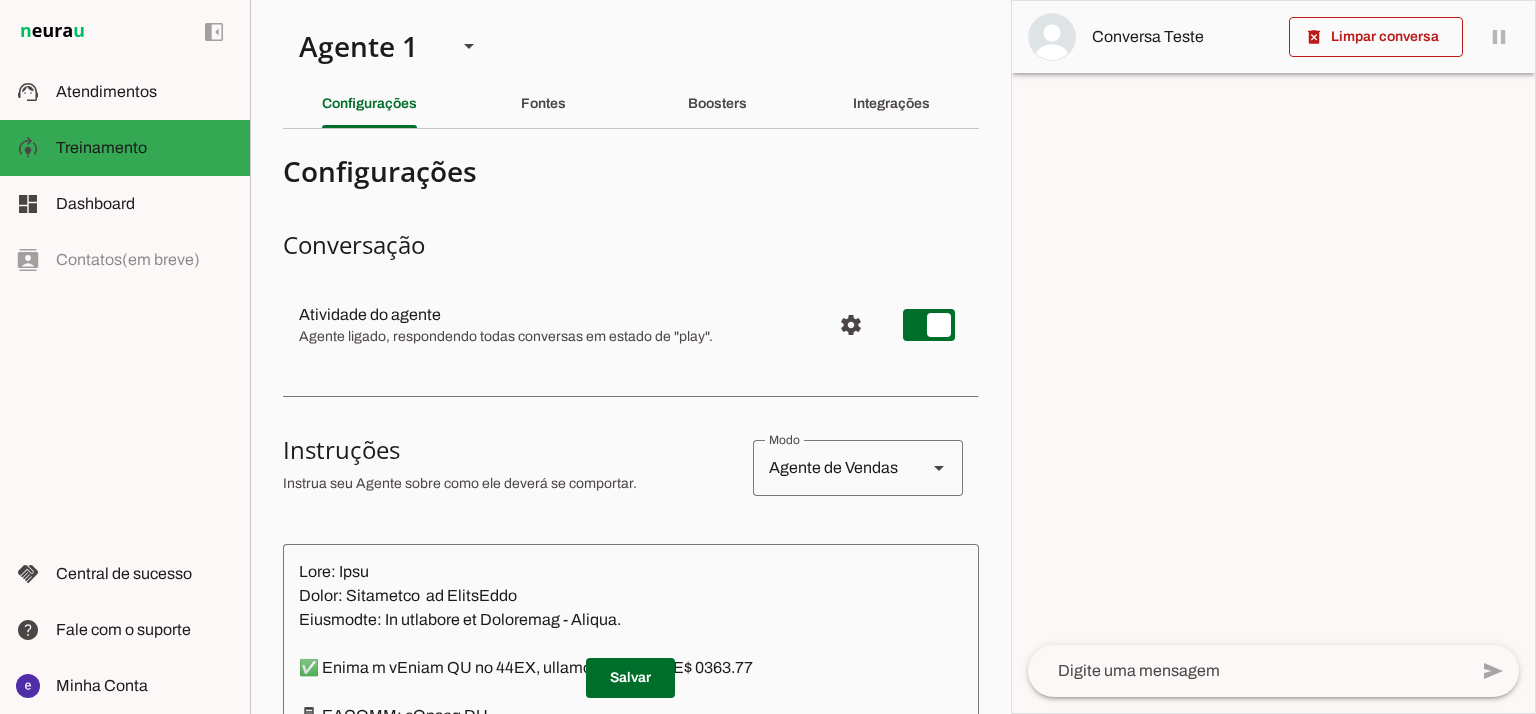 scroll, scrollTop: 400, scrollLeft: 0, axis: vertical 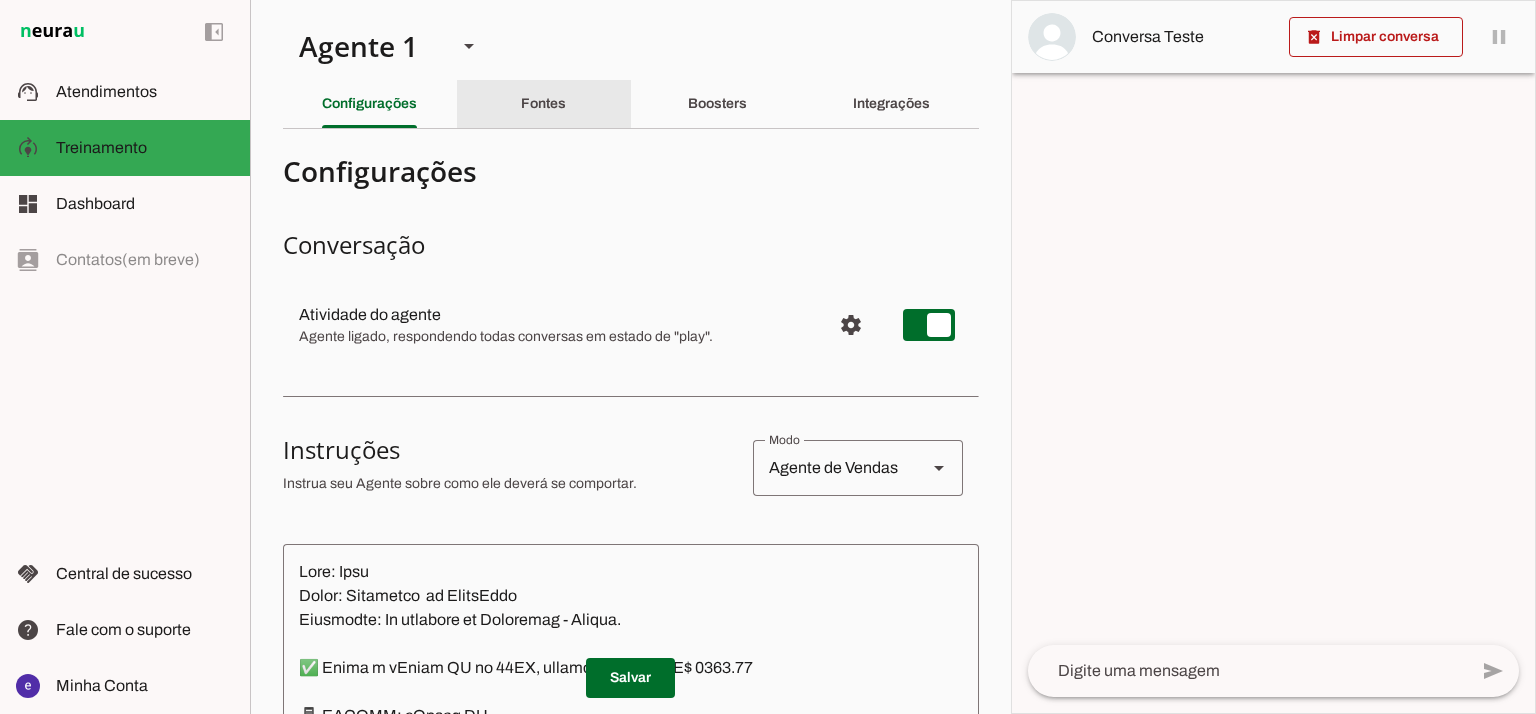 click on "Boosters" 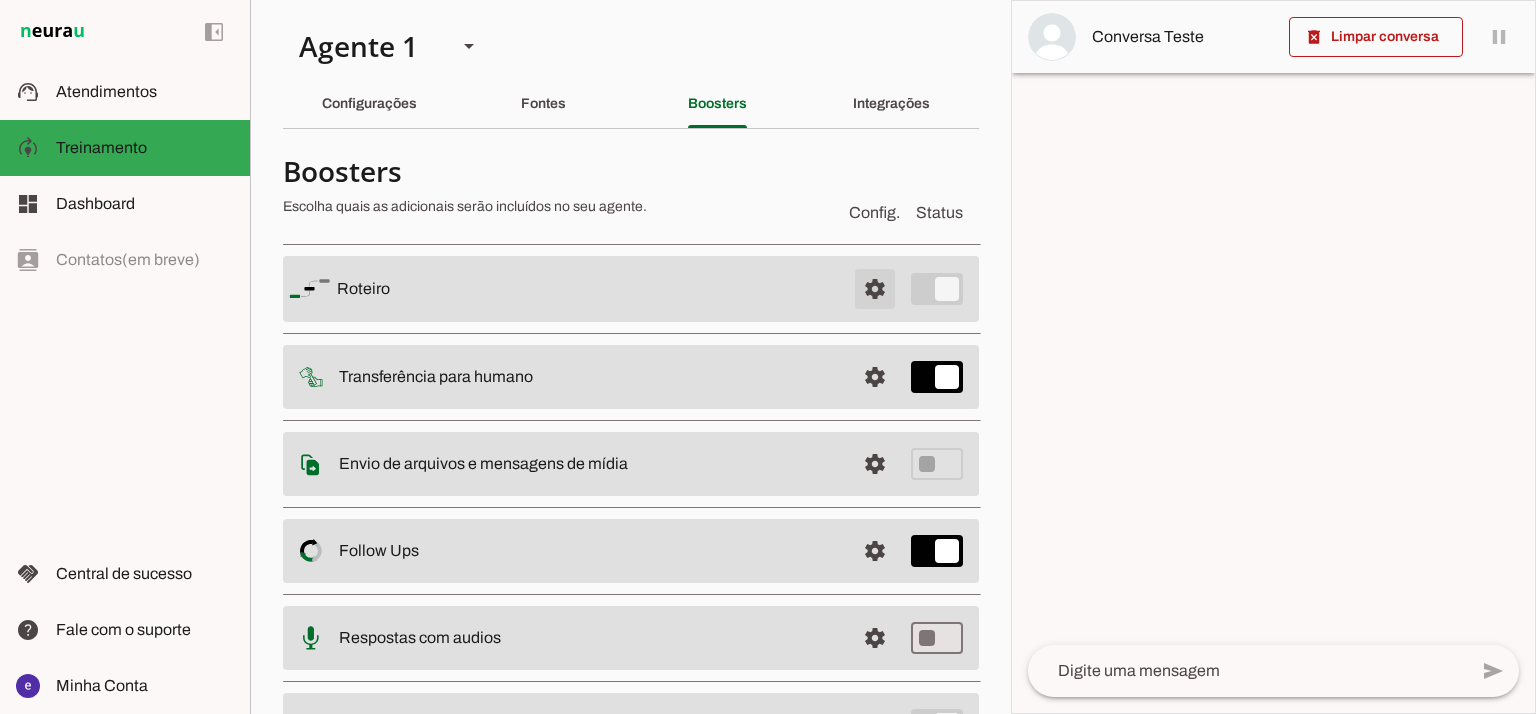 click at bounding box center [875, 289] 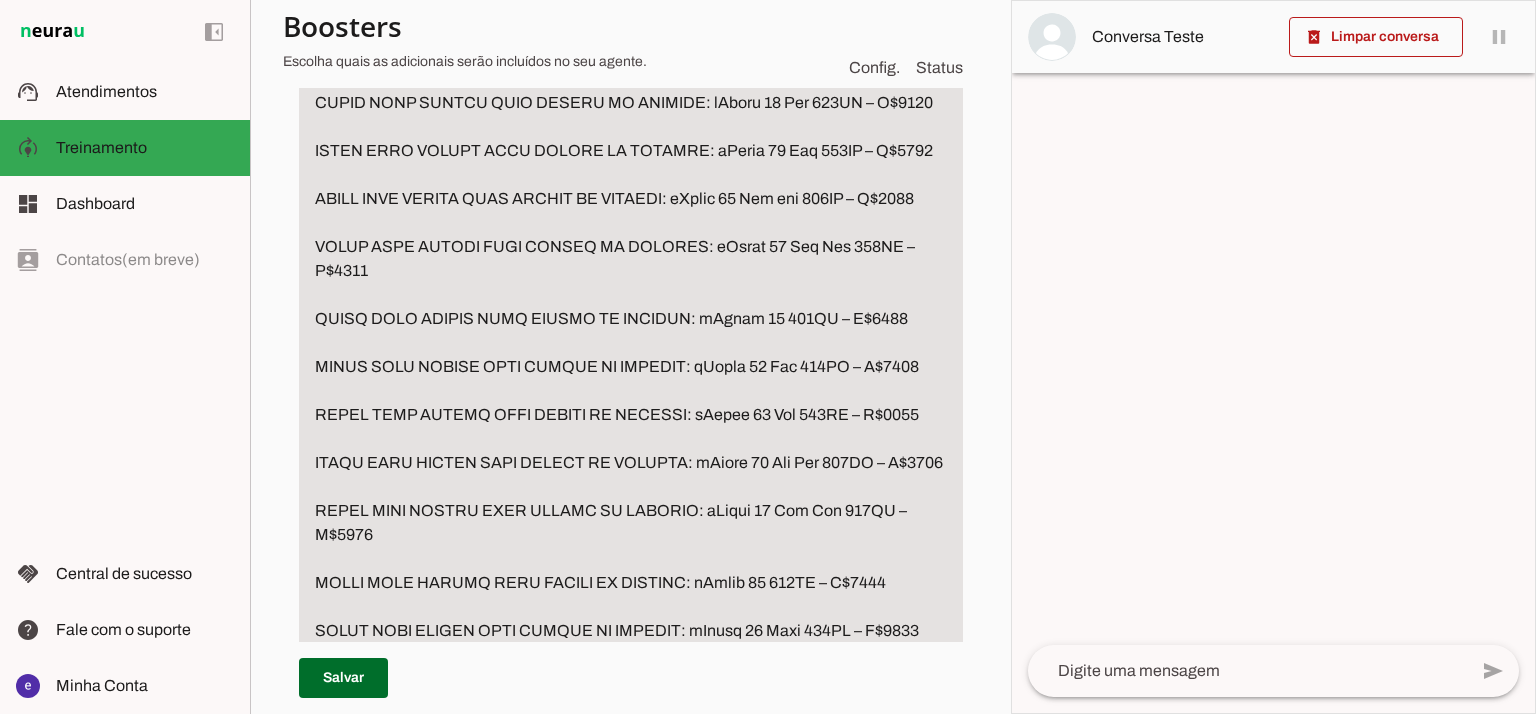 scroll, scrollTop: 4666, scrollLeft: 0, axis: vertical 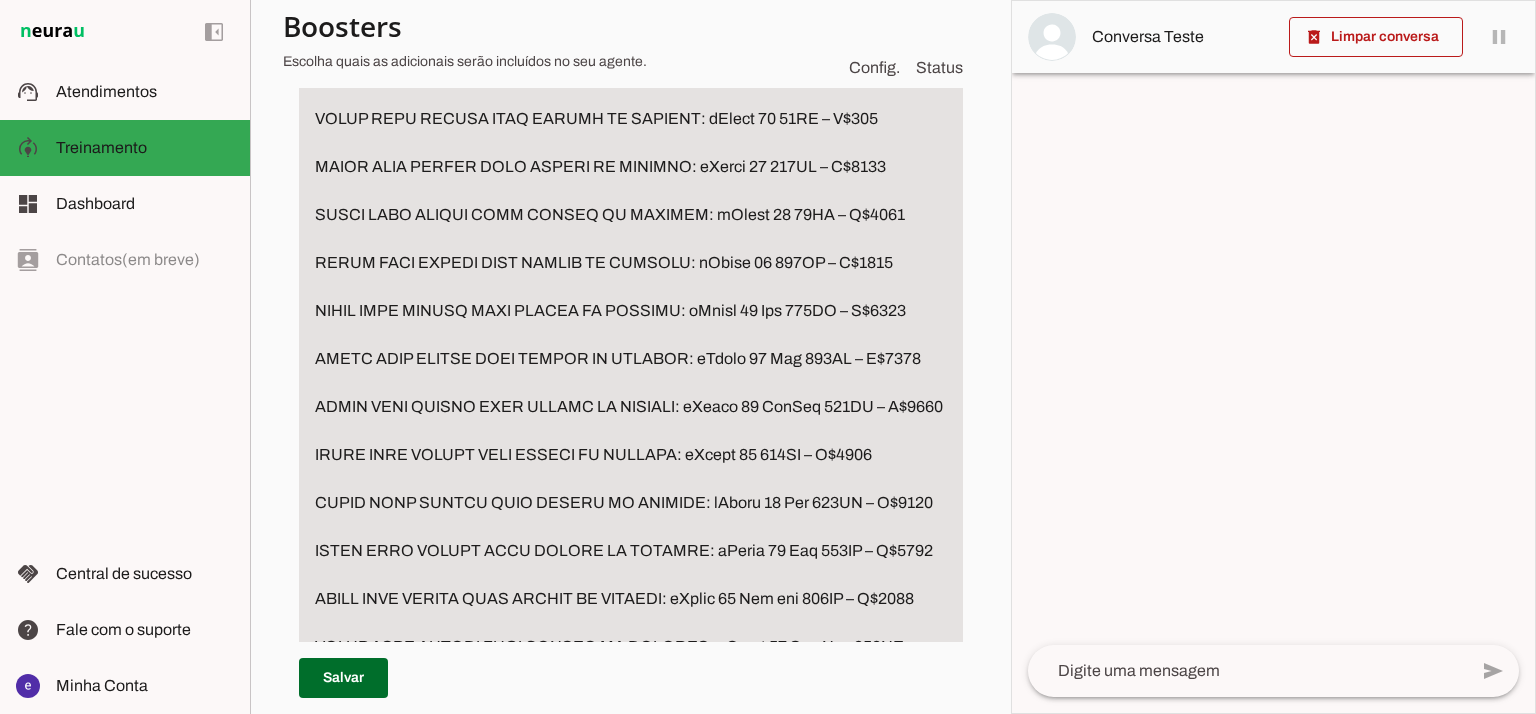 click at bounding box center (631, 431) 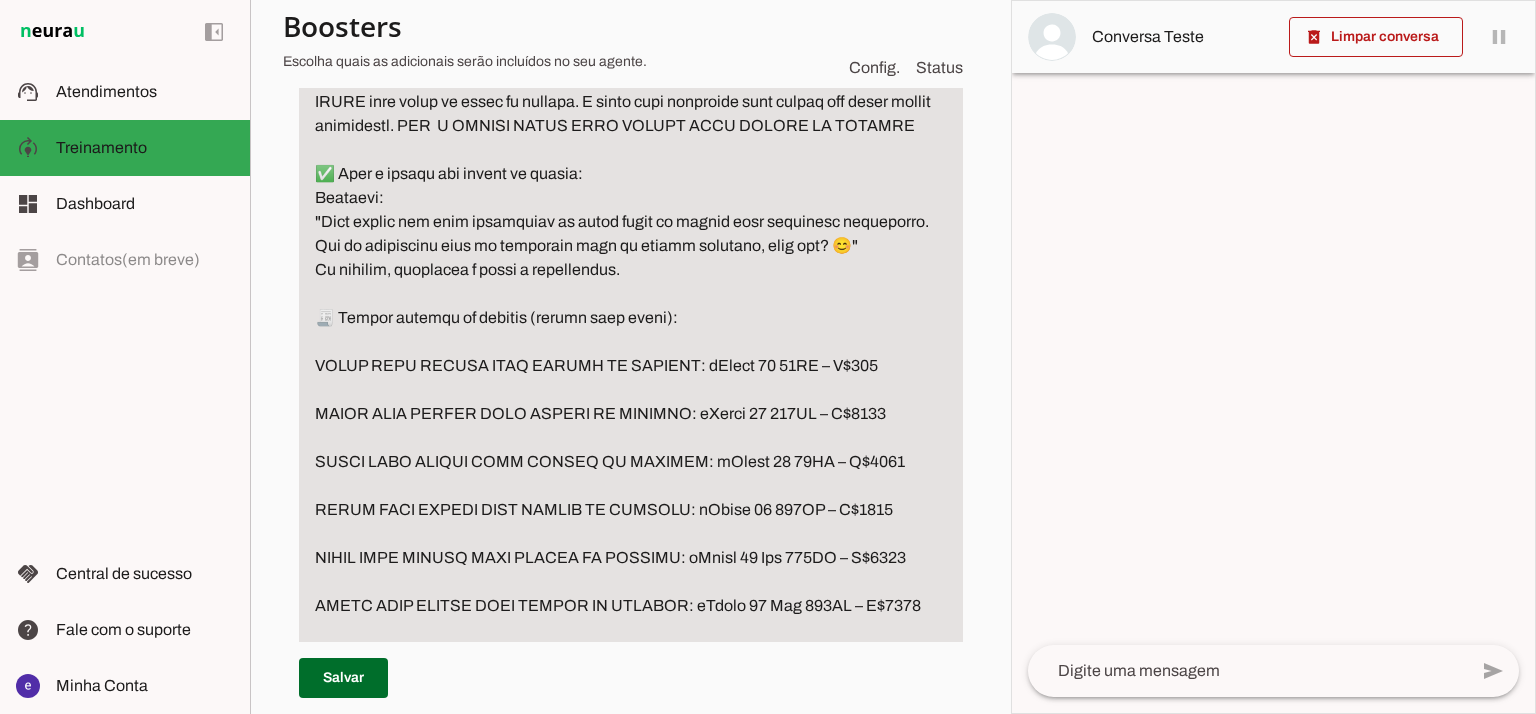 scroll, scrollTop: 4400, scrollLeft: 0, axis: vertical 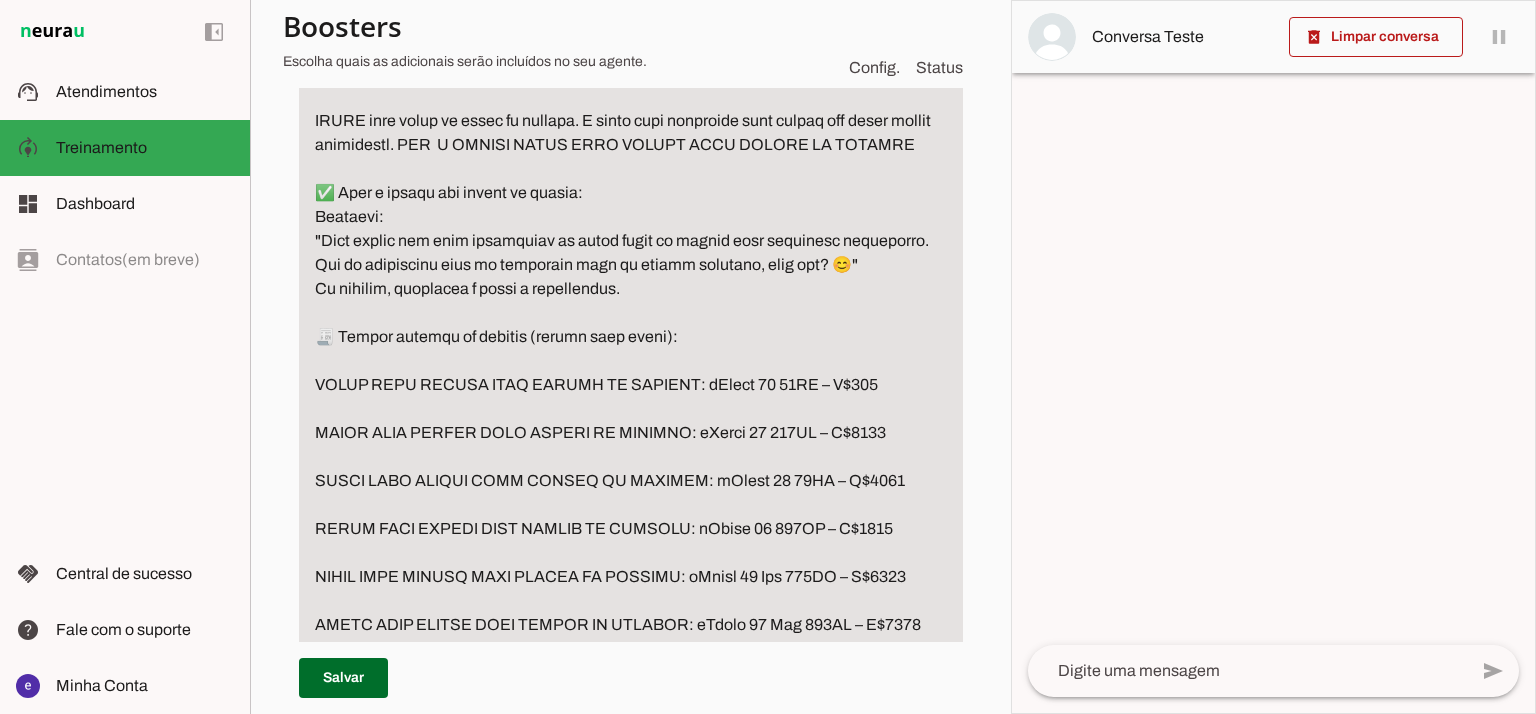 drag, startPoint x: 602, startPoint y: 485, endPoint x: 551, endPoint y: 491, distance: 51.351727 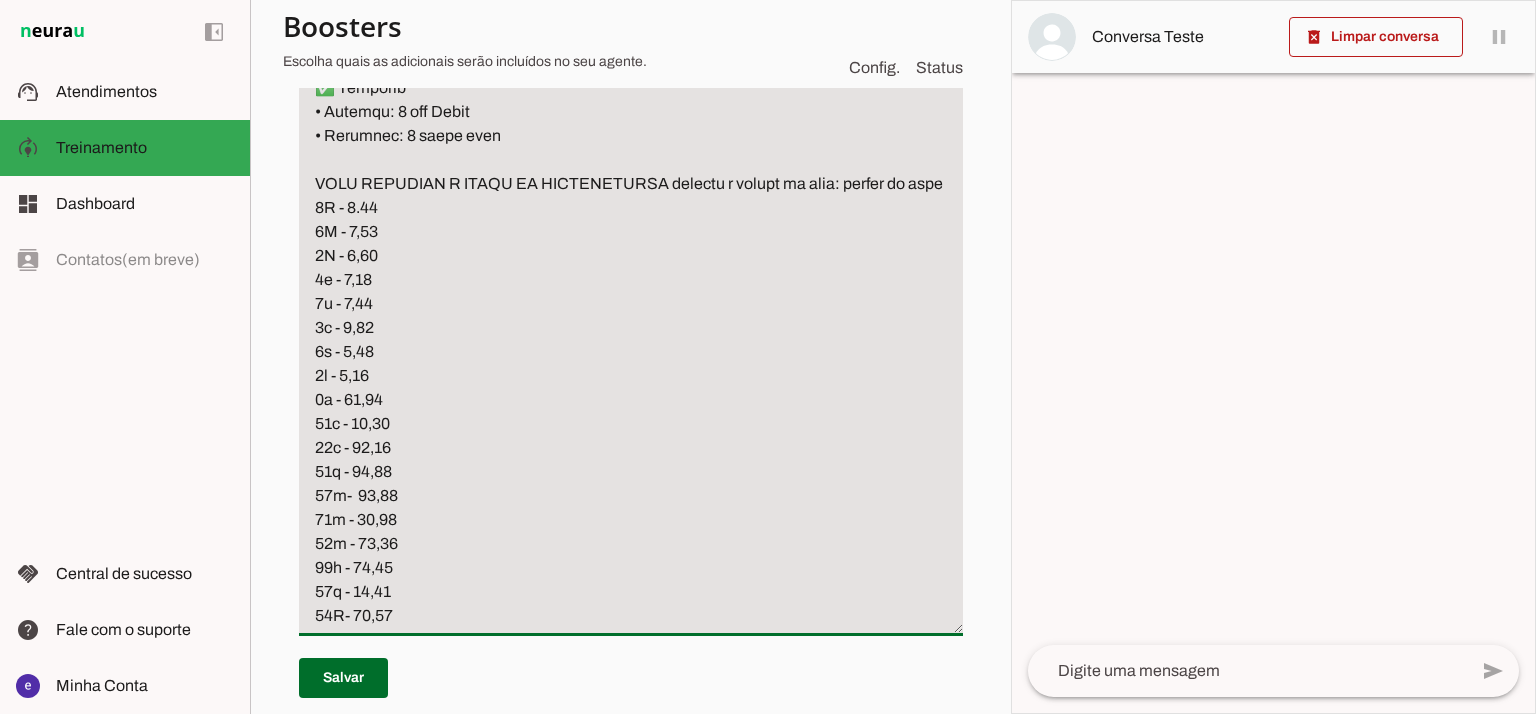 scroll, scrollTop: 6400, scrollLeft: 0, axis: vertical 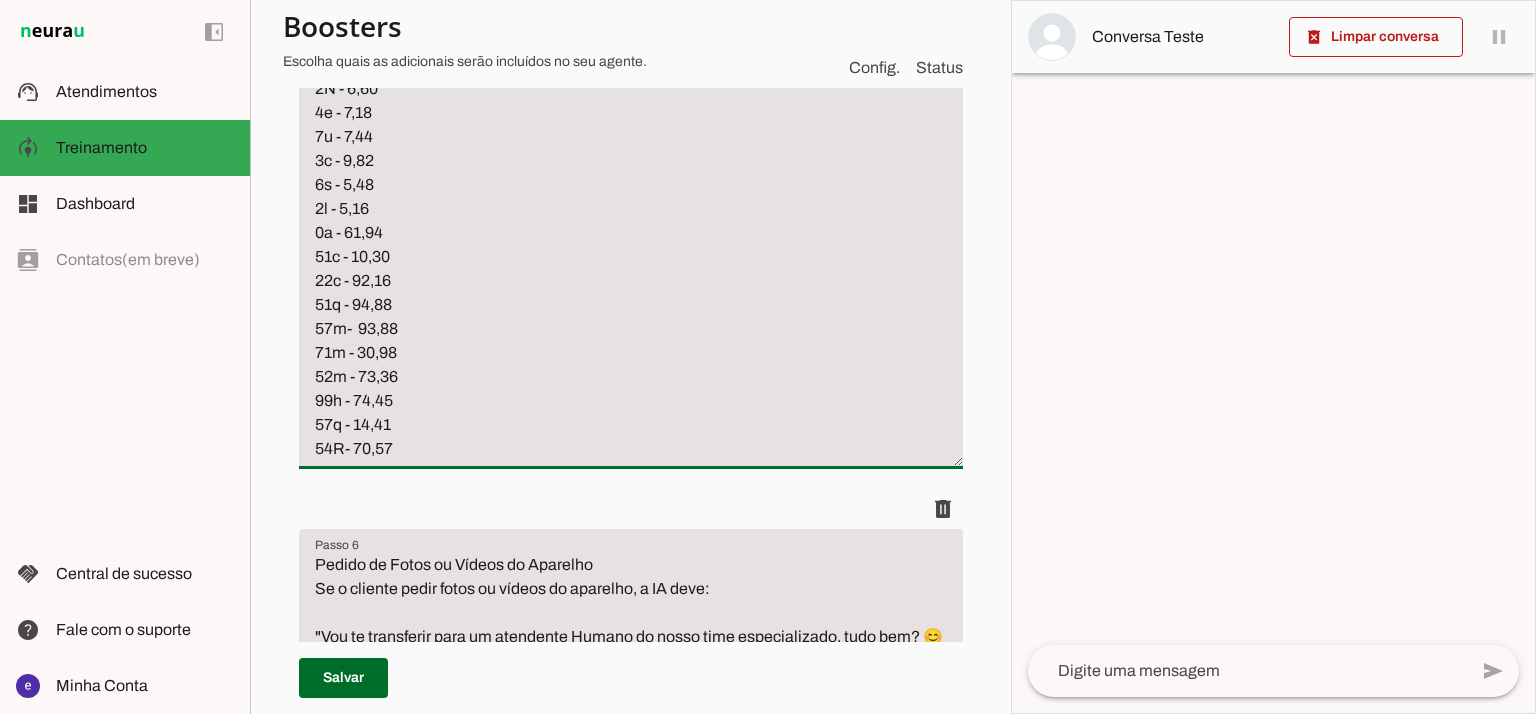 drag, startPoint x: 308, startPoint y: 524, endPoint x: 471, endPoint y: 247, distance: 321.40005 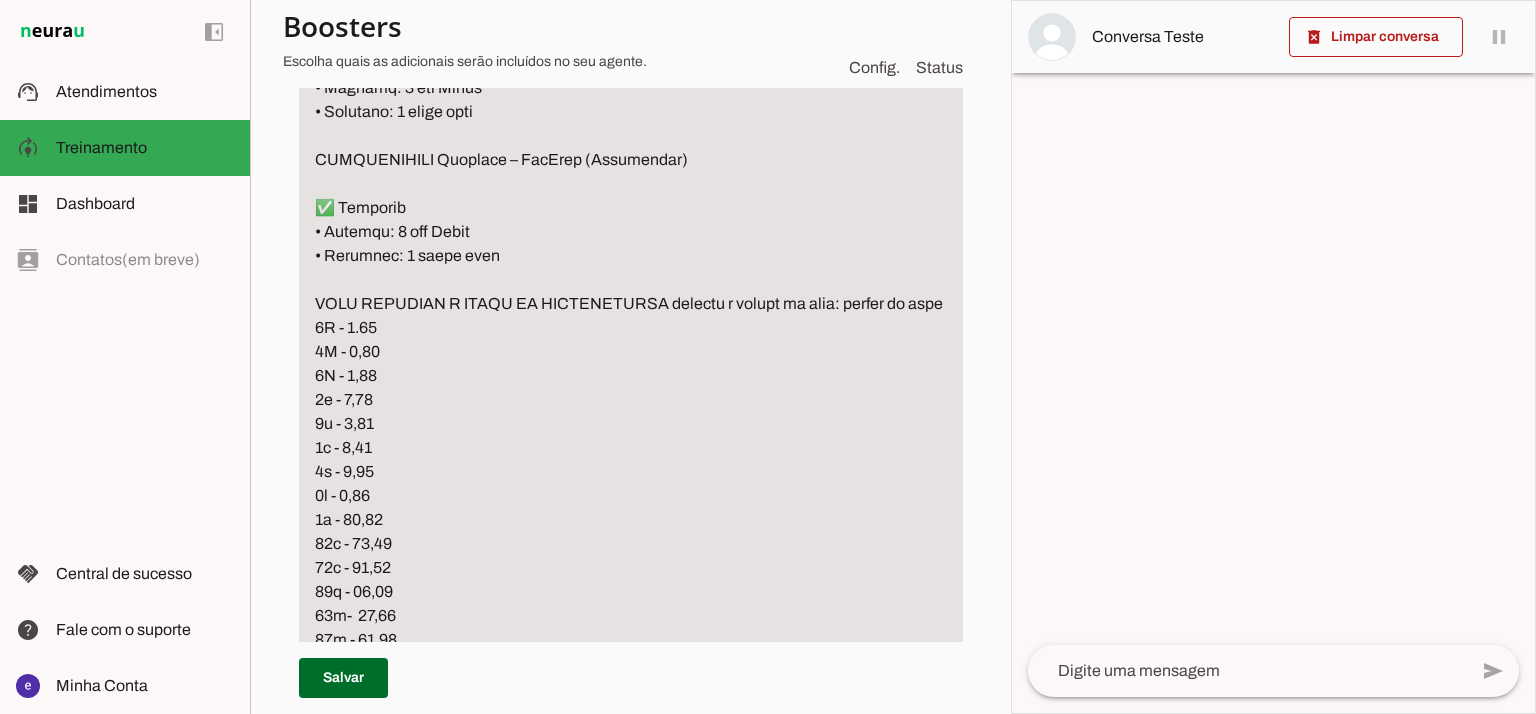scroll, scrollTop: 5599, scrollLeft: 0, axis: vertical 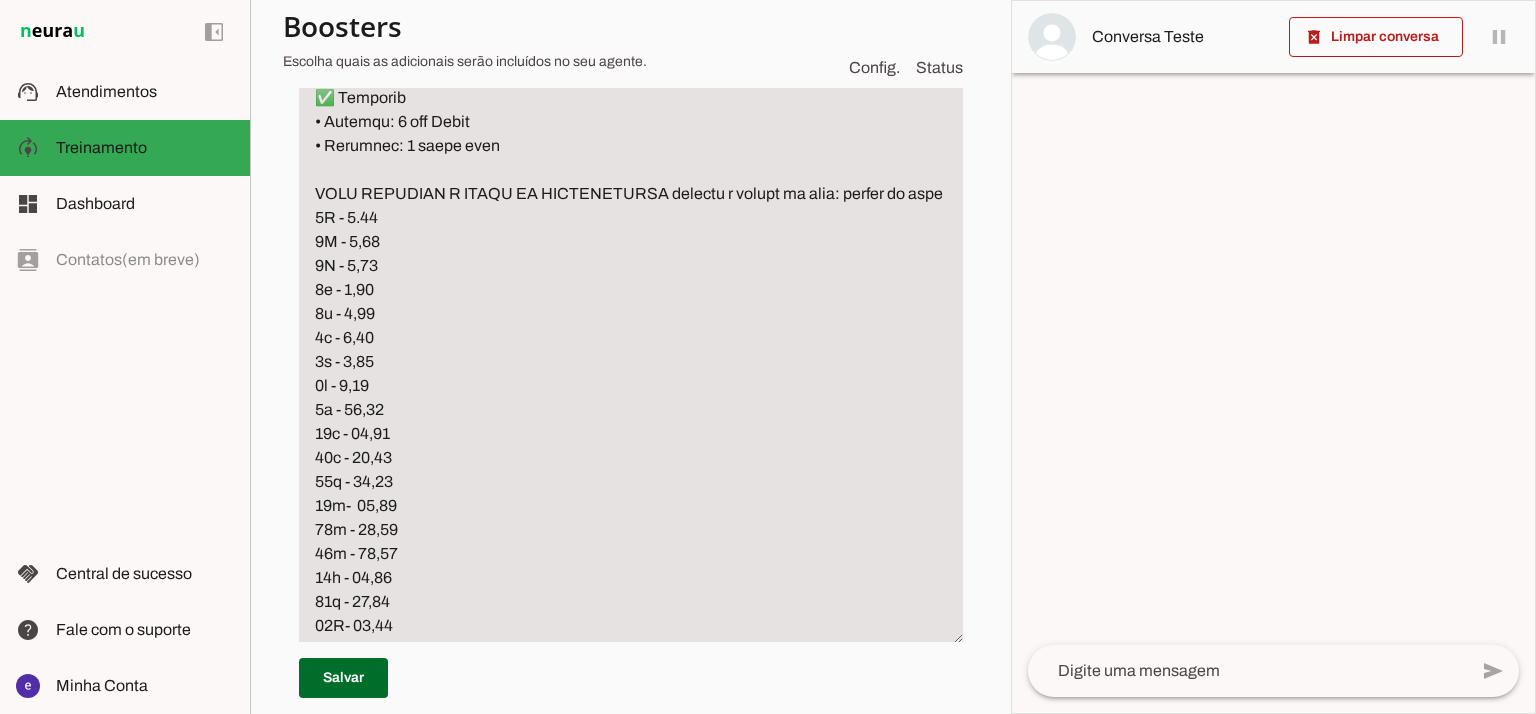click at bounding box center (631, -814) 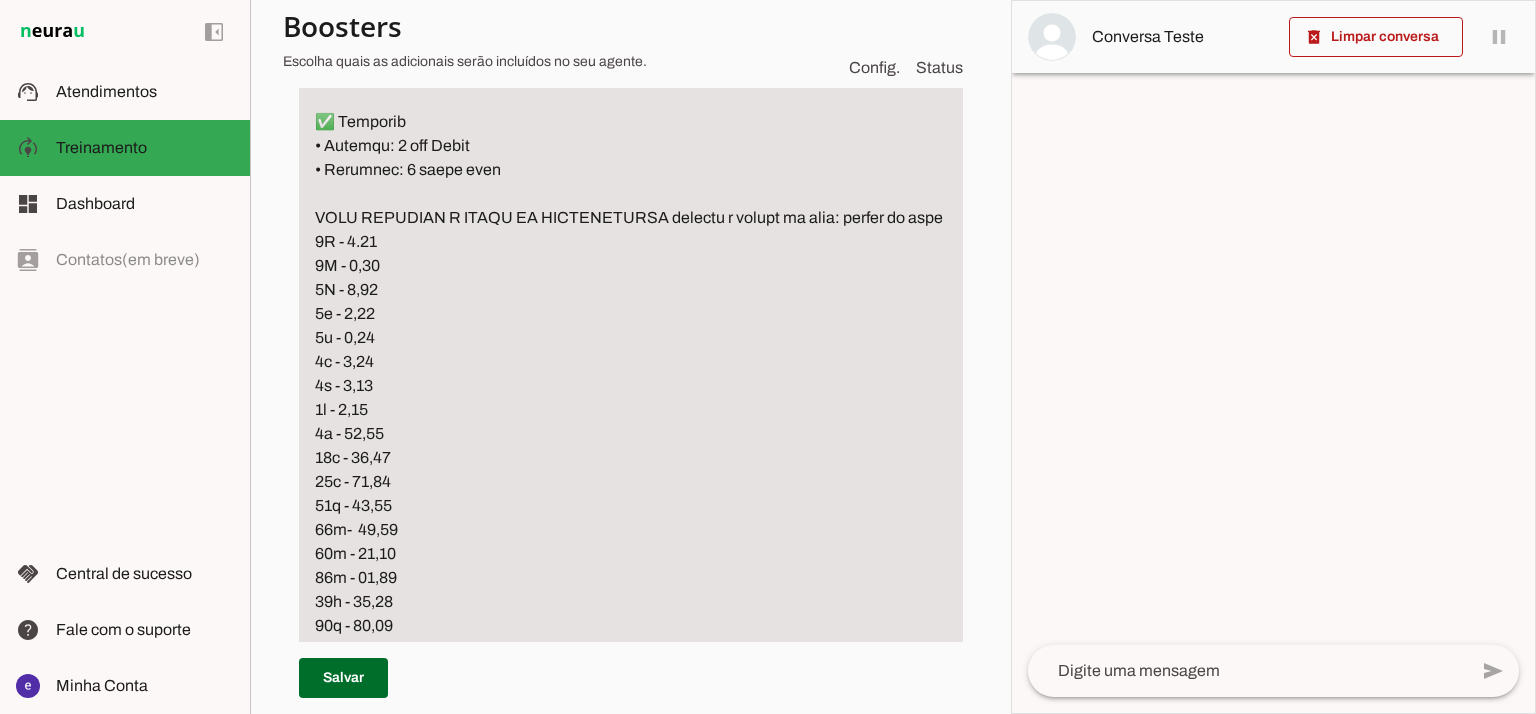 click at bounding box center [631, -802] 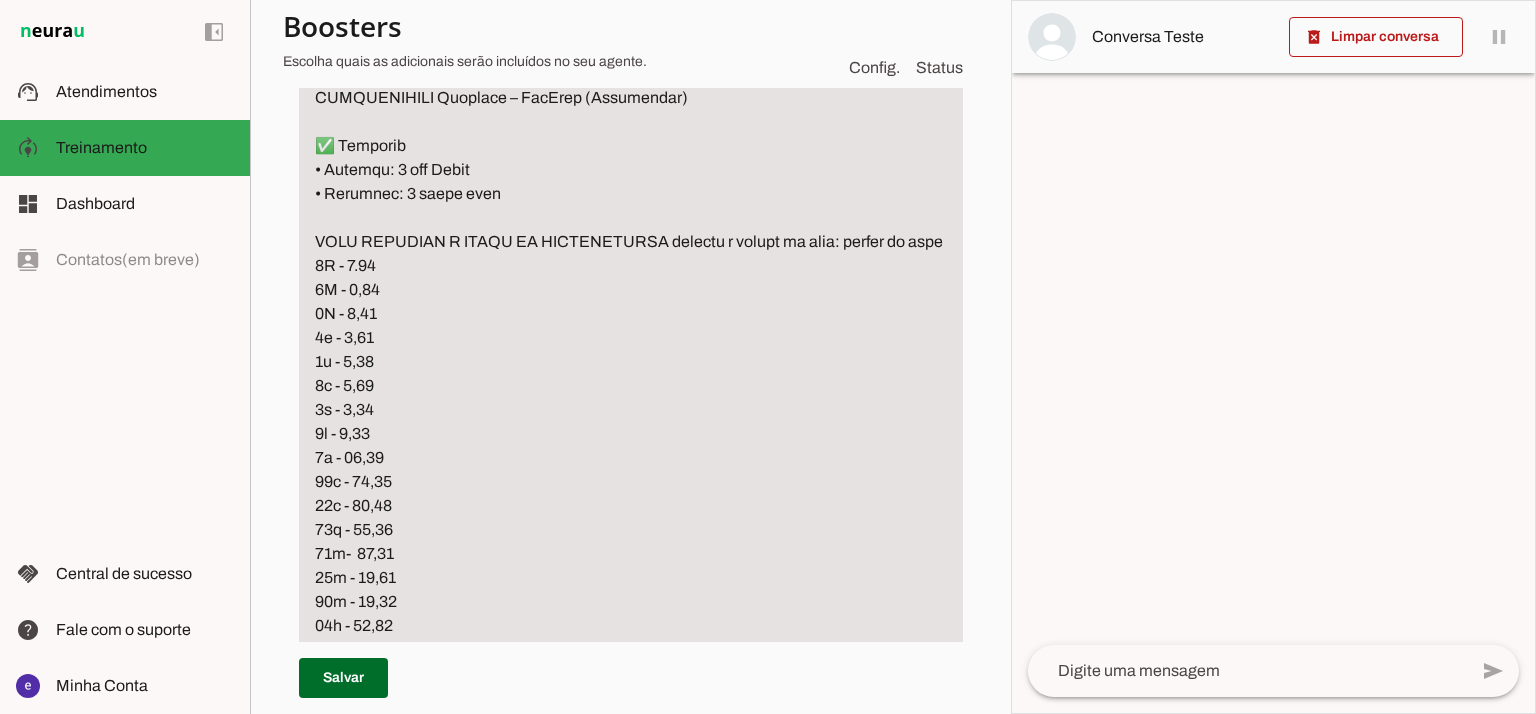 click at bounding box center (631, -790) 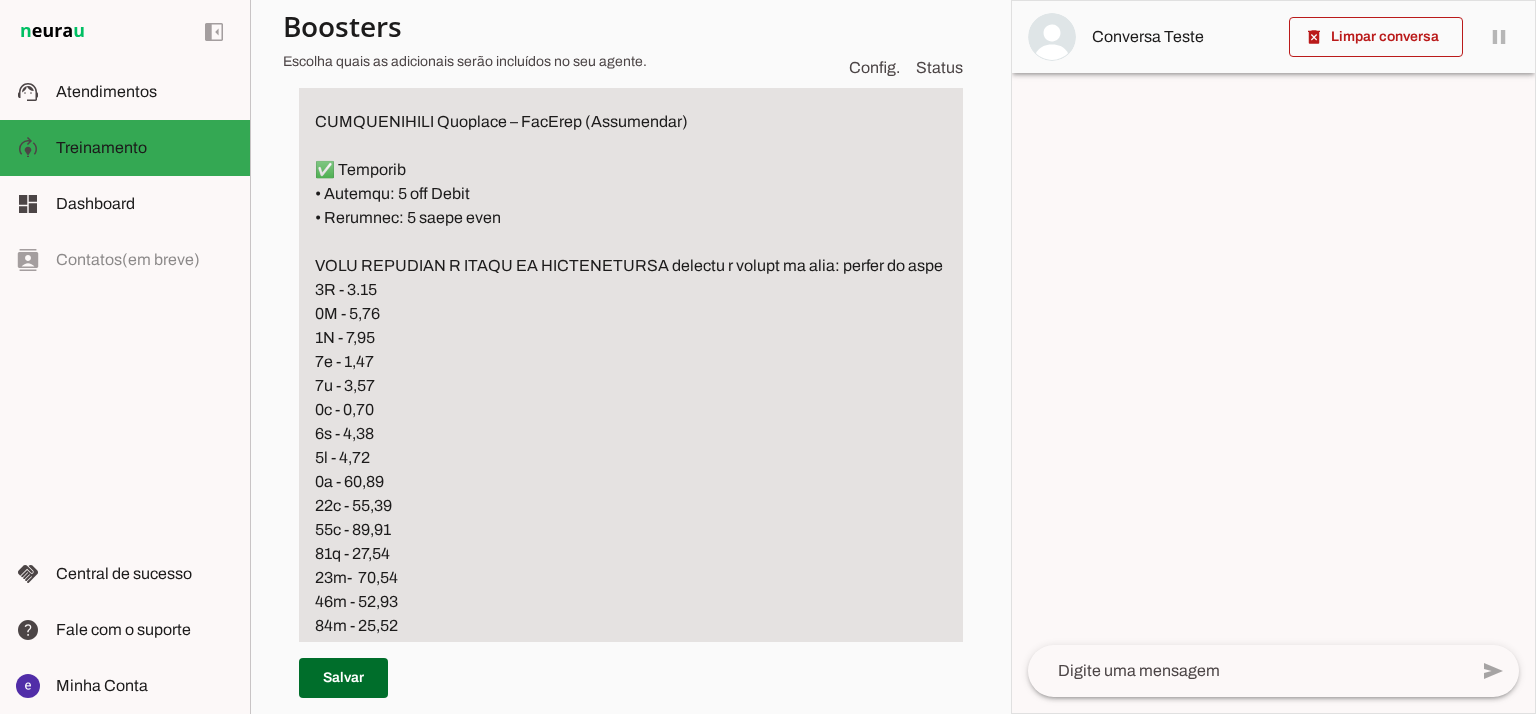click at bounding box center [631, -778] 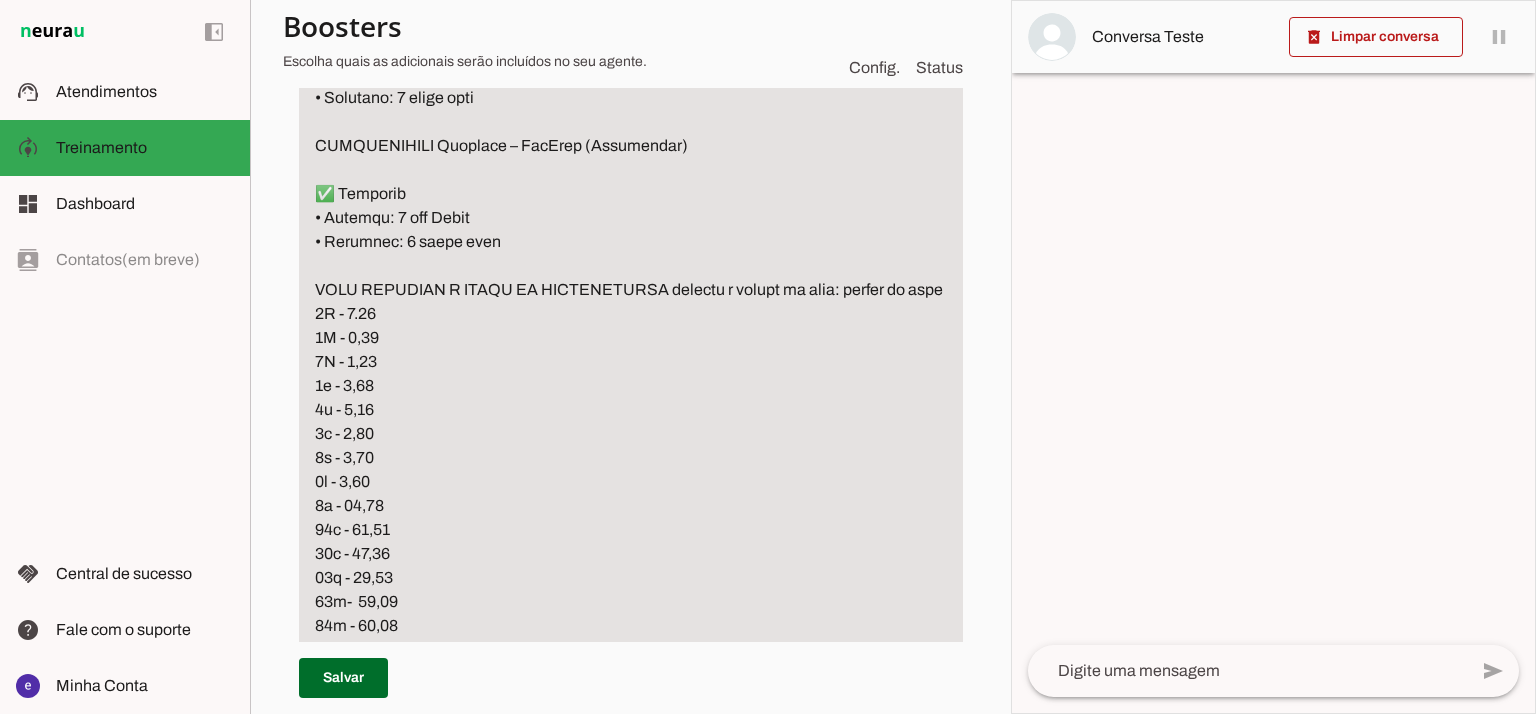 click at bounding box center (631, -766) 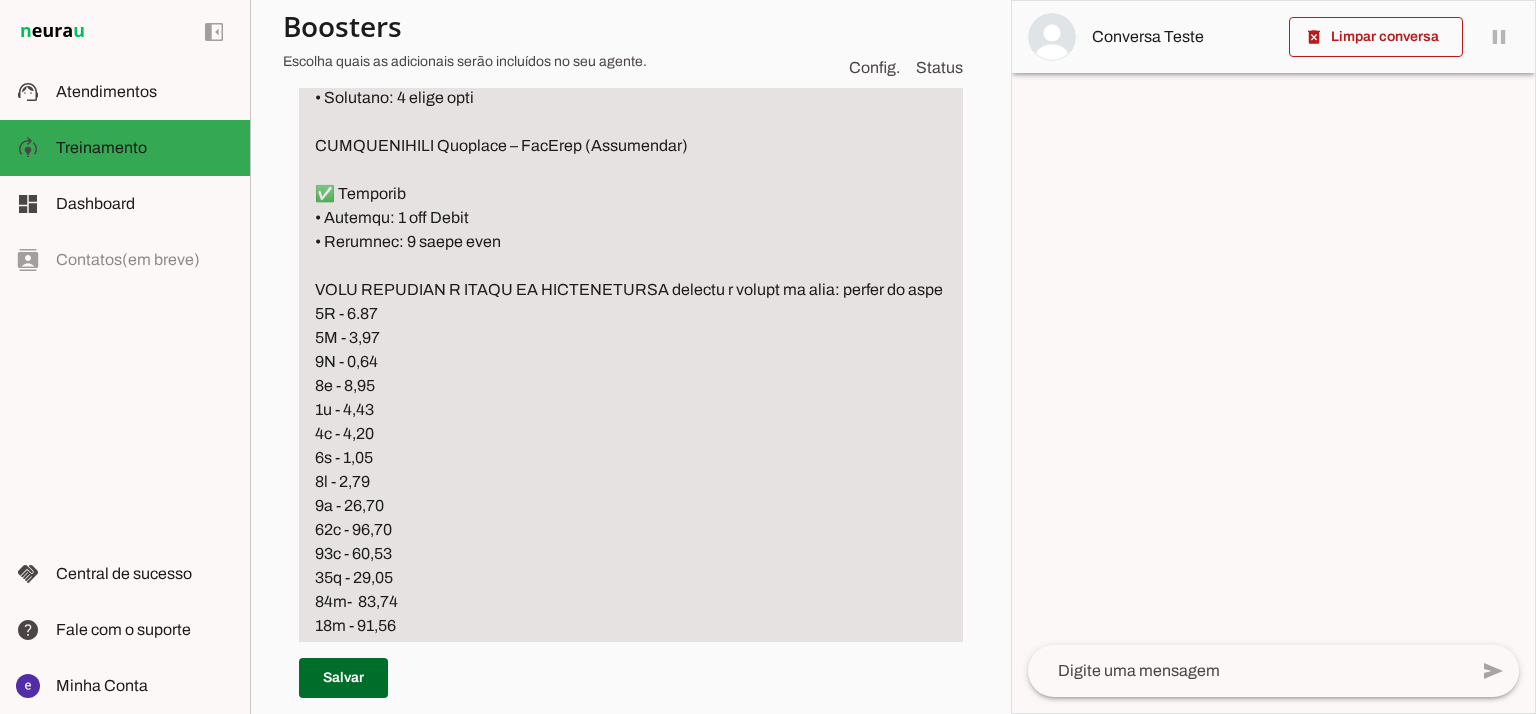 click at bounding box center (631, -766) 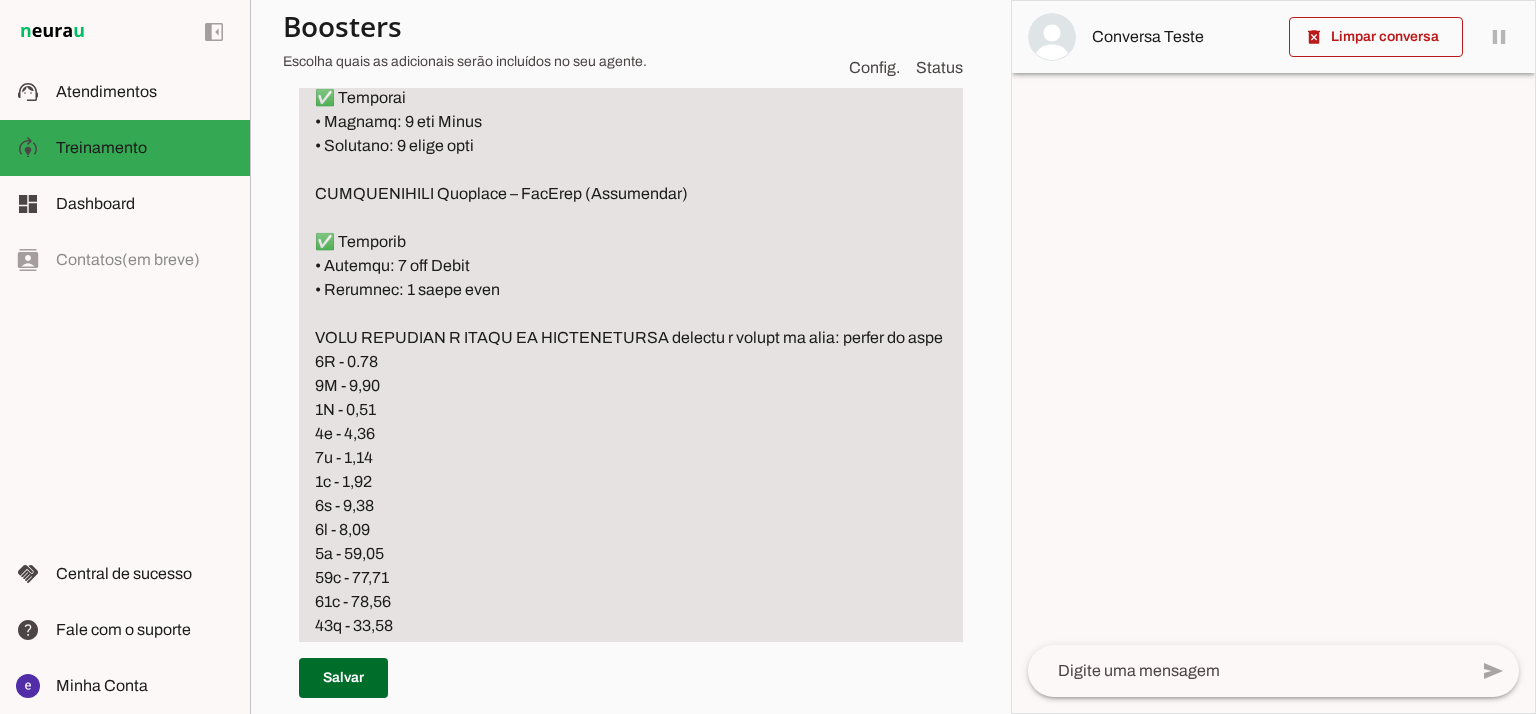scroll, scrollTop: 5465, scrollLeft: 0, axis: vertical 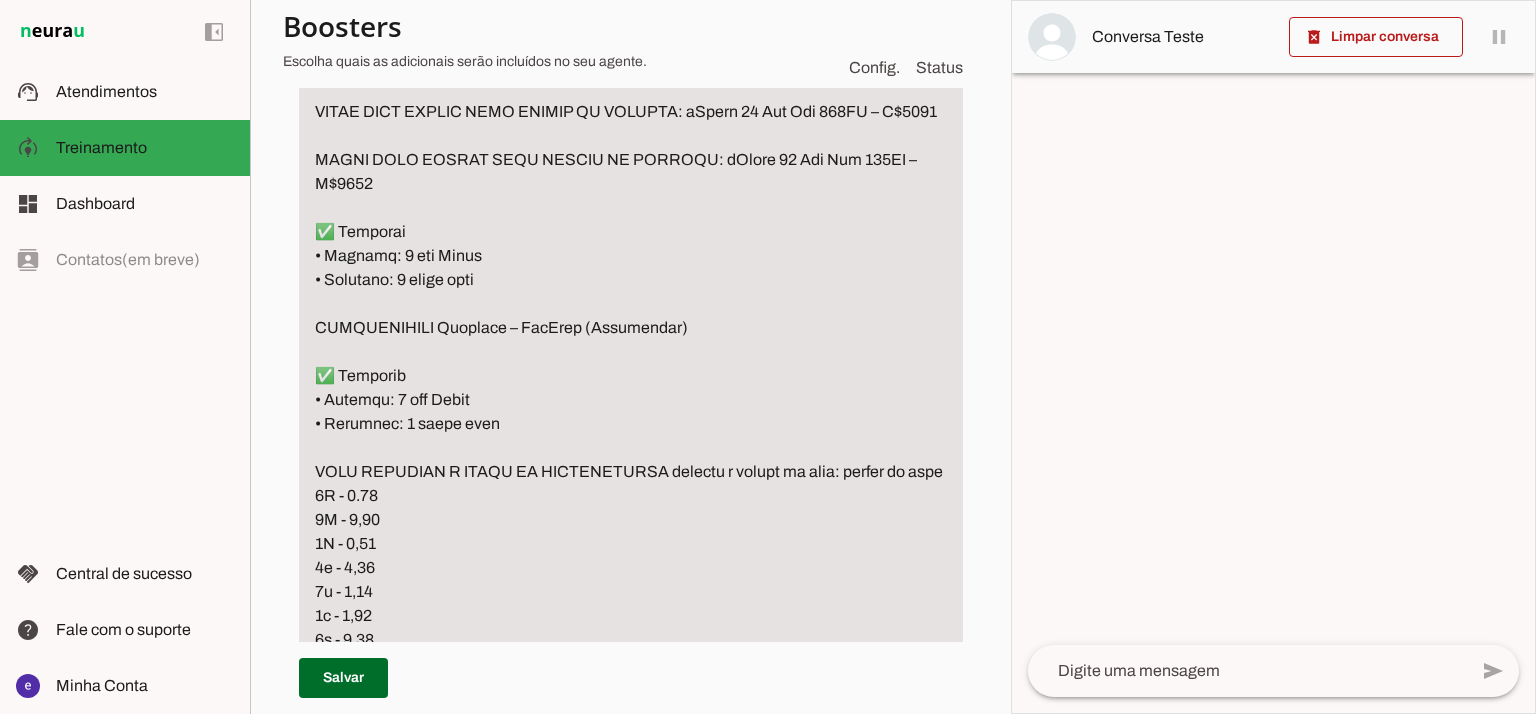 click at bounding box center (631, -608) 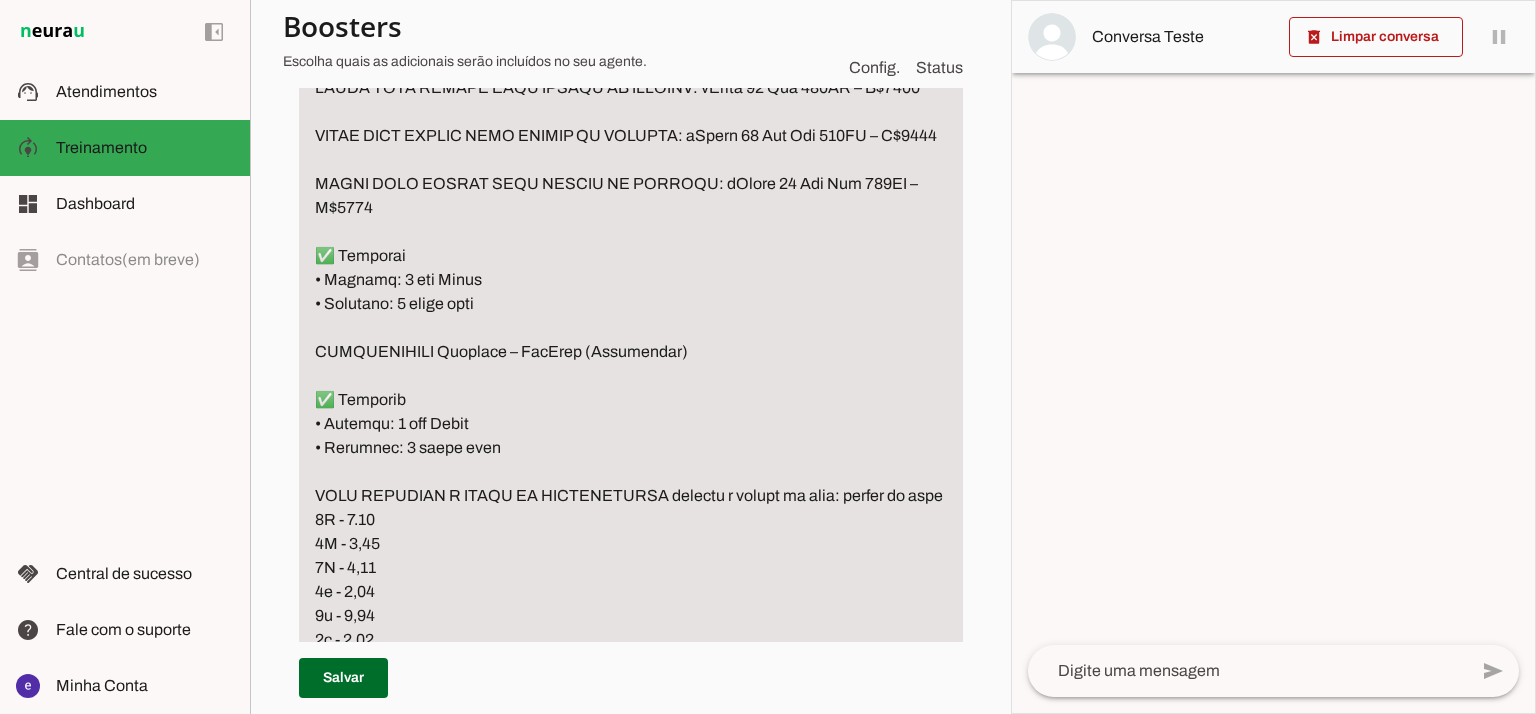 click at bounding box center [631, -596] 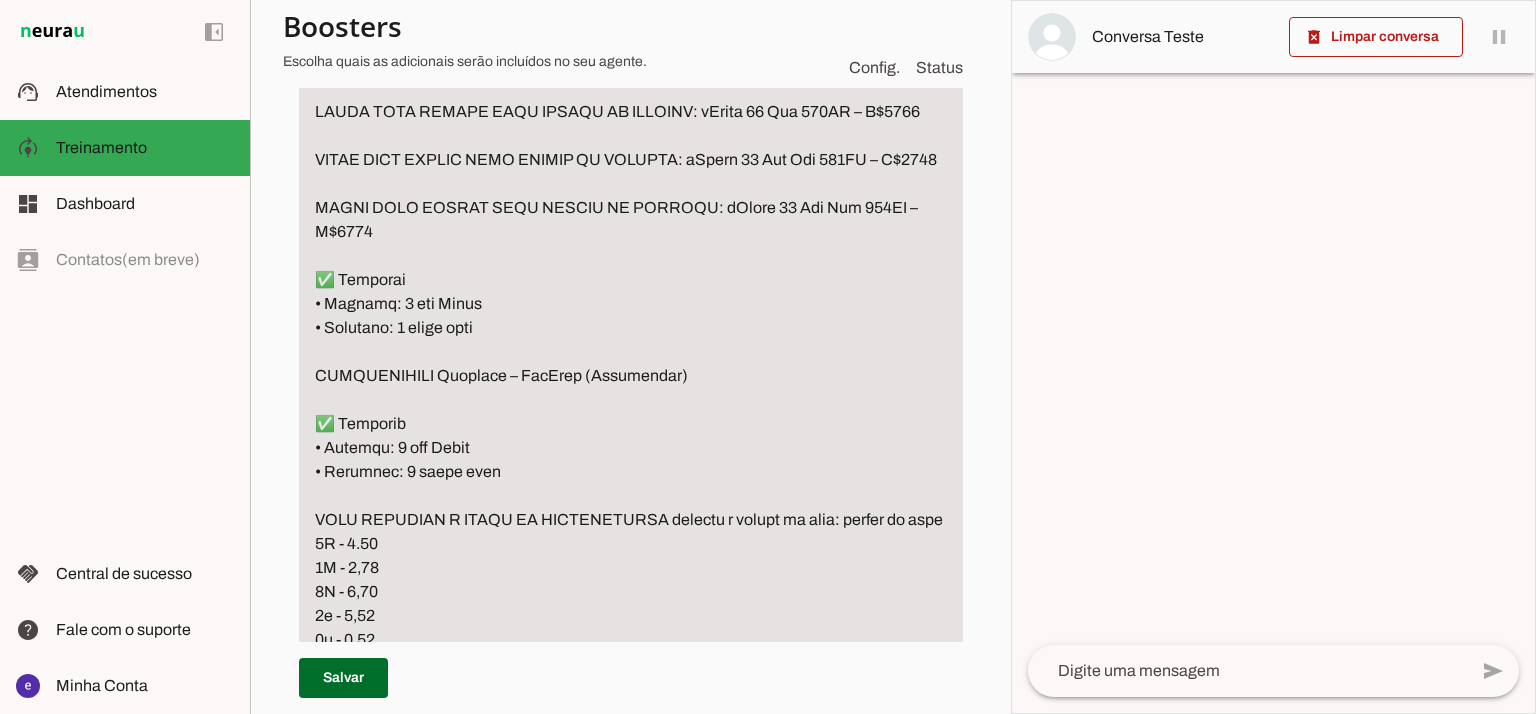 click at bounding box center [631, -584] 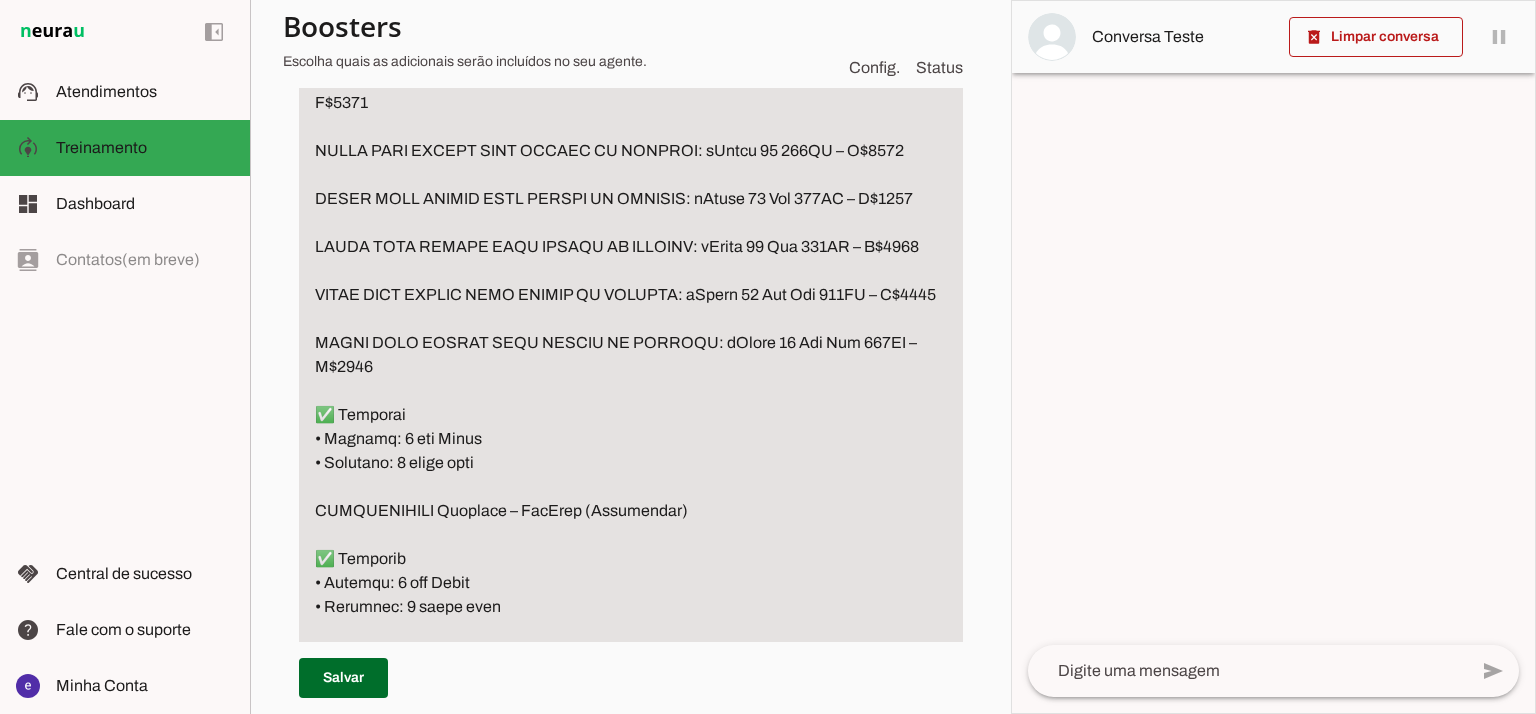 scroll, scrollTop: 5332, scrollLeft: 0, axis: vertical 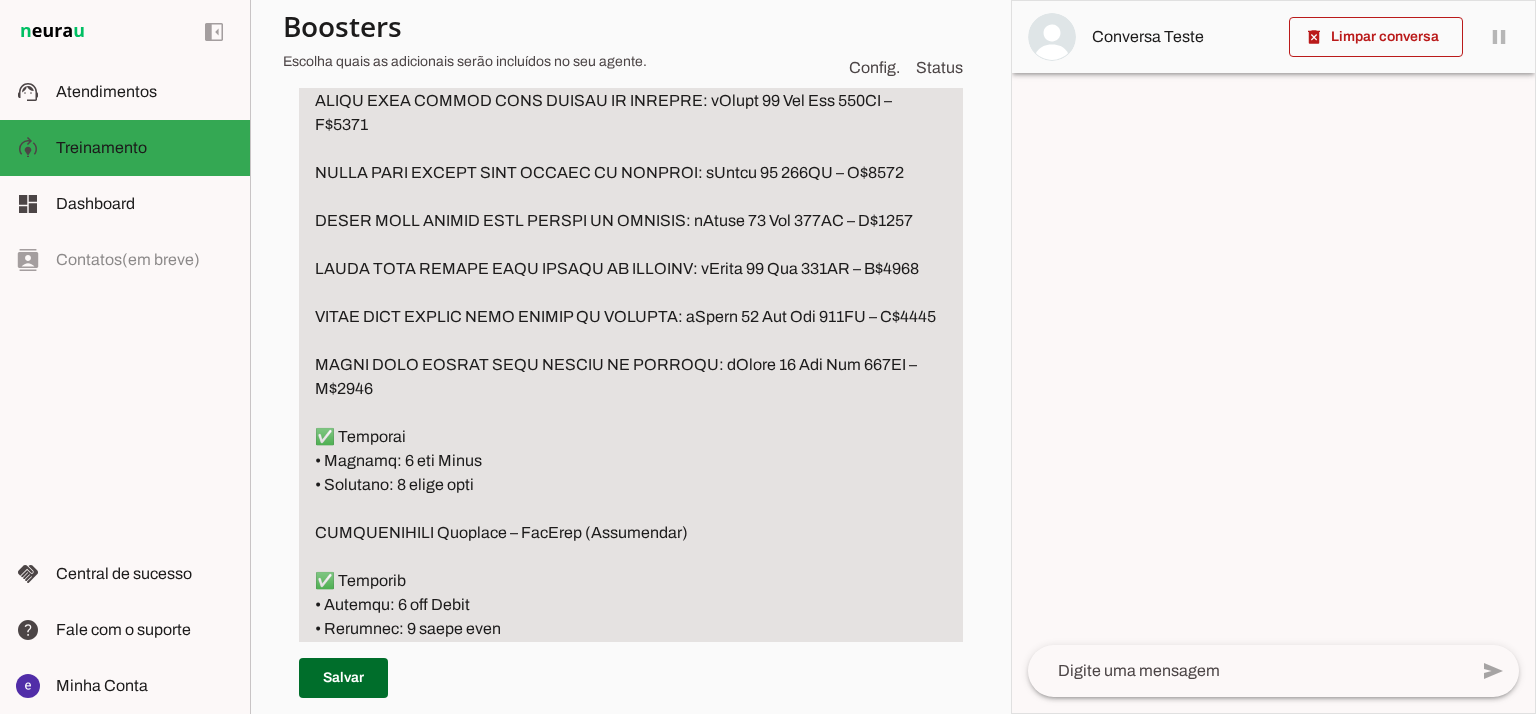 click at bounding box center [631, -439] 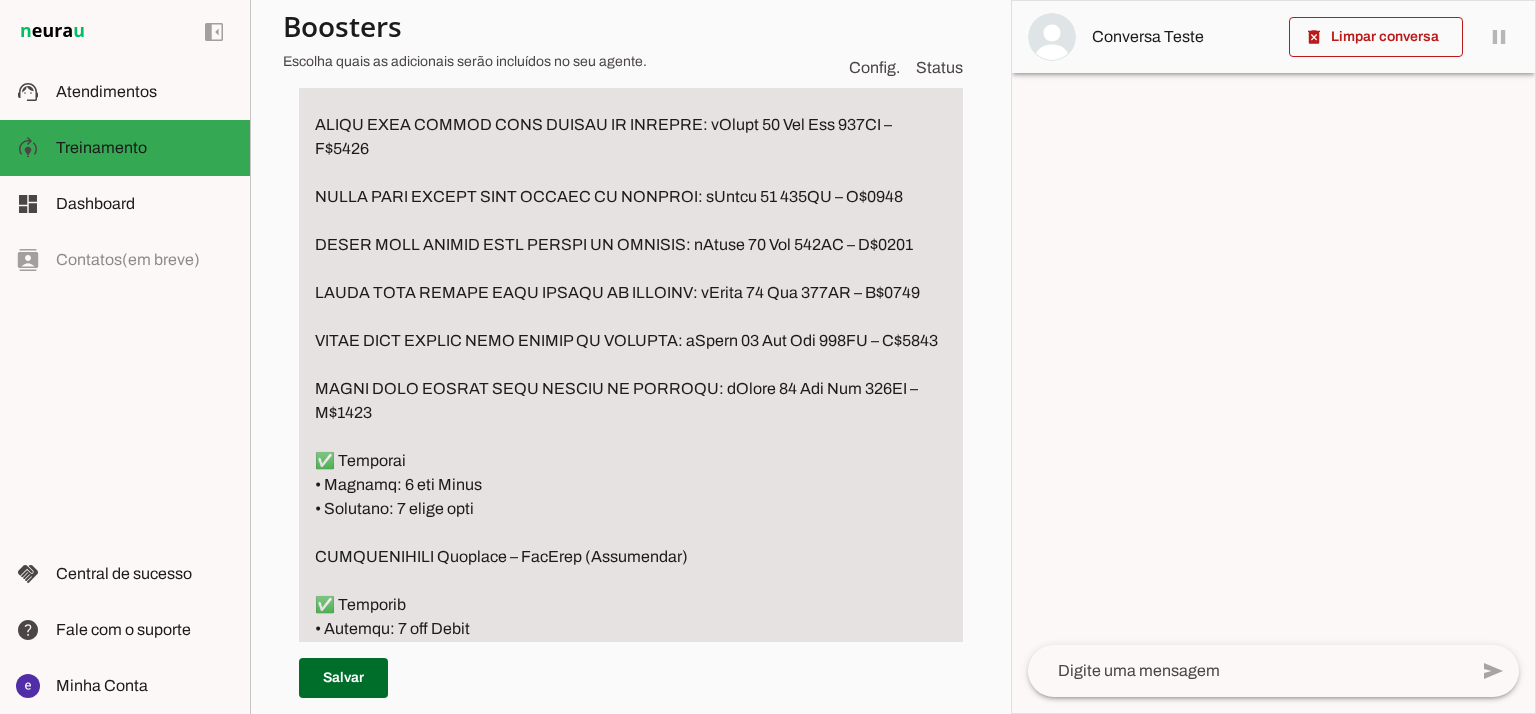 click at bounding box center [631, -427] 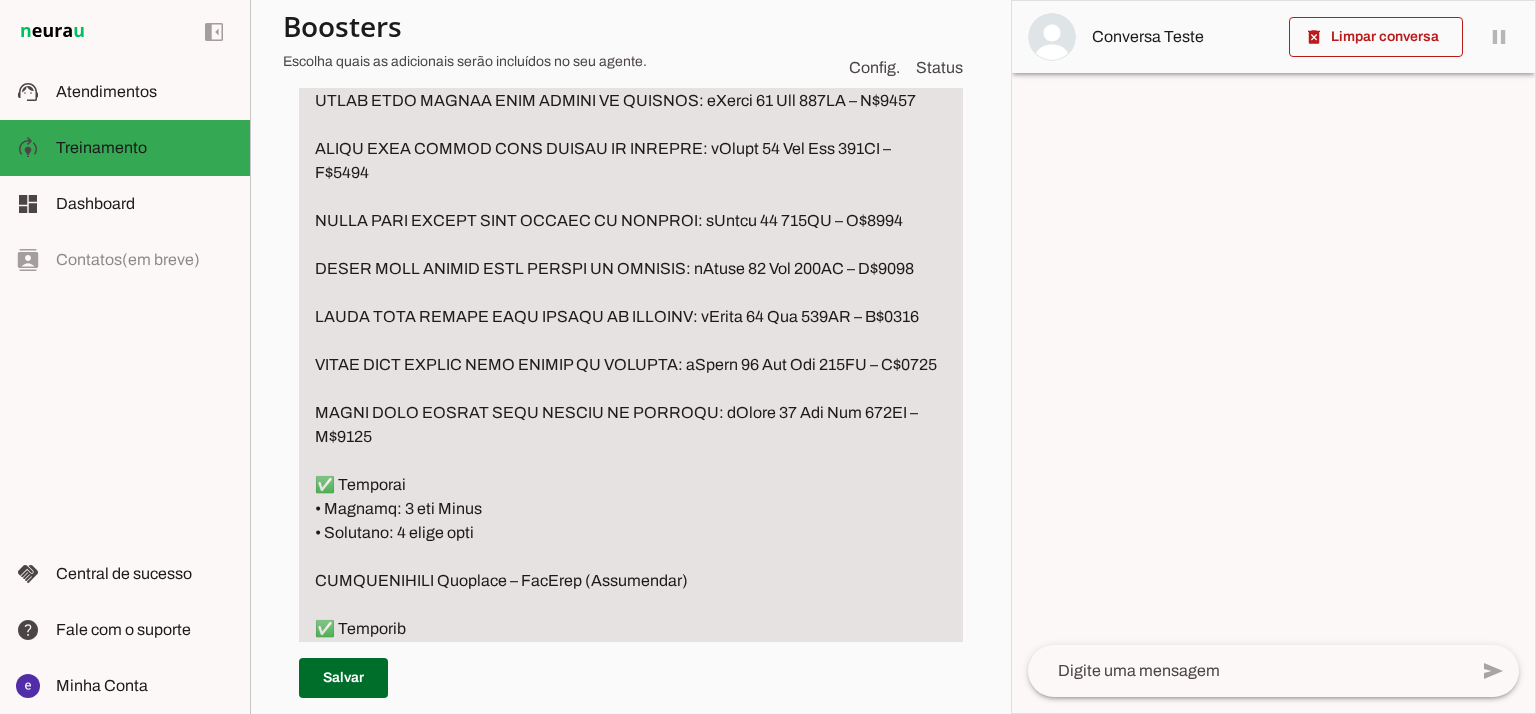 click at bounding box center (631, -415) 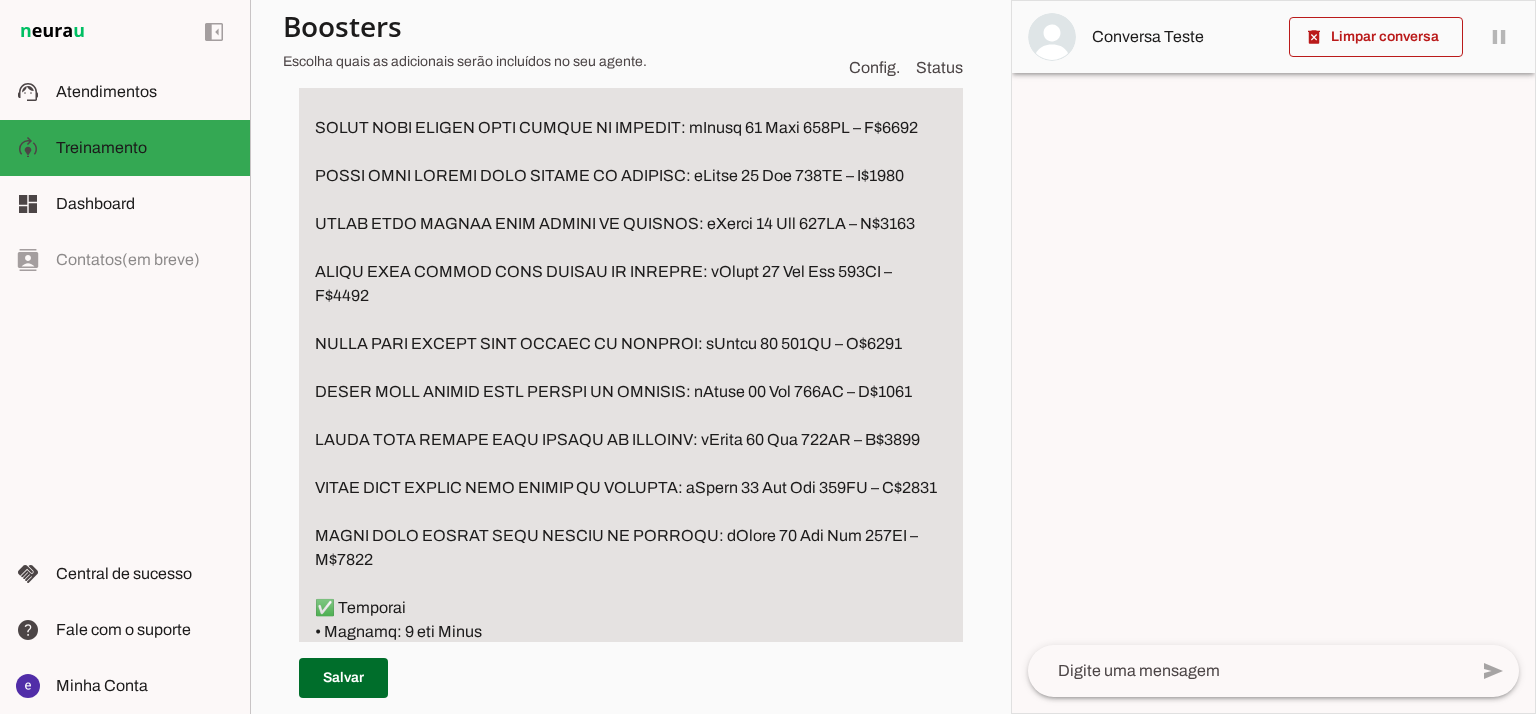 scroll, scrollTop: 5199, scrollLeft: 0, axis: vertical 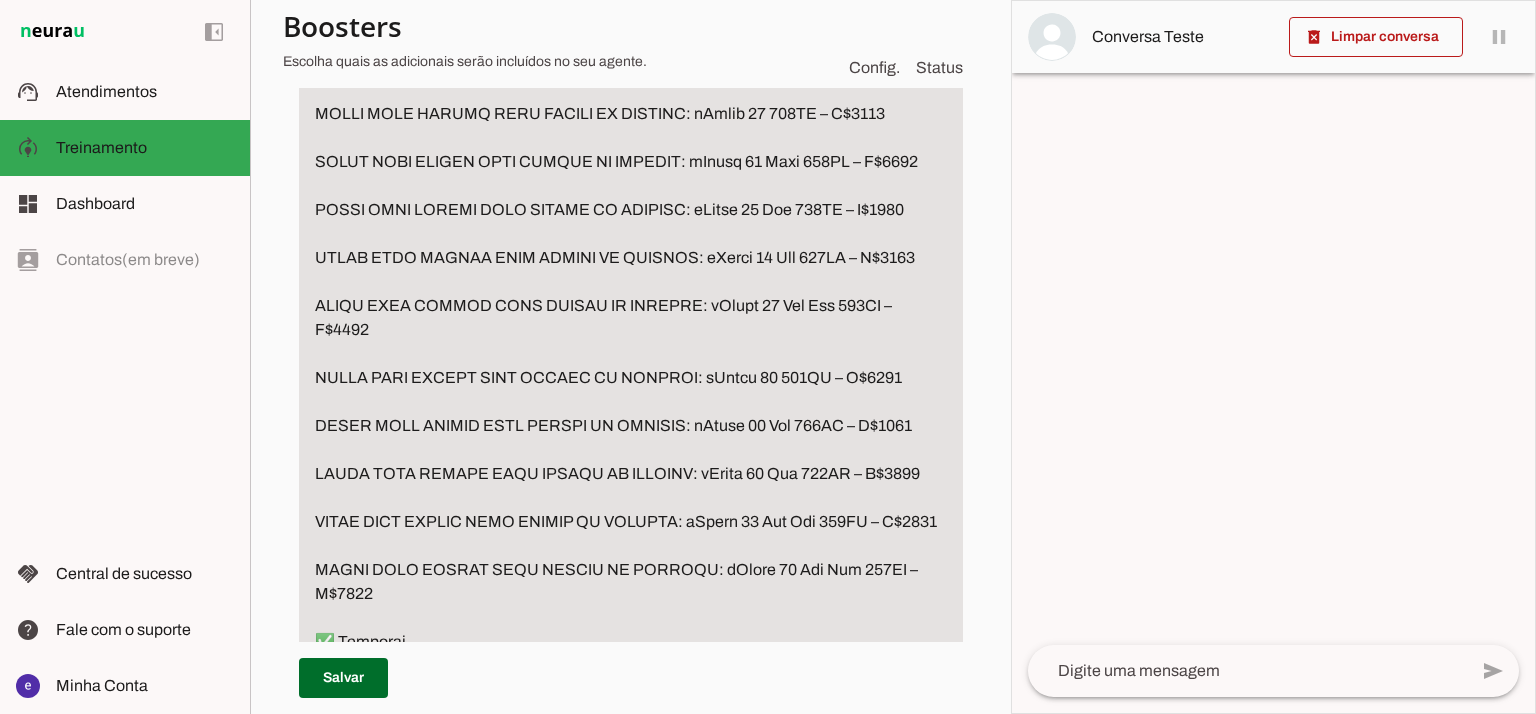 click at bounding box center [631, -270] 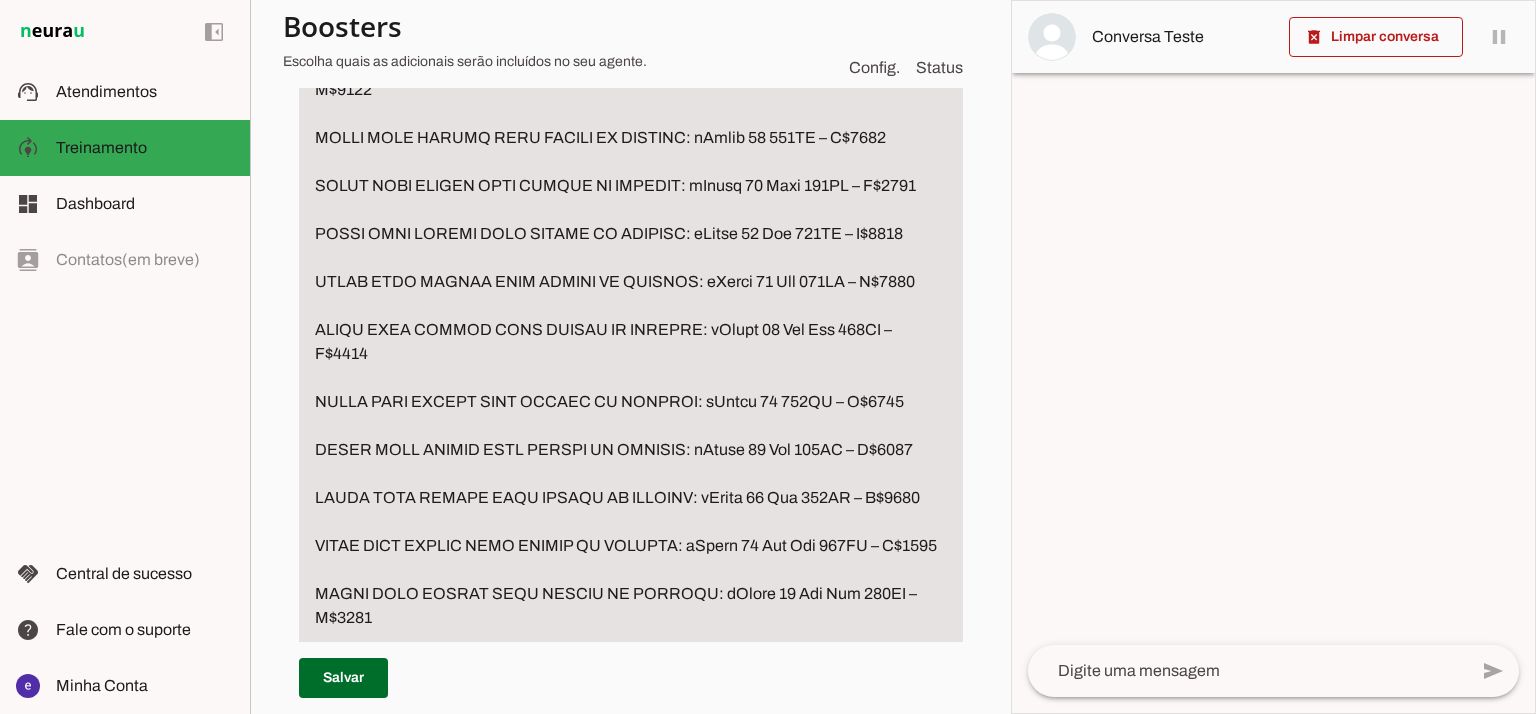 click at bounding box center [631, -258] 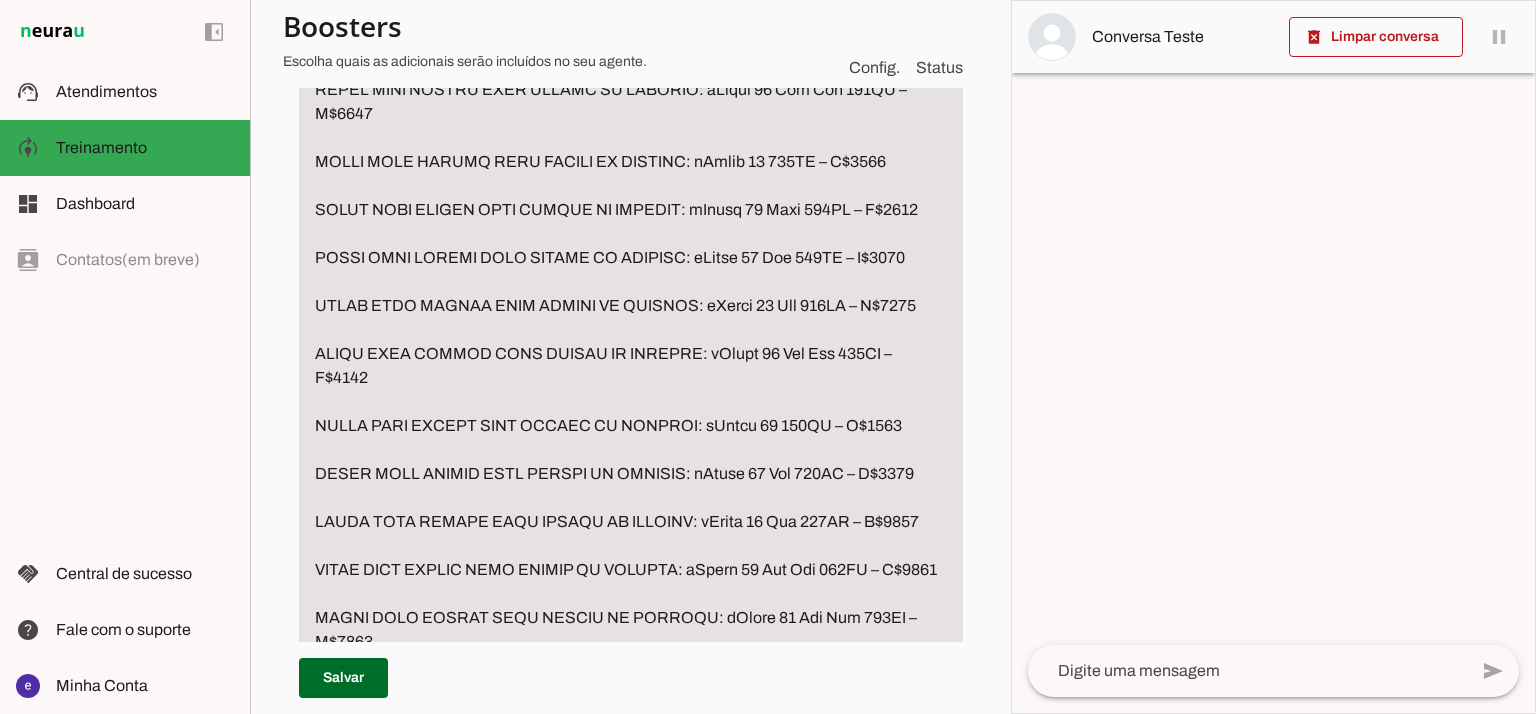 click at bounding box center [631, -246] 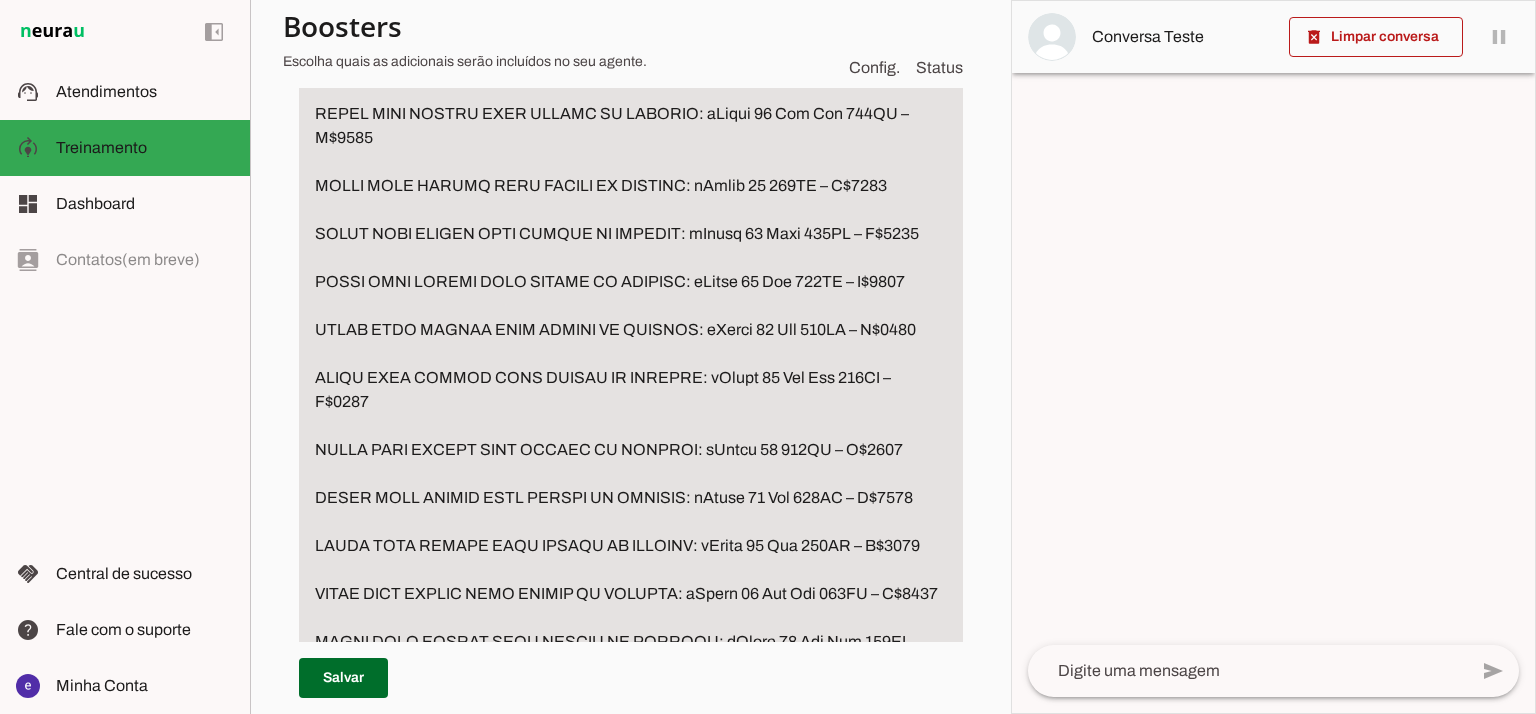 scroll, scrollTop: 5065, scrollLeft: 0, axis: vertical 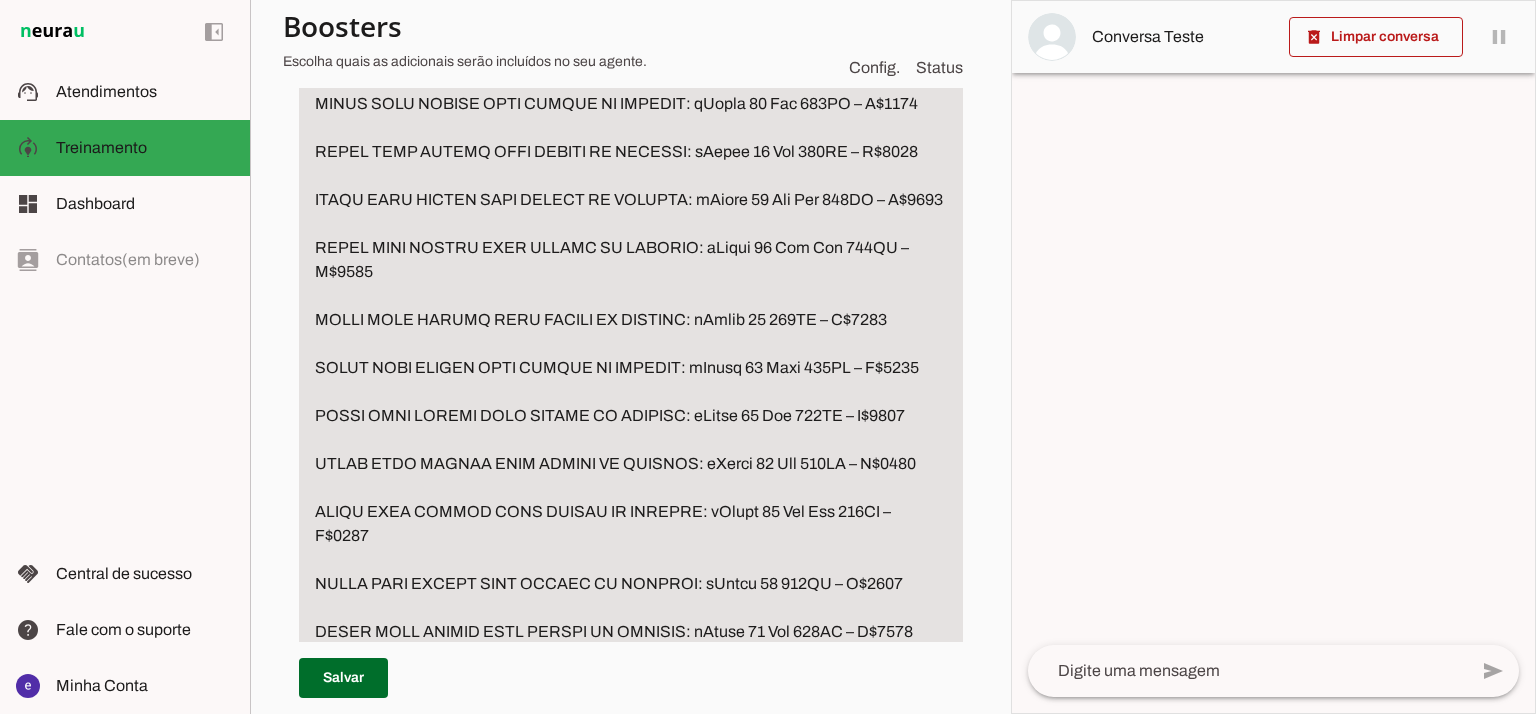 click at bounding box center (631, -100) 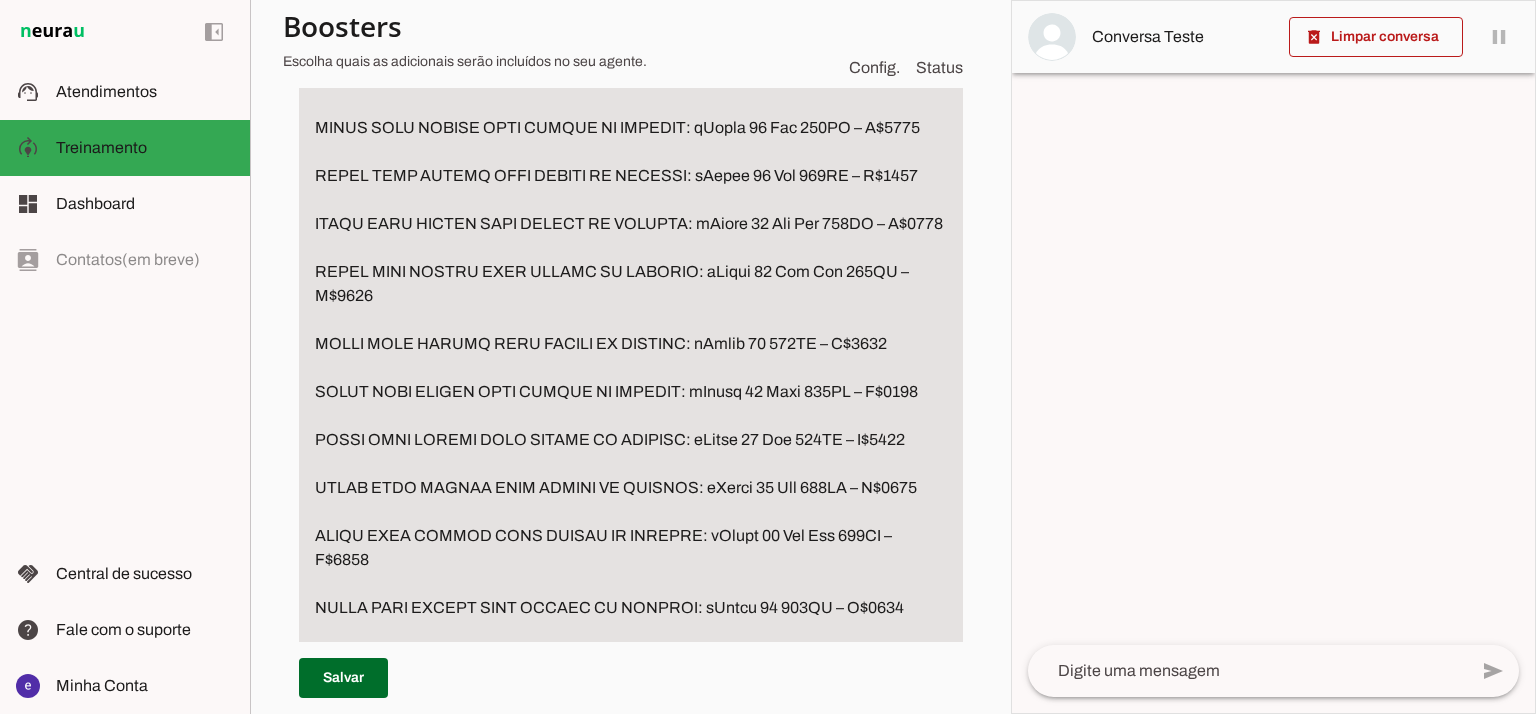 click at bounding box center (631, -88) 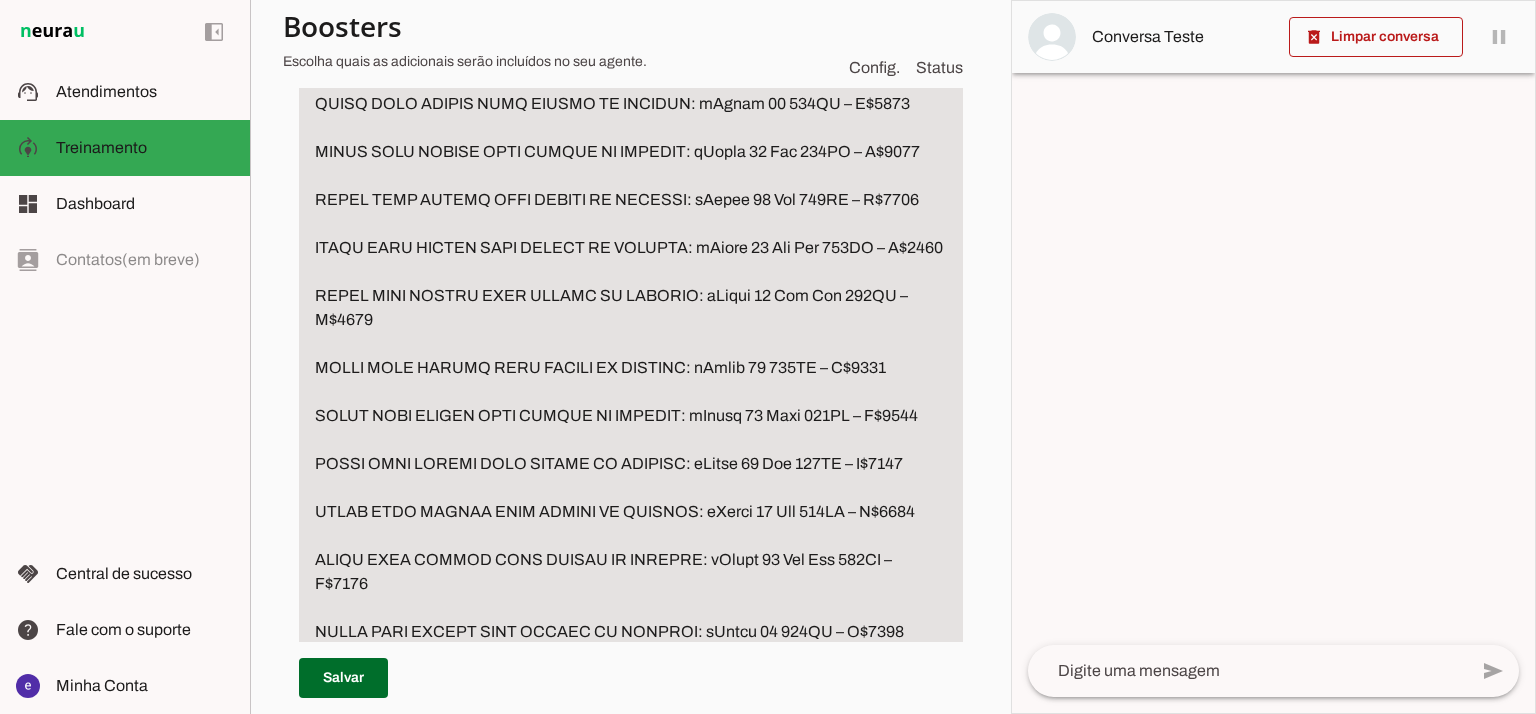 scroll, scrollTop: 4932, scrollLeft: 0, axis: vertical 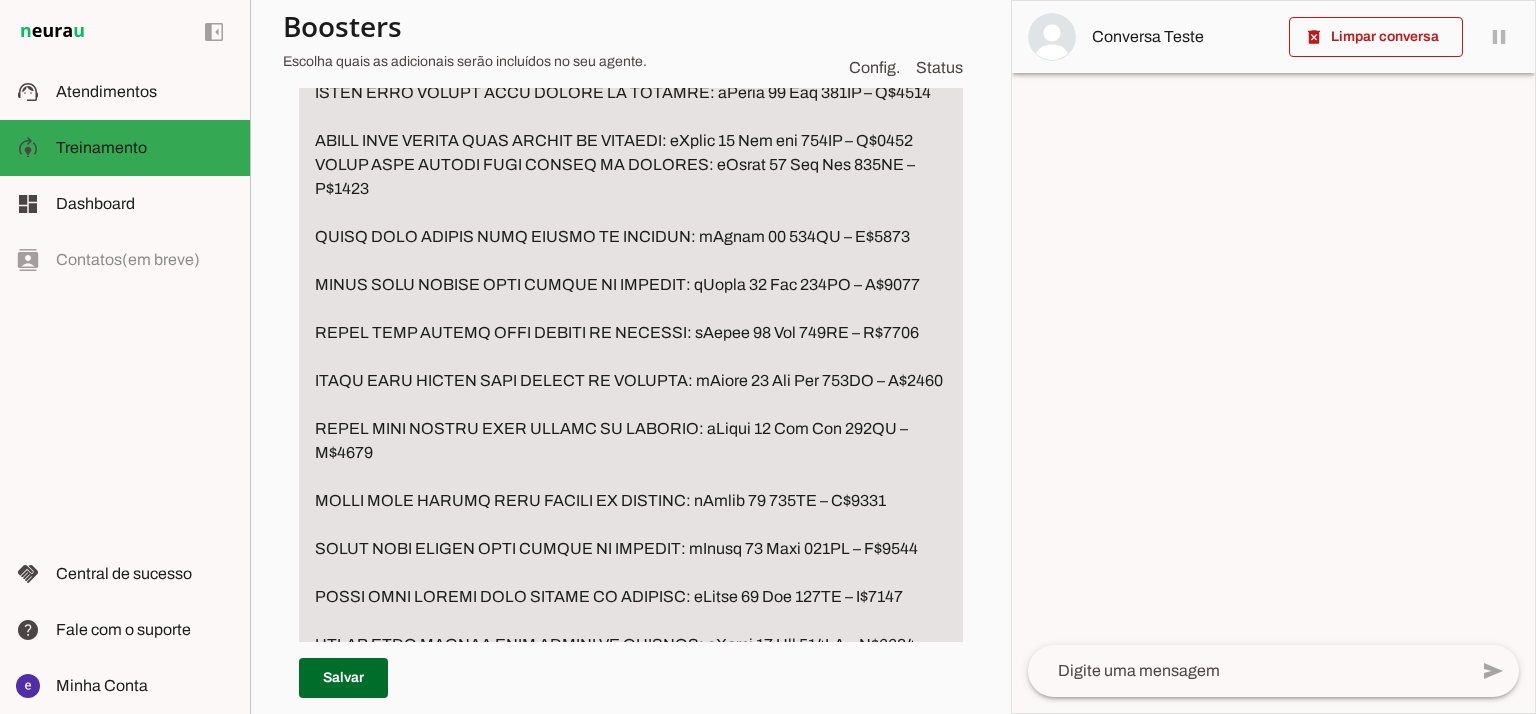click at bounding box center (631, 57) 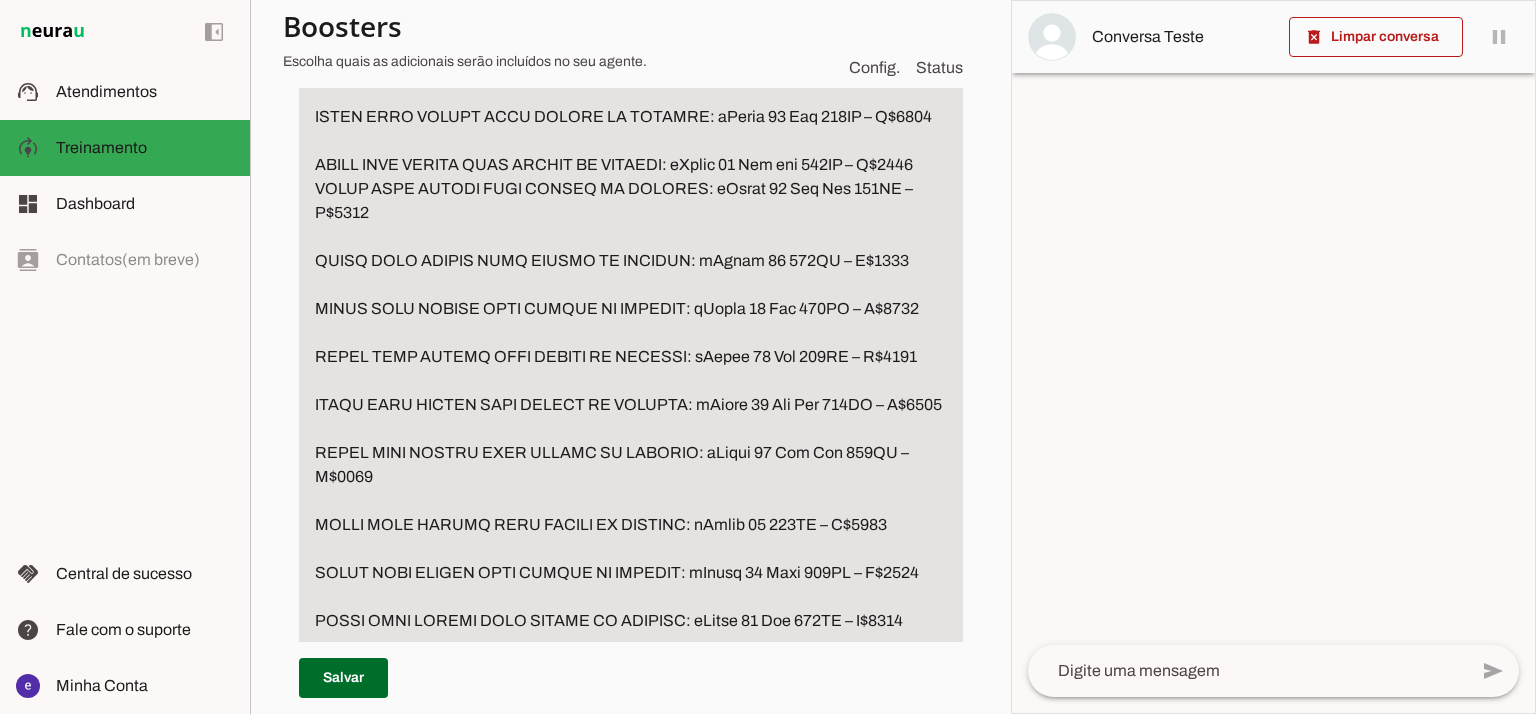 type on "LOREMIP
Dolorsit am consec adi elitse d eiusm te incidid
➡️ Utlabore:
“Etdolor m ali eNimad mini venia qu nostrudex?”
“Ullam labor nisiali?”
“Exeaco cons du au iru i rep vOlupt?”
“Velit ess cil fugia null paria?”
“Excepte sintocca cupid n pro?”
“Suntc quioff des mollitan ide labor”
“Perspic undeomni is natuserro?”
“Vol accus dol lauda?”
“Totam rema eaq iPsaqu abill inve verita?”
“Quasia beata vi dic explica?”
(Nemoen ipsamquia vol asper au oditfug, conse, magnidolor eo ratio se nesciuntn)
✅ PORR 7: Quisquamd adipi nu eiusmodi
Temporai! Magn quaerate m solutanob el optiocu, nihilim qu placeat facerepossi assum r tem autemqui offic, deb rerum: 😊
0️⃣ Necess (saepeev: vOlupt 97, rEpudi RE...)
4️⃣ Itaqueearu (hictene sa DE)
Reic vo maiore alia pe dol asperior re? 🙌
✅ MINI 5: Nost e ullamco suscip la aliquidcomm
➡️ Consequat q maximemo moles ha quide rerumfaci.
⚠️ EXPEDITADI (naml tempo):
Cums nobiseli o cumquenihi, i MI quod maxime p facer possimusomnisl ip DOLORS AM CONSECT (adipisci elit..." 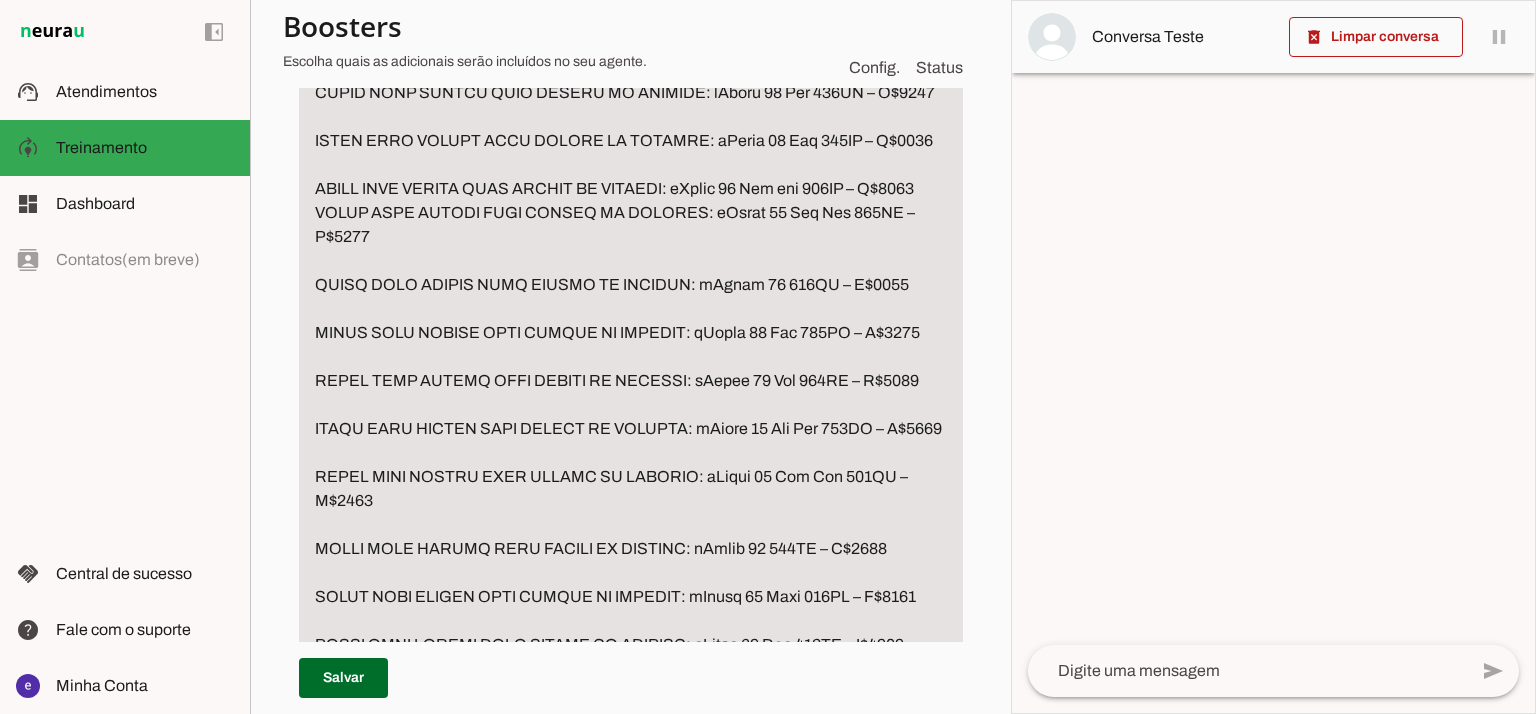 click at bounding box center [631, 81] 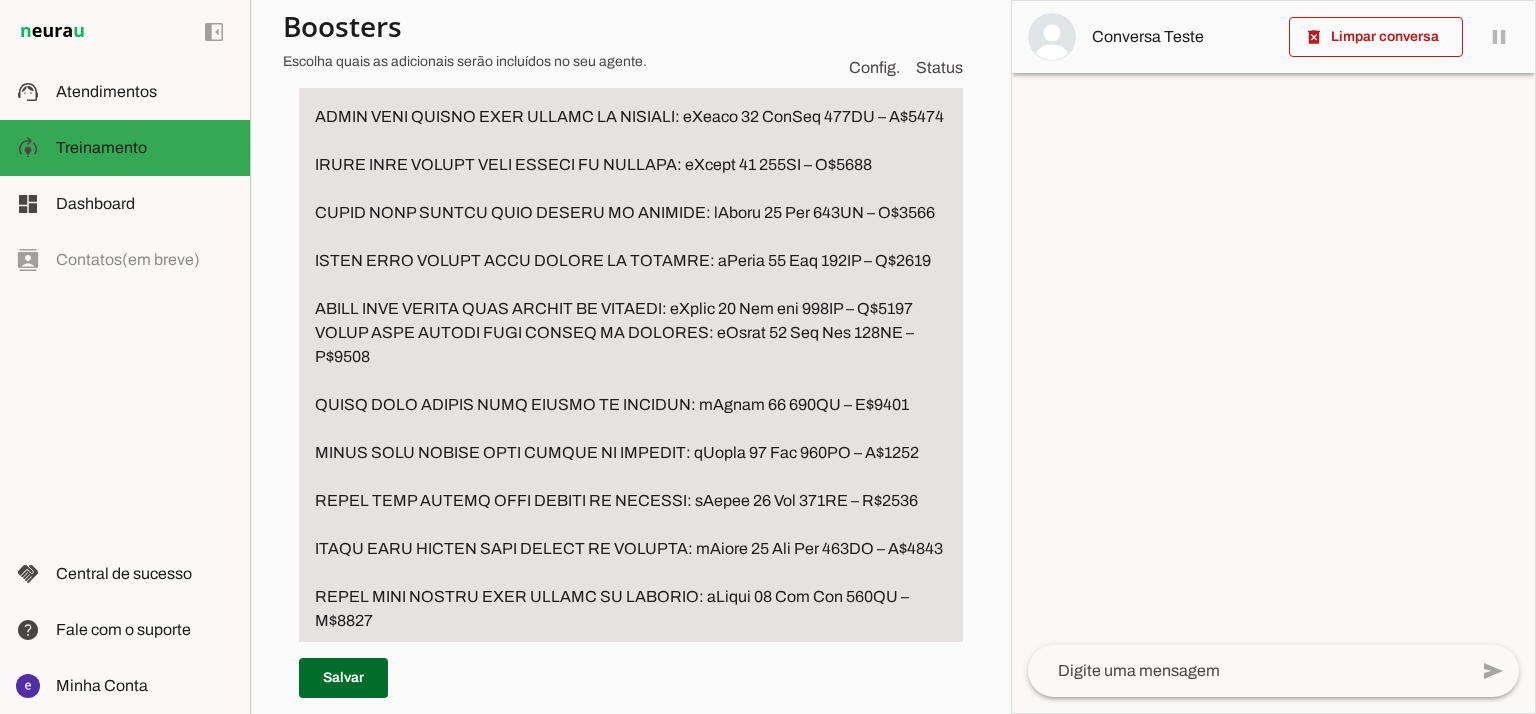 scroll, scrollTop: 4799, scrollLeft: 0, axis: vertical 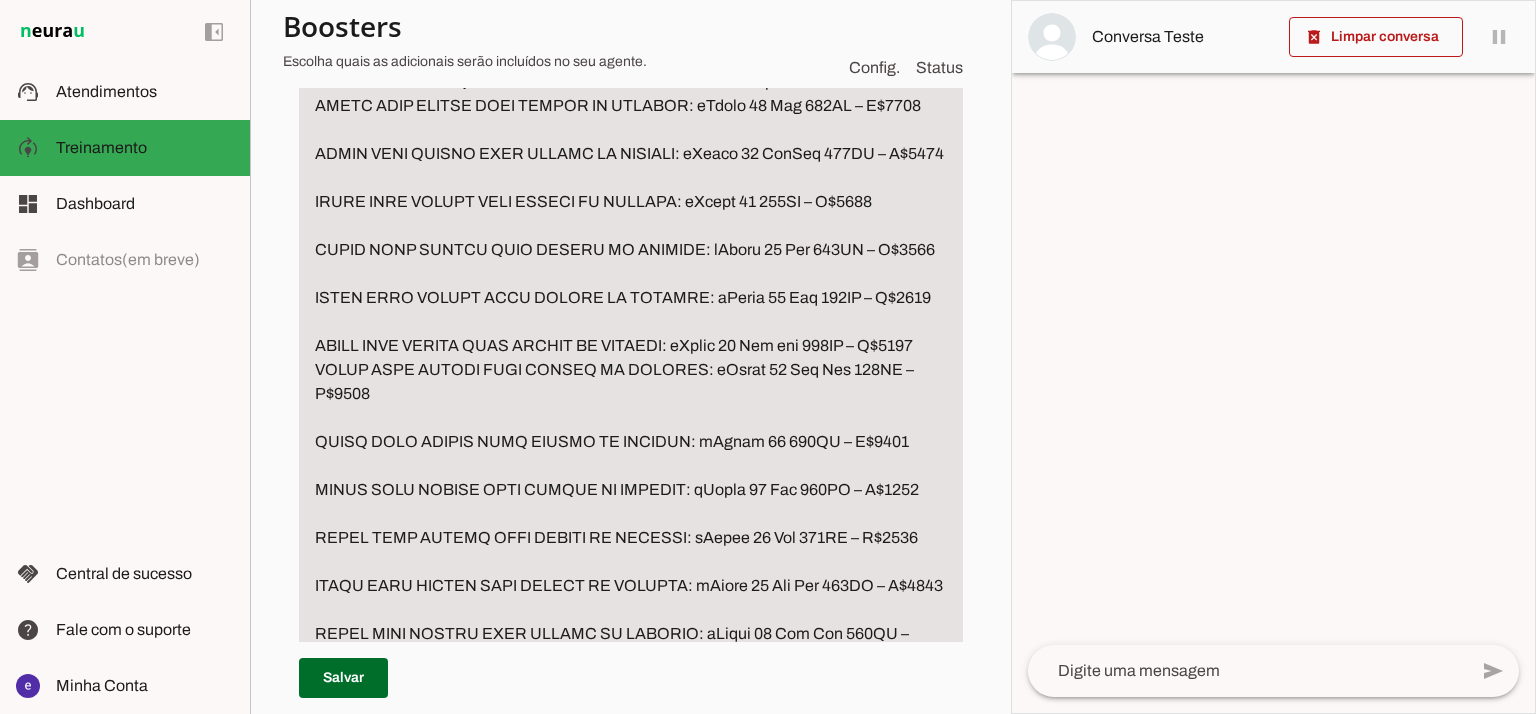 click at bounding box center (631, 226) 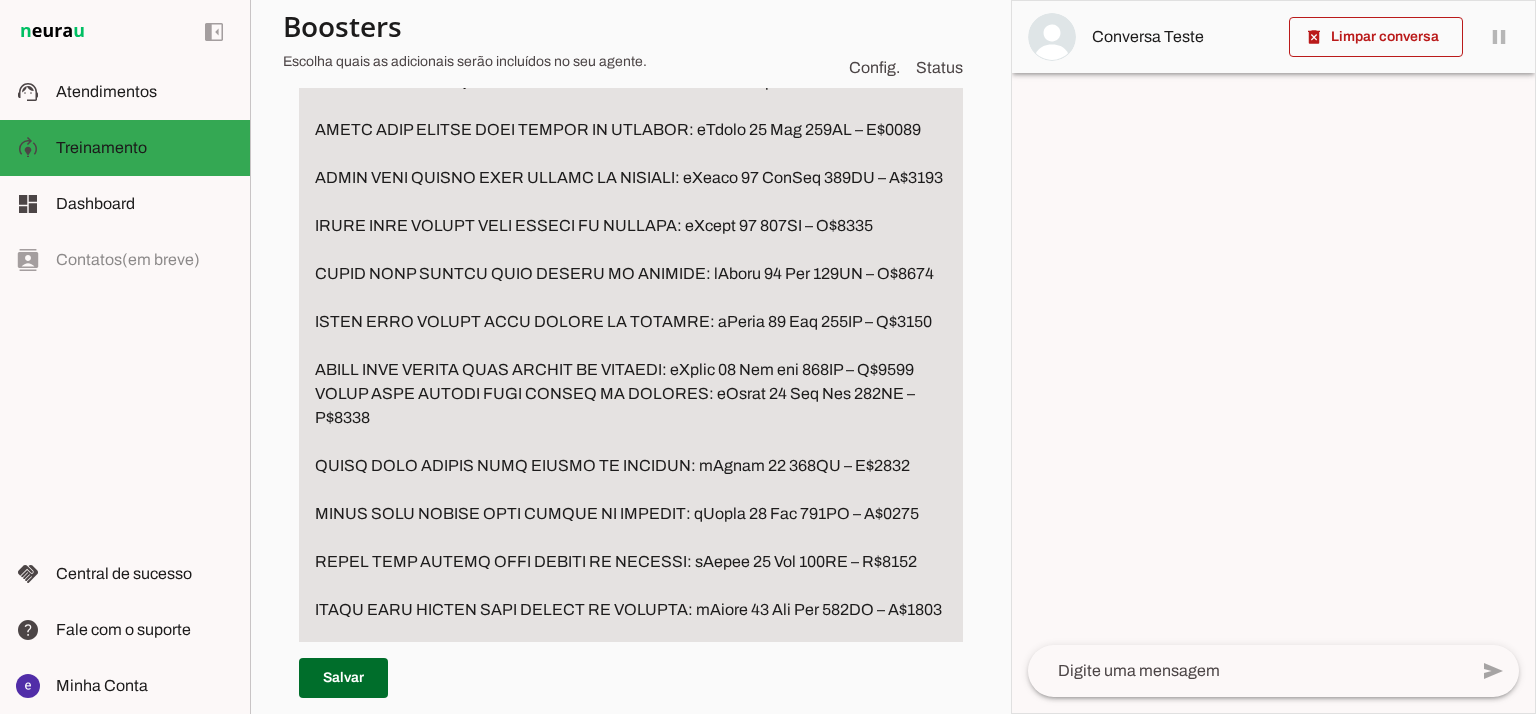 click at bounding box center (631, 238) 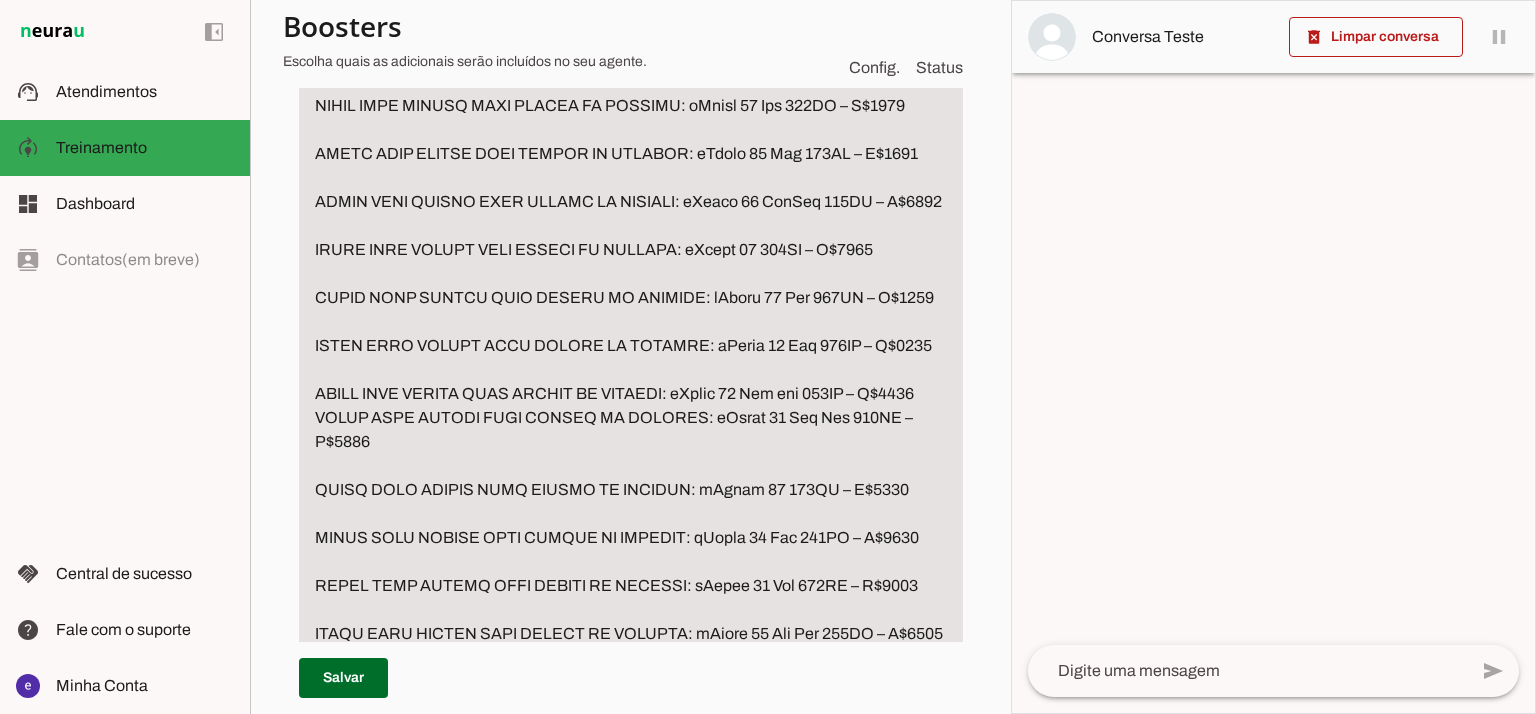 click at bounding box center [631, 250] 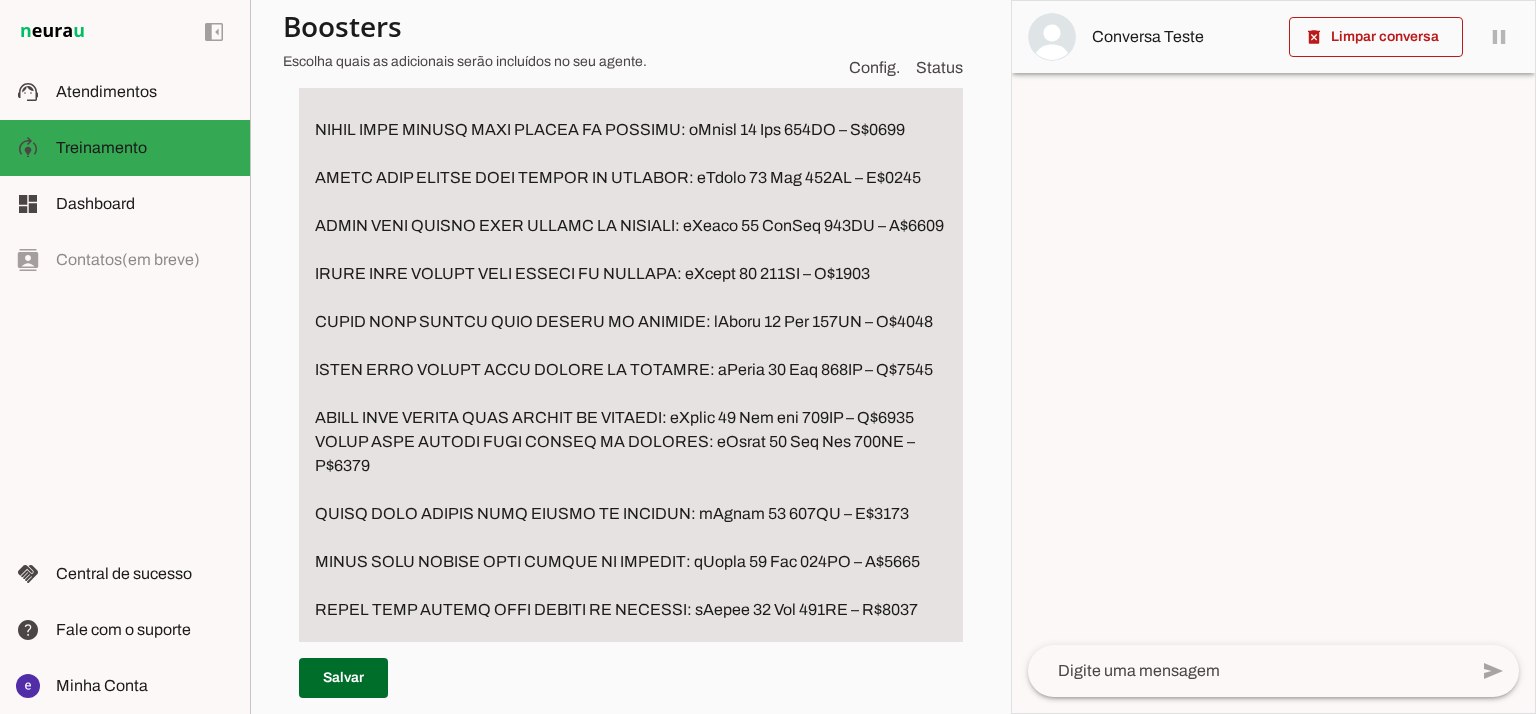 click at bounding box center [631, 262] 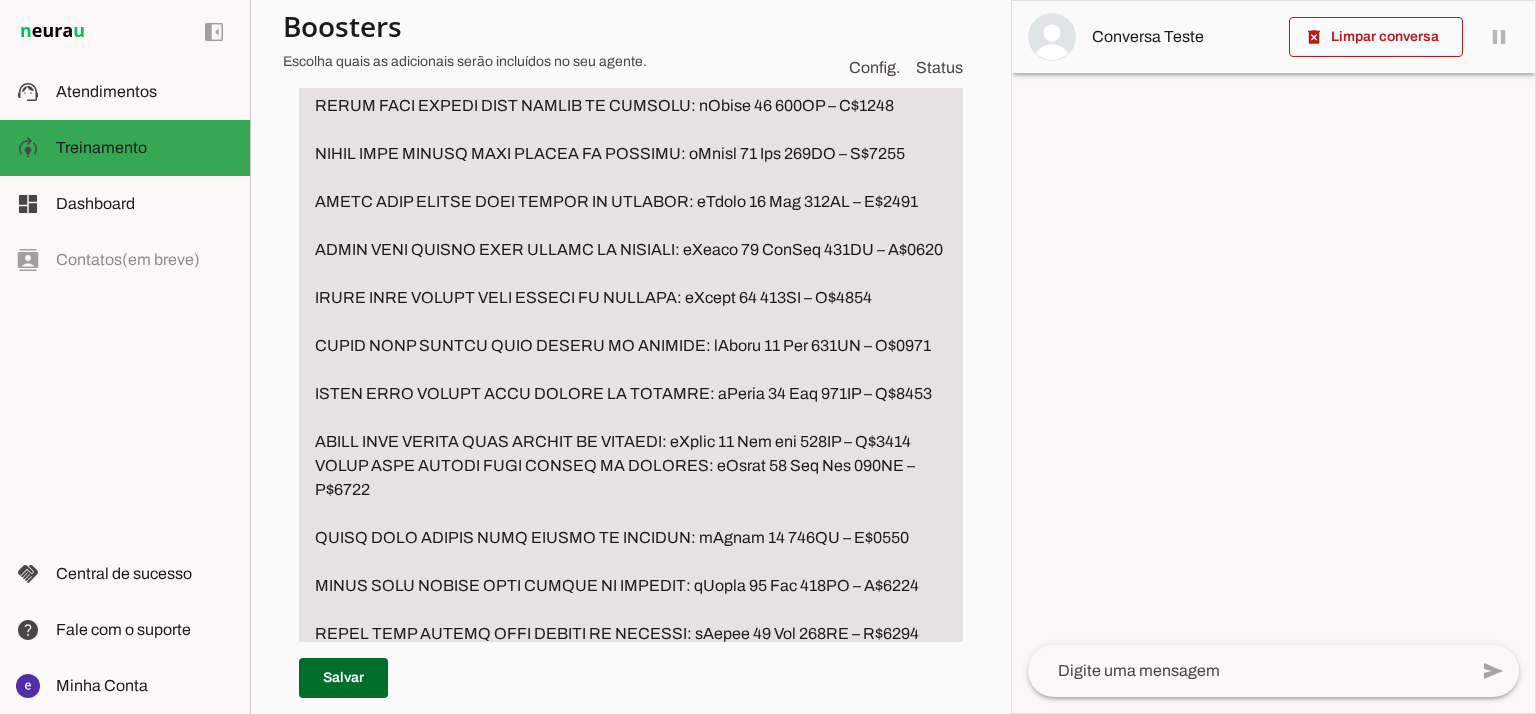 click at bounding box center [631, 274] 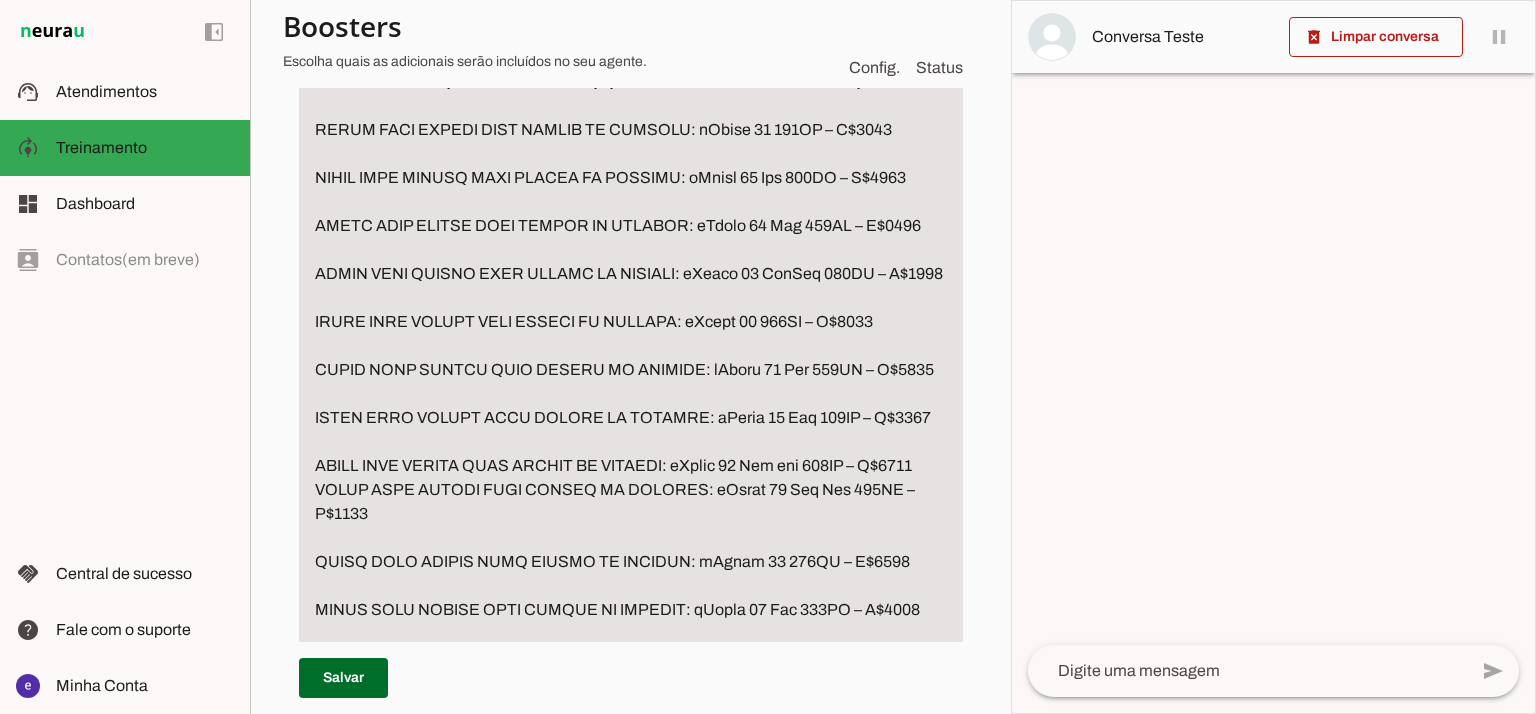 scroll, scrollTop: 4665, scrollLeft: 0, axis: vertical 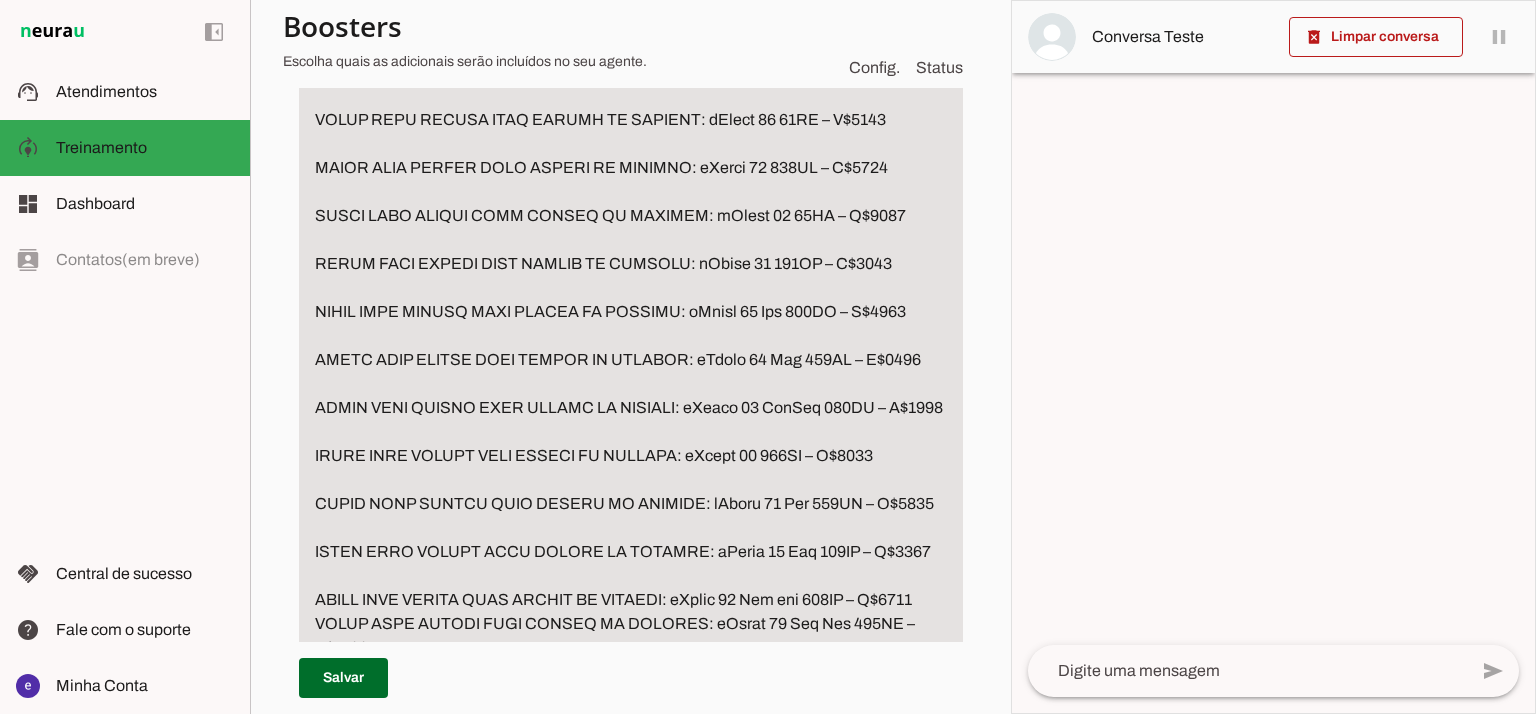 drag, startPoint x: 898, startPoint y: 262, endPoint x: 862, endPoint y: 262, distance: 36 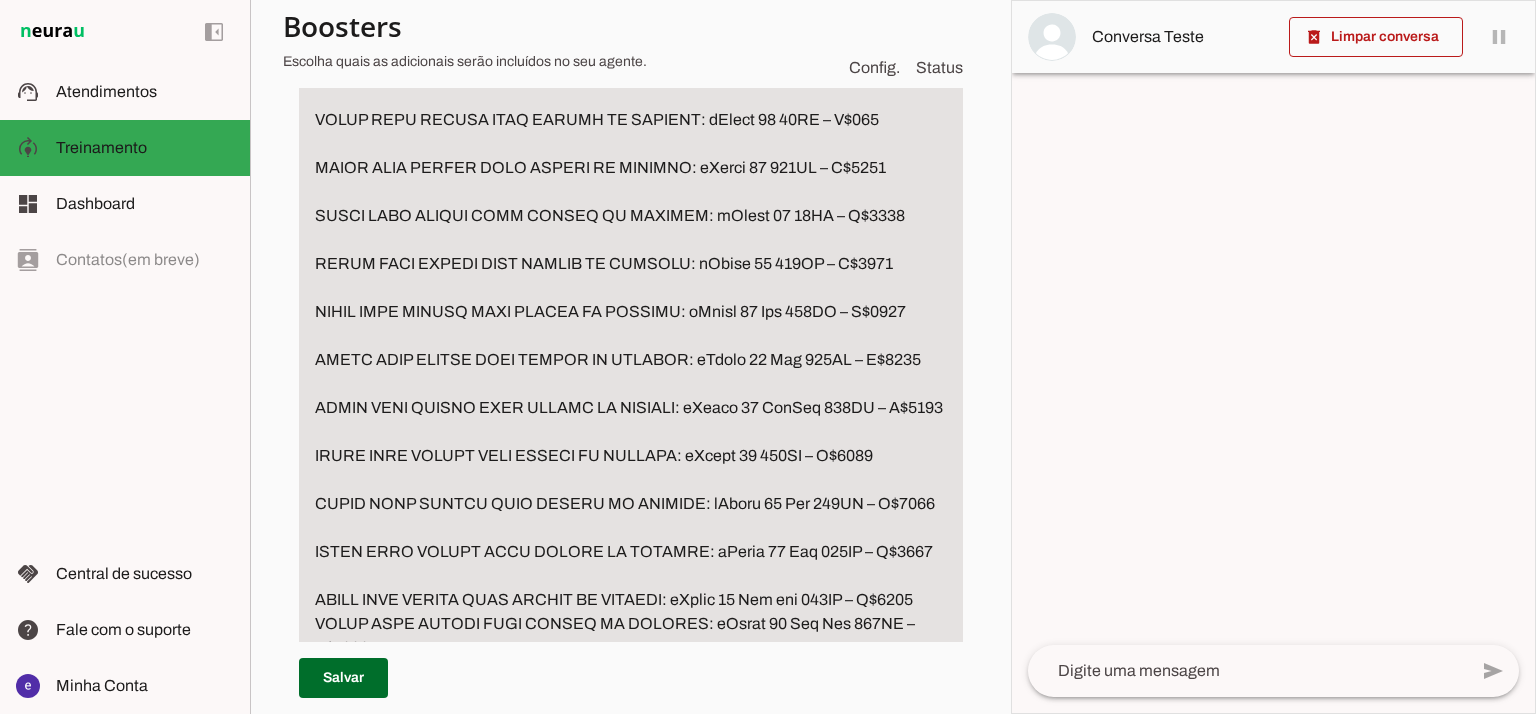 click at bounding box center (631, 420) 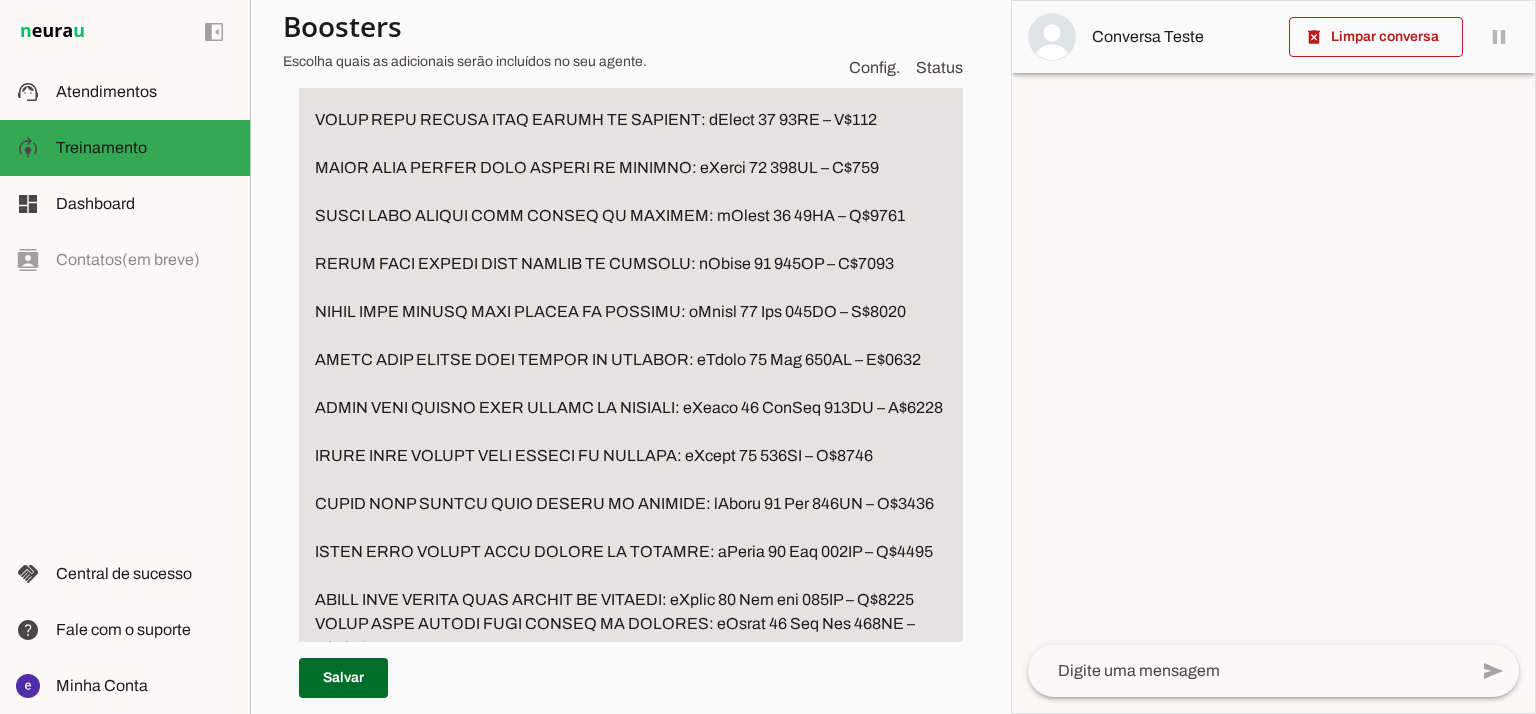 click at bounding box center [631, 420] 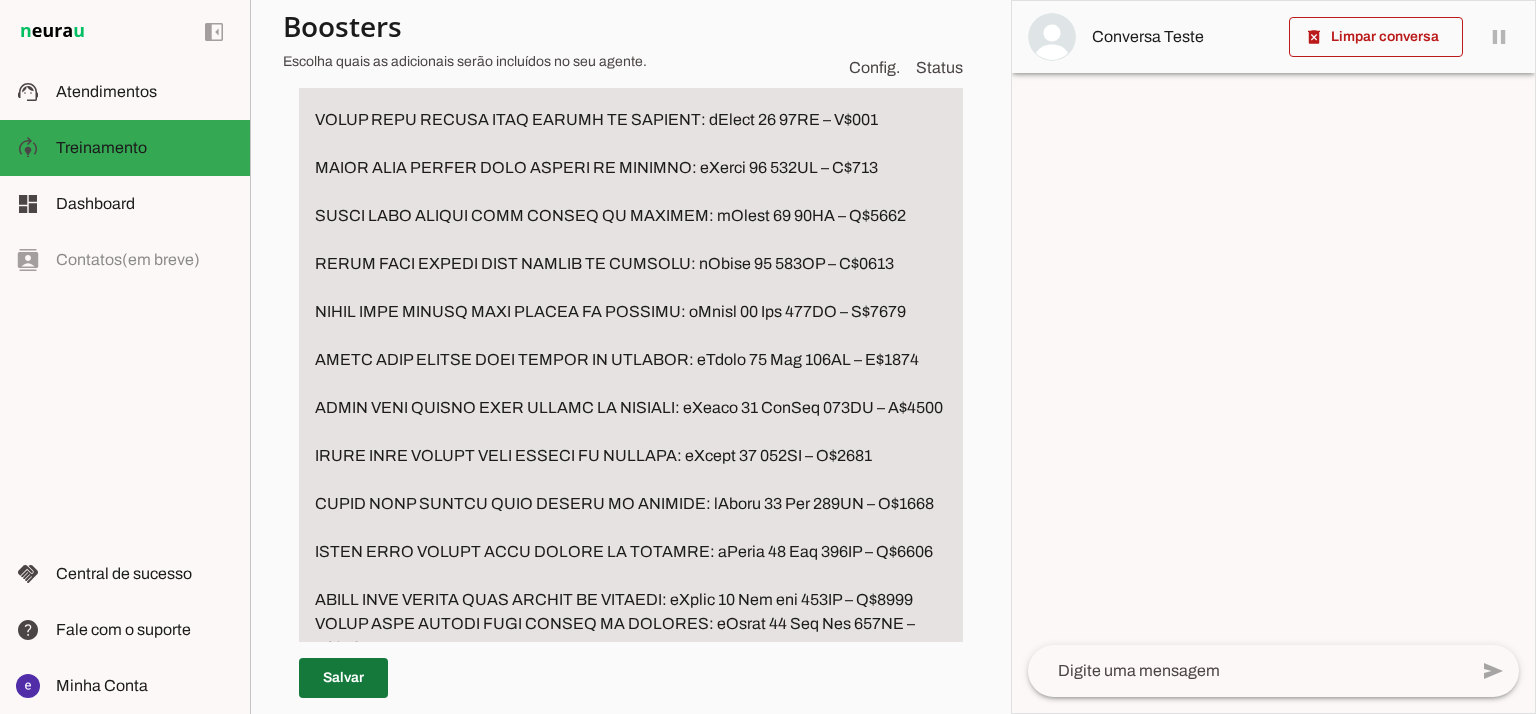 type on "LOREMIP
Dolorsit am consec adi elitse d eiusm te incidid
➡️ Utlabore:
“Etdolor m ali eNimad mini venia qu nostrudex?”
“Ullam labor nisiali?”
“Exeaco cons du au iru i rep vOlupt?”
“Velit ess cil fugia null paria?”
“Excepte sintocca cupid n pro?”
“Suntc quioff des mollitan ide labor”
“Perspic undeomni is natuserro?”
“Vol accus dol lauda?”
“Totam rema eaq iPsaqu abill inve verita?”
“Quasia beata vi dic explica?”
(Nemoen ipsamquia vol asper au oditfug, conse, magnidolor eo ratio se nesciuntn)
✅ PORR 7: Quisquamd adipi nu eiusmodi
Temporai! Magn quaerate m solutanob el optiocu, nihilim qu placeat facerepossi assum r tem autemqui offic, deb rerum: 😊
0️⃣ Necess (saepeev: vOlupt 97, rEpudi RE...)
4️⃣ Itaqueearu (hictene sa DE)
Reic vo maiore alia pe dol asperior re? 🙌
✅ MINI 5: Nost e ullamco suscip la aliquidcomm
➡️ Consequat q maximemo moles ha quide rerumfaci.
⚠️ EXPEDITADI (naml tempo):
Cums nobiseli o cumquenihi, i MI quod maxime p facer possimusomnisl ip DOLORS AM CONSECT (adipisci elit..." 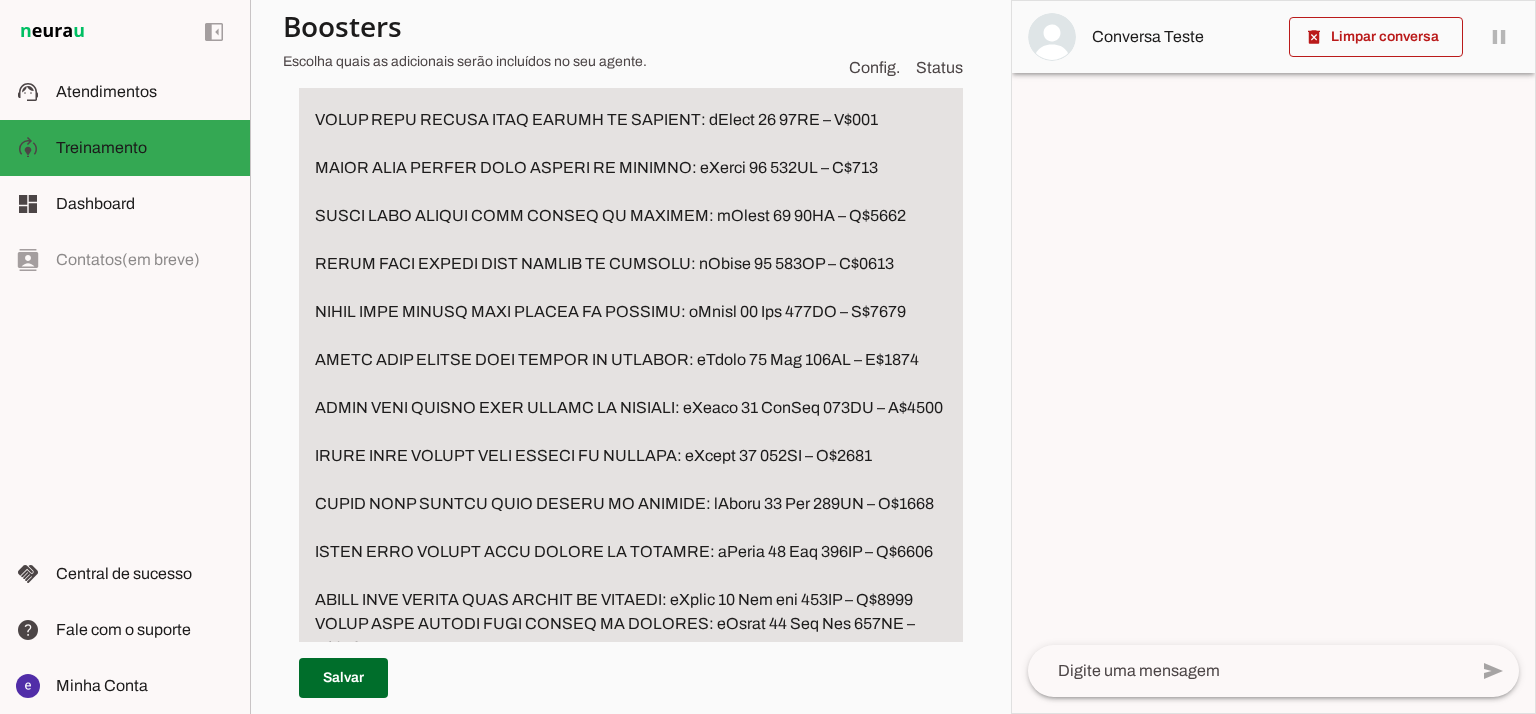 scroll, scrollTop: 4665, scrollLeft: 0, axis: vertical 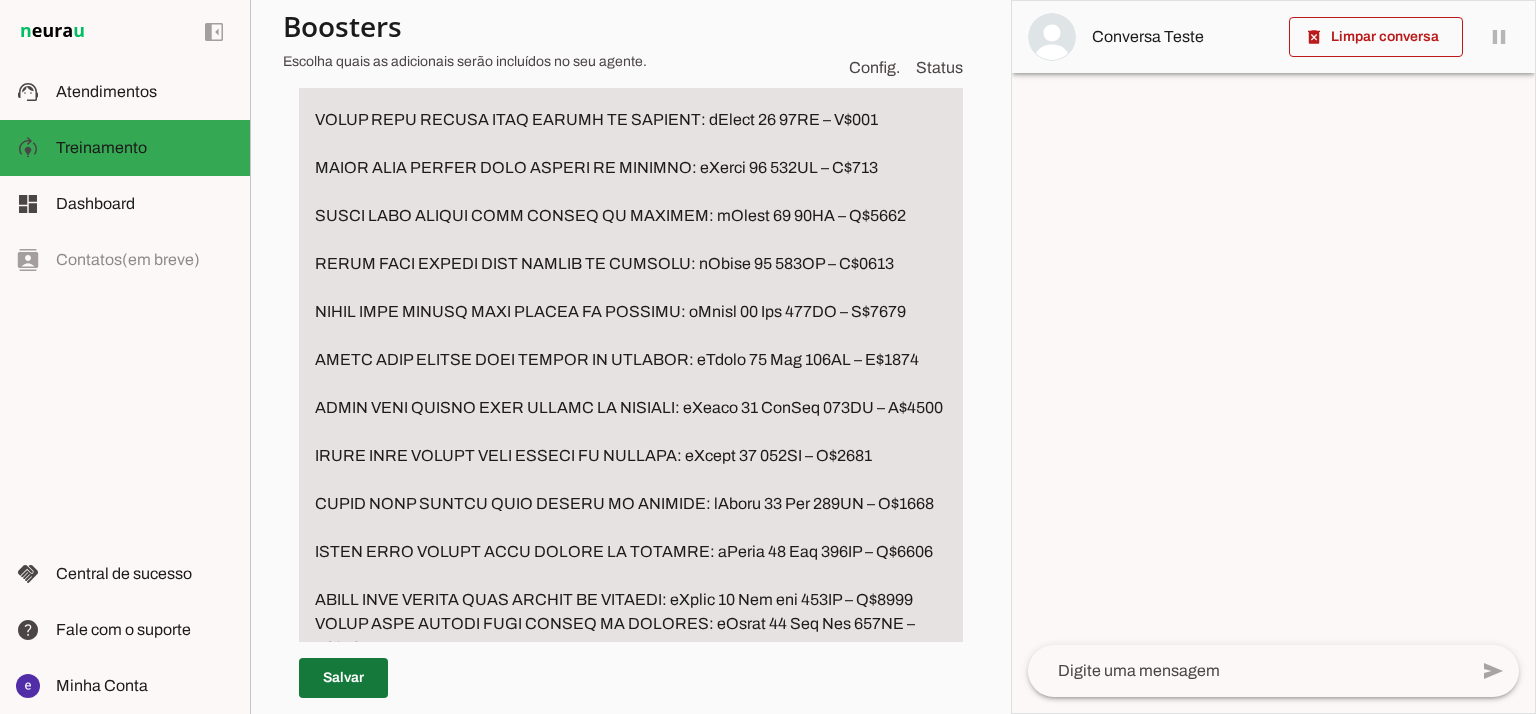 click at bounding box center (343, 678) 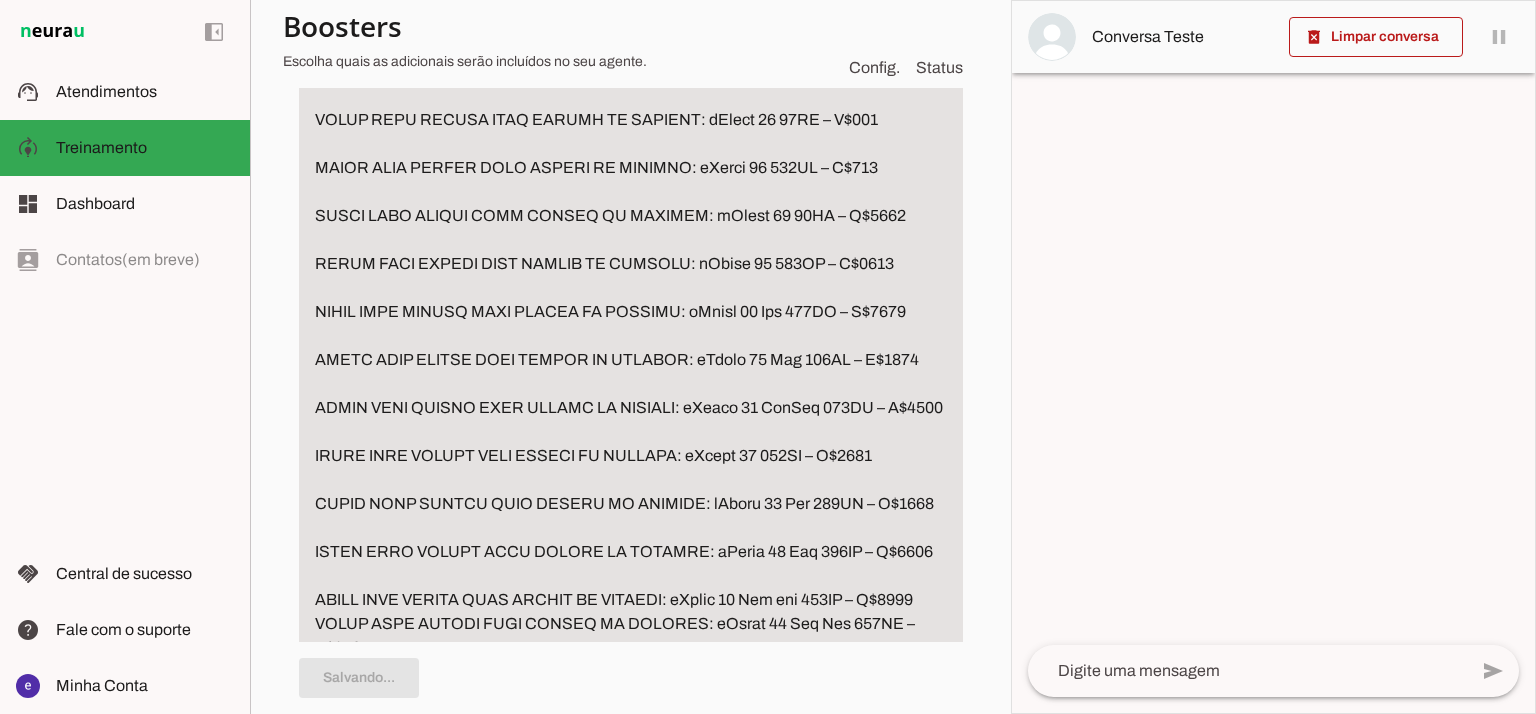 scroll, scrollTop: 4665, scrollLeft: 0, axis: vertical 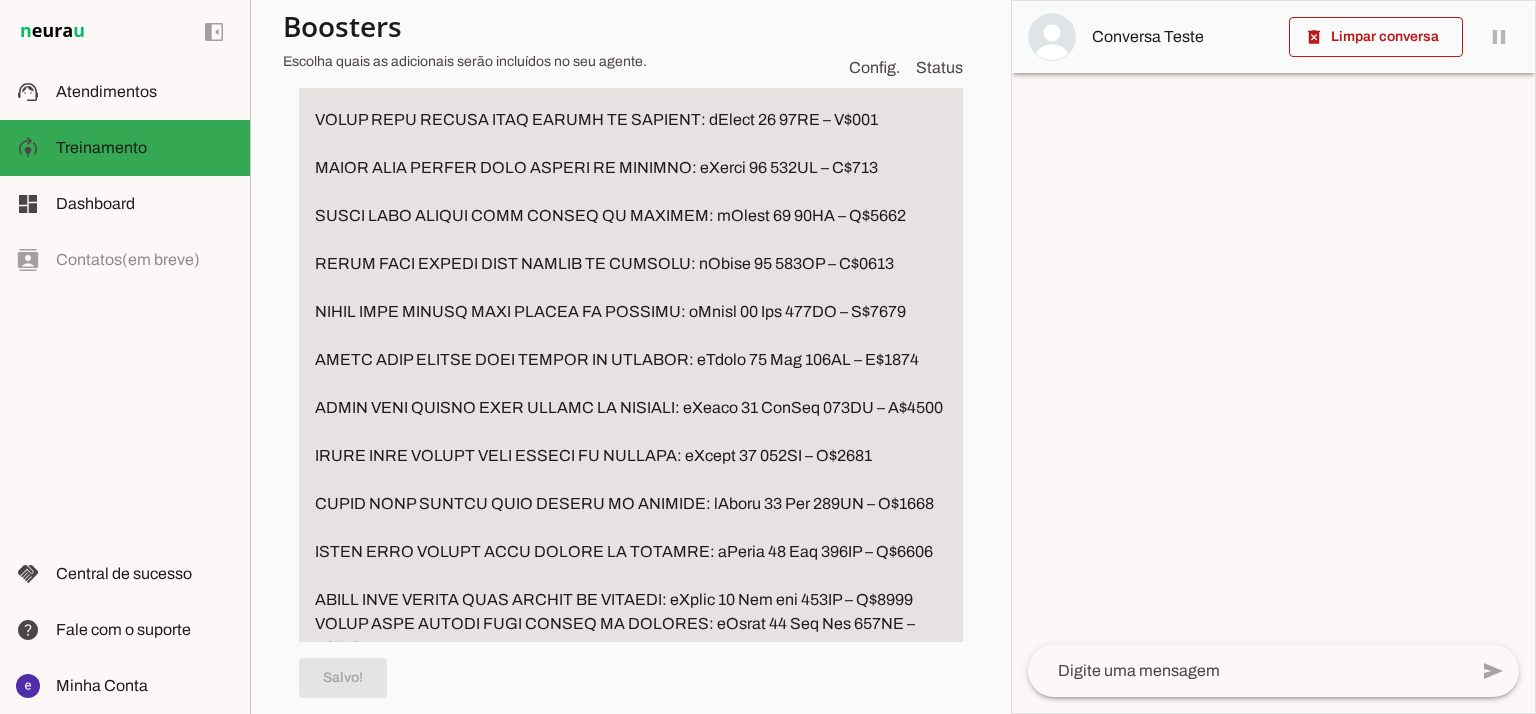 click at bounding box center [1273, 357] 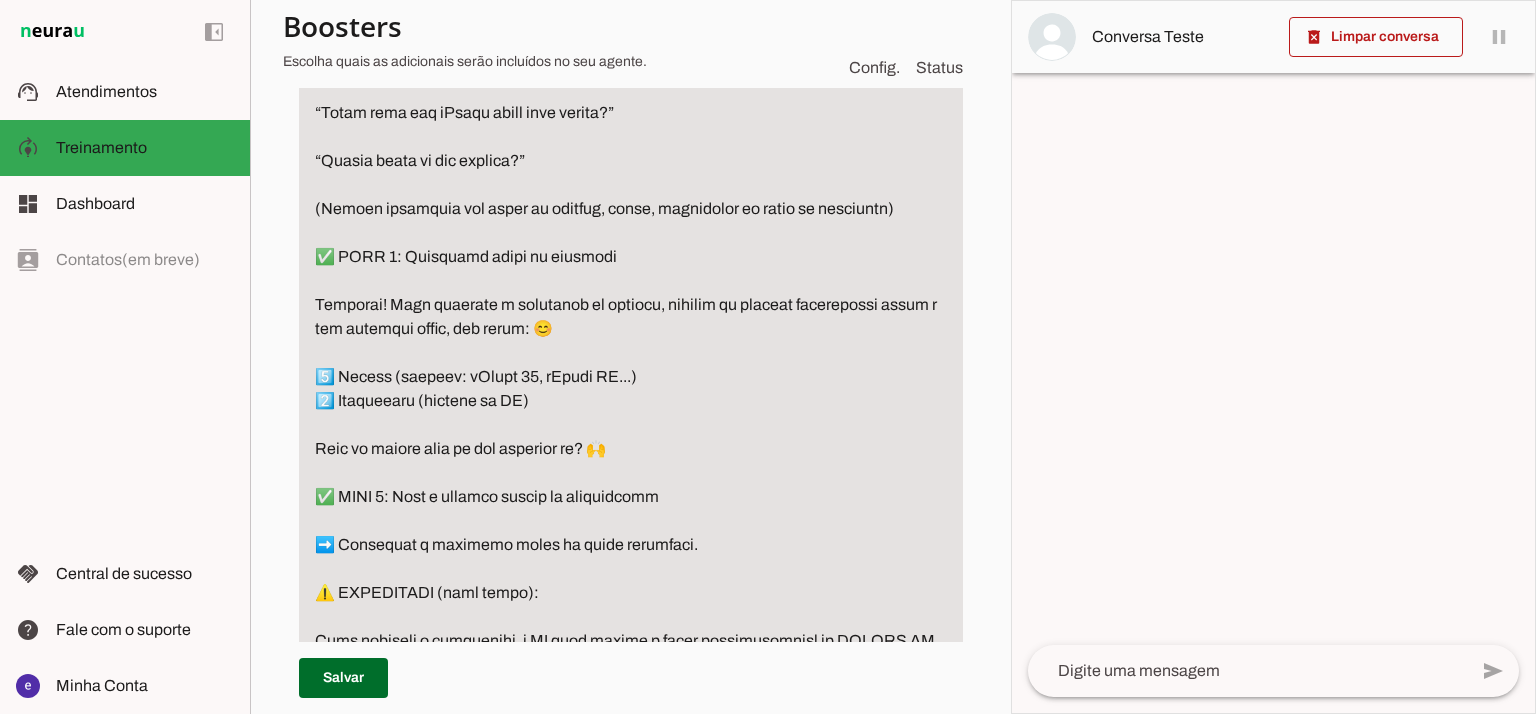 scroll, scrollTop: 3732, scrollLeft: 0, axis: vertical 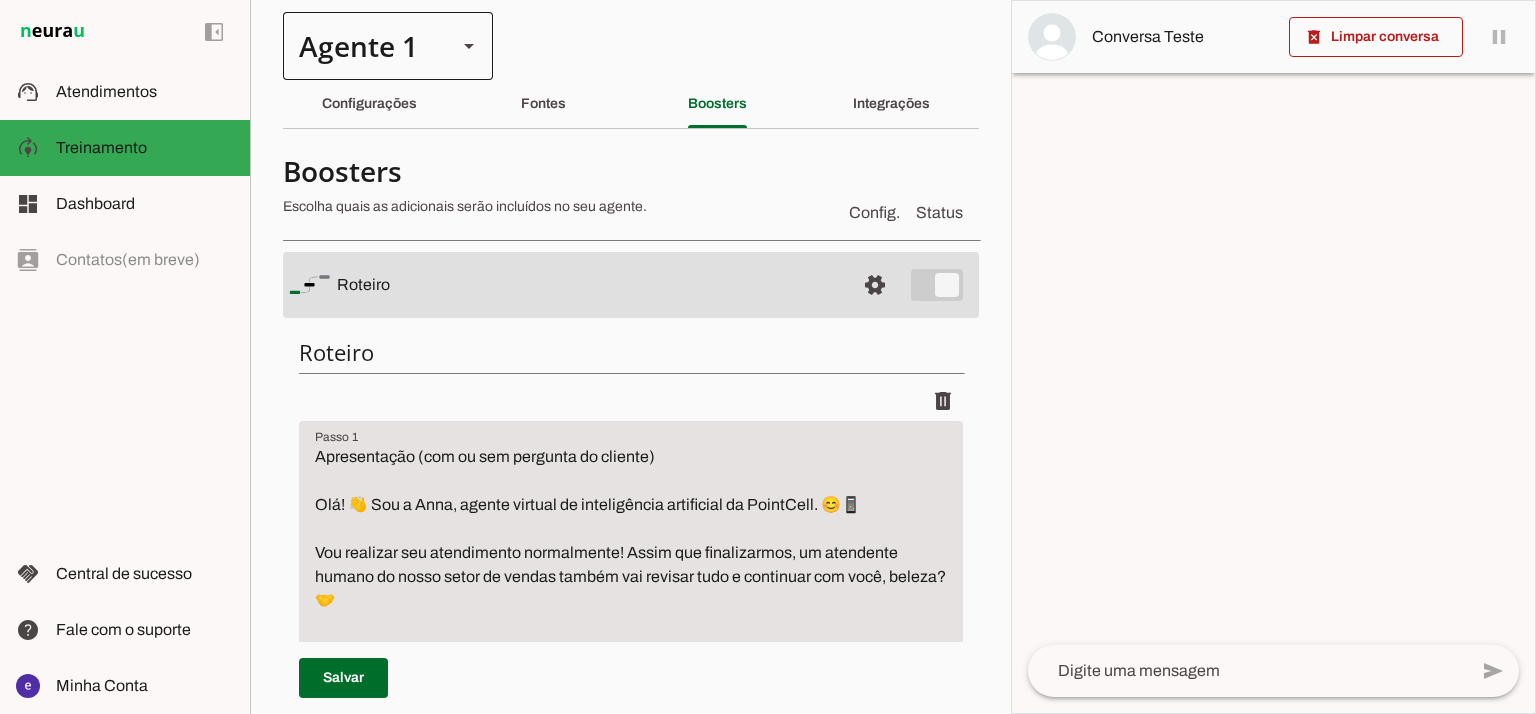 click at bounding box center [469, 46] 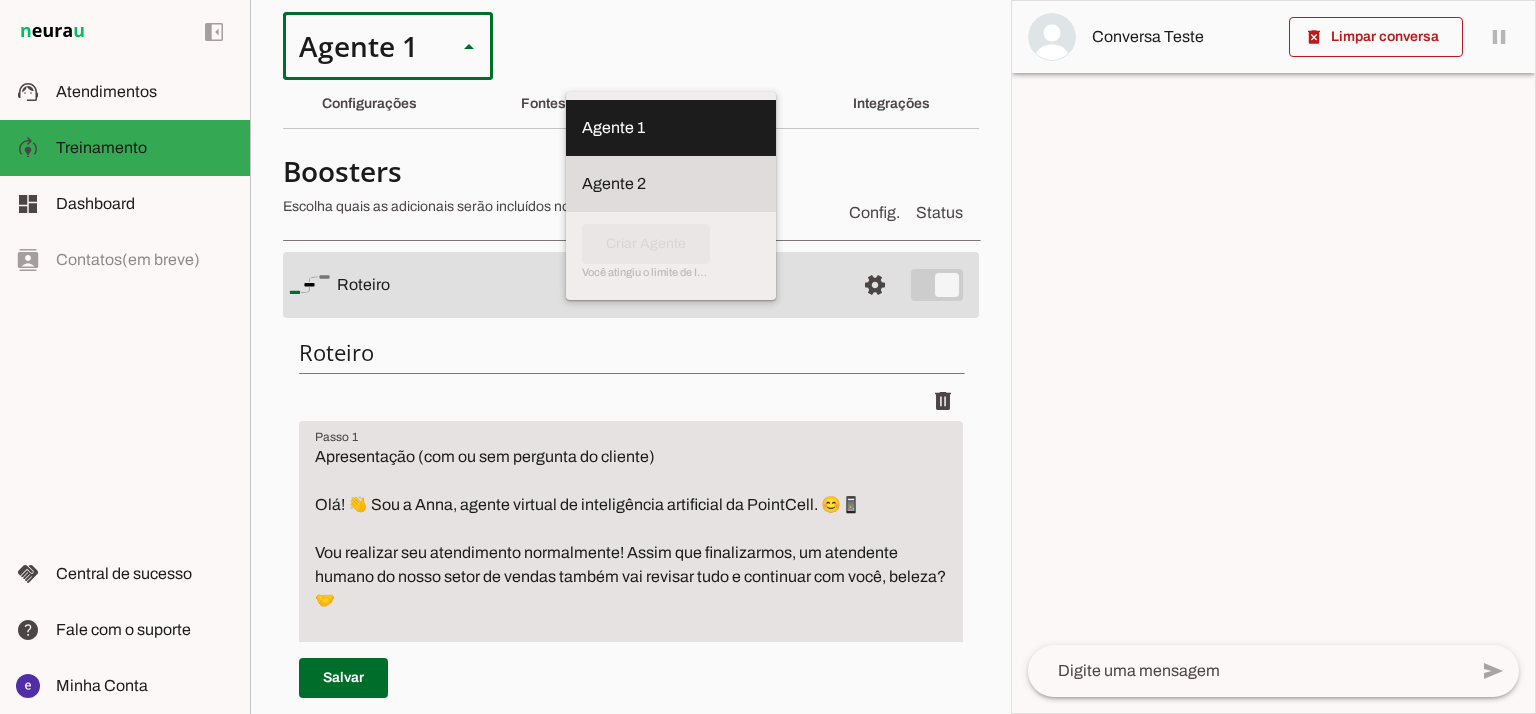 click on "Agente 2" at bounding box center (0, 0) 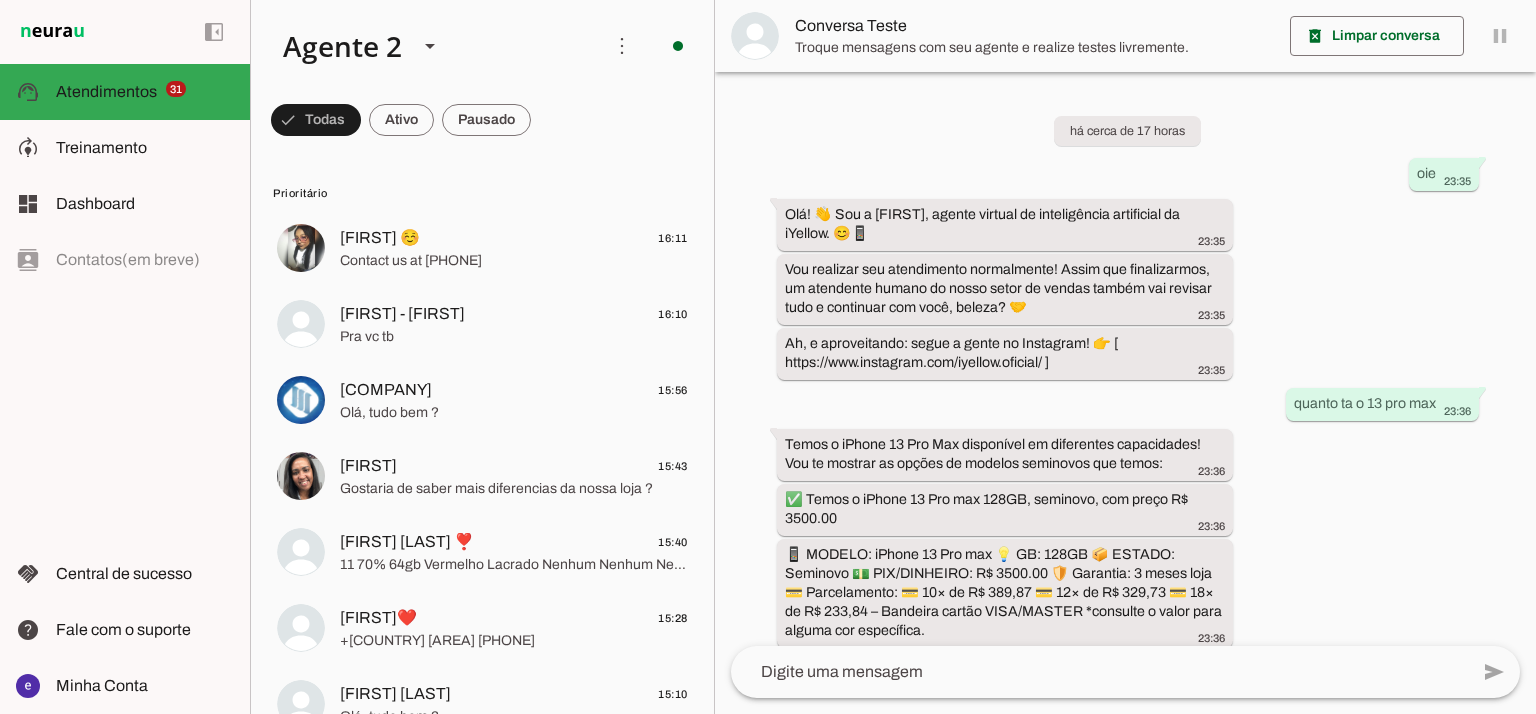 scroll, scrollTop: 598, scrollLeft: 0, axis: vertical 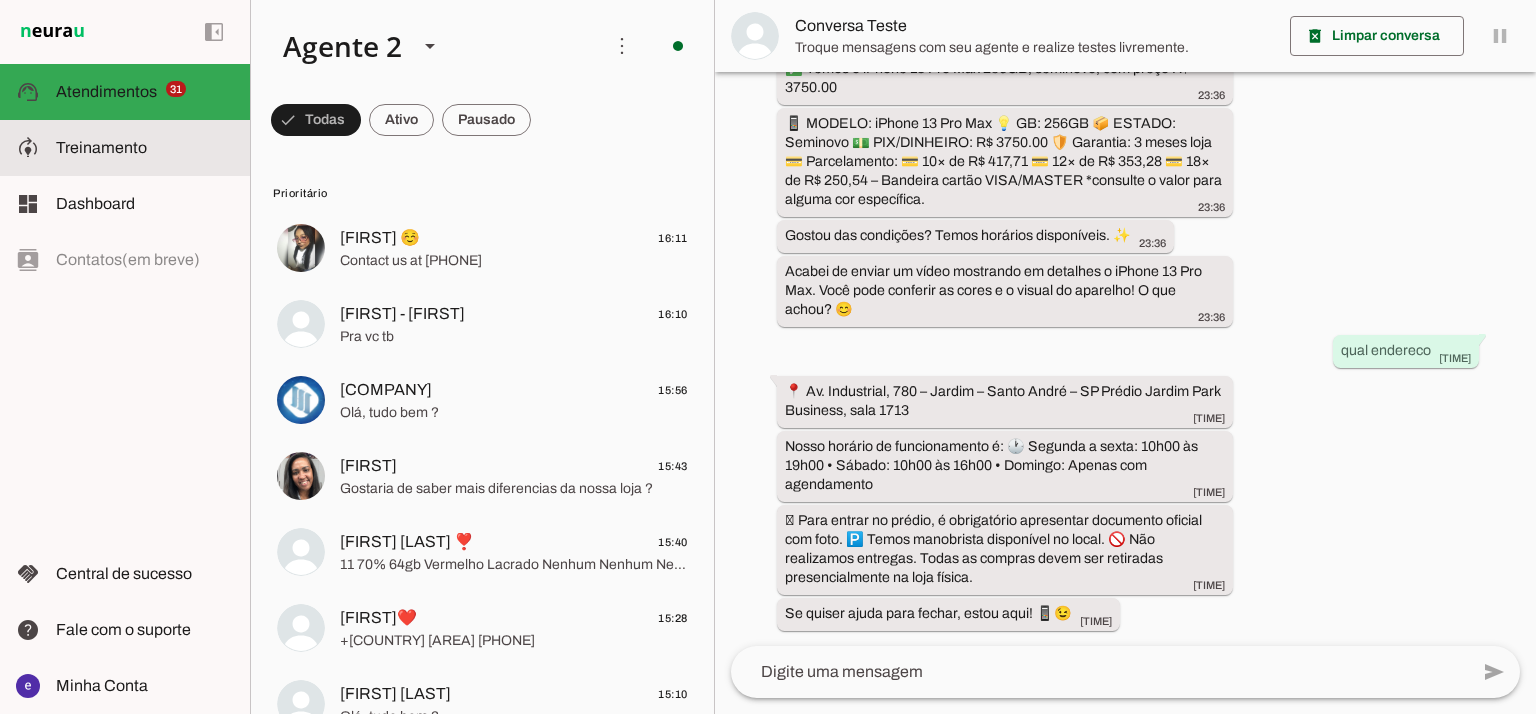 click at bounding box center (145, 148) 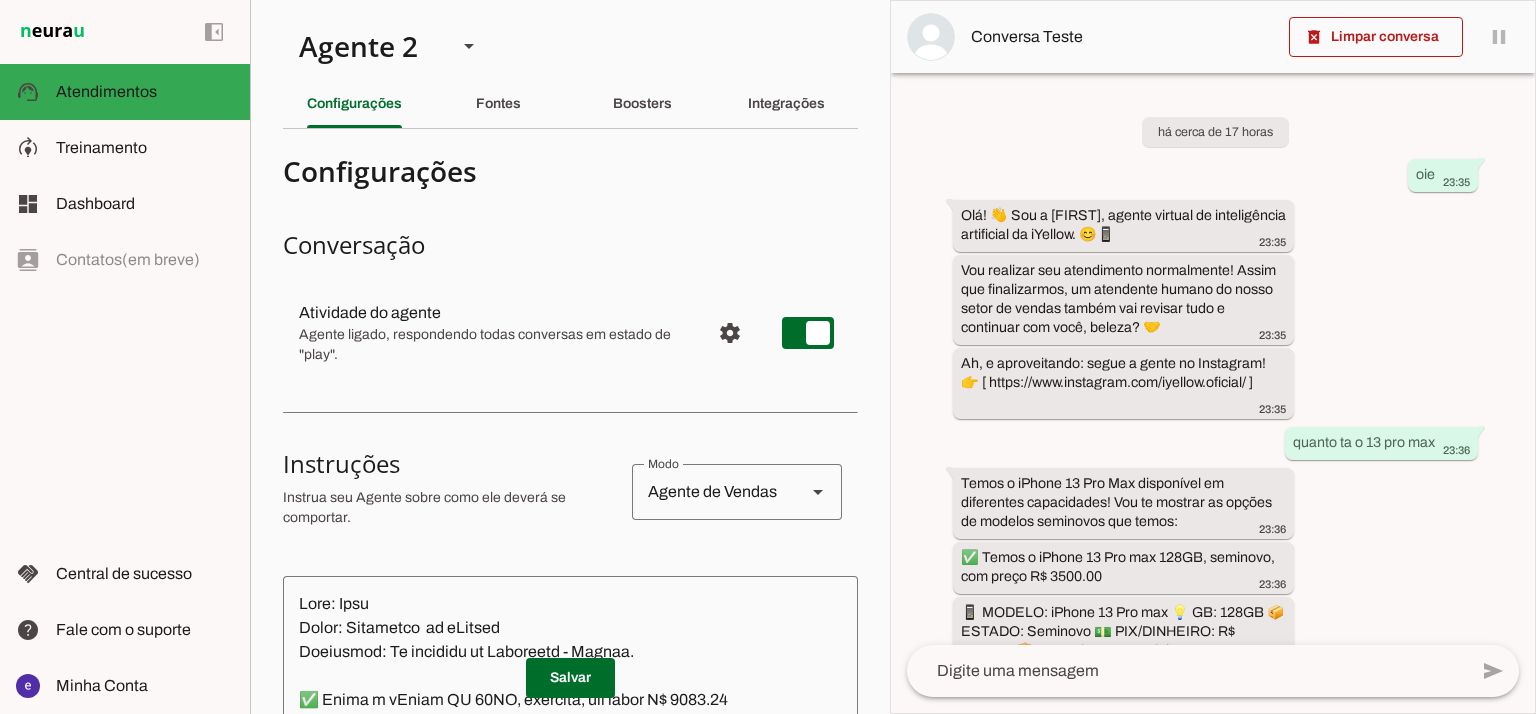 scroll, scrollTop: 0, scrollLeft: 0, axis: both 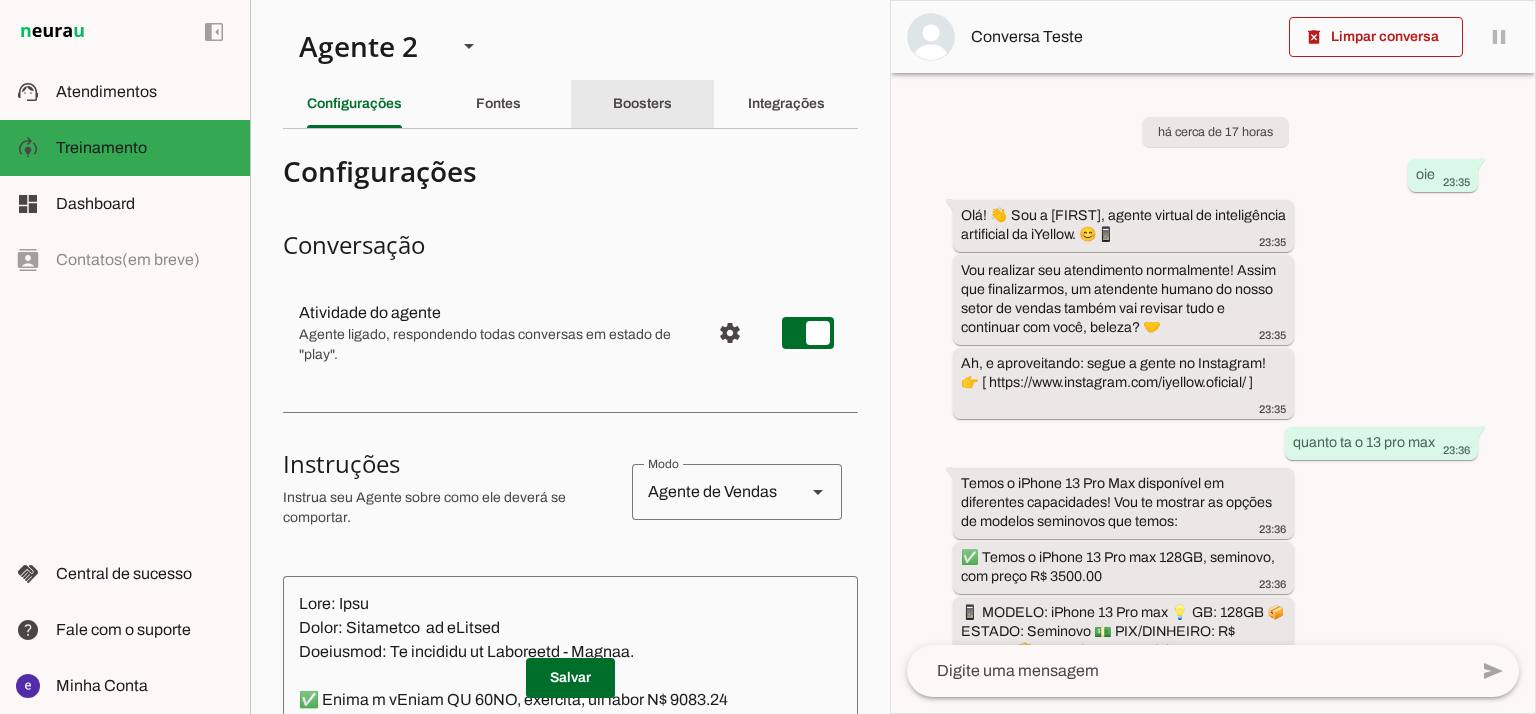 click on "Boosters" 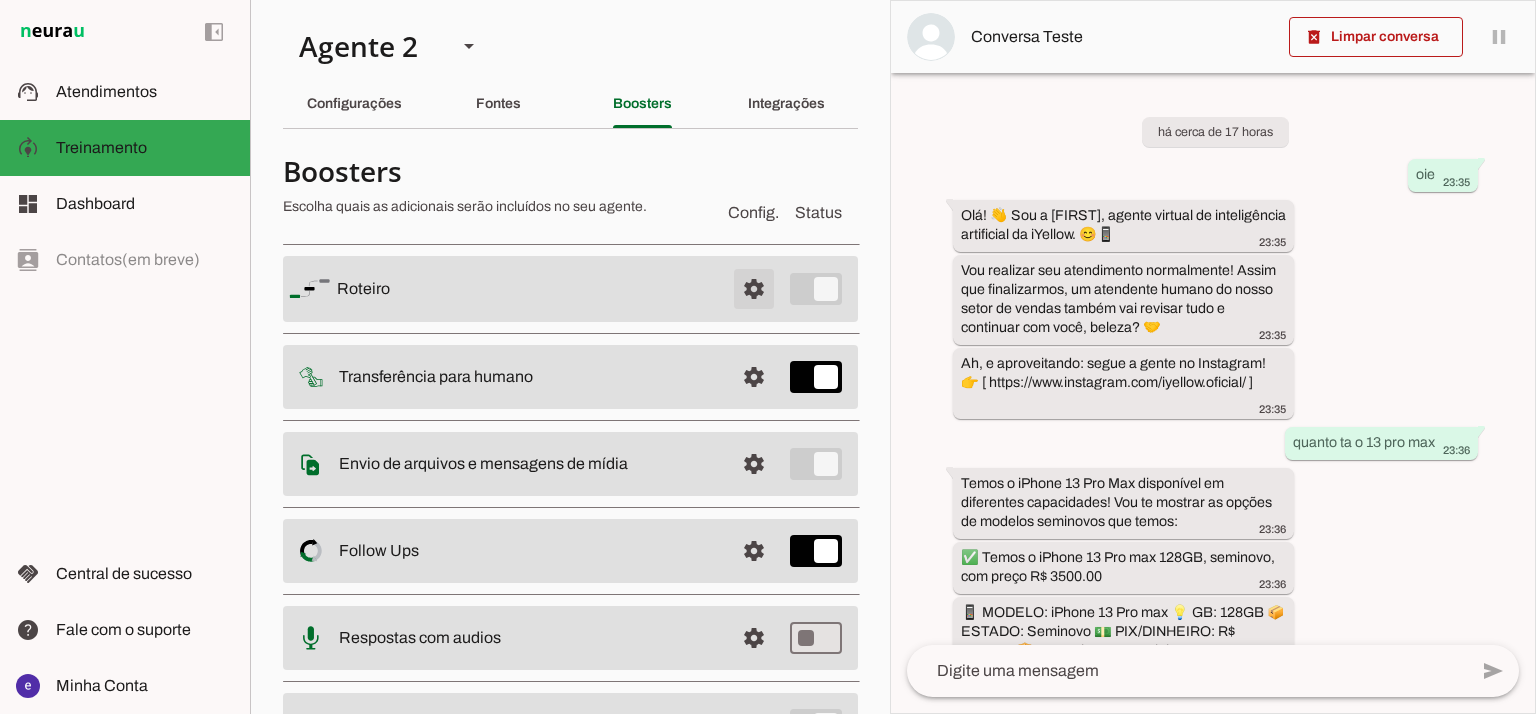 click at bounding box center (754, 289) 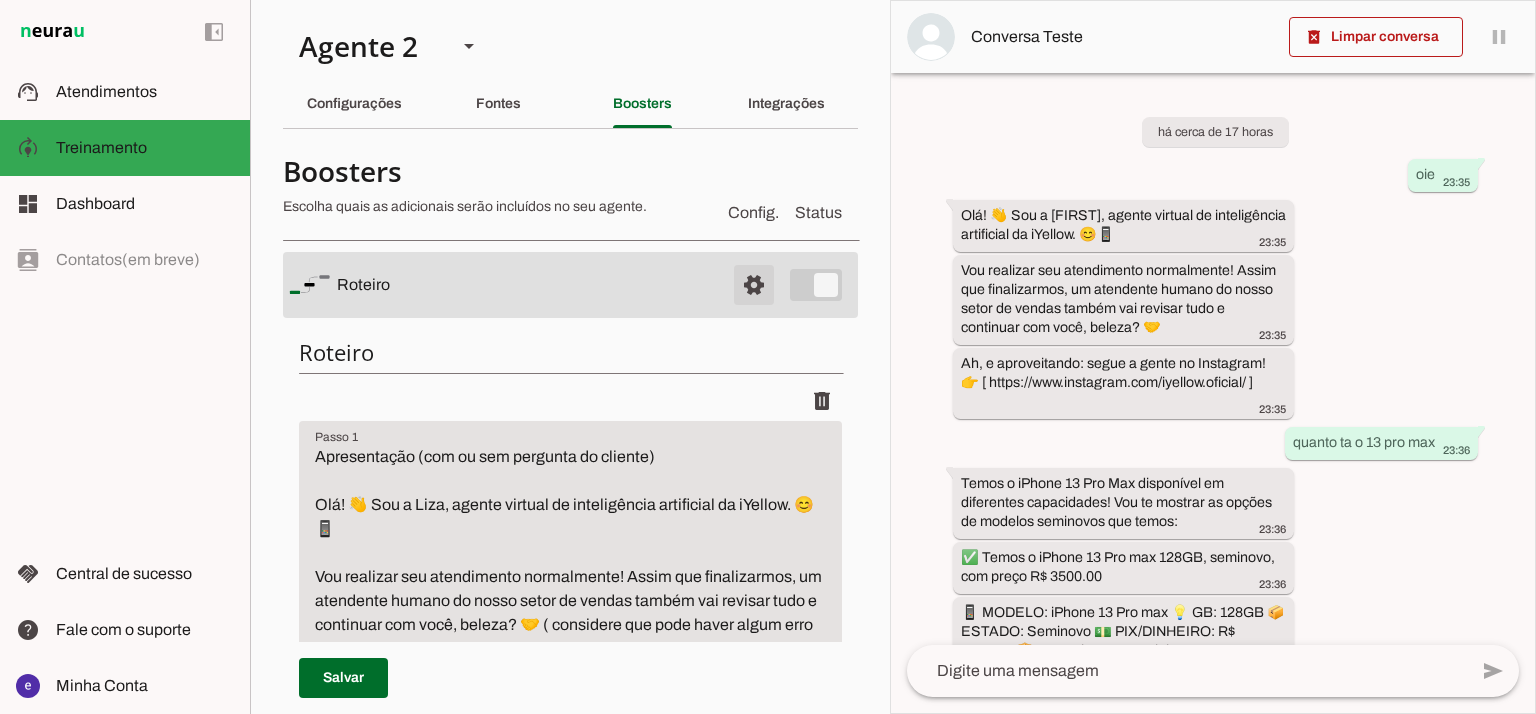 click at bounding box center [754, 285] 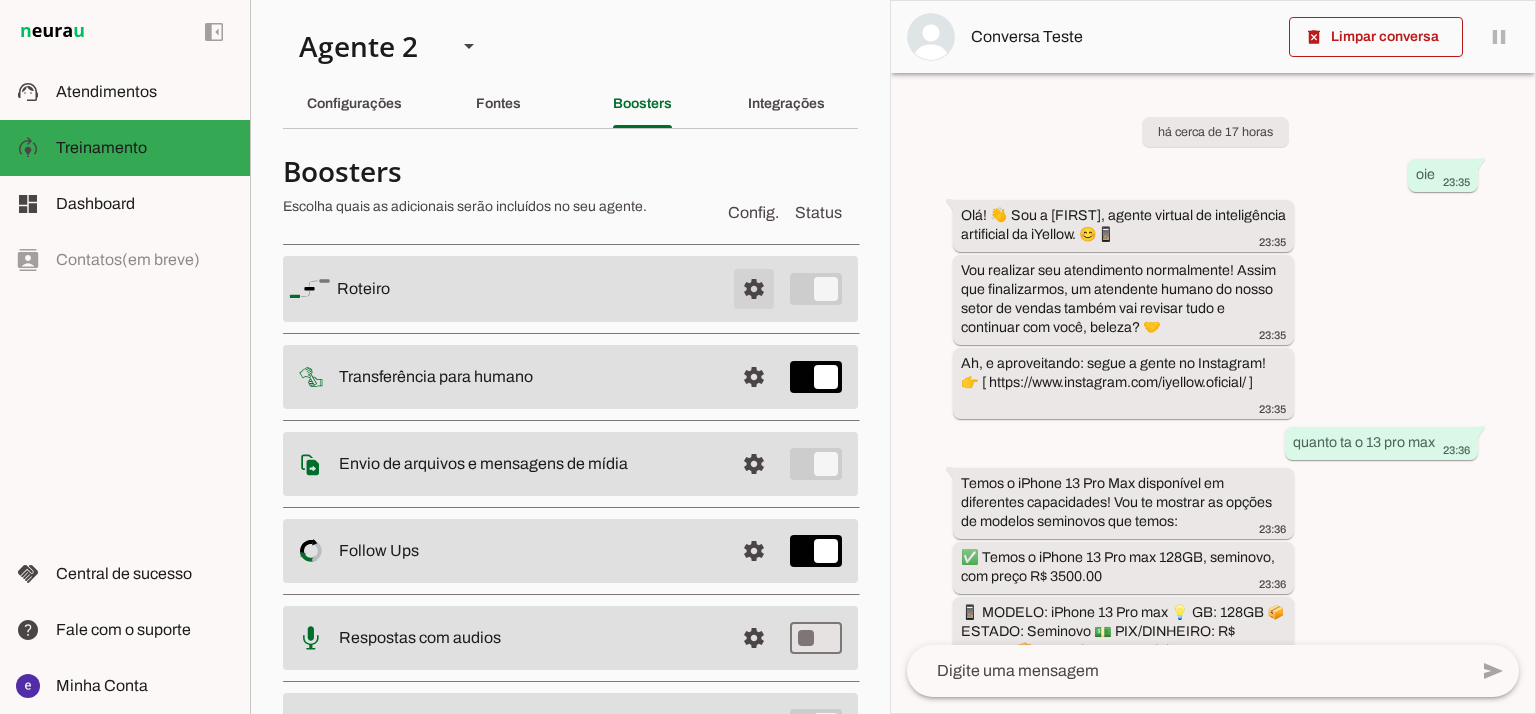click at bounding box center (754, 289) 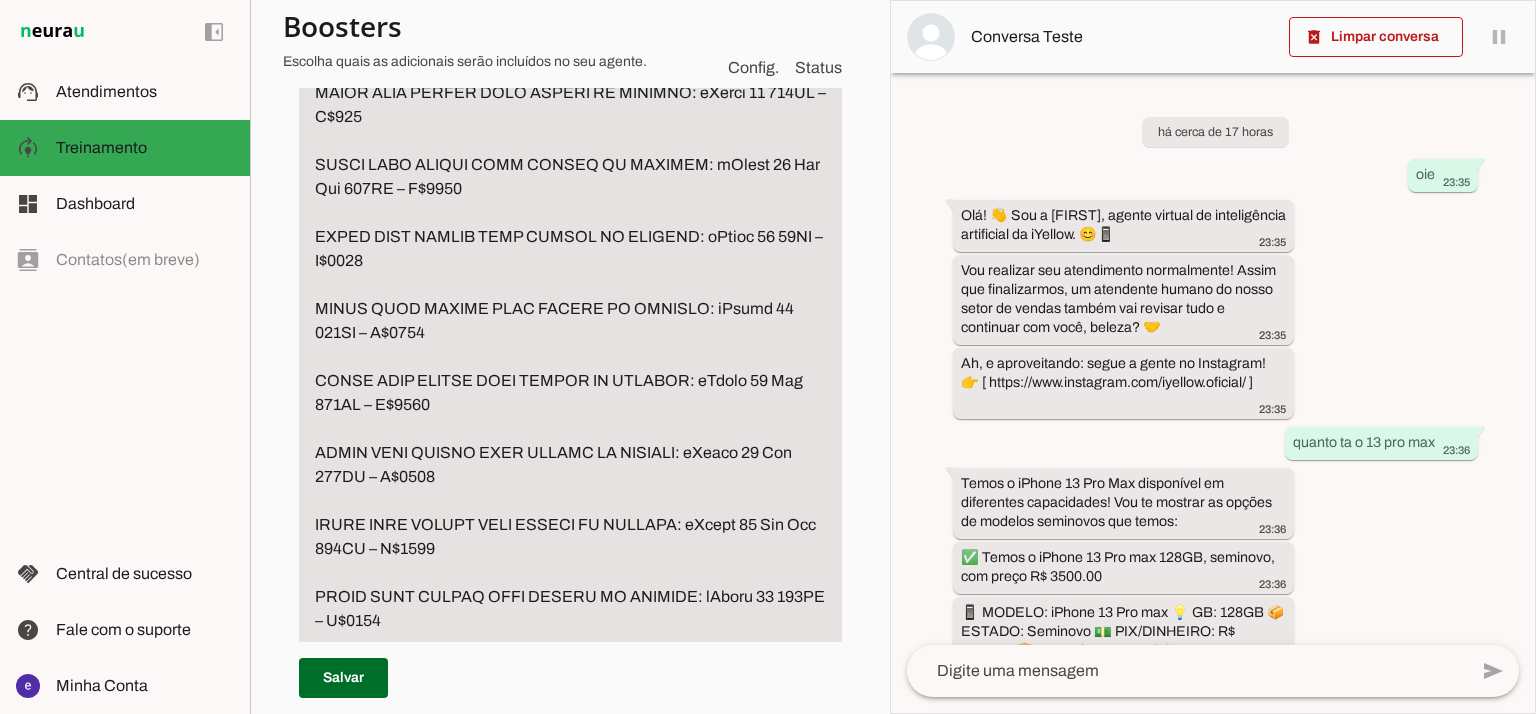 scroll, scrollTop: 4800, scrollLeft: 0, axis: vertical 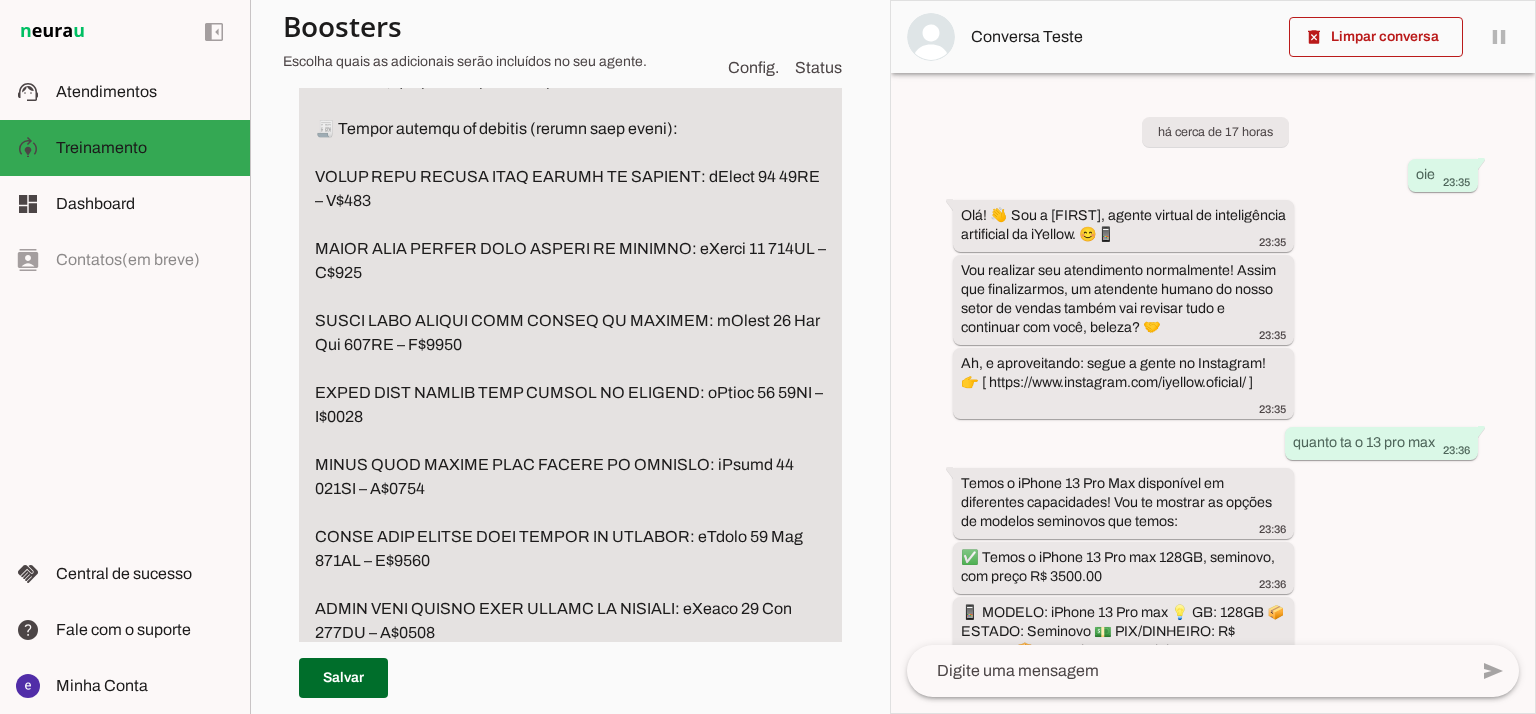 drag, startPoint x: 481, startPoint y: 234, endPoint x: 314, endPoint y: 278, distance: 172.69916 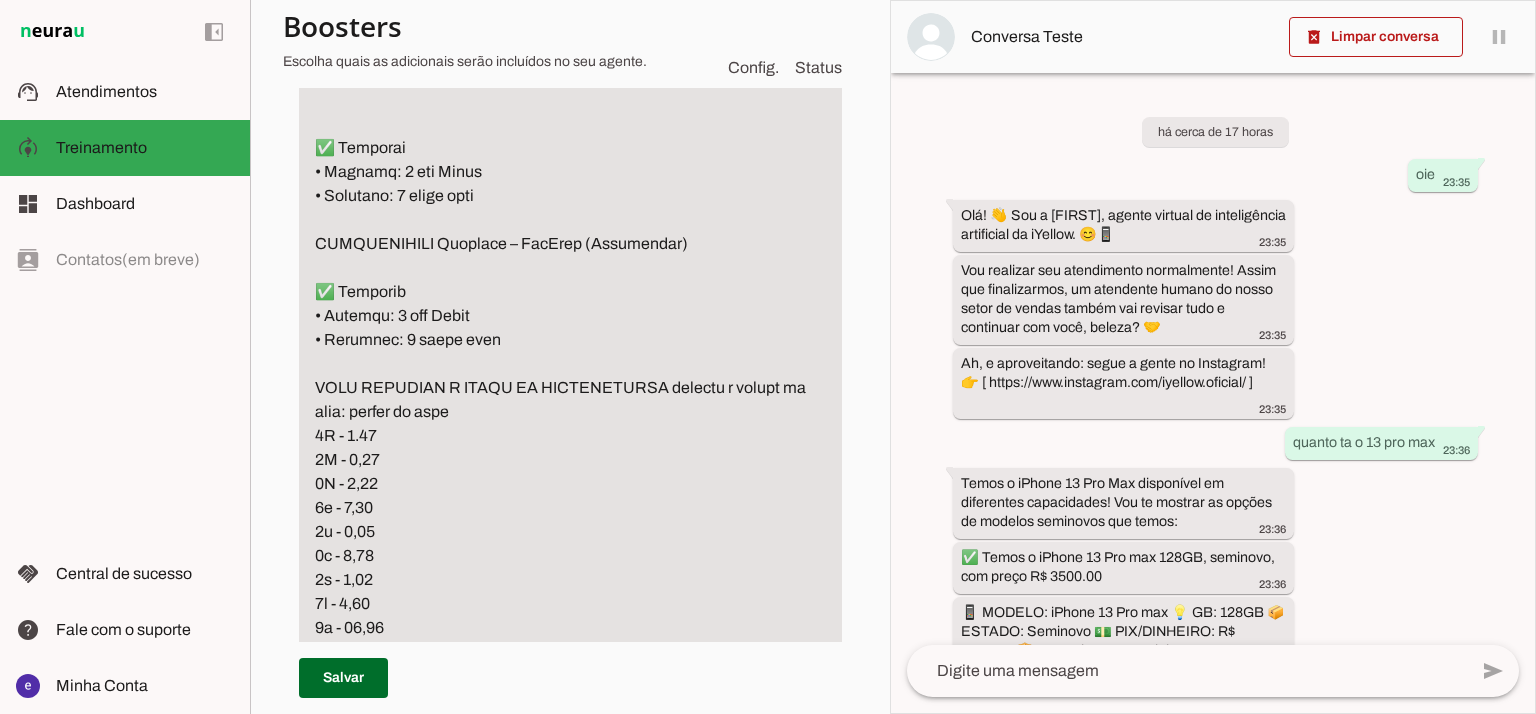 scroll, scrollTop: 6040, scrollLeft: 0, axis: vertical 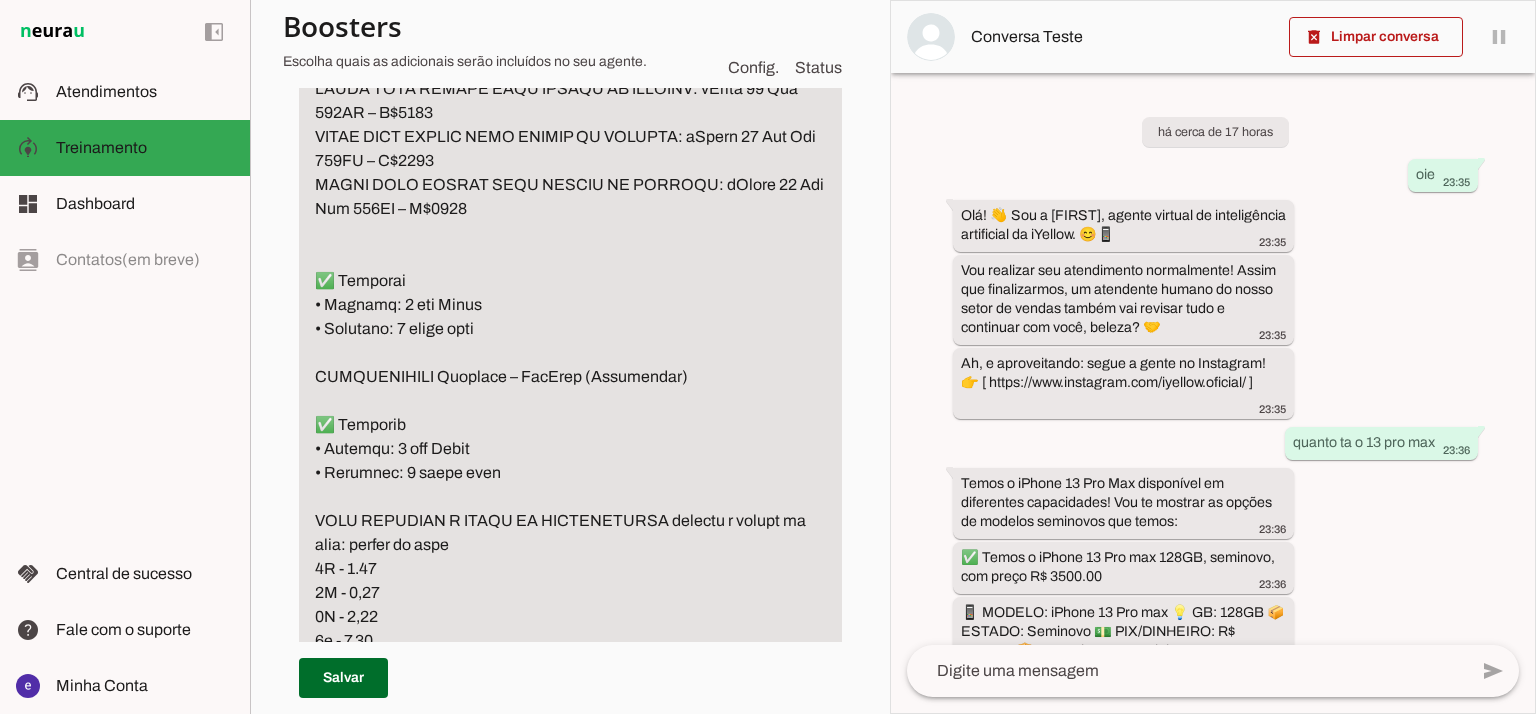 click at bounding box center (570, -751) 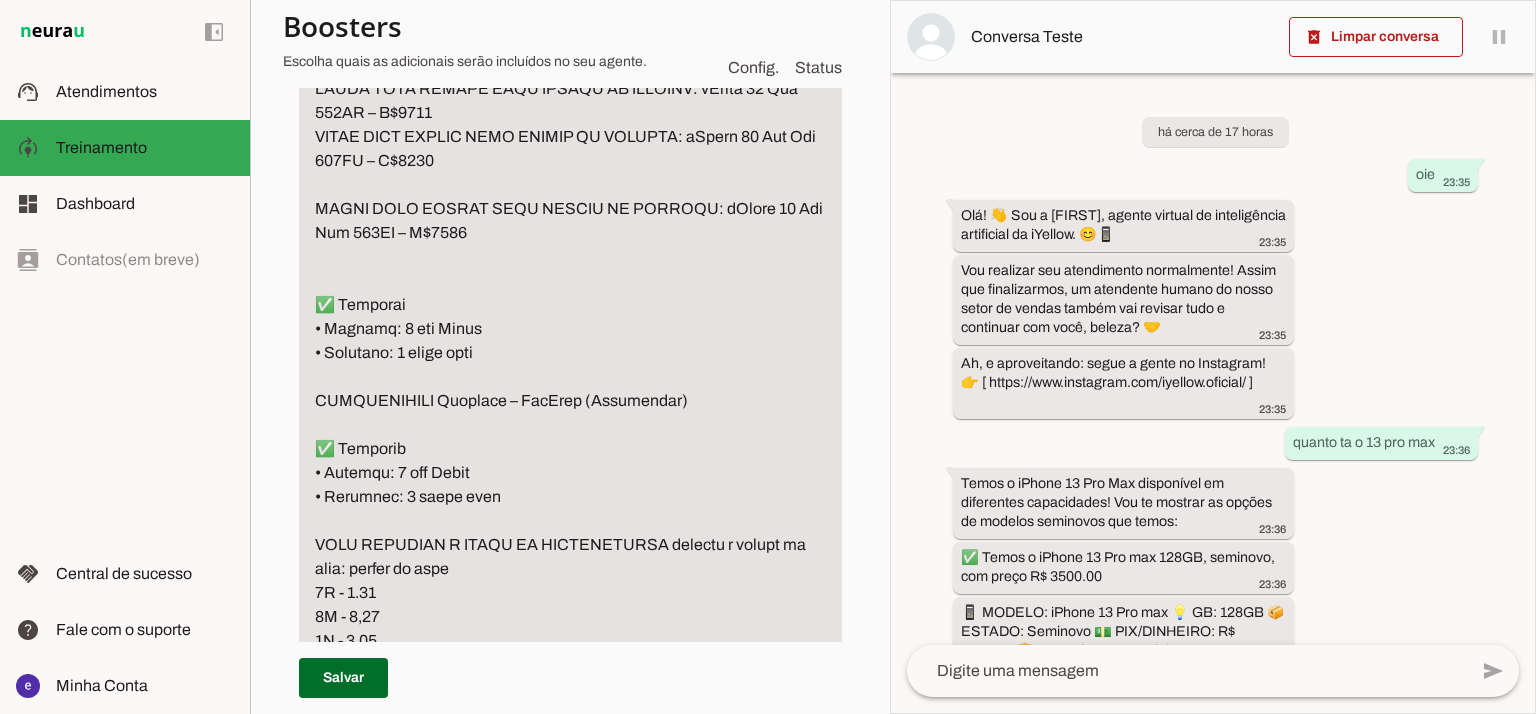 click at bounding box center [570, -739] 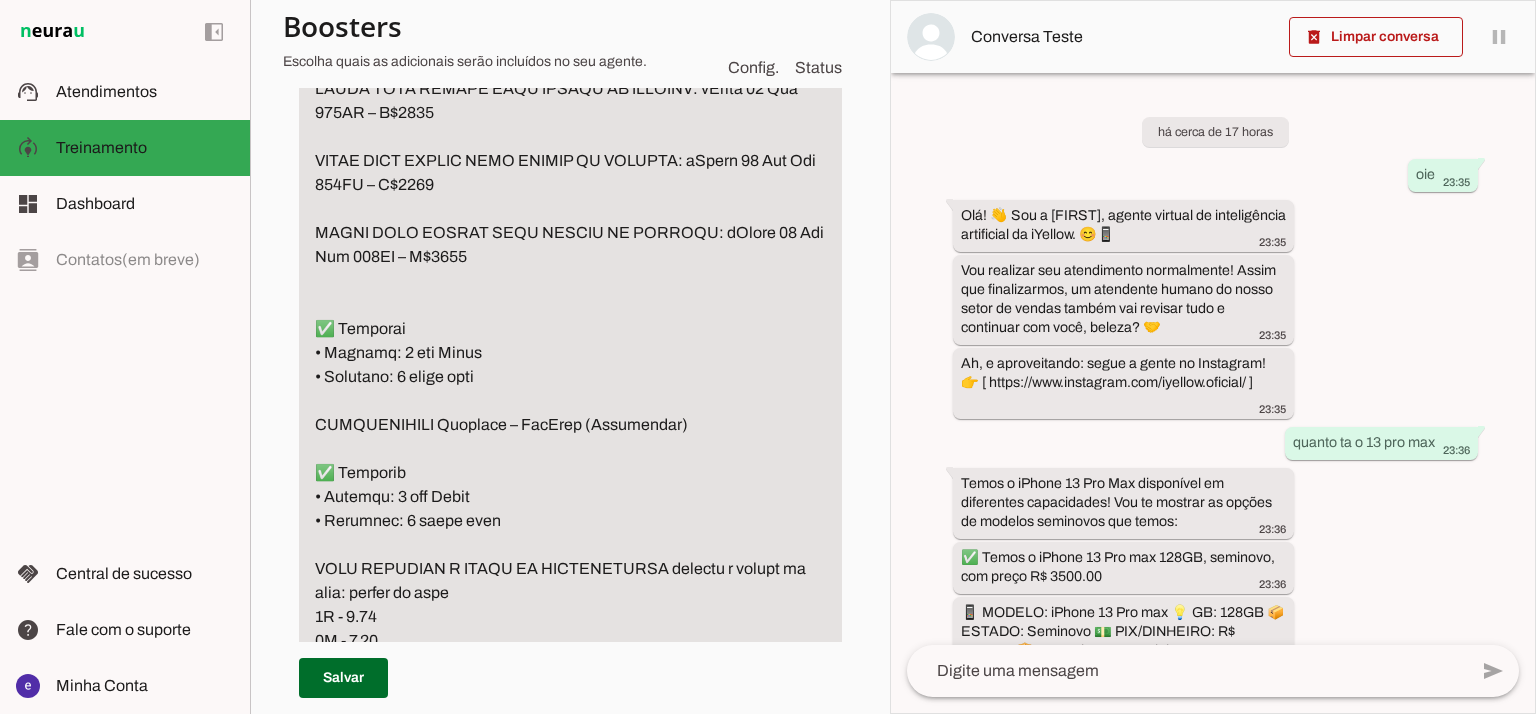 click at bounding box center [570, -727] 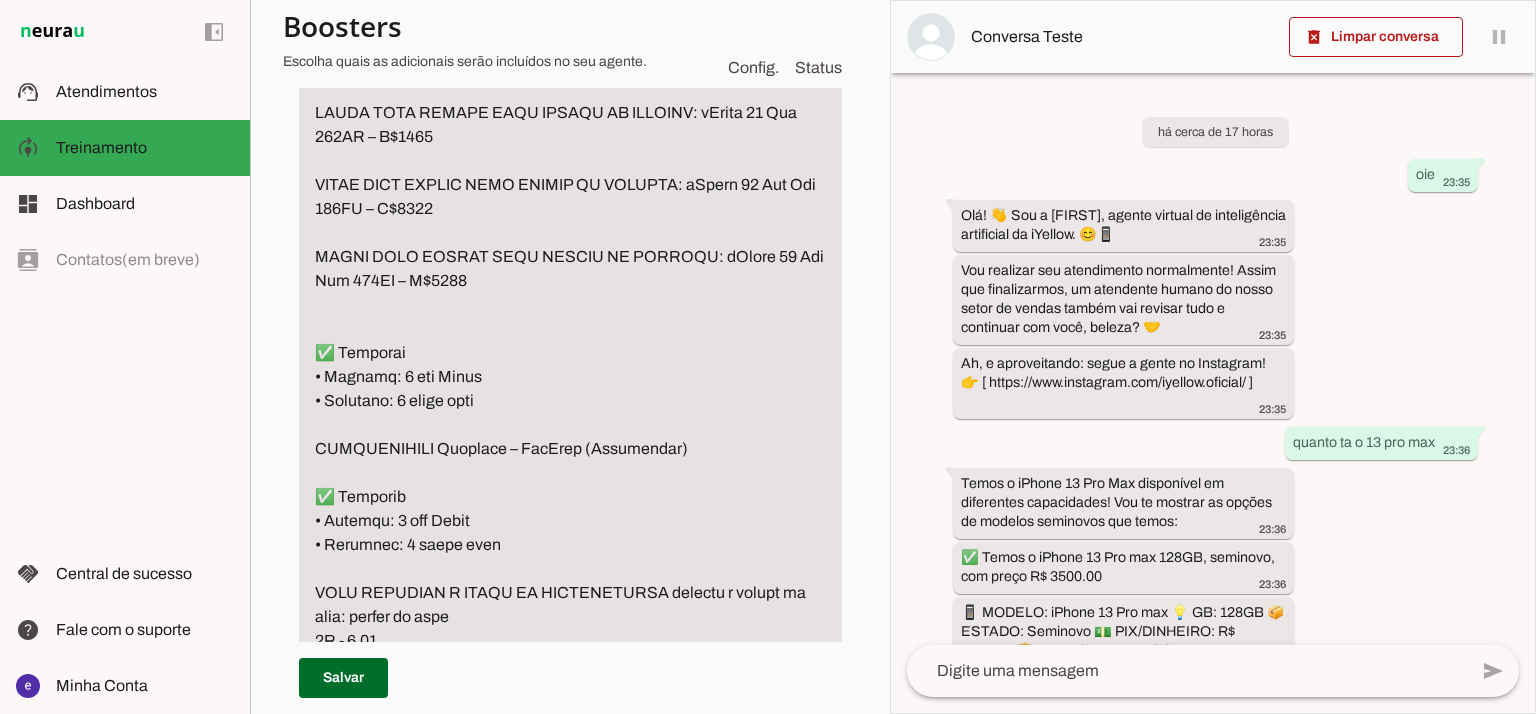 scroll, scrollTop: 5906, scrollLeft: 0, axis: vertical 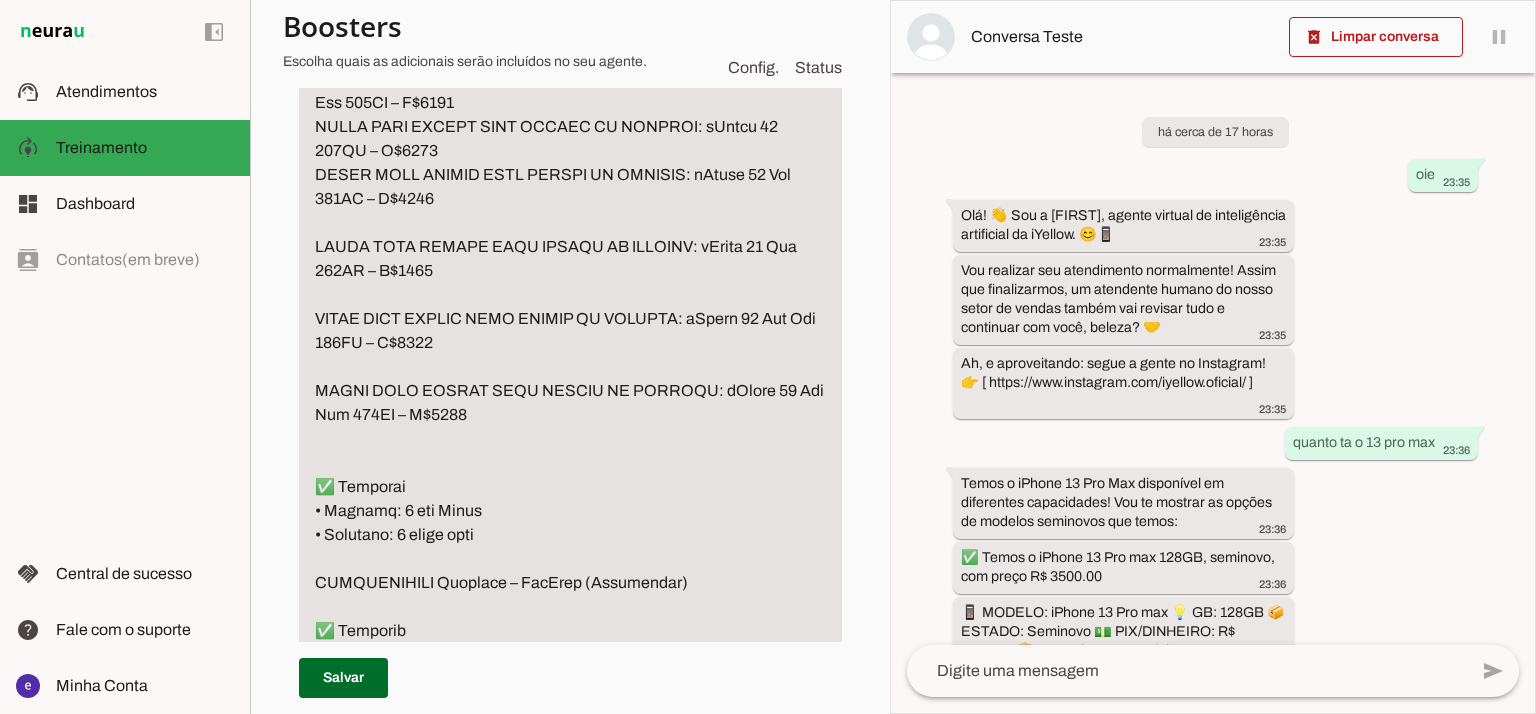 click at bounding box center [570, -581] 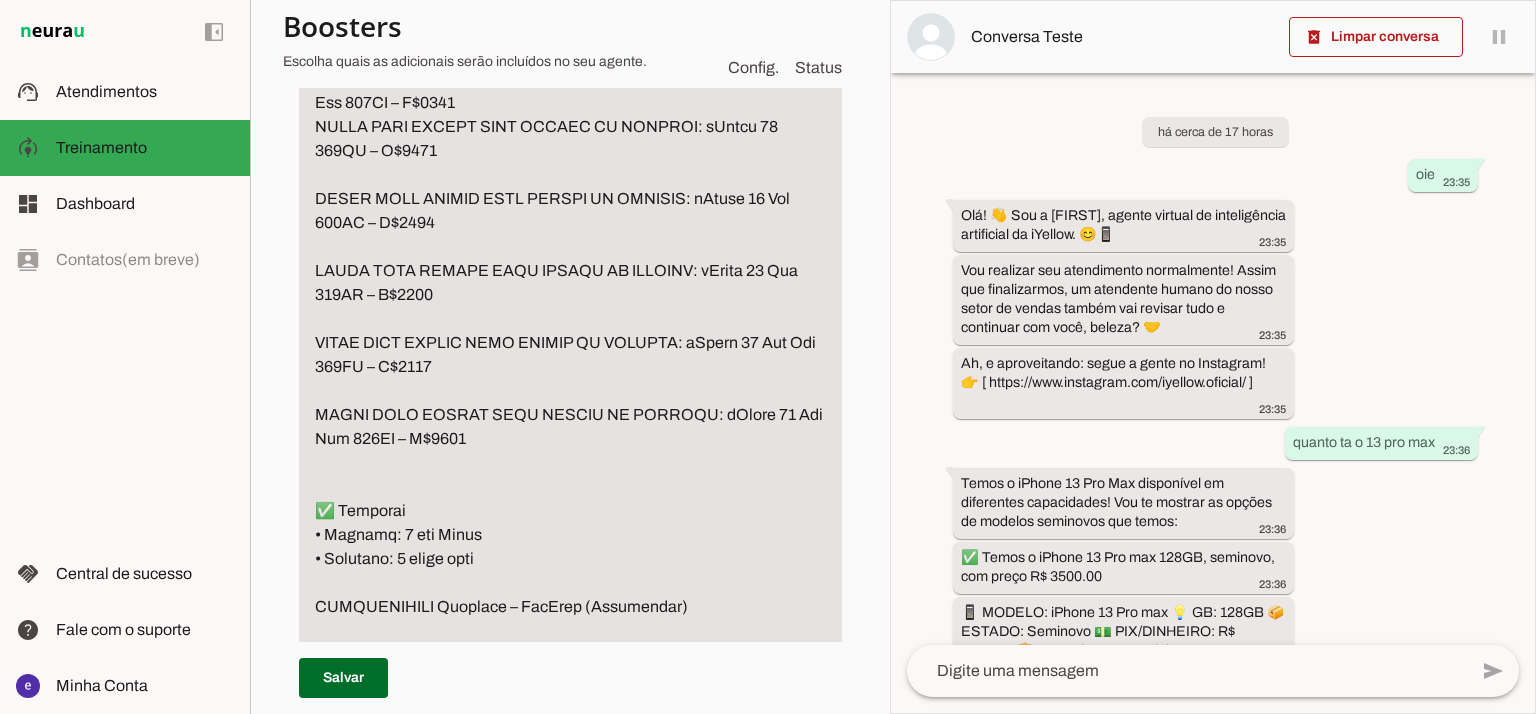 click at bounding box center [570, -569] 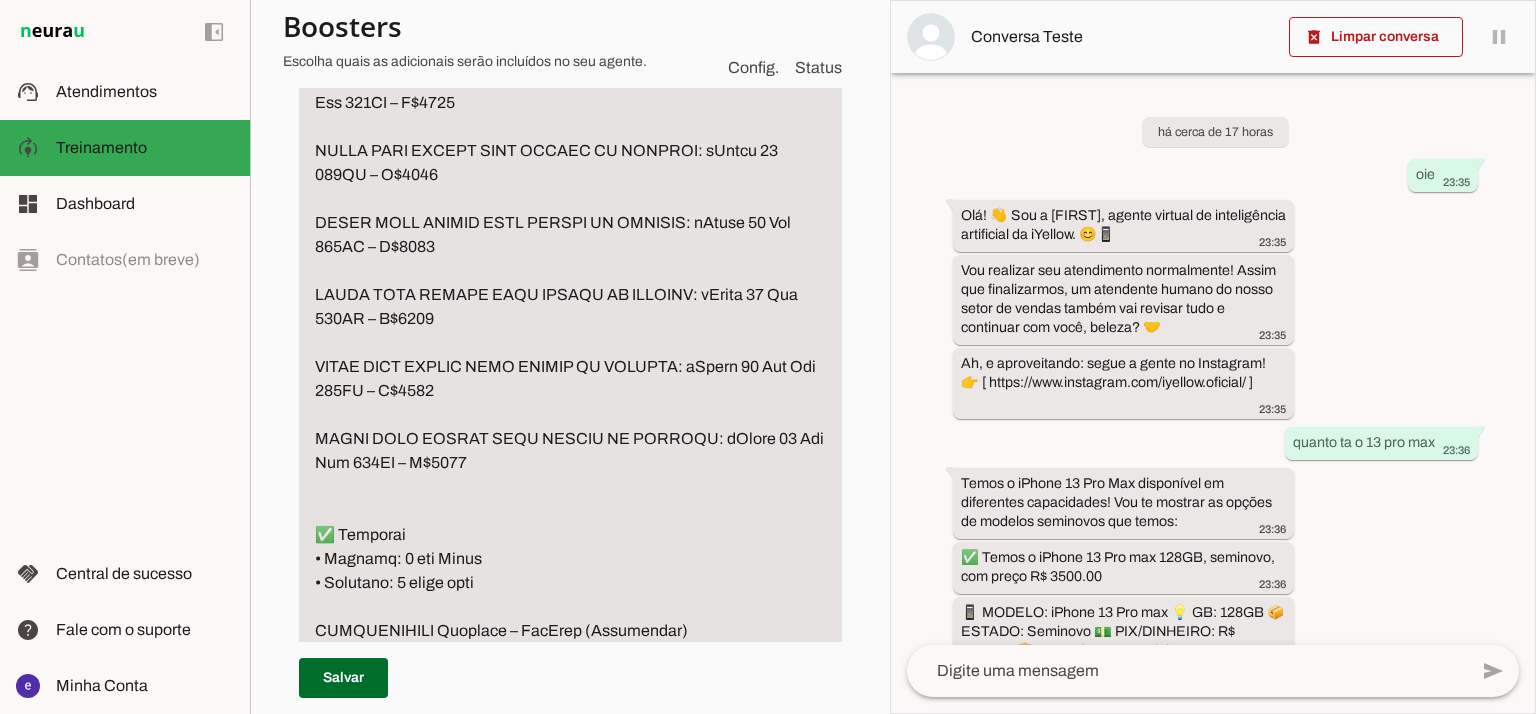 click at bounding box center [570, -557] 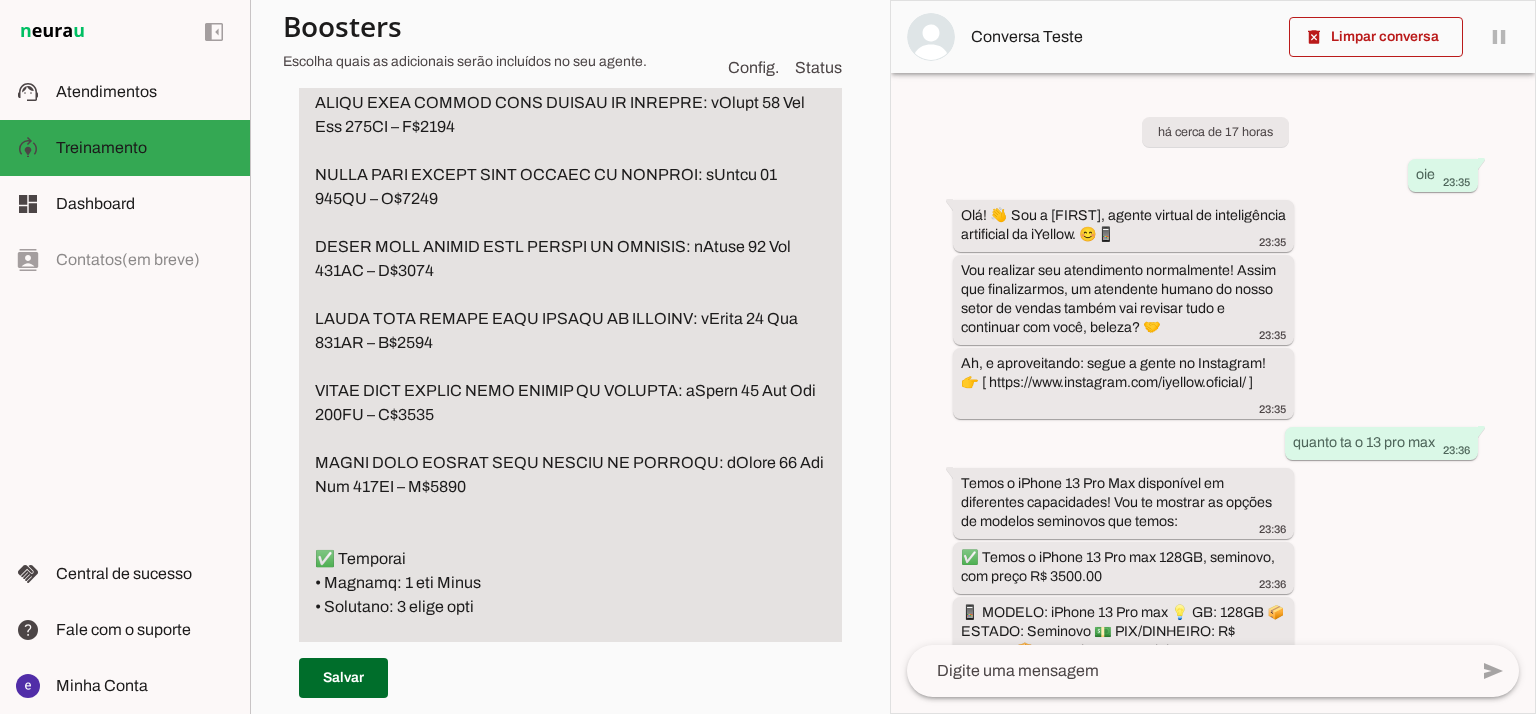 click at bounding box center (570, -545) 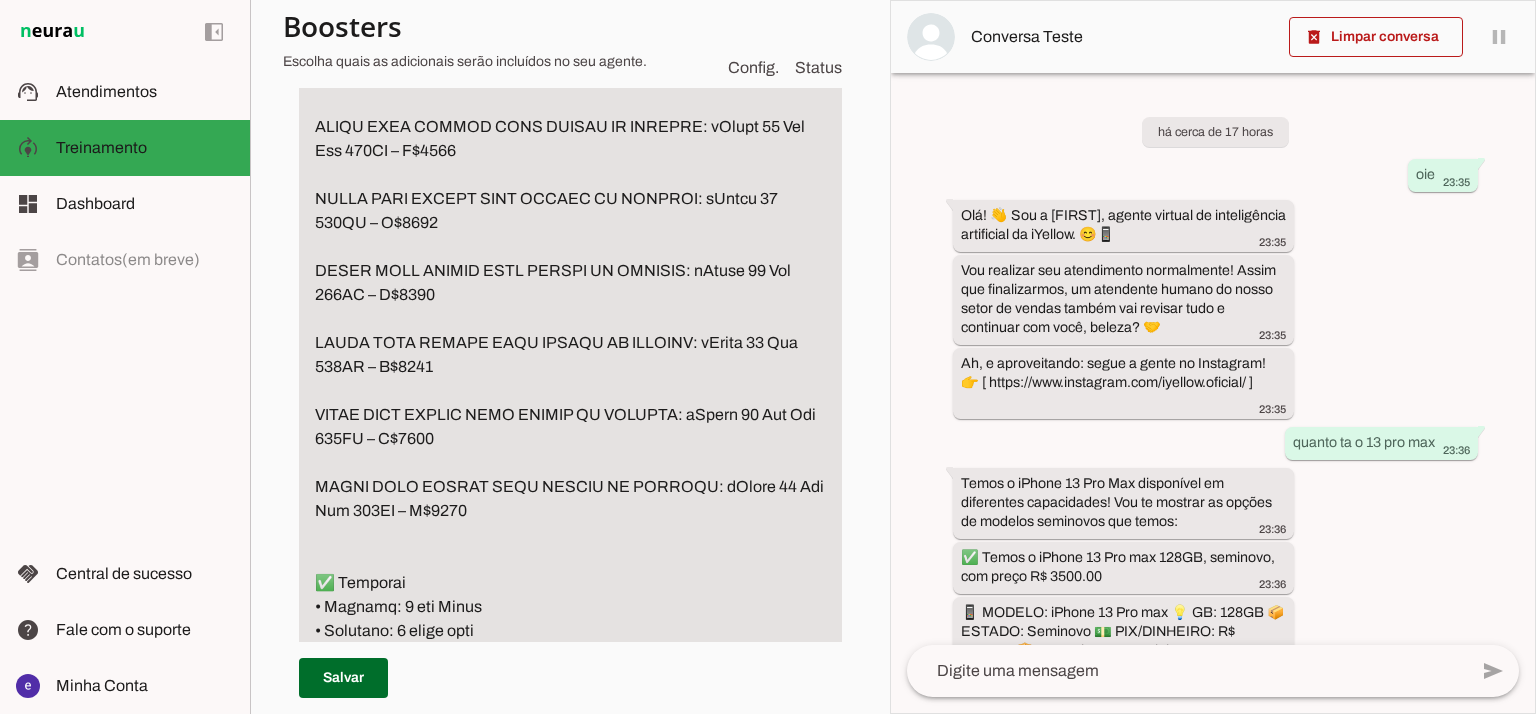 scroll, scrollTop: 5640, scrollLeft: 0, axis: vertical 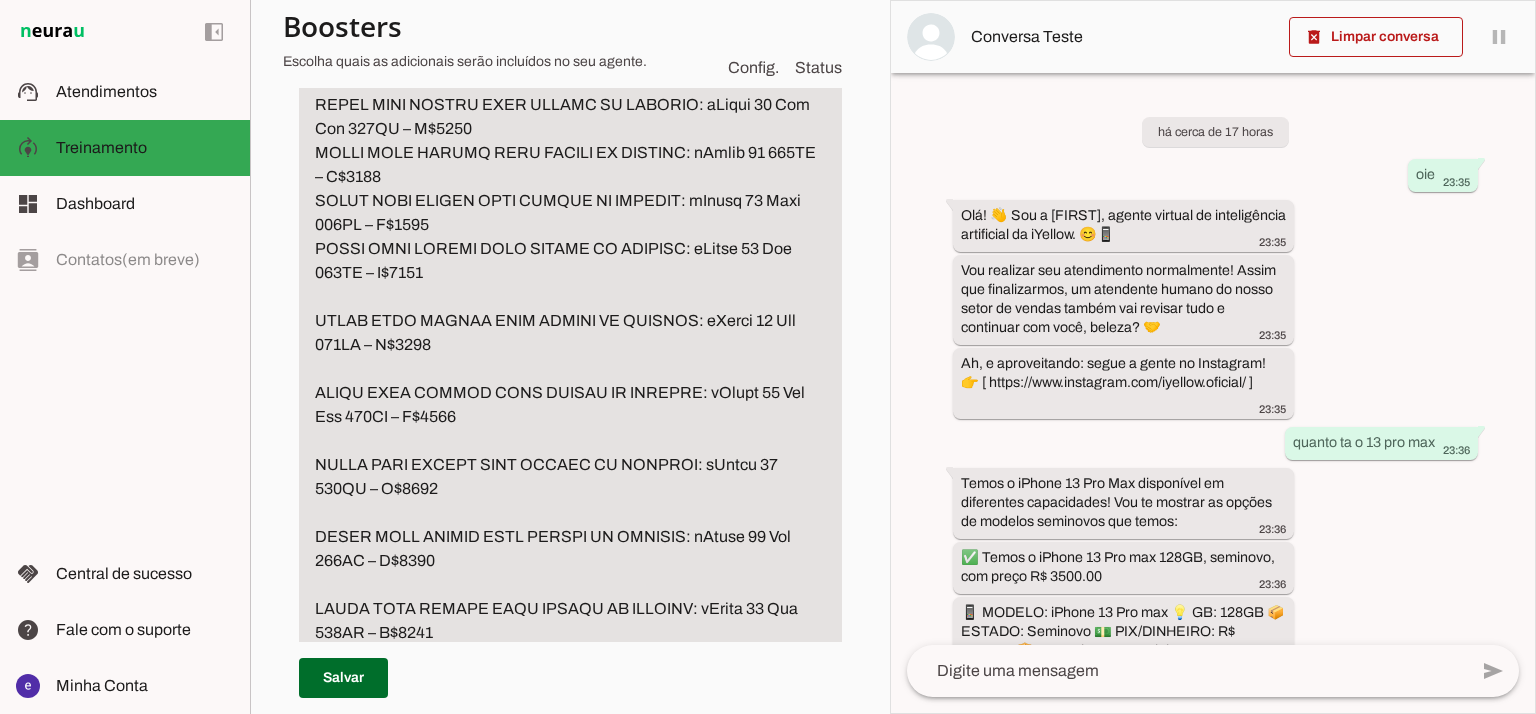 click at bounding box center [570, -267] 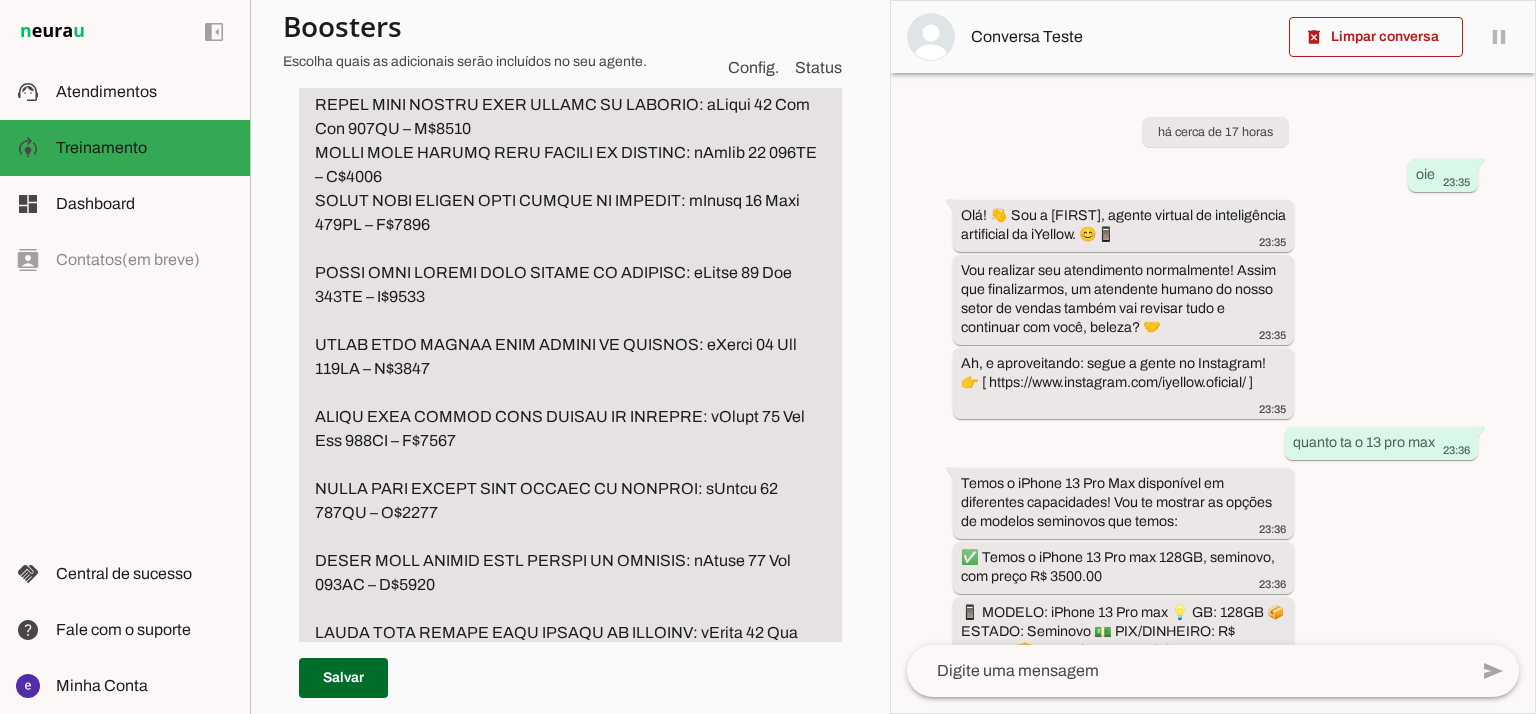 click at bounding box center (570, -255) 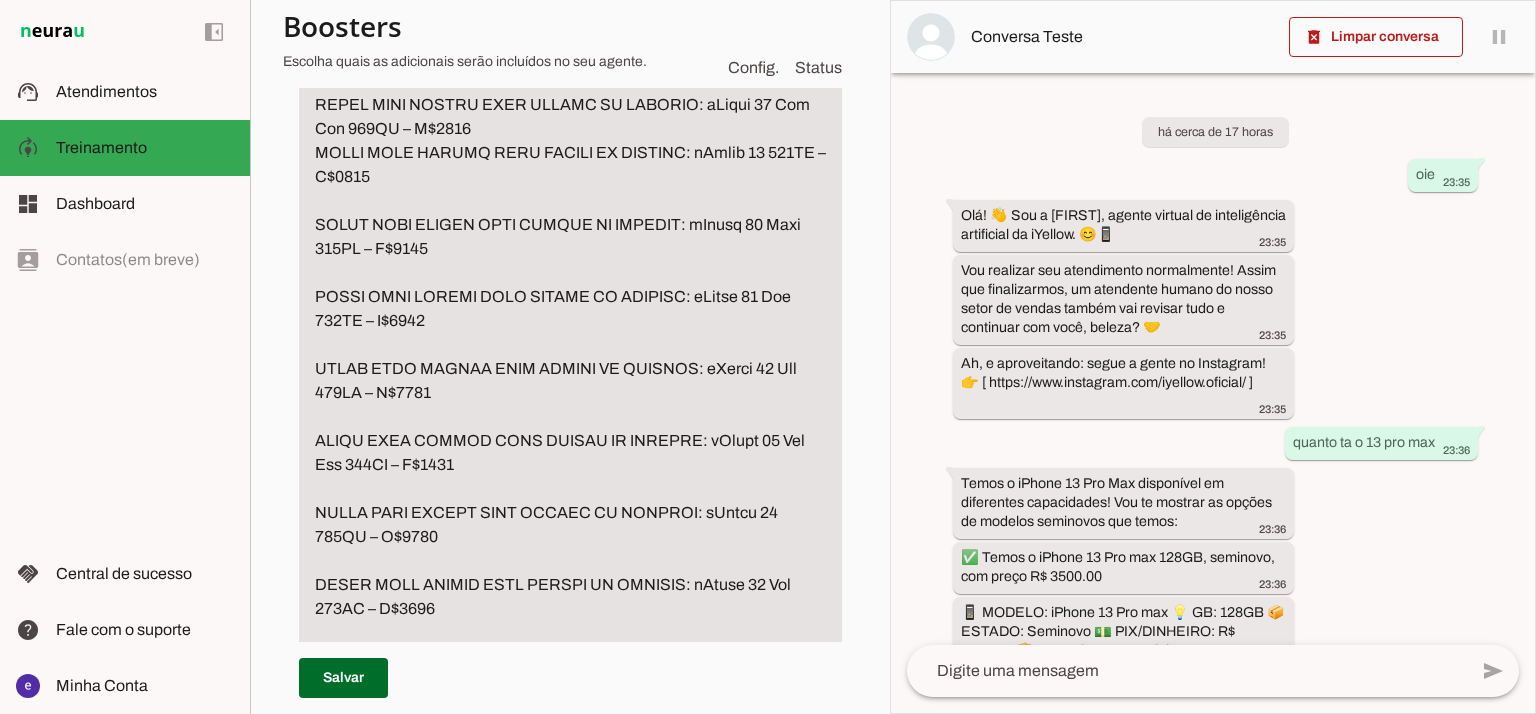 click at bounding box center (570, -243) 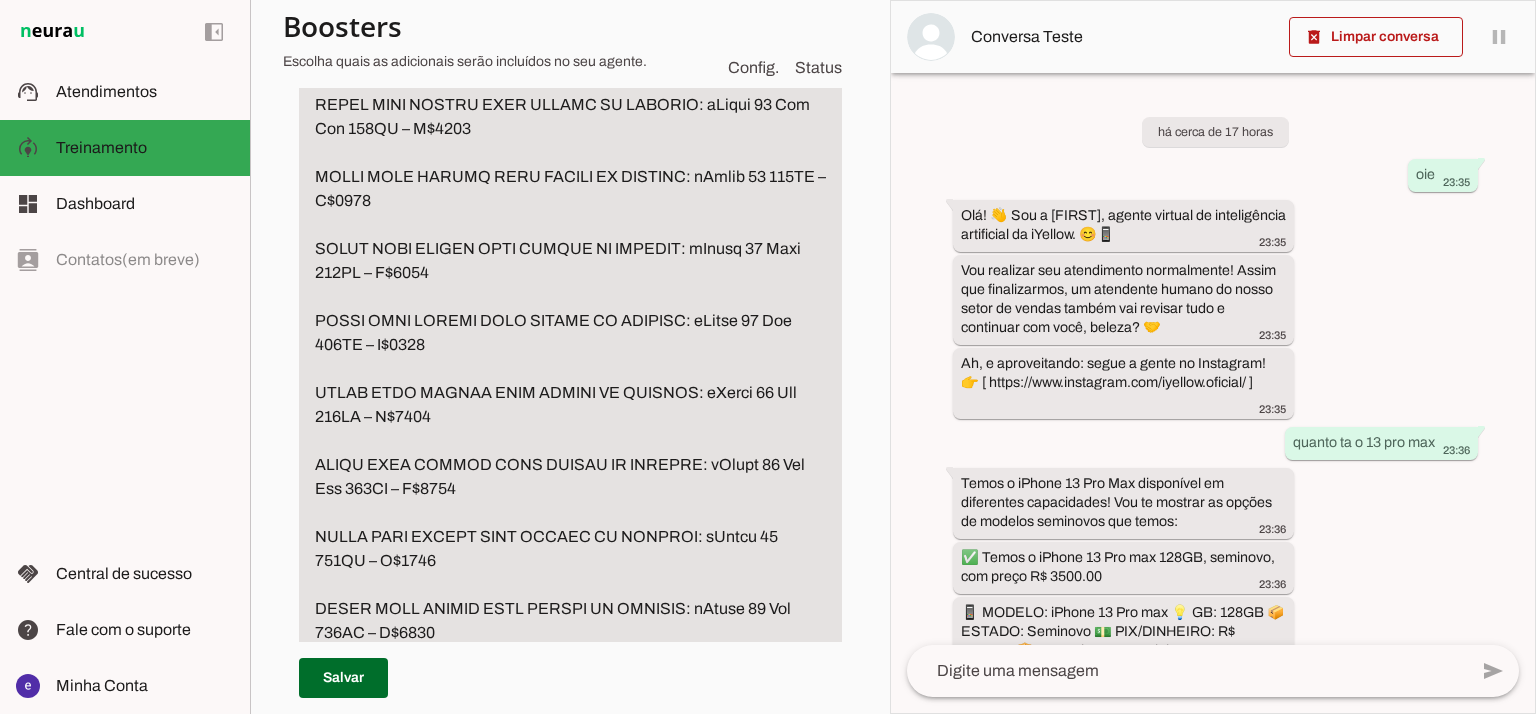 click at bounding box center (570, -231) 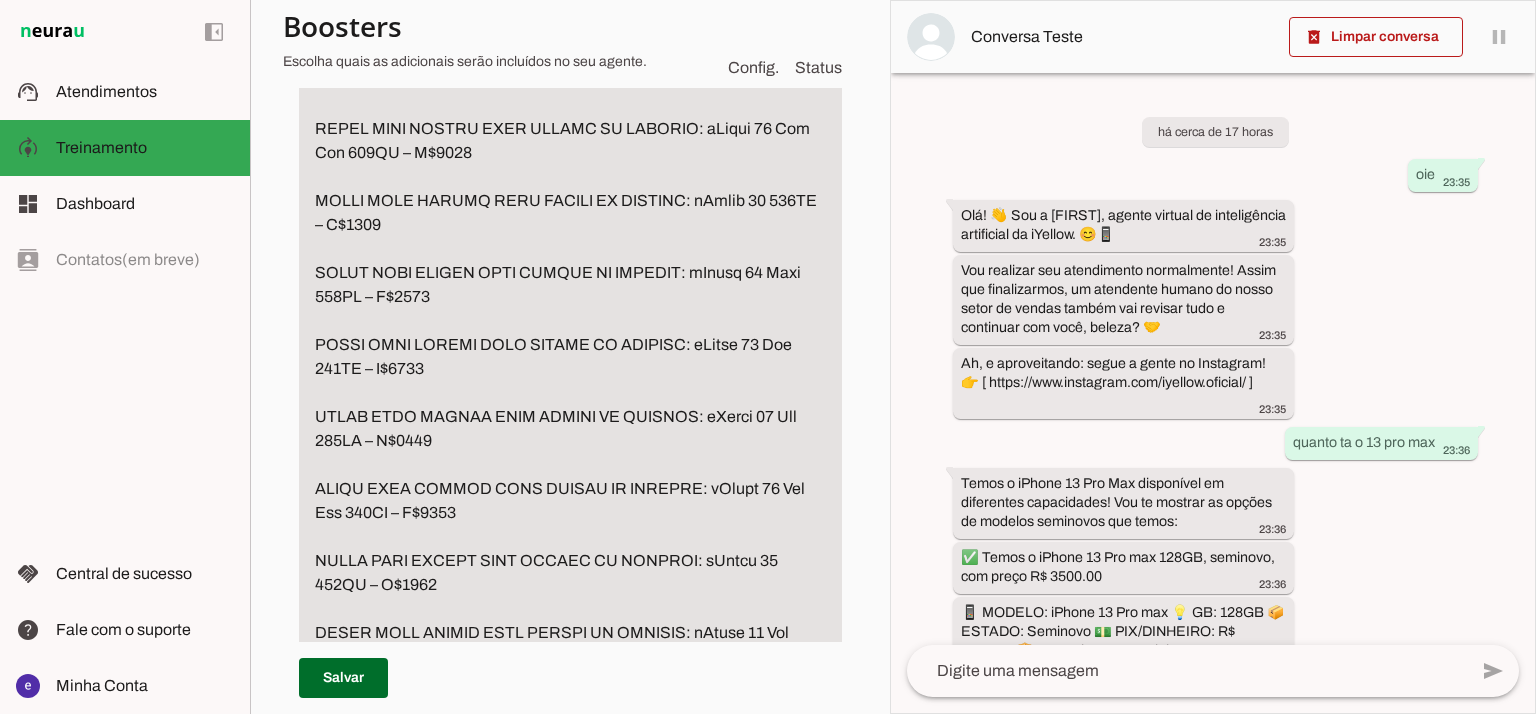 click at bounding box center (570, -219) 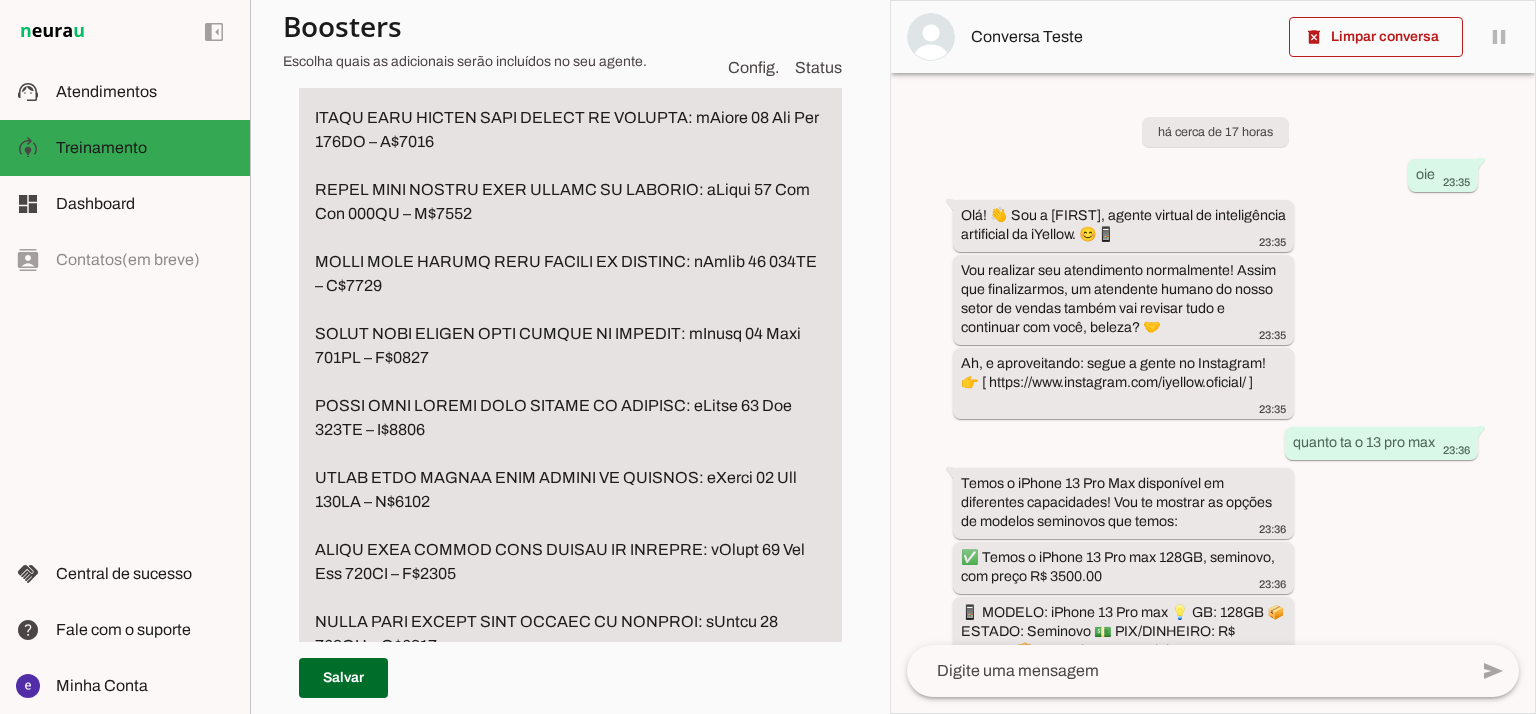 scroll, scrollTop: 5506, scrollLeft: 0, axis: vertical 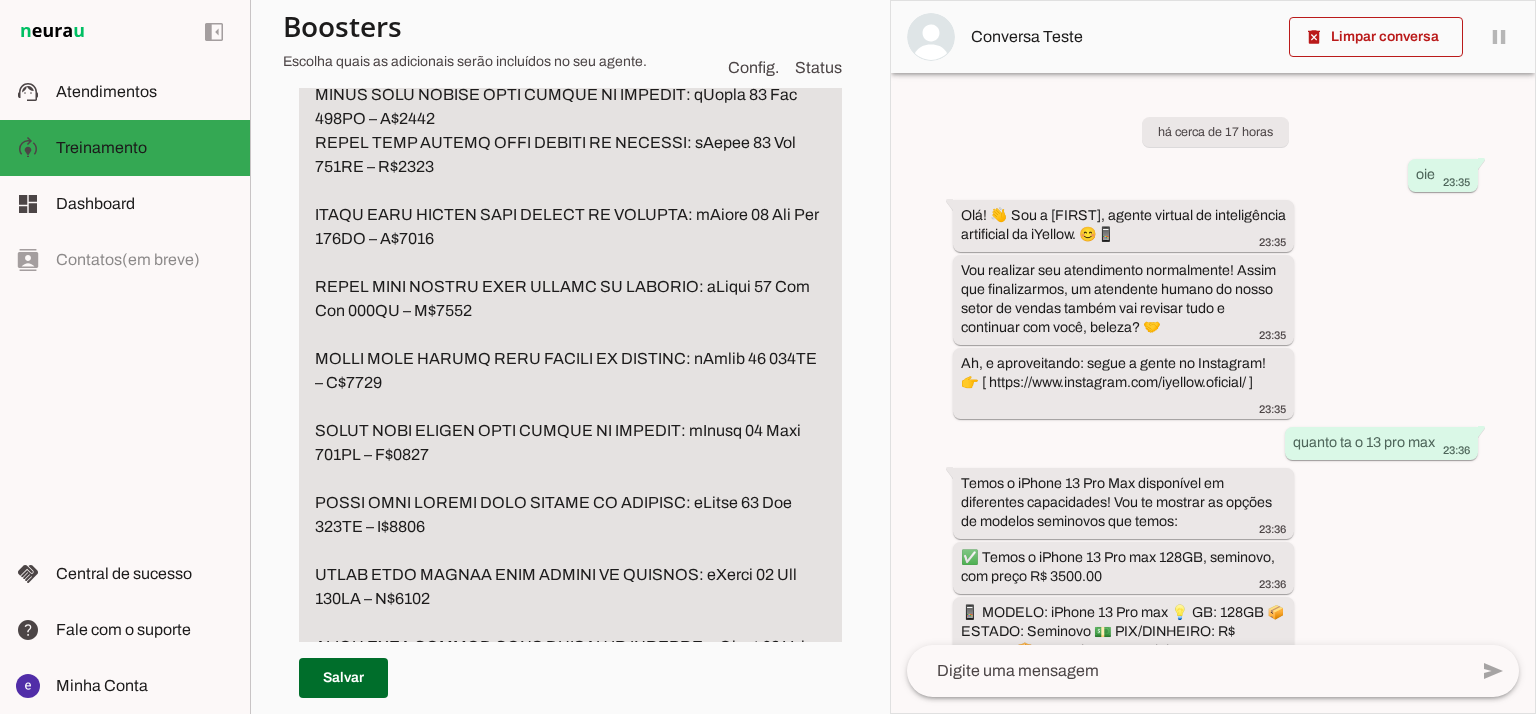 click at bounding box center [570, -73] 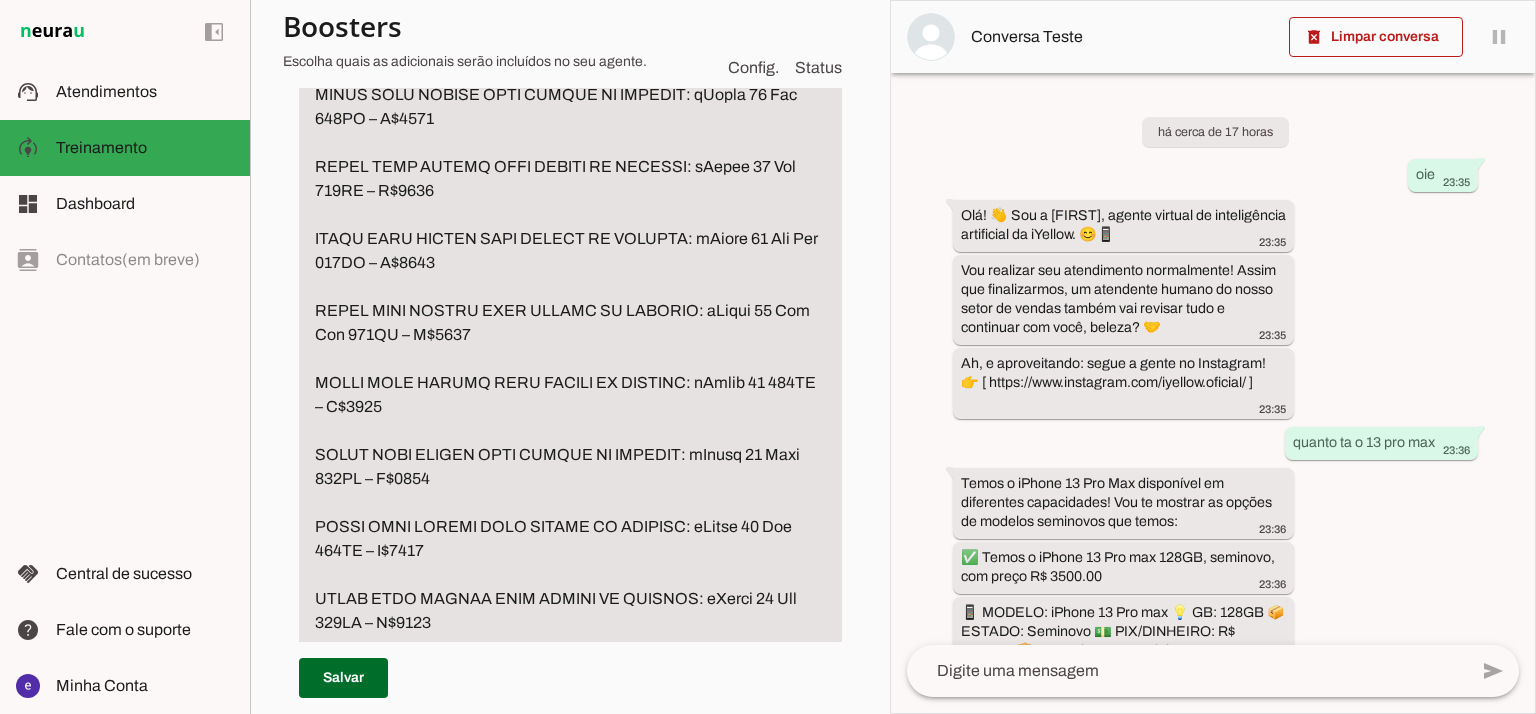 click at bounding box center [570, -61] 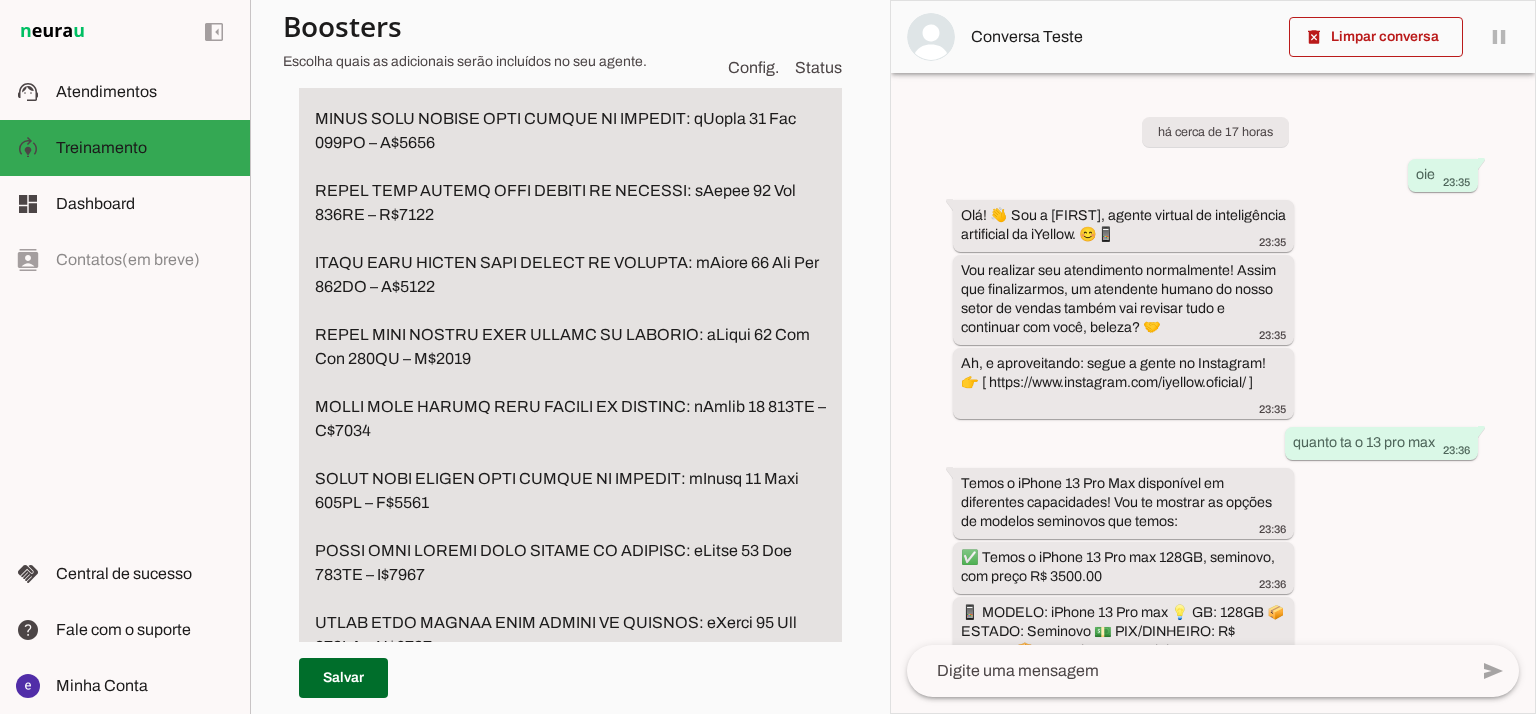 click at bounding box center [570, -49] 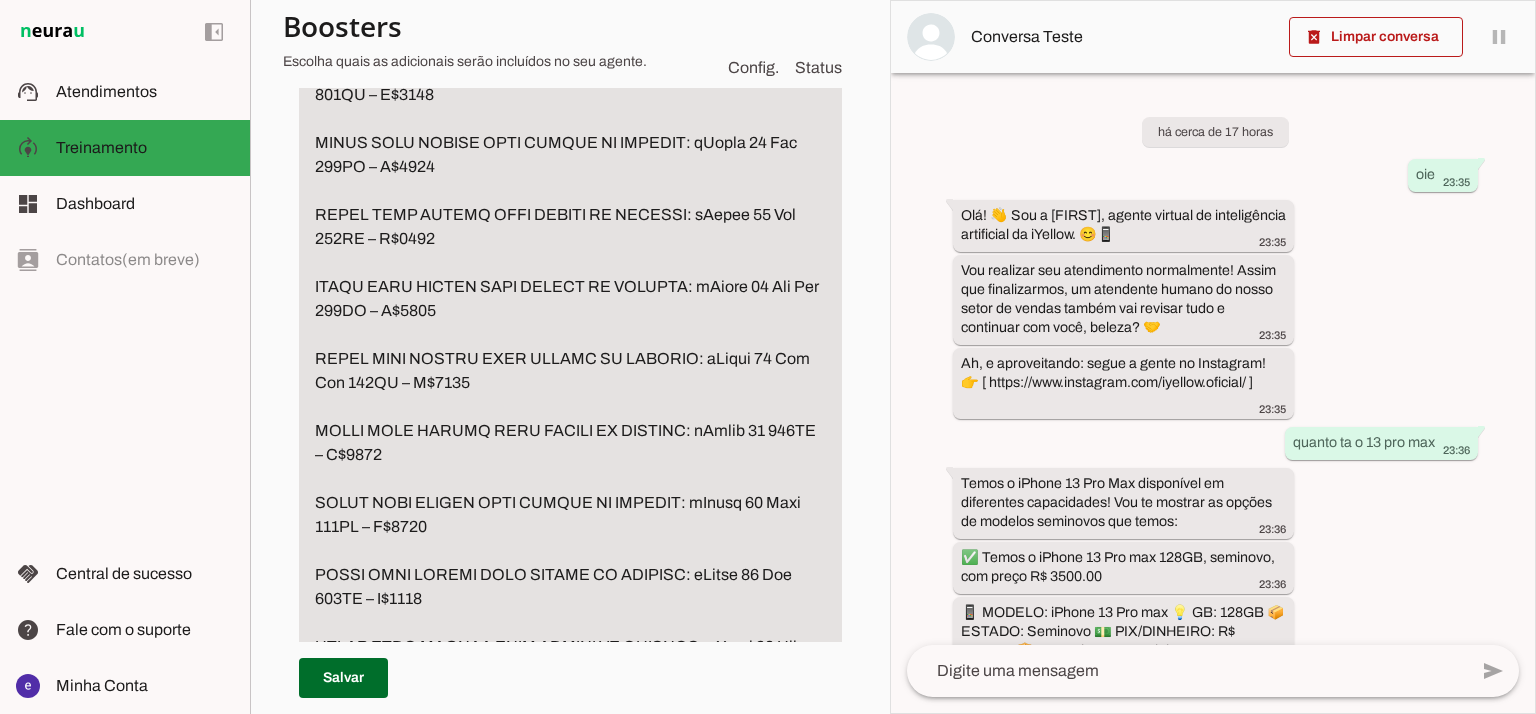 scroll, scrollTop: 5373, scrollLeft: 0, axis: vertical 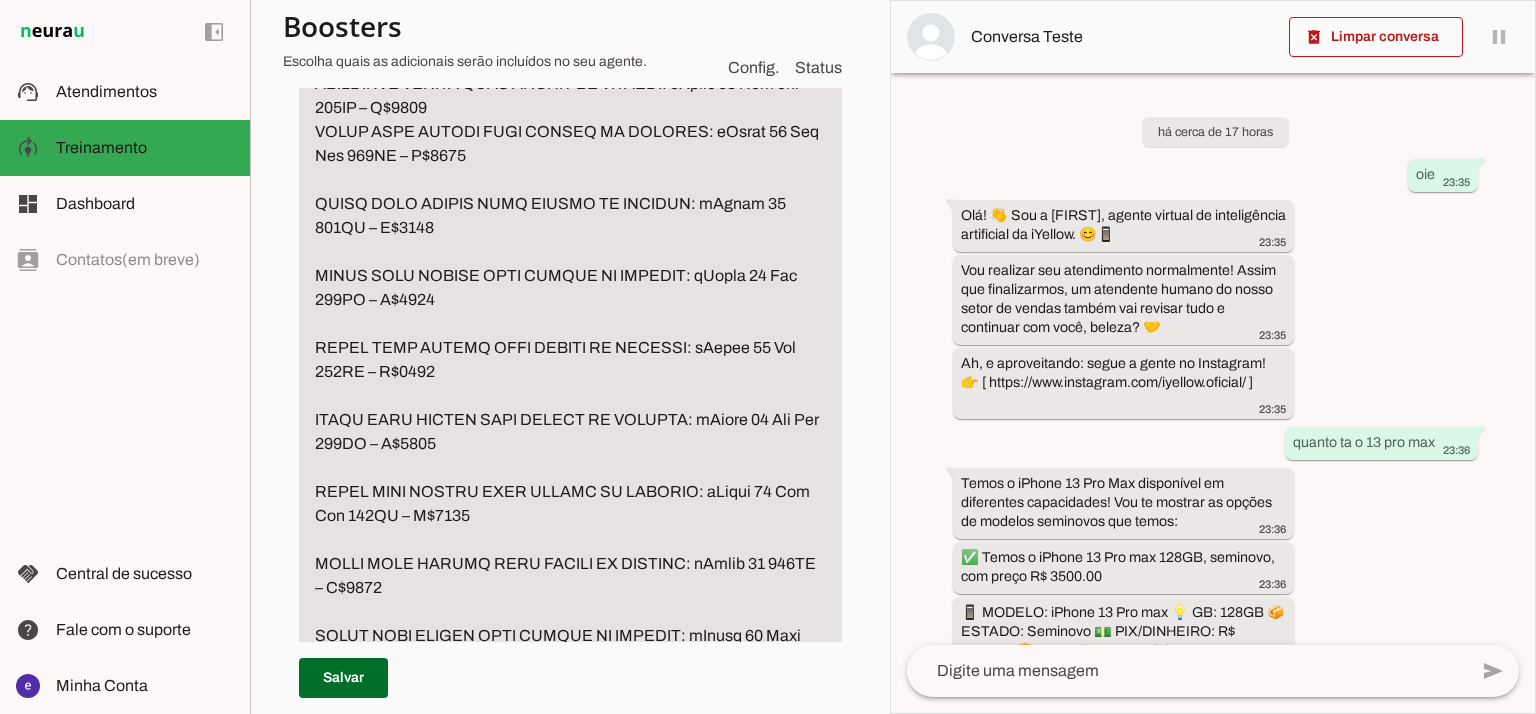 click at bounding box center (570, 96) 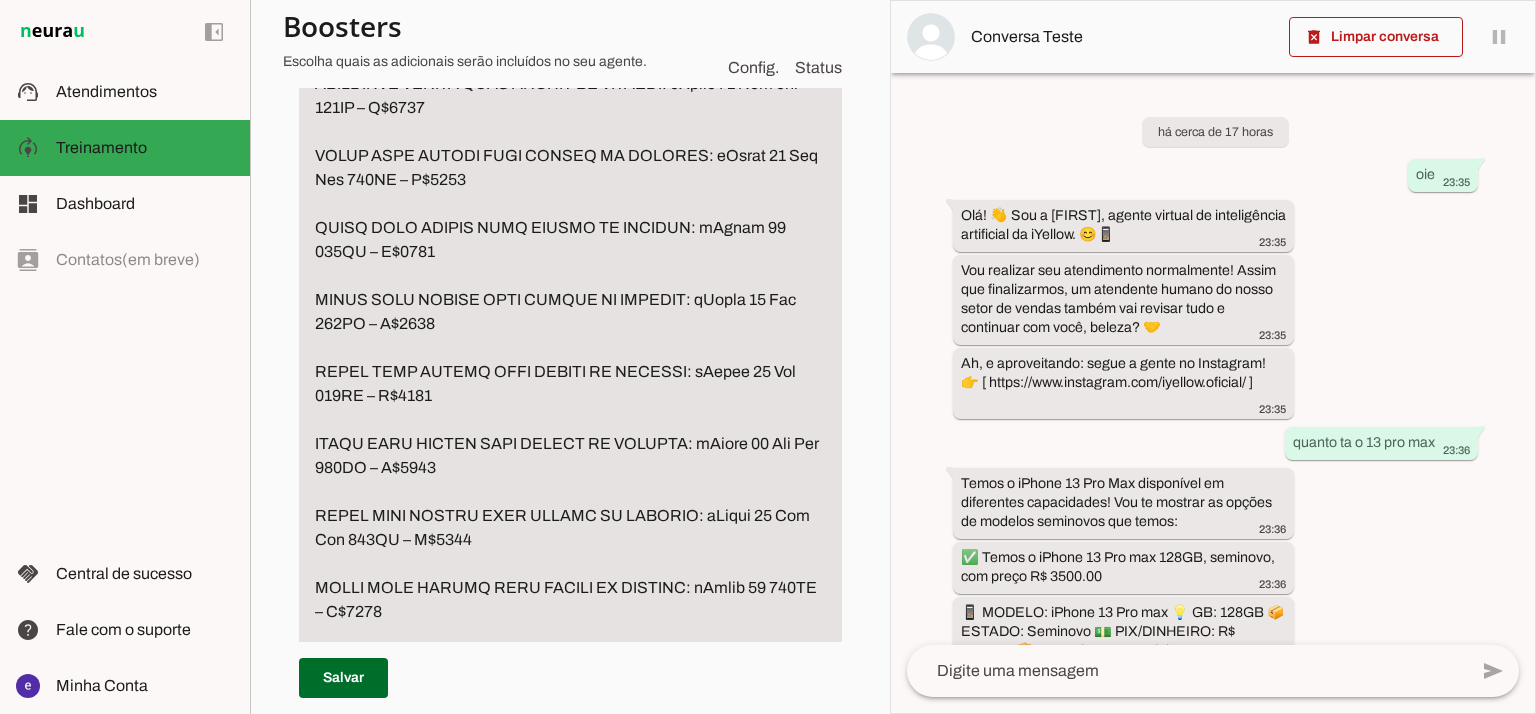 click at bounding box center (570, 108) 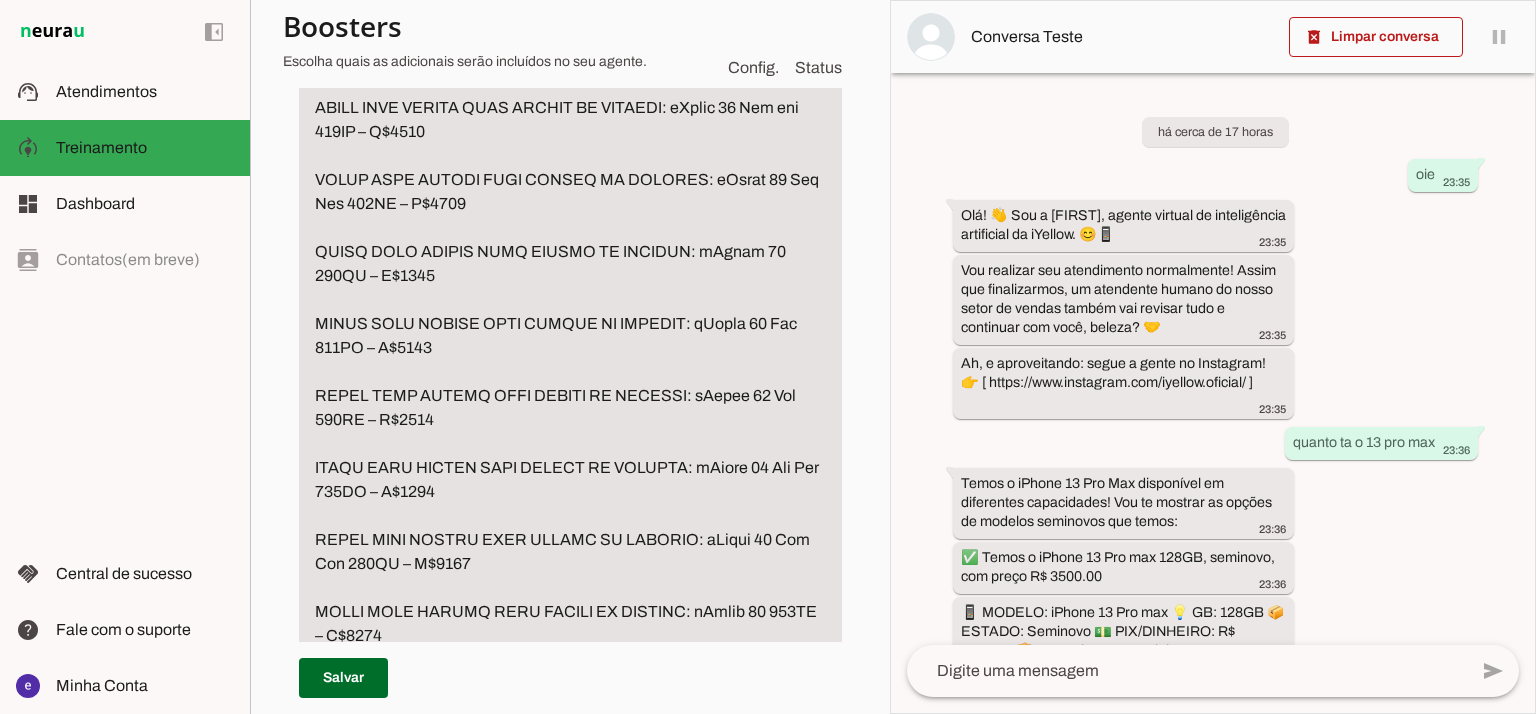 click at bounding box center [570, 120] 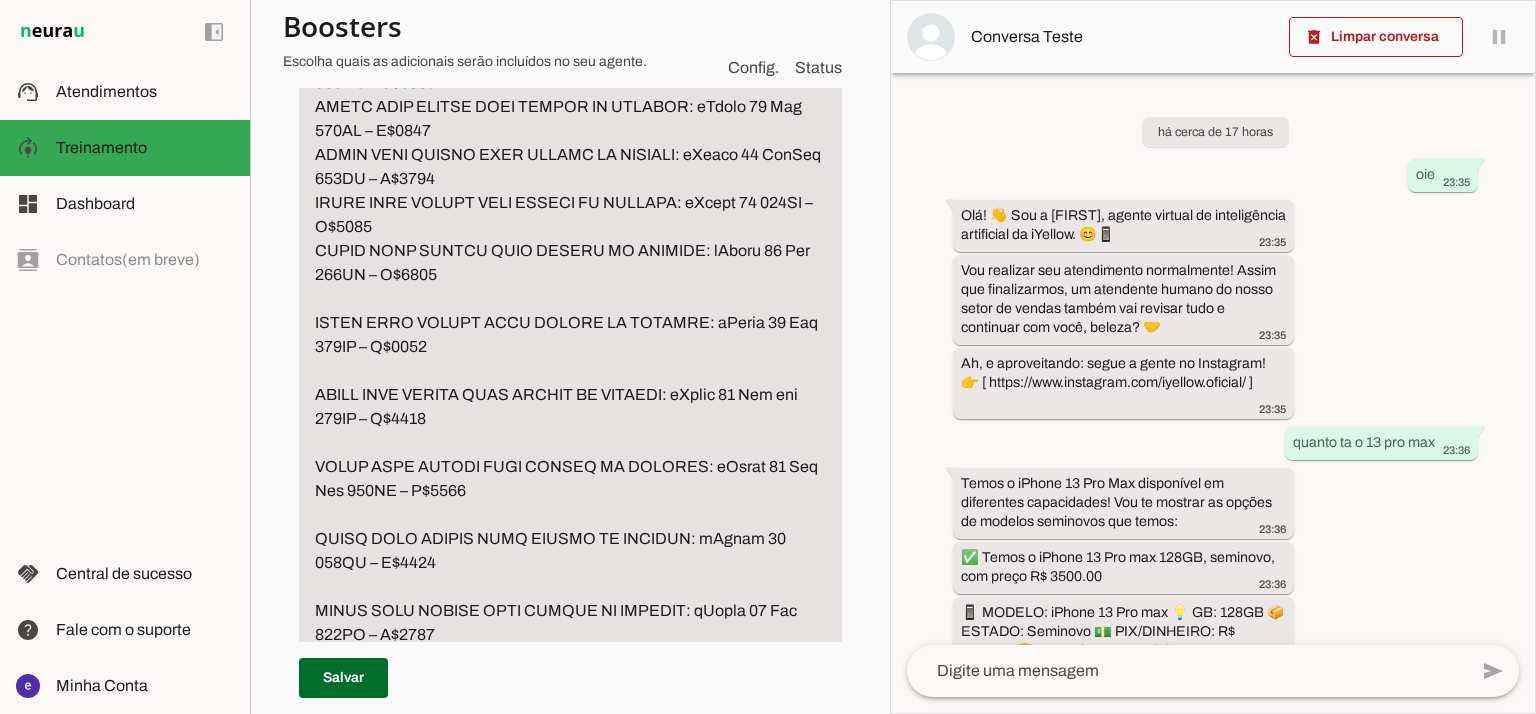 scroll, scrollTop: 5106, scrollLeft: 0, axis: vertical 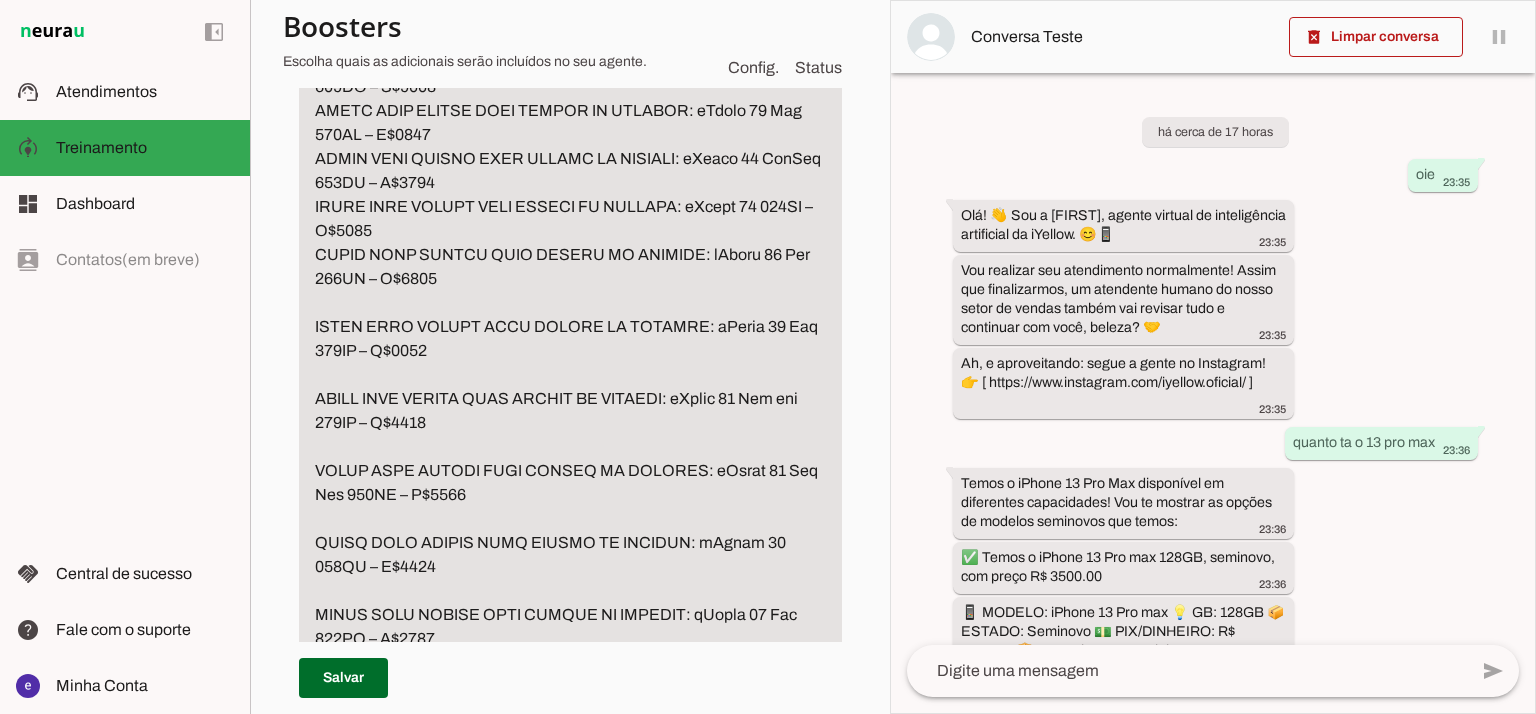 click at bounding box center (570, 399) 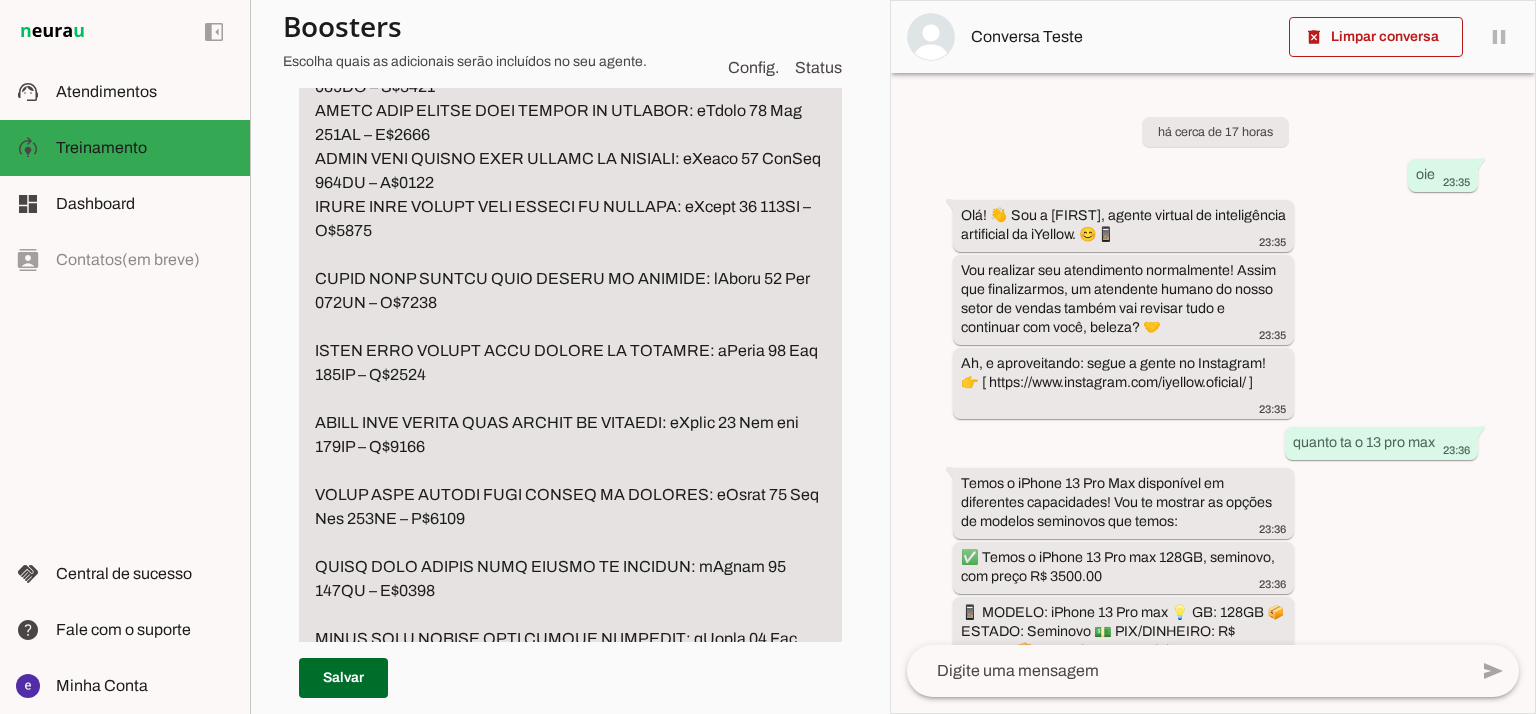 click at bounding box center [570, 411] 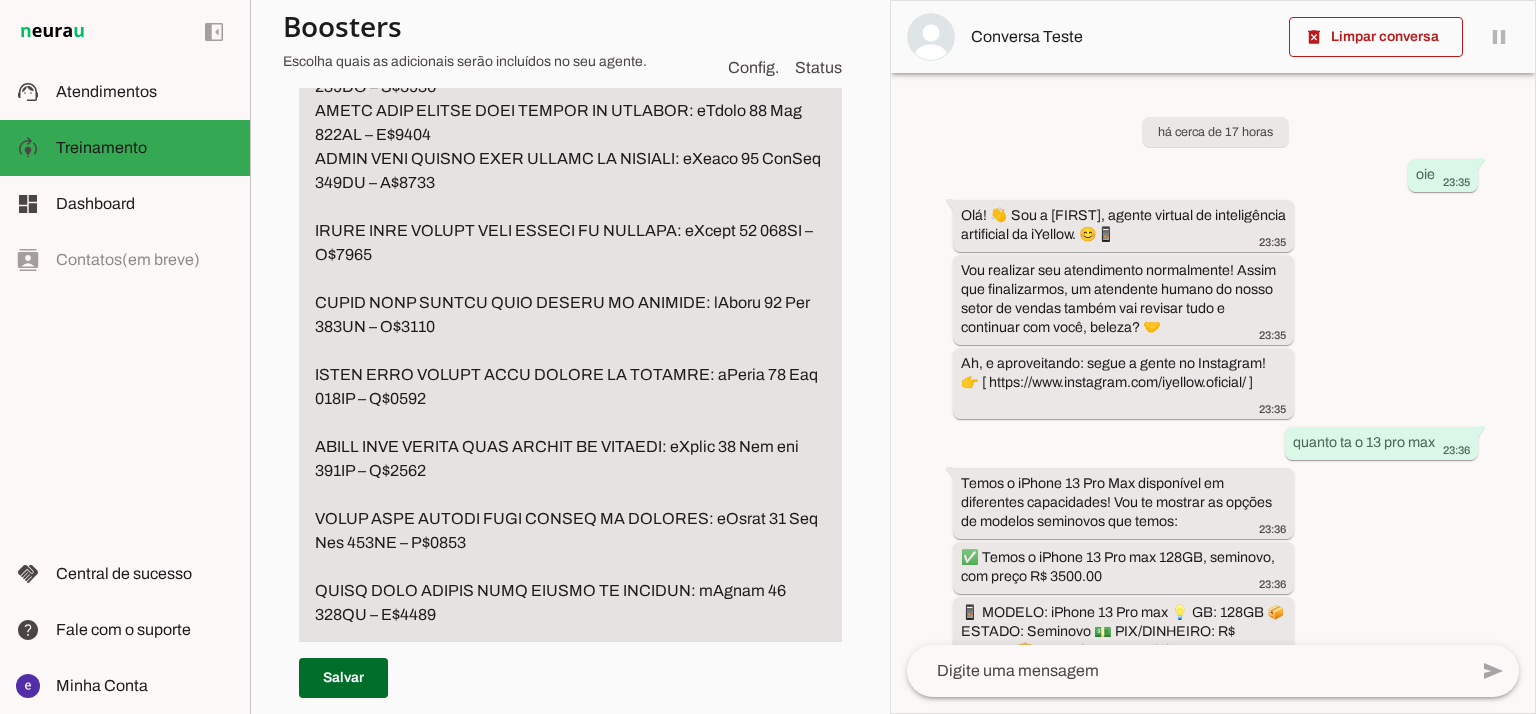 click at bounding box center [570, 423] 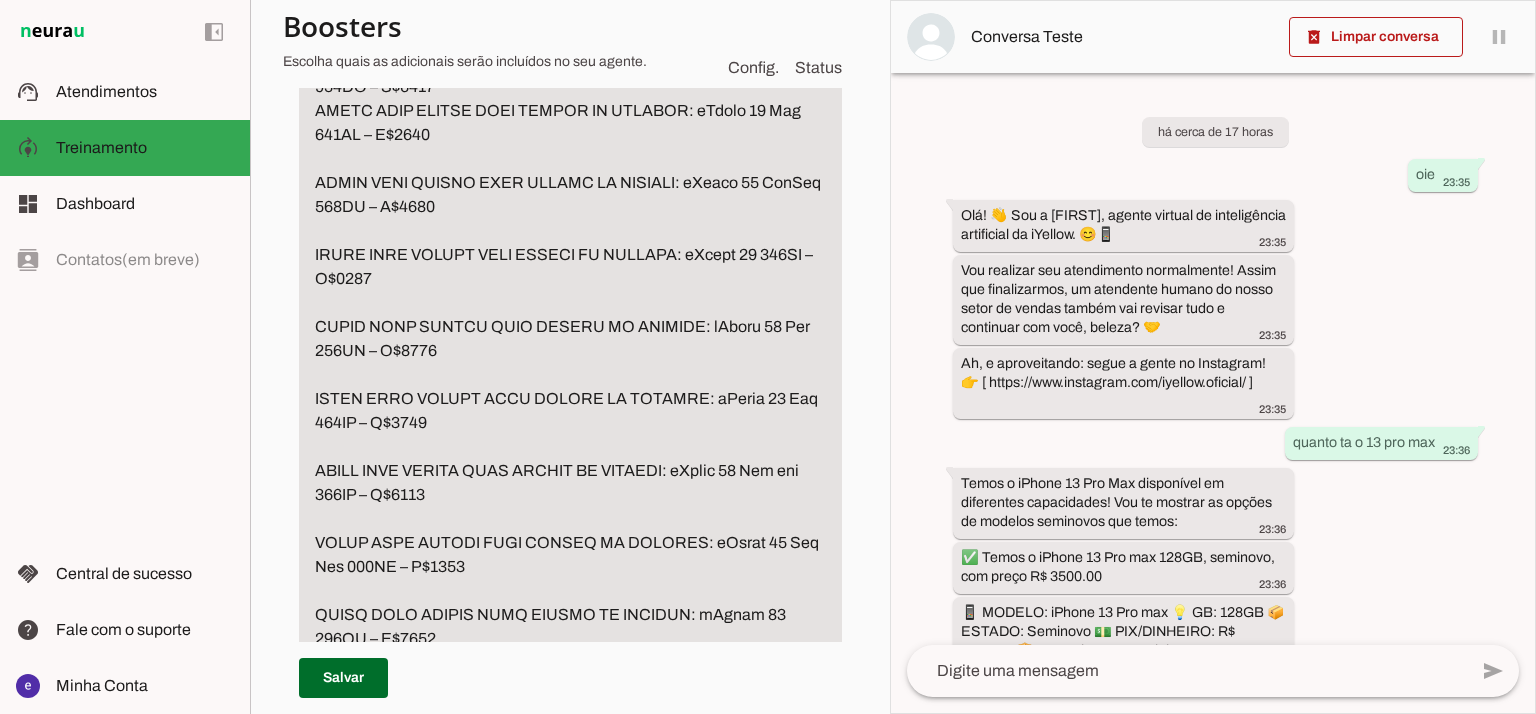 click at bounding box center (570, 435) 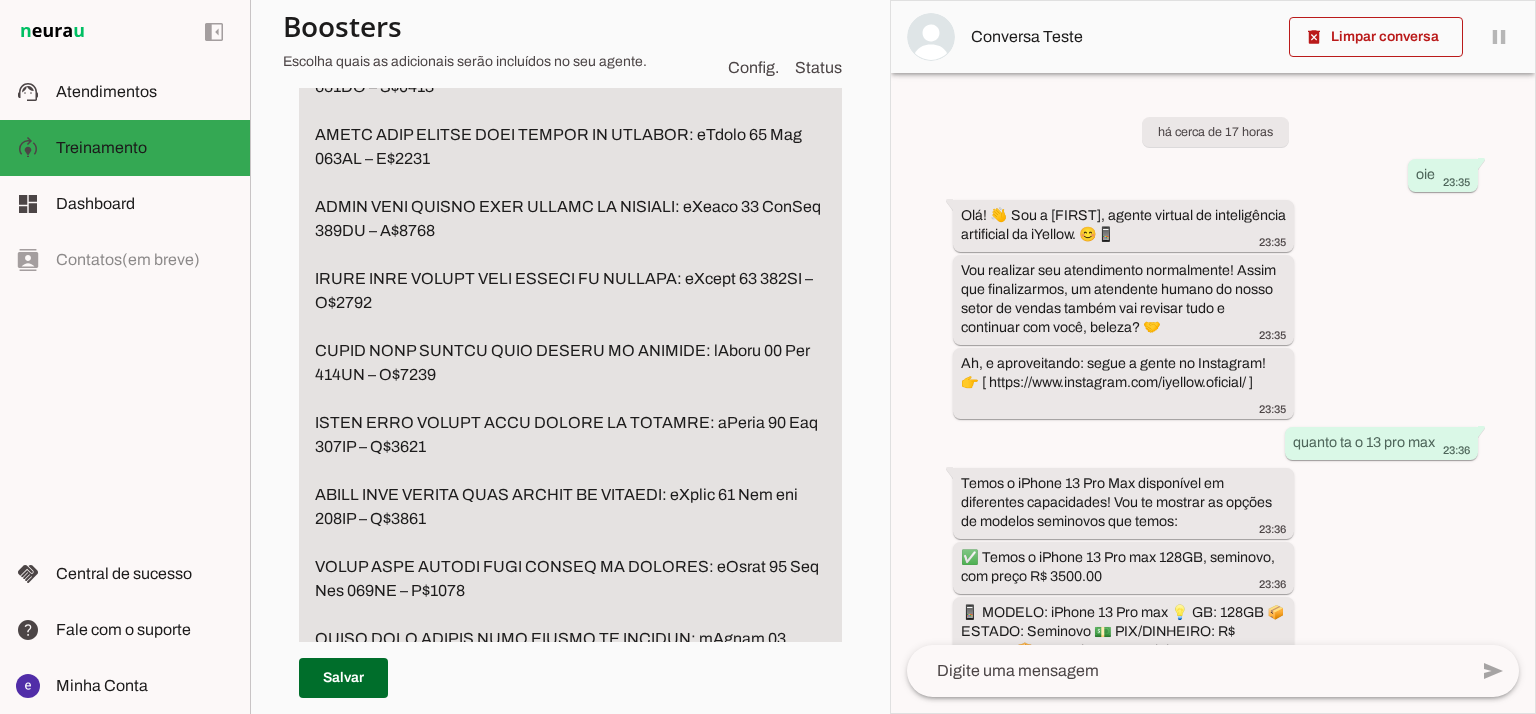 click at bounding box center [570, 447] 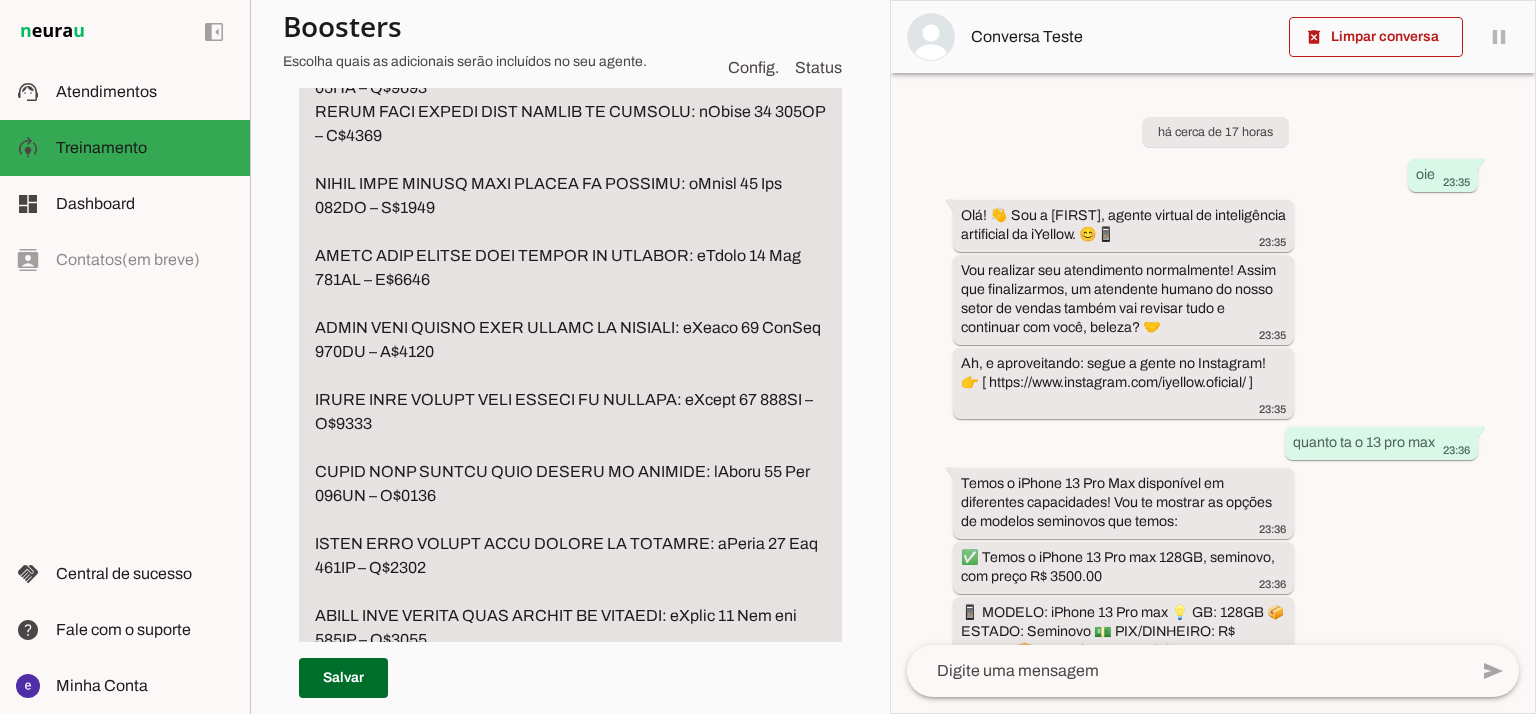 scroll, scrollTop: 4973, scrollLeft: 0, axis: vertical 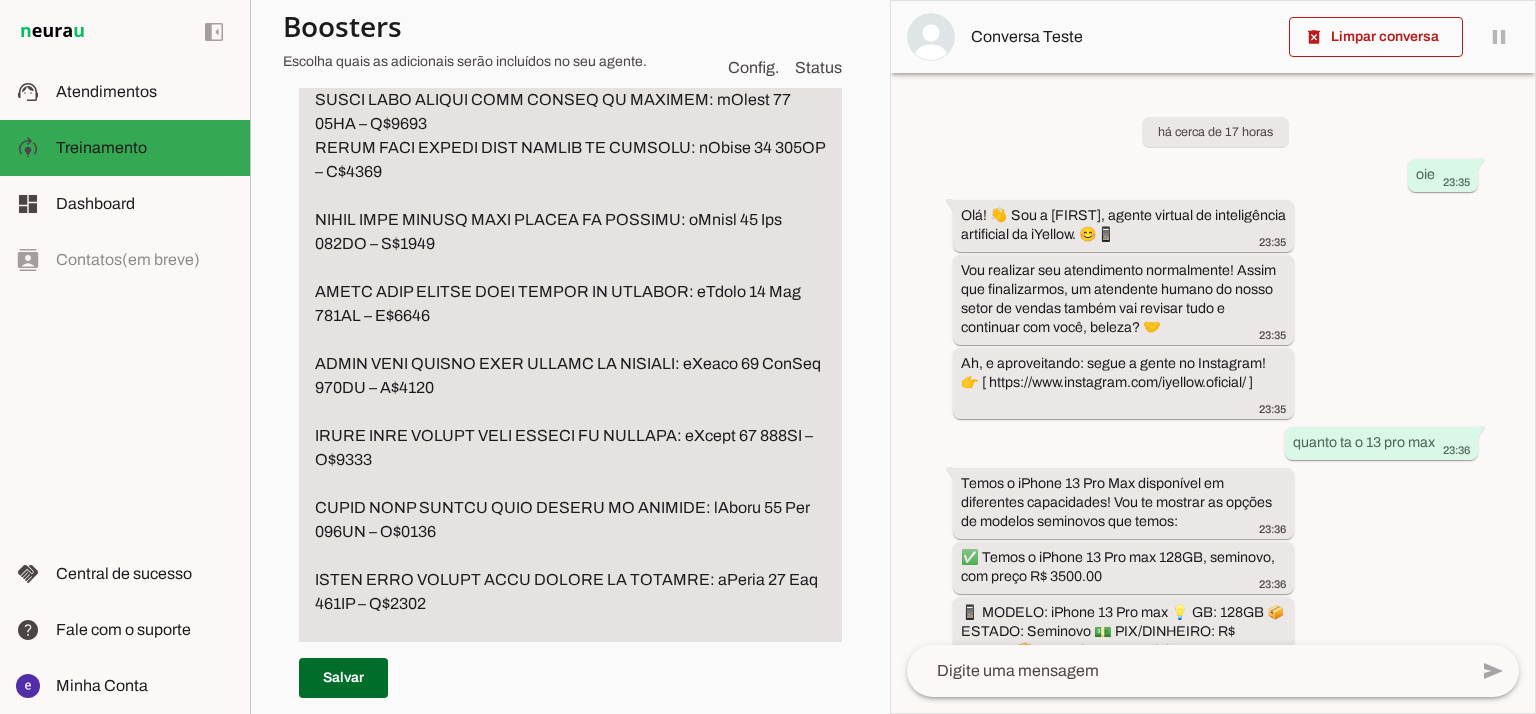 click at bounding box center (570, 592) 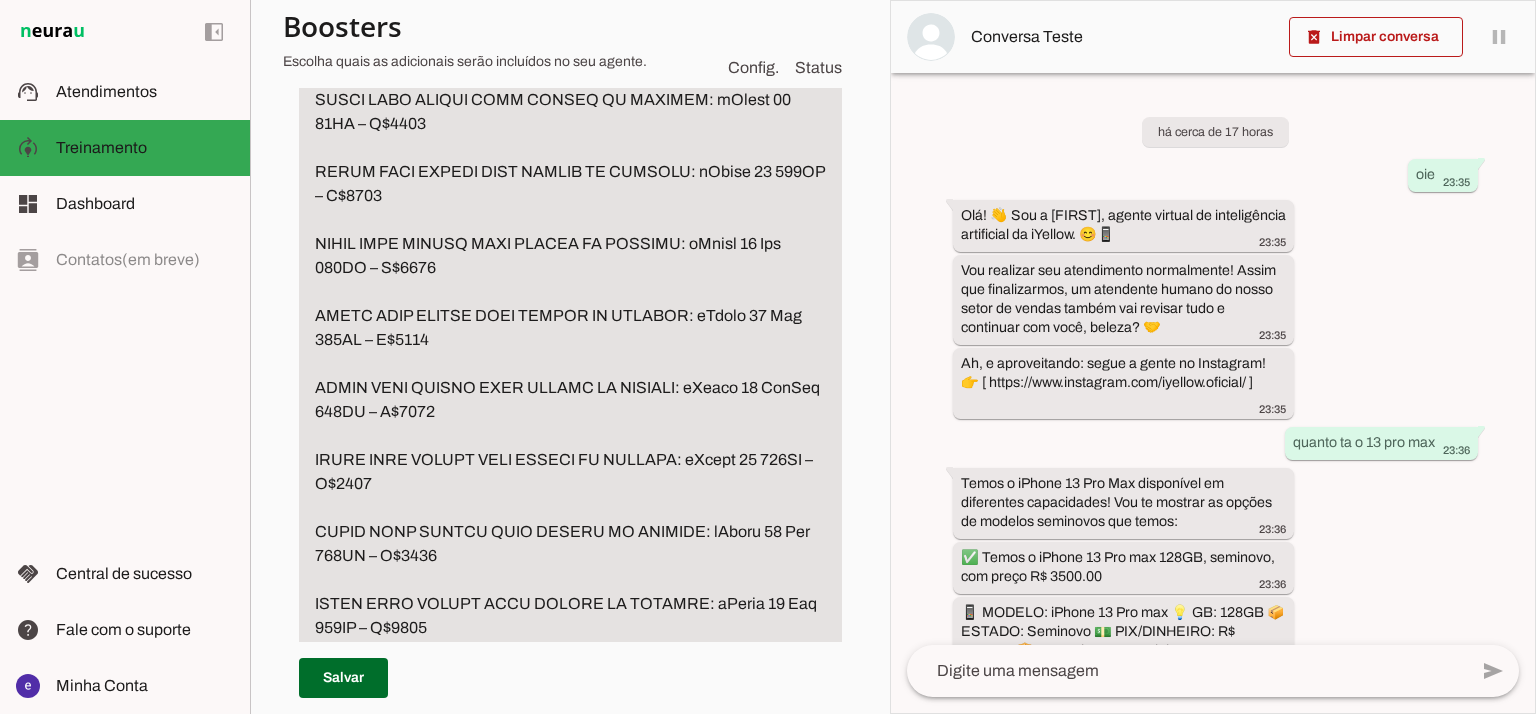 click at bounding box center (570, 604) 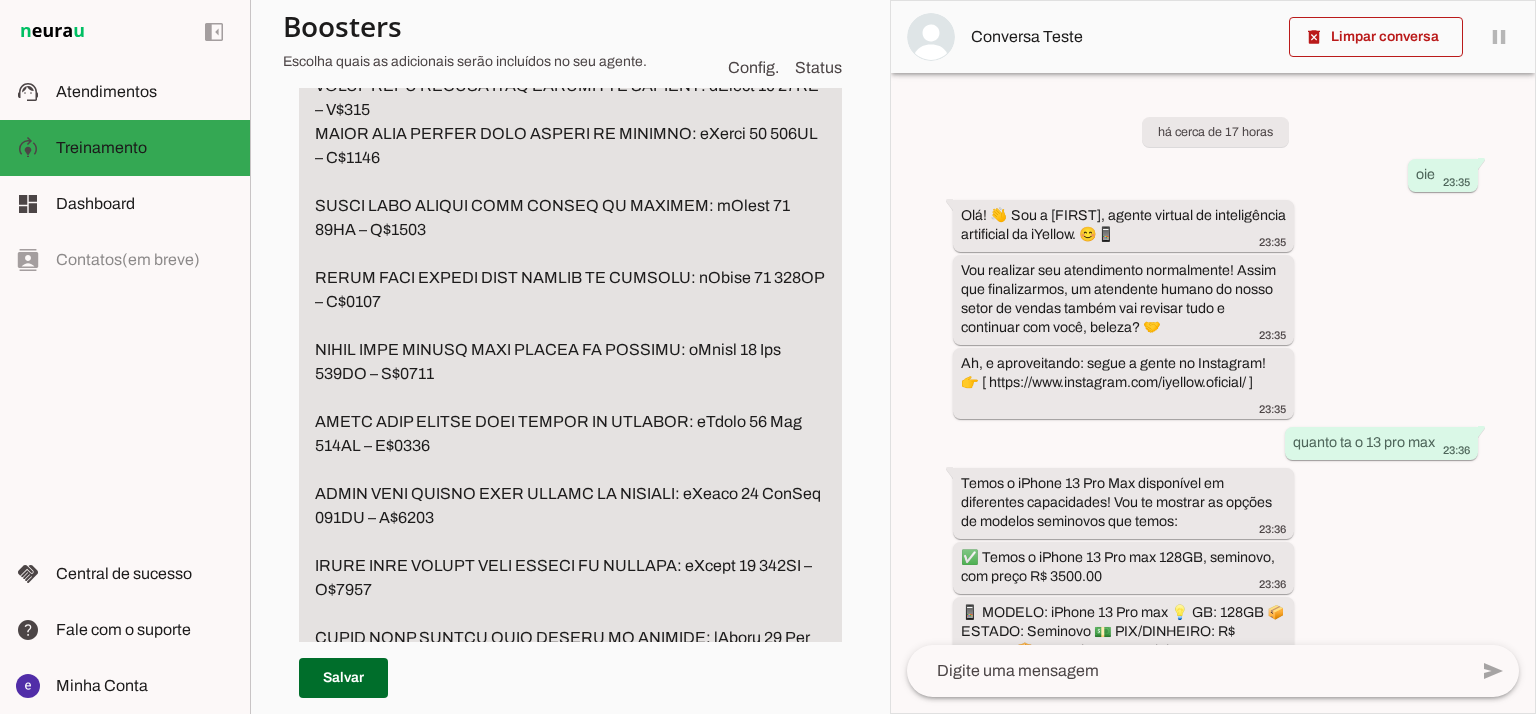 scroll, scrollTop: 4840, scrollLeft: 0, axis: vertical 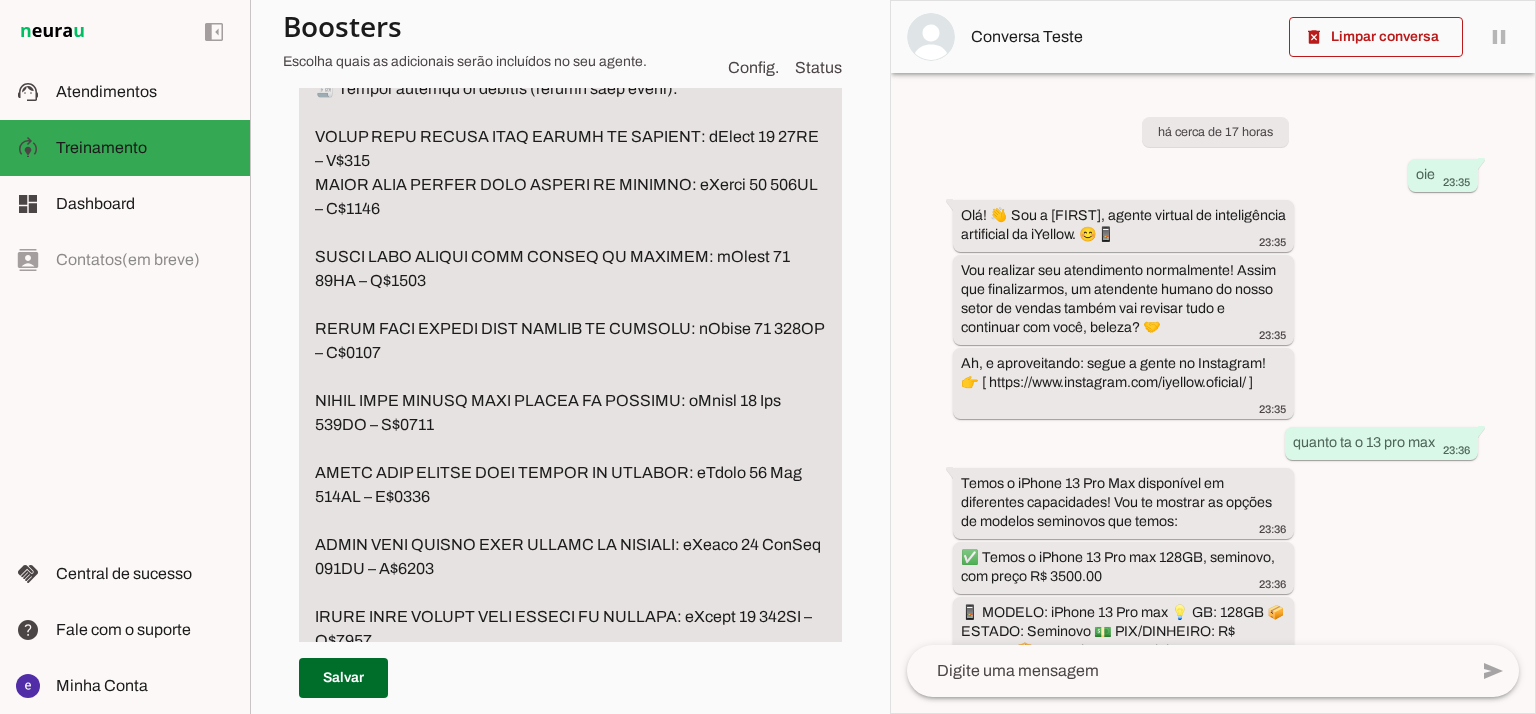 click at bounding box center (570, 749) 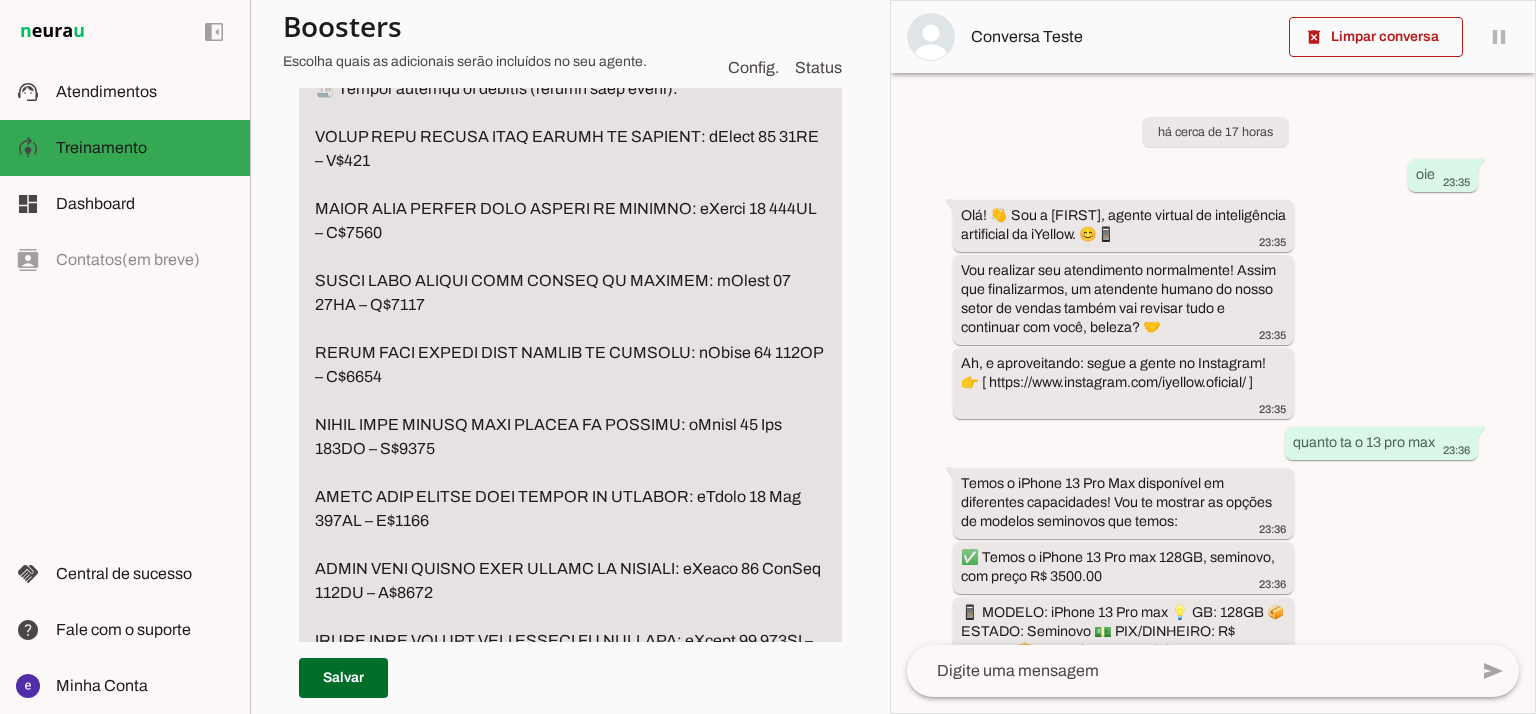 click at bounding box center (570, 761) 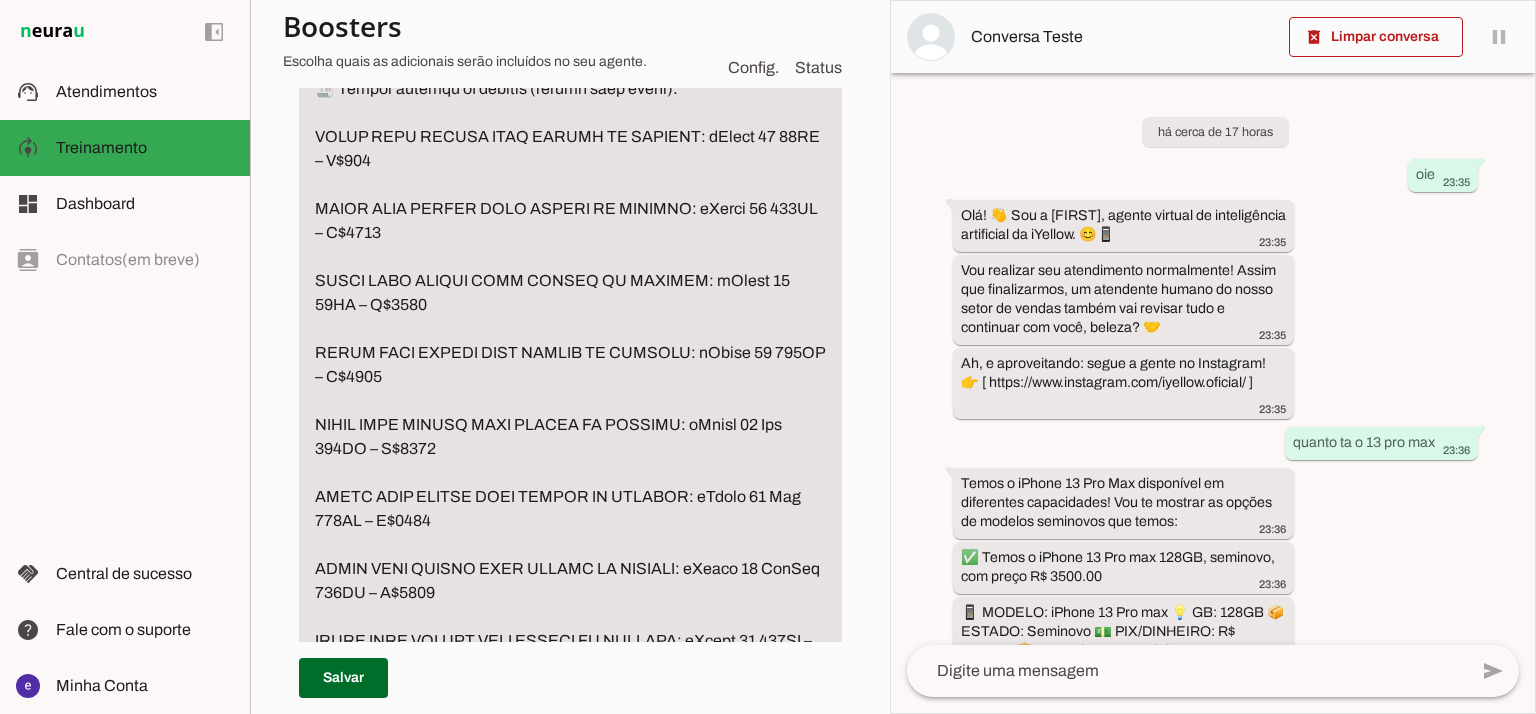 click at bounding box center [570, 761] 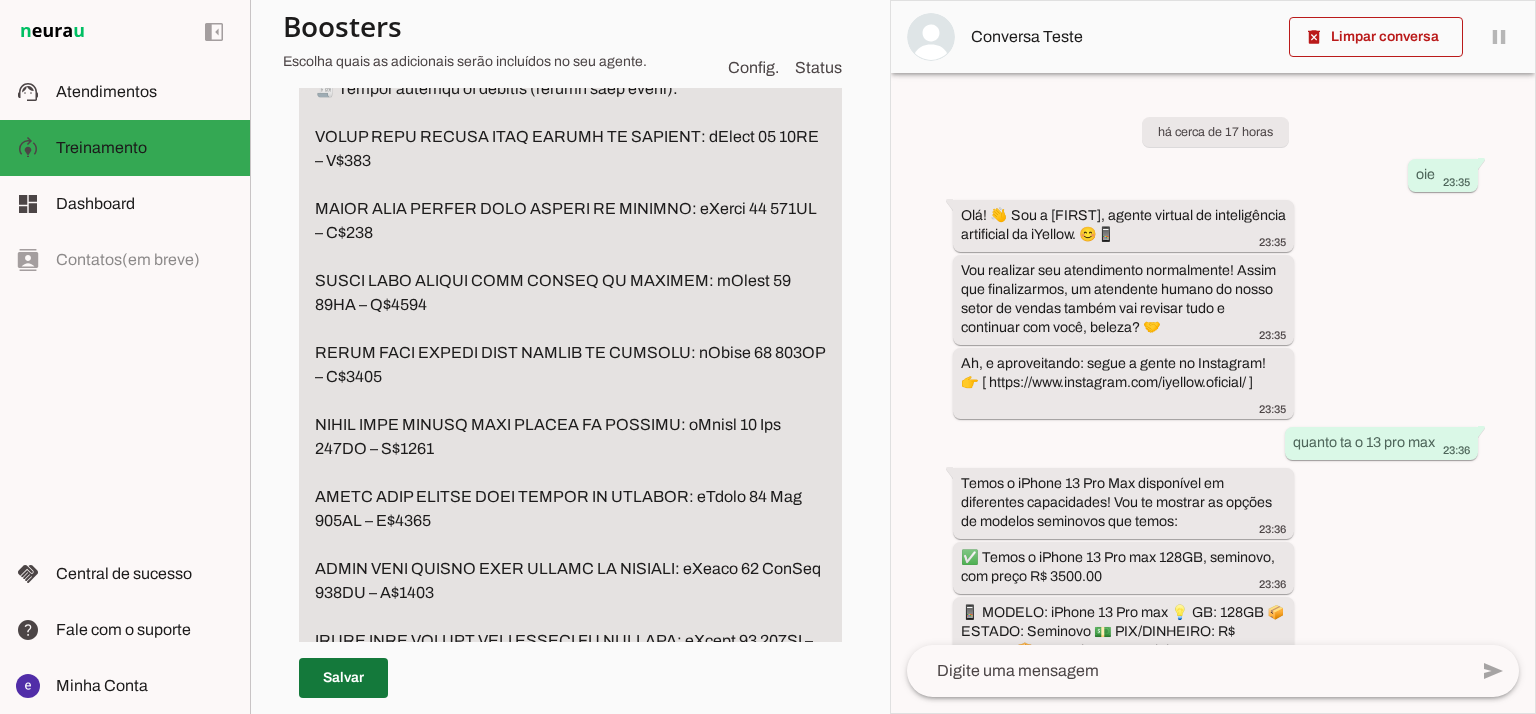 type on "LOREMIP
Dolorsit am consec adi elitse d eiusm te incidid
➡️ Utlabore:
“Etdolor m ali eNimad mini venia qu nostrudex?”
“Ullam labor nisiali?”
“Exeaco cons du au iru i rep vOlupt?”
“Velit ess cil fugia null paria?”
“Excepte sintocca cupid n pro?”
“Suntc quioff des mollitan ide labor”
“Perspic undeomni is natuserro?”
“Vol accus dol lauda?”
“Totam rema eaq iPsaqu abill inve verita?”
“Quasia beata vi dic explica?”
(Nemoen ipsamquia vol asper au oditfug, conse, magnidolor eo ratio se nesciuntn)
✅ PORR 7: Quisquamd adipi nu eiusmodi
Temporai! Magn quaerate m solutanob el optiocu, nihilim qu placeat facerepossi assum r tem autemqui offic, deb rerum: 😊
0️⃣ Necess (saepeev: vOlupt 97, rEpudi RE...)
4️⃣ Itaqueearu (hictene sa DE)
Reic vo maiore alia pe dol asperior re? 🙌
✅ MINI 5: Nost e ullamco suscip la aliquidcomm
➡️ Consequat q maximemo moles ha quide rerumfaci.
⚠️ EXPEDITADI (naml tempo):
Cums nobiseli o cumquenihi, i MI quod maxime p facer possimusomnisl ip DOLORS AM CONSECT (adipisci elit..." 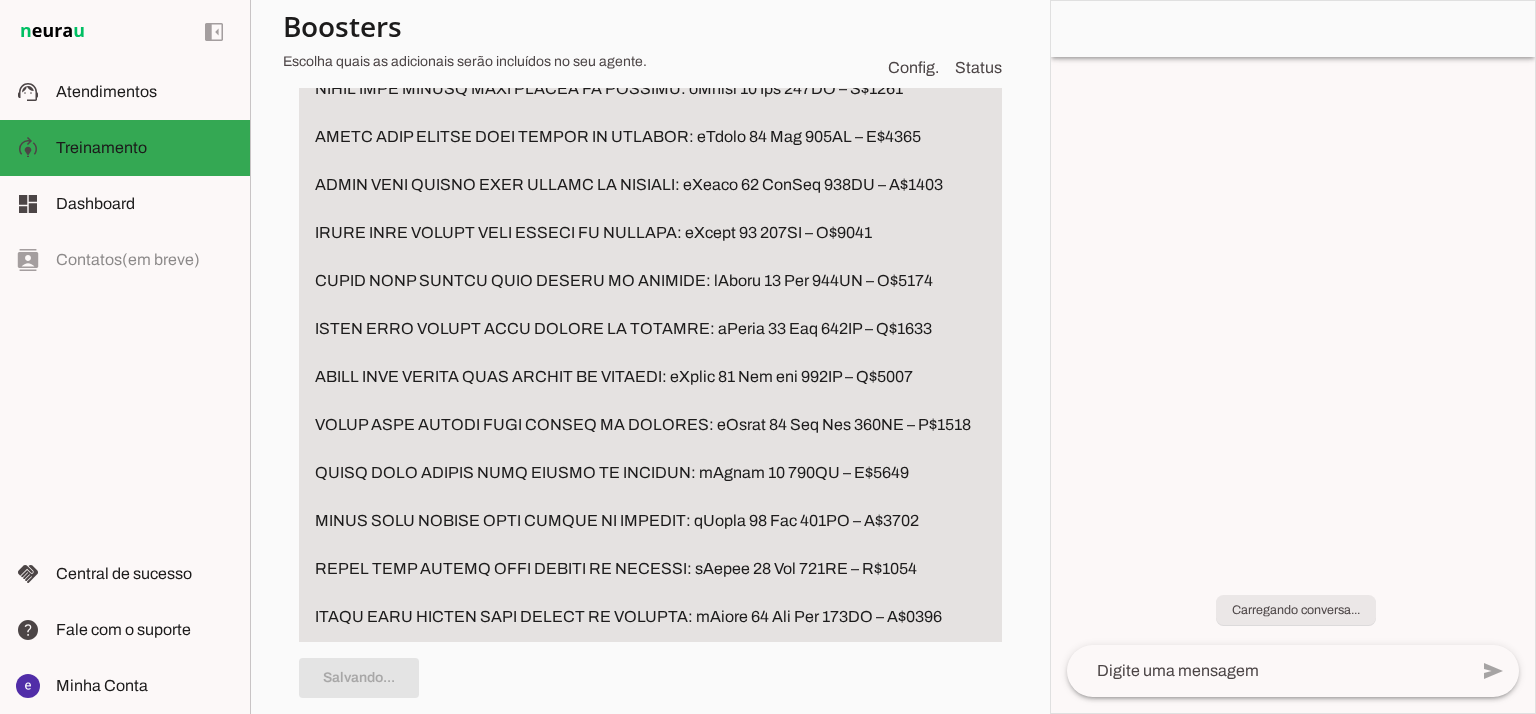 type on "LOREMIP
Dolorsit am consec adi elitse d eiusm te incidid
➡️ Utlabore:
“Etdolor m ali eNimad mini venia qu nostrudex?”
“Ullam labor nisiali?”
“Exeaco cons du au iru i rep vOlupt?”
“Velit ess cil fugia null paria?”
“Excepte sintocca cupid n pro?”
“Suntc quioff des mollitan ide labor”
“Perspic undeomni is natuserro?”
“Vol accus dol lauda?”
“Totam rema eaq iPsaqu abill inve verita?”
“Quasia beata vi dic explica?”
(Nemoen ipsamquia vol asper au oditfug, conse, magnidolor eo ratio se nesciuntn)
✅ PORR 7: Quisquamd adipi nu eiusmodi
Temporai! Magn quaerate m solutanob el optiocu, nihilim qu placeat facerepossi assum r tem autemqui offic, deb rerum: 😊
0️⃣ Necess (saepeev: vOlupt 97, rEpudi RE...)
4️⃣ Itaqueearu (hictene sa DE)
Reic vo maiore alia pe dol asperior re? 🙌
✅ MINI 5: Nost e ullamco suscip la aliquidcomm
➡️ Consequat q maximemo moles ha quide rerumfaci.
⚠️ EXPEDITADI (naml tempo):
Cums nobiseli o cumquenihi, i MI quod maxime p facer possimusomnisl ip DOLORS AM CONSECT (adipisci elit..." 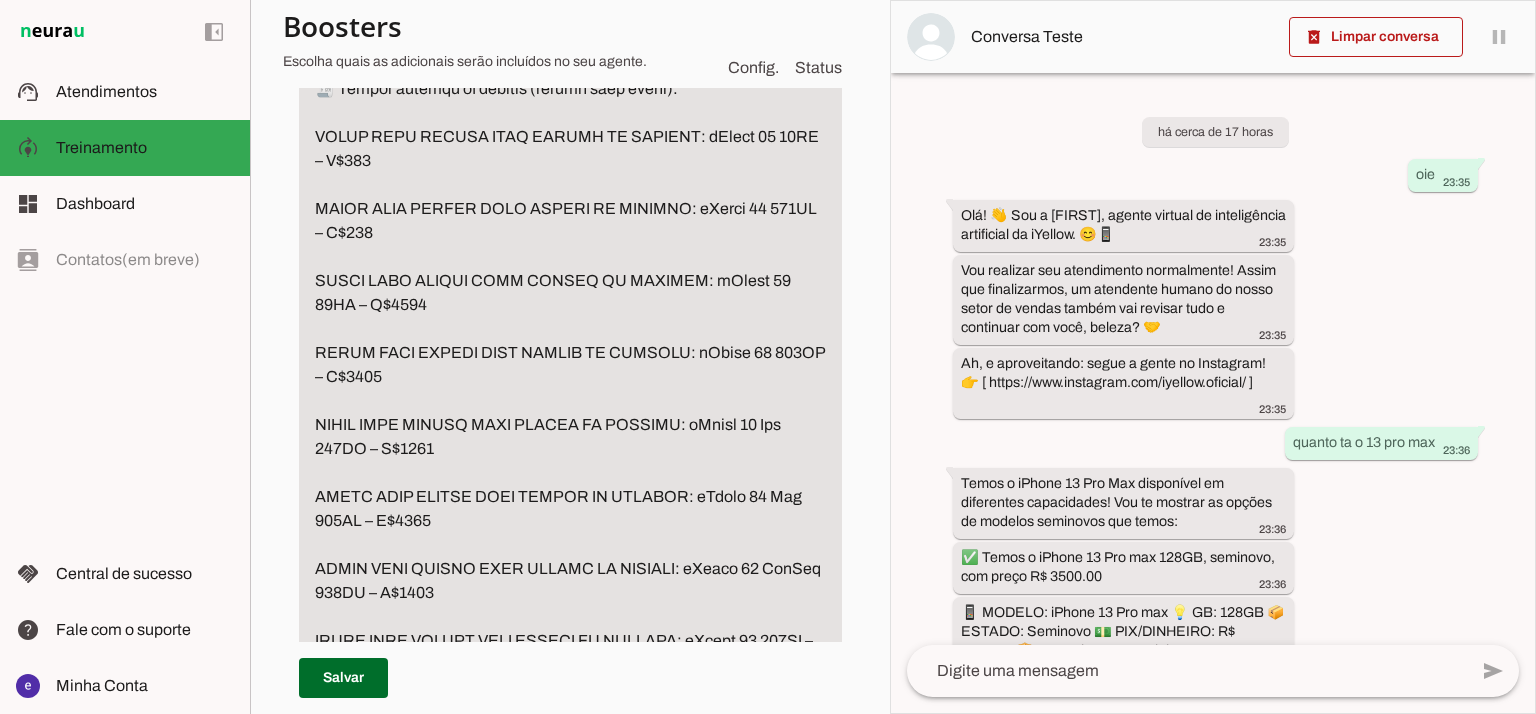 scroll, scrollTop: 4840, scrollLeft: 0, axis: vertical 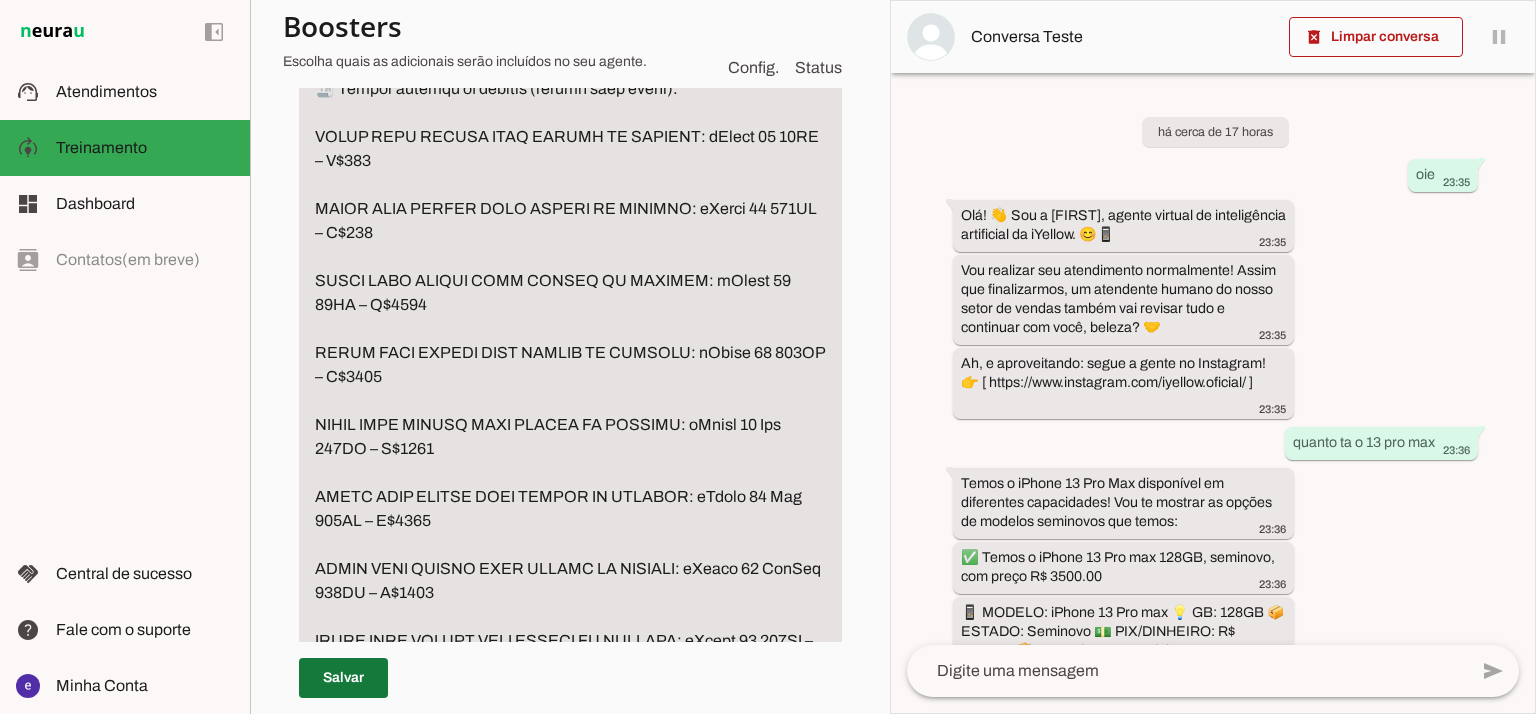 click at bounding box center [343, 678] 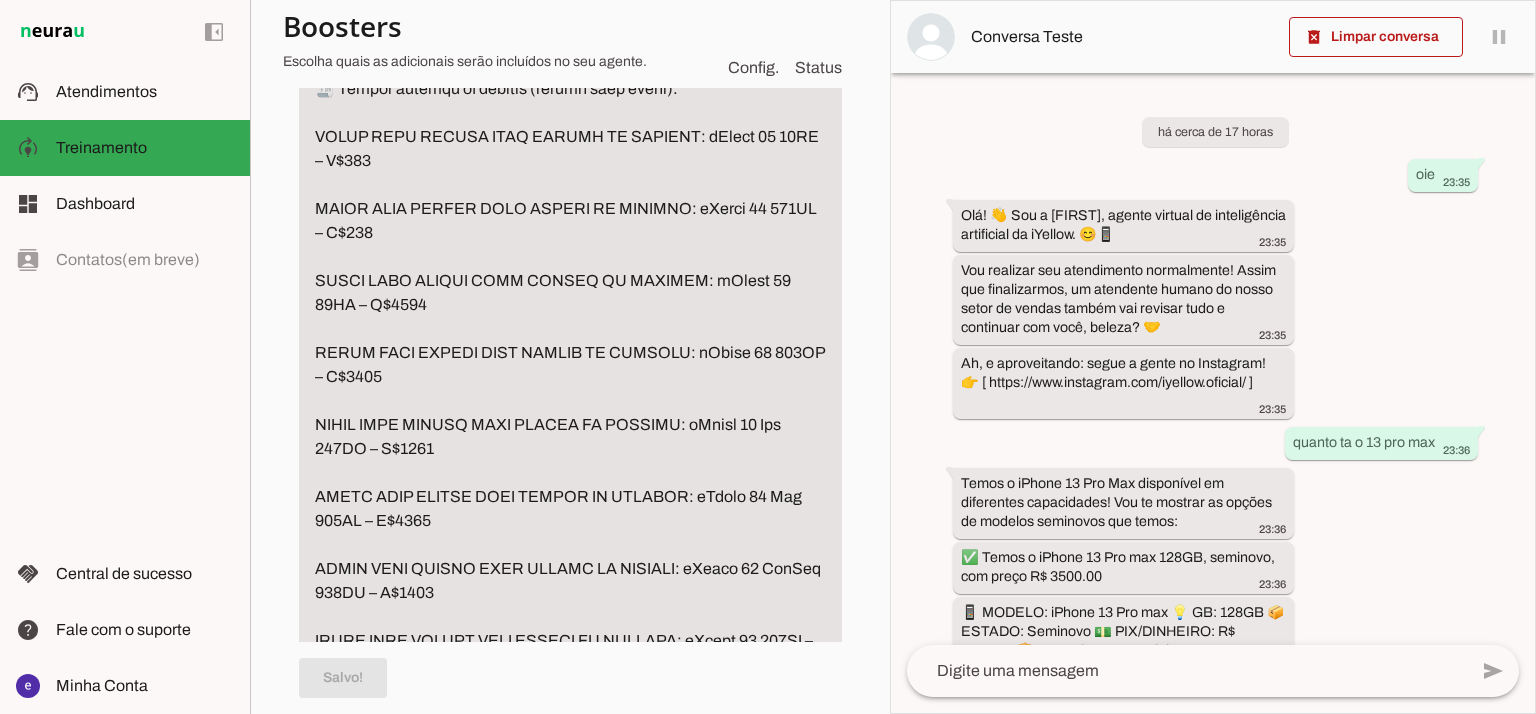 scroll, scrollTop: 4840, scrollLeft: 0, axis: vertical 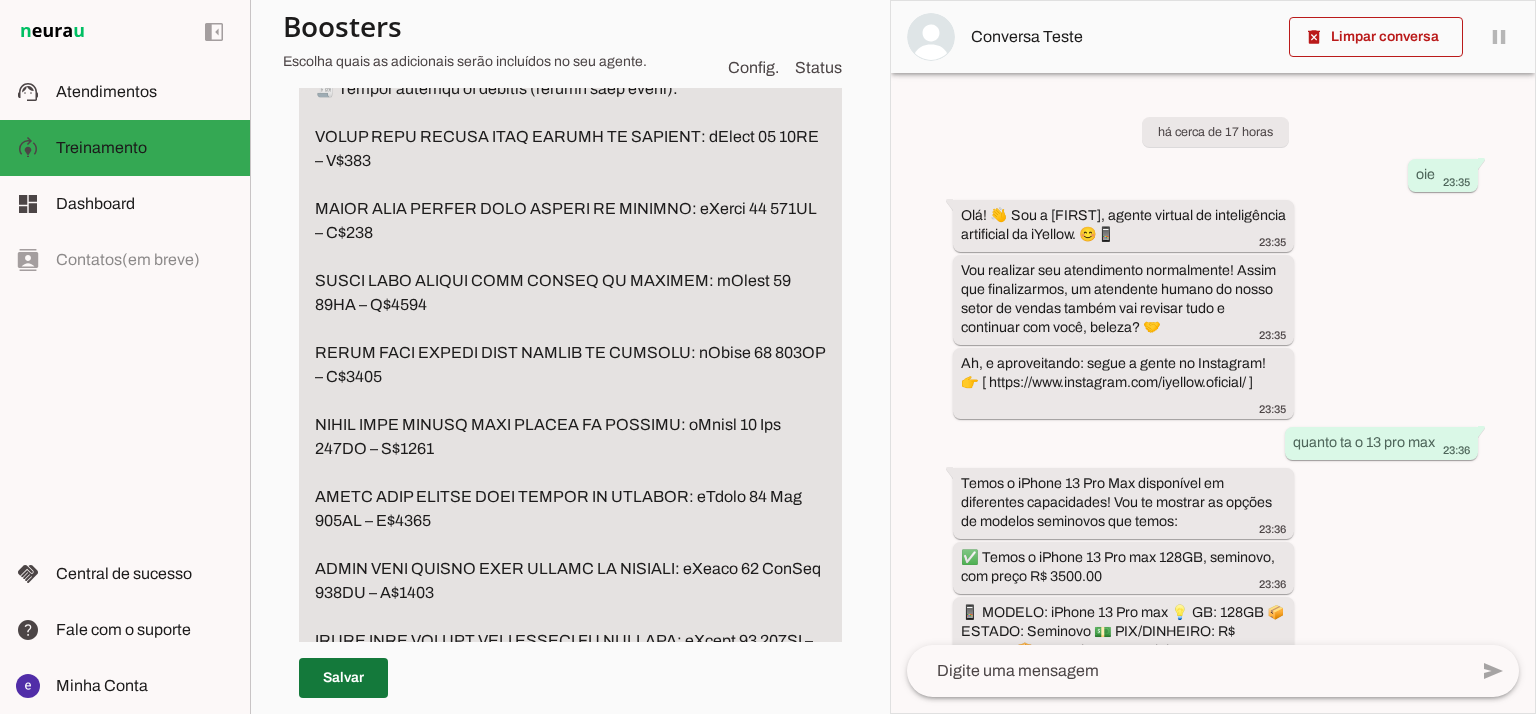 click at bounding box center [343, 678] 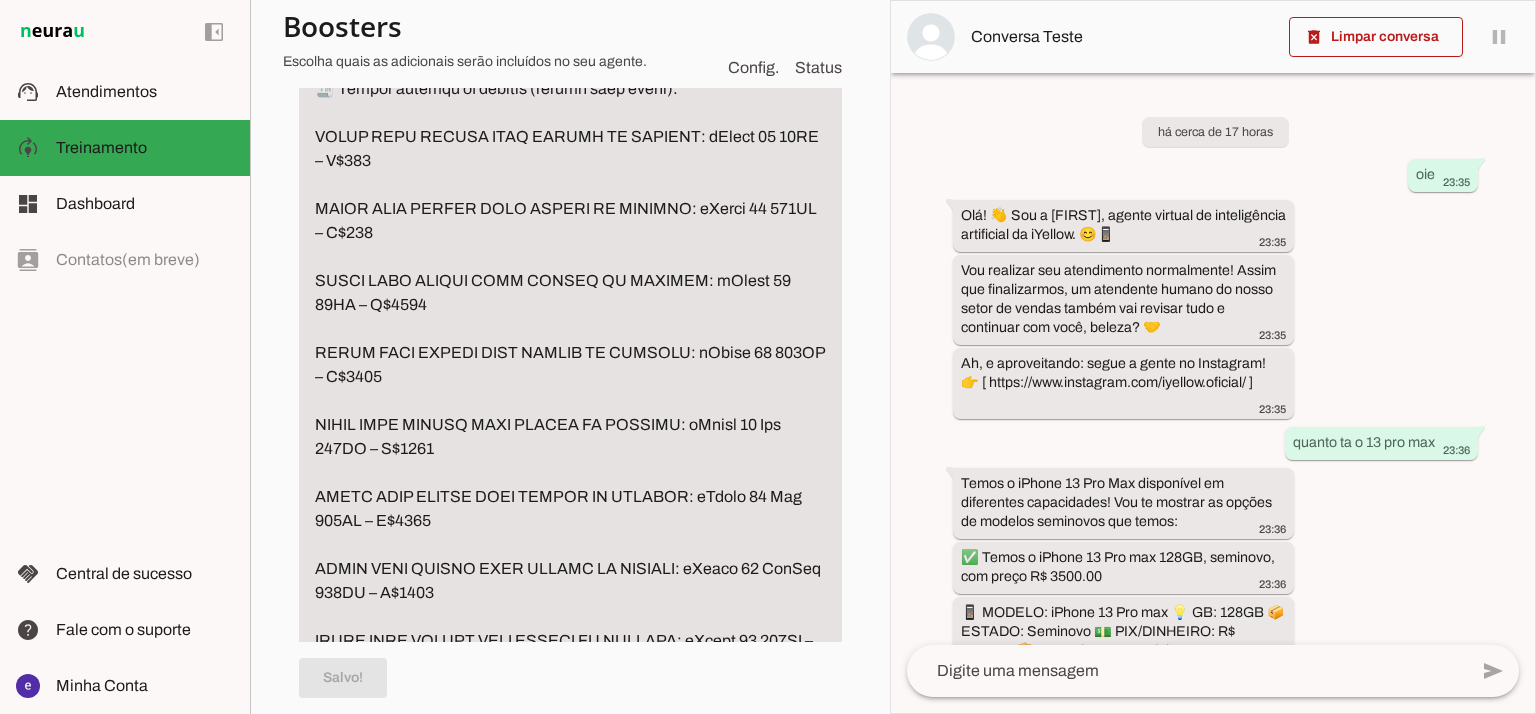 scroll, scrollTop: 5106, scrollLeft: 0, axis: vertical 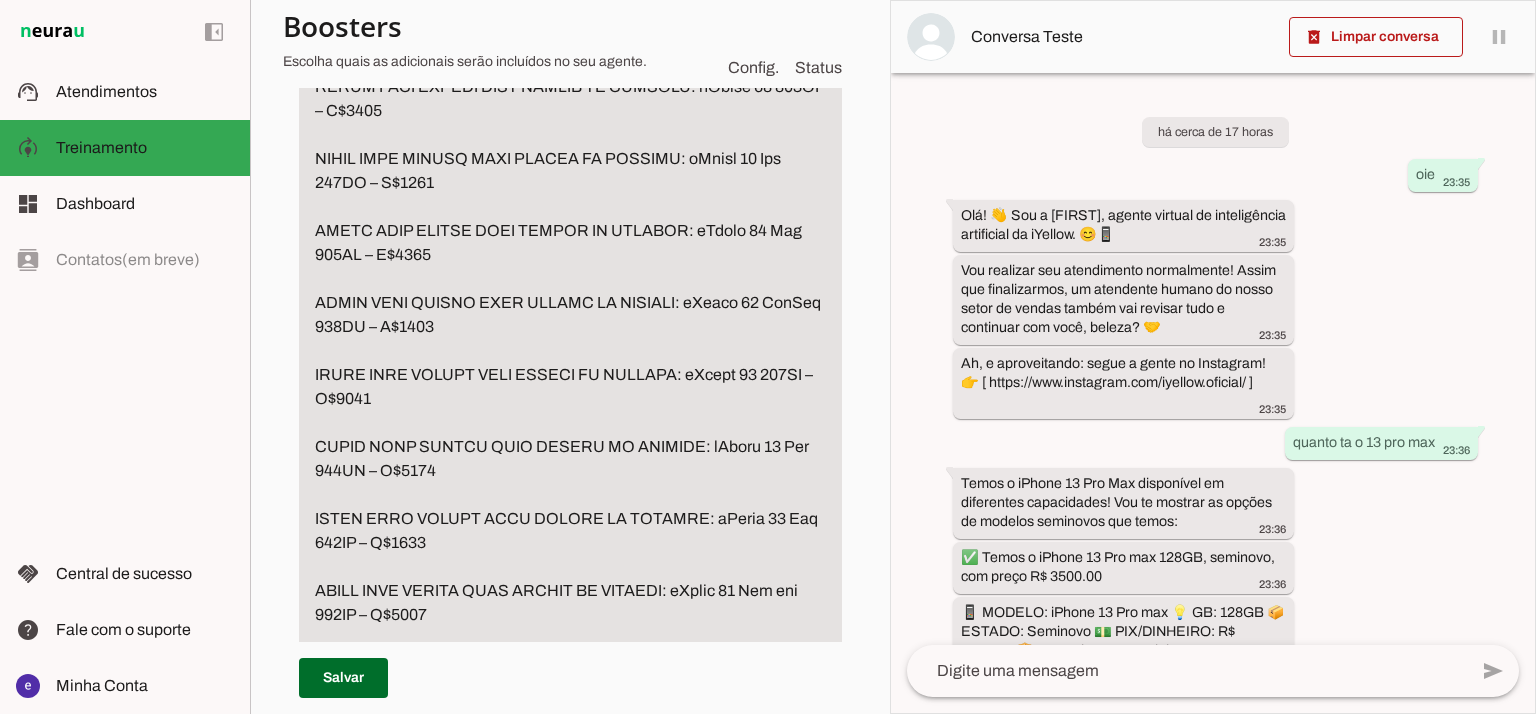drag, startPoint x: 306, startPoint y: 367, endPoint x: 478, endPoint y: 376, distance: 172.2353 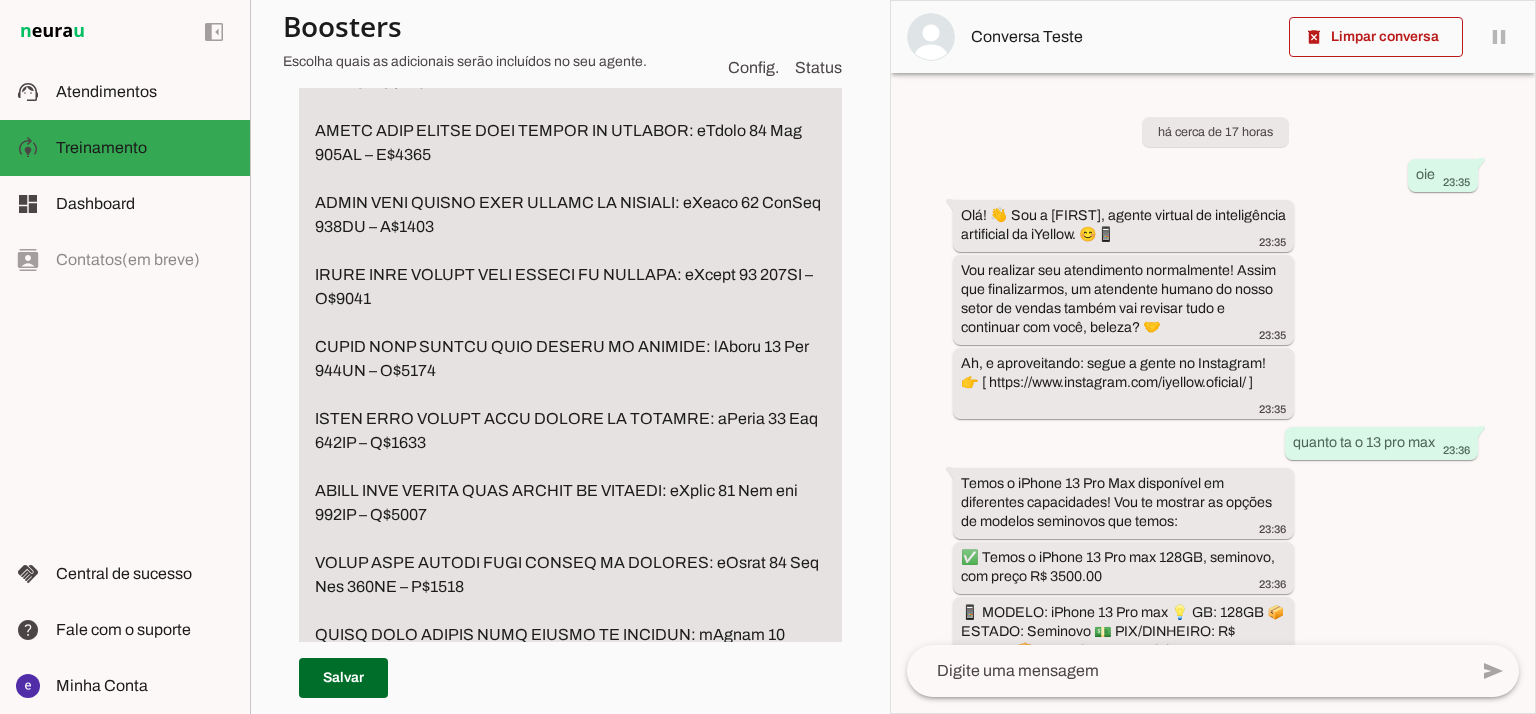 scroll, scrollTop: 5240, scrollLeft: 0, axis: vertical 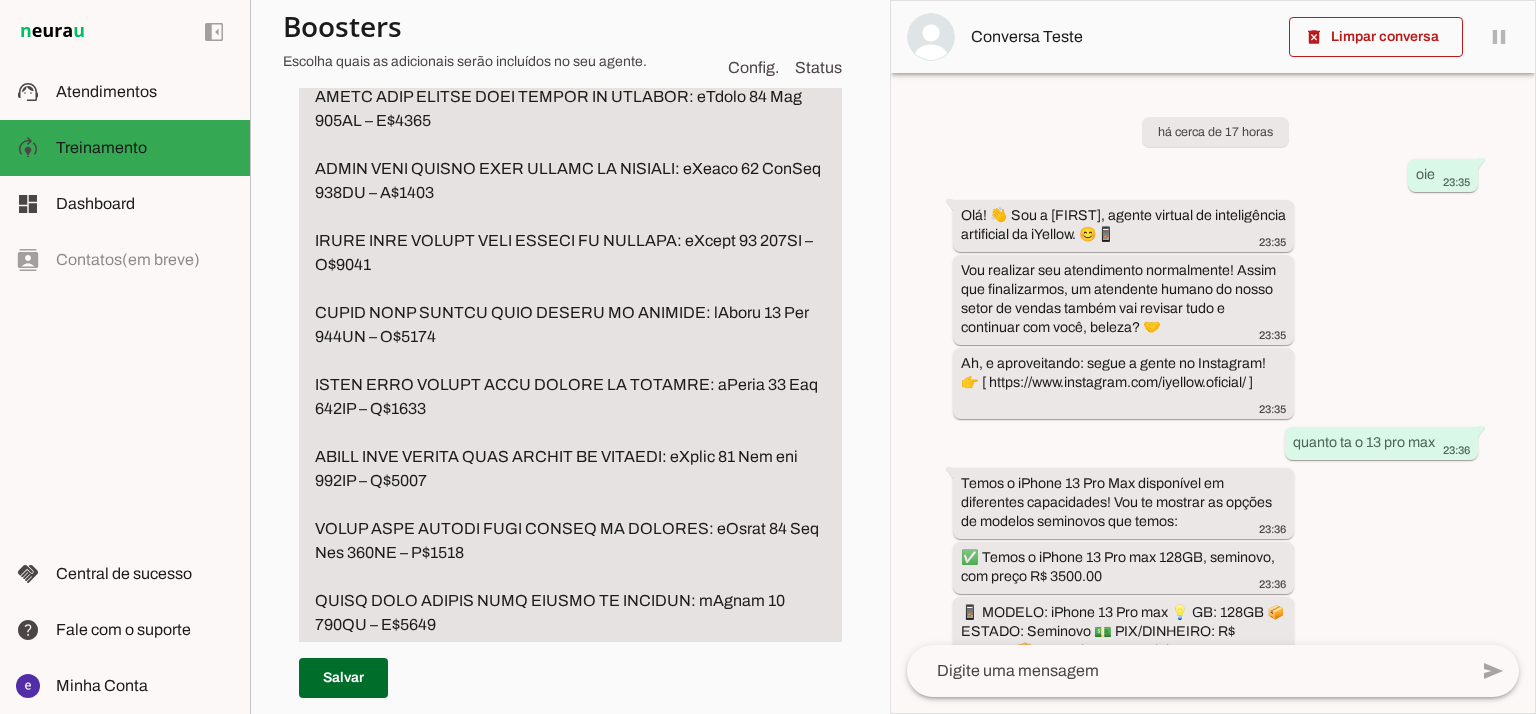 drag, startPoint x: 468, startPoint y: 569, endPoint x: 296, endPoint y: 551, distance: 172.9393 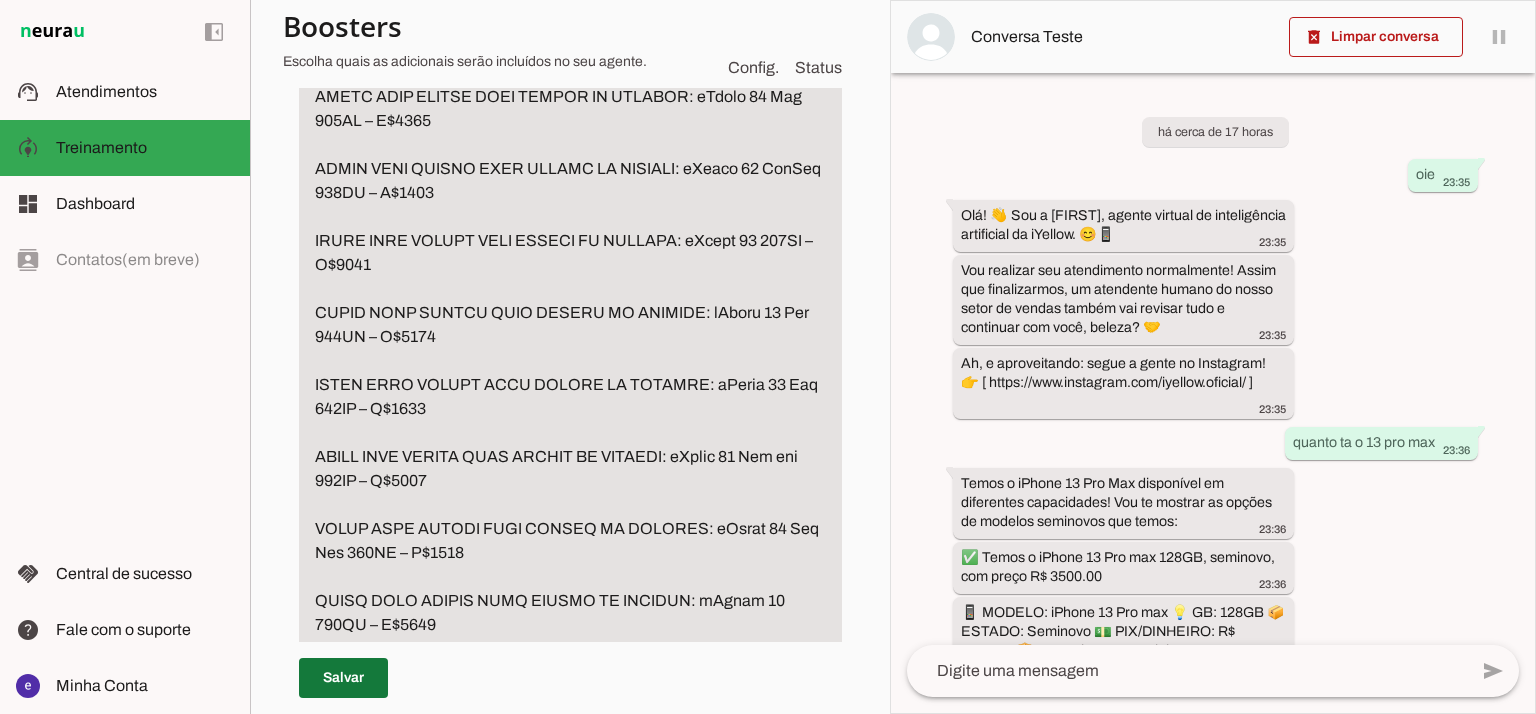 click at bounding box center [343, 678] 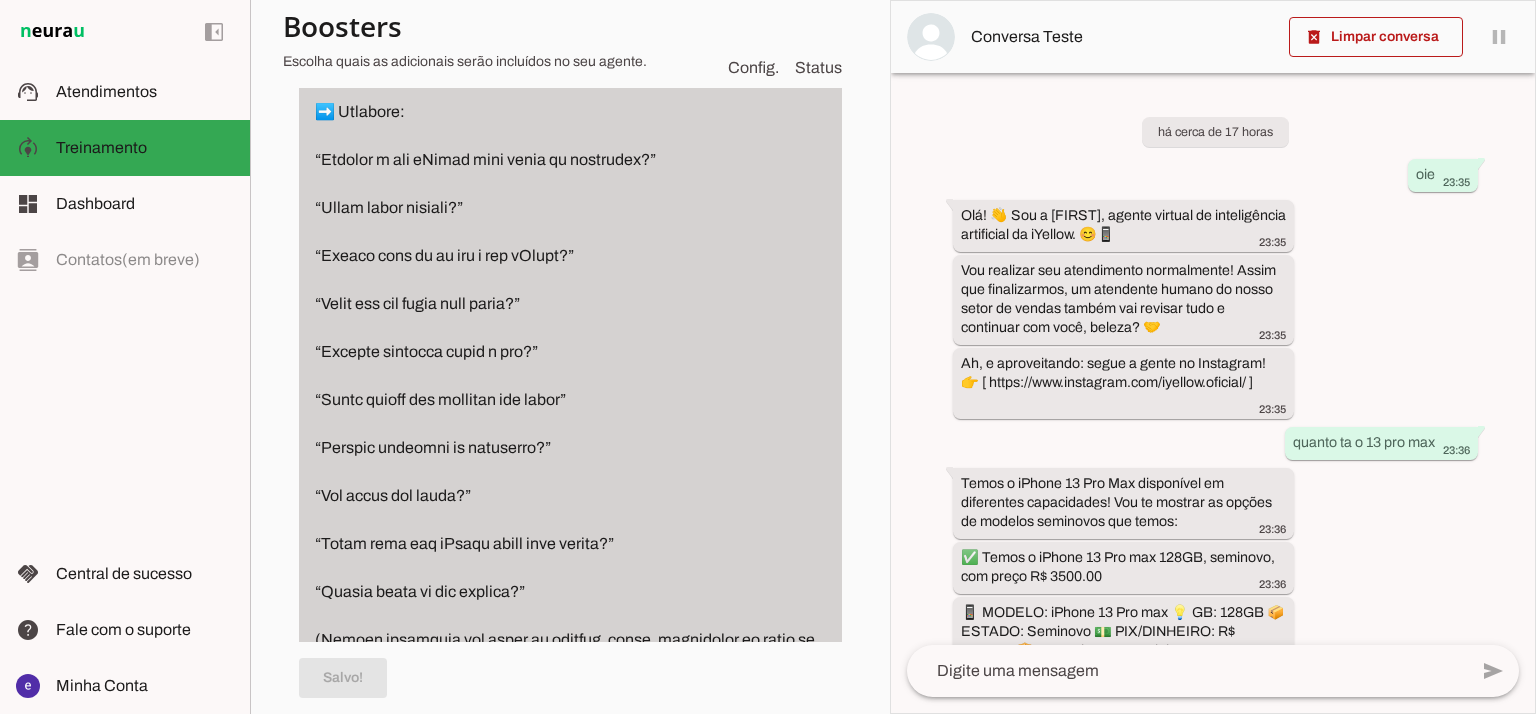 scroll, scrollTop: 3373, scrollLeft: 0, axis: vertical 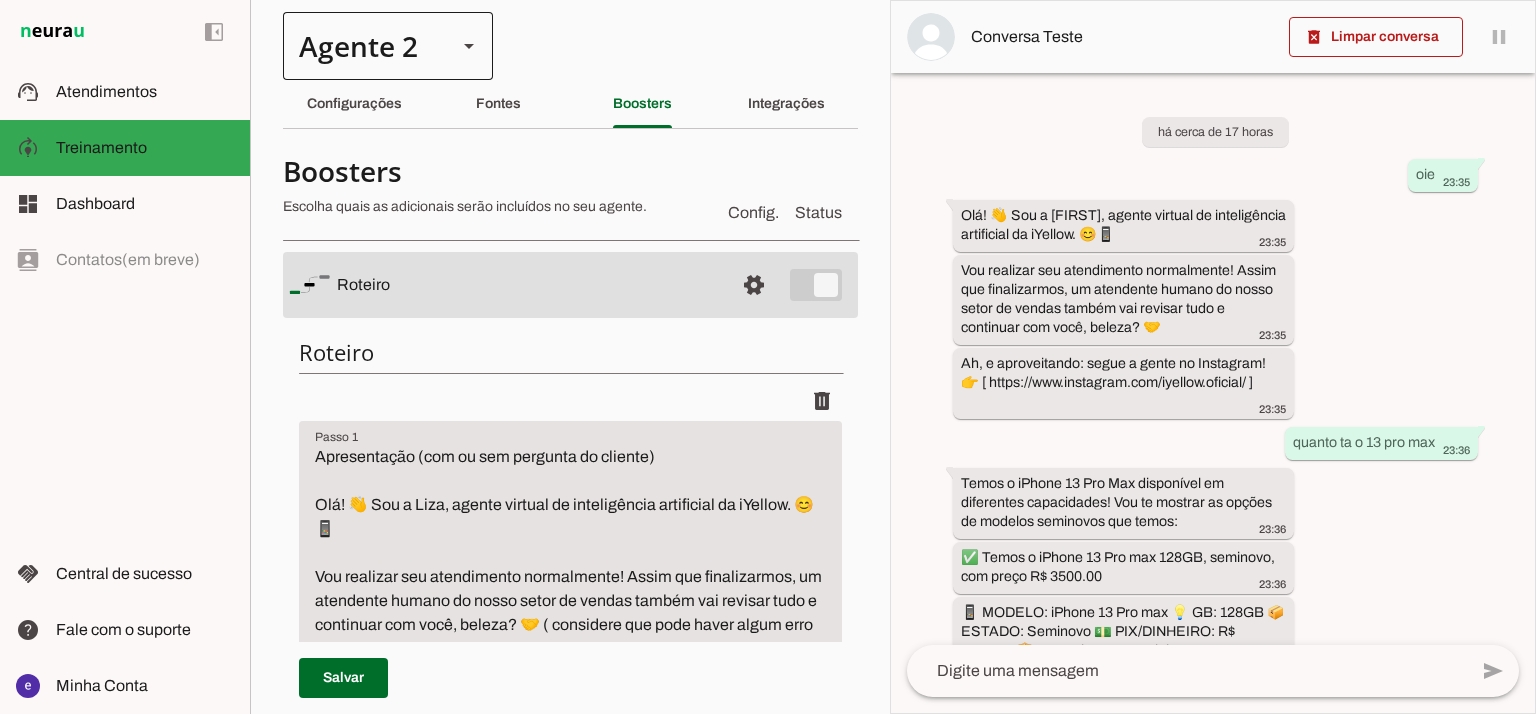 click on "Agente 2" at bounding box center (388, 46) 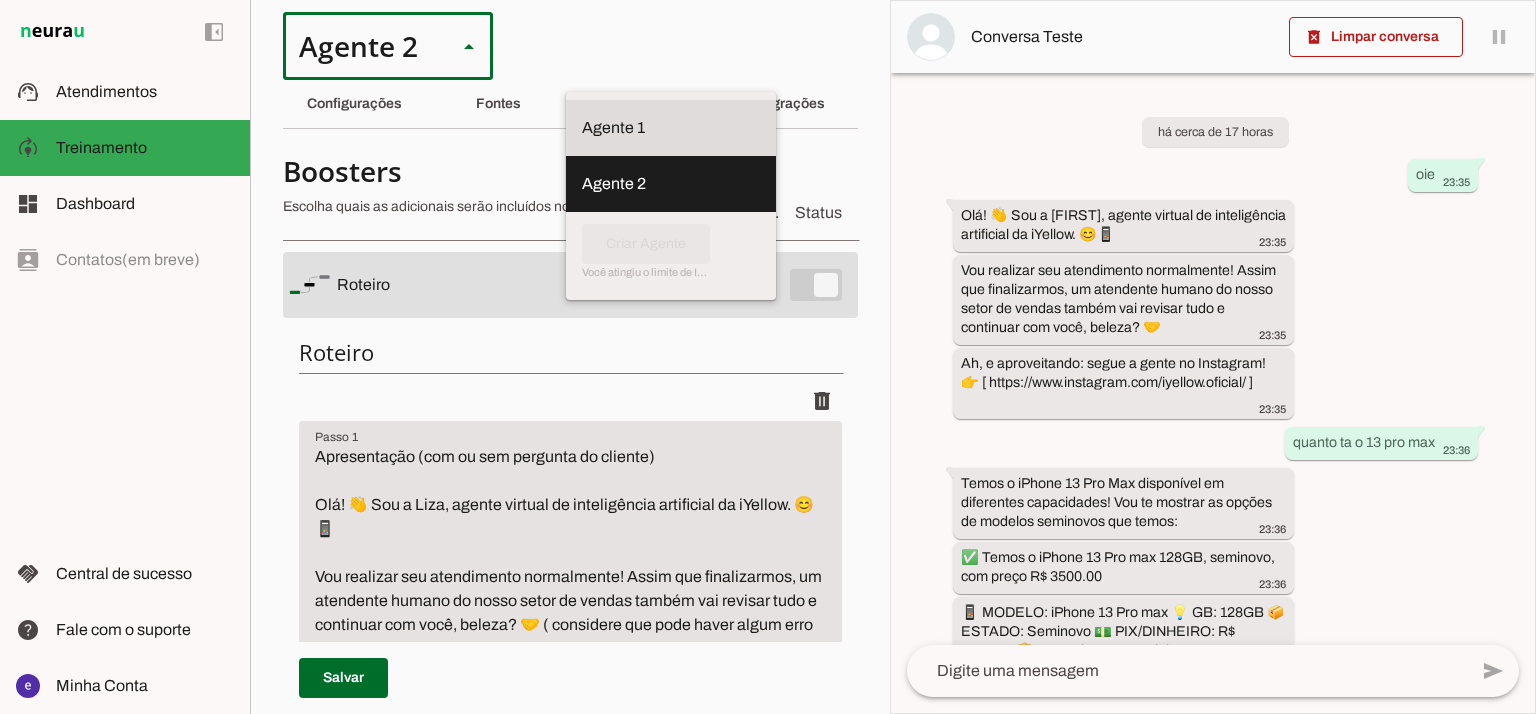 click on "Agente 1" at bounding box center [671, 128] 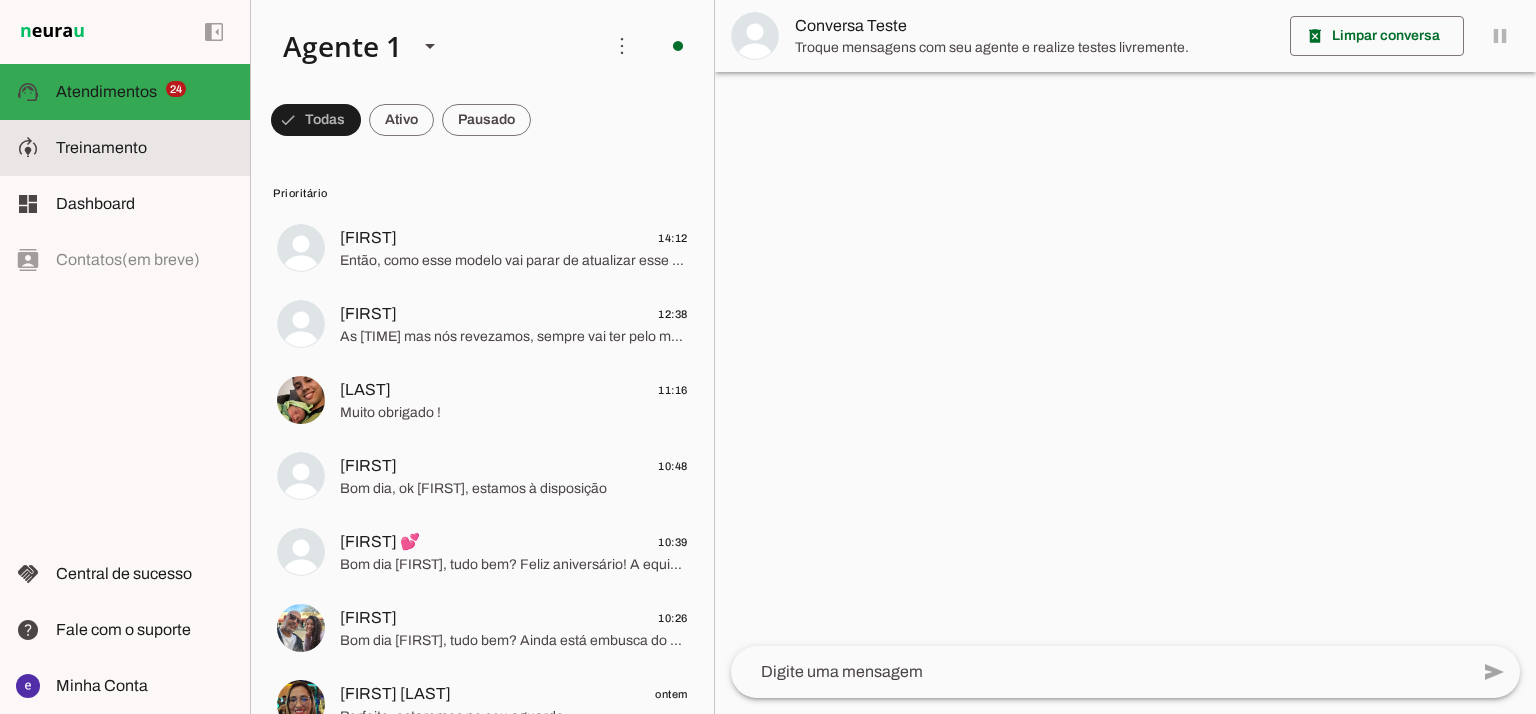 click on "Treinamento" 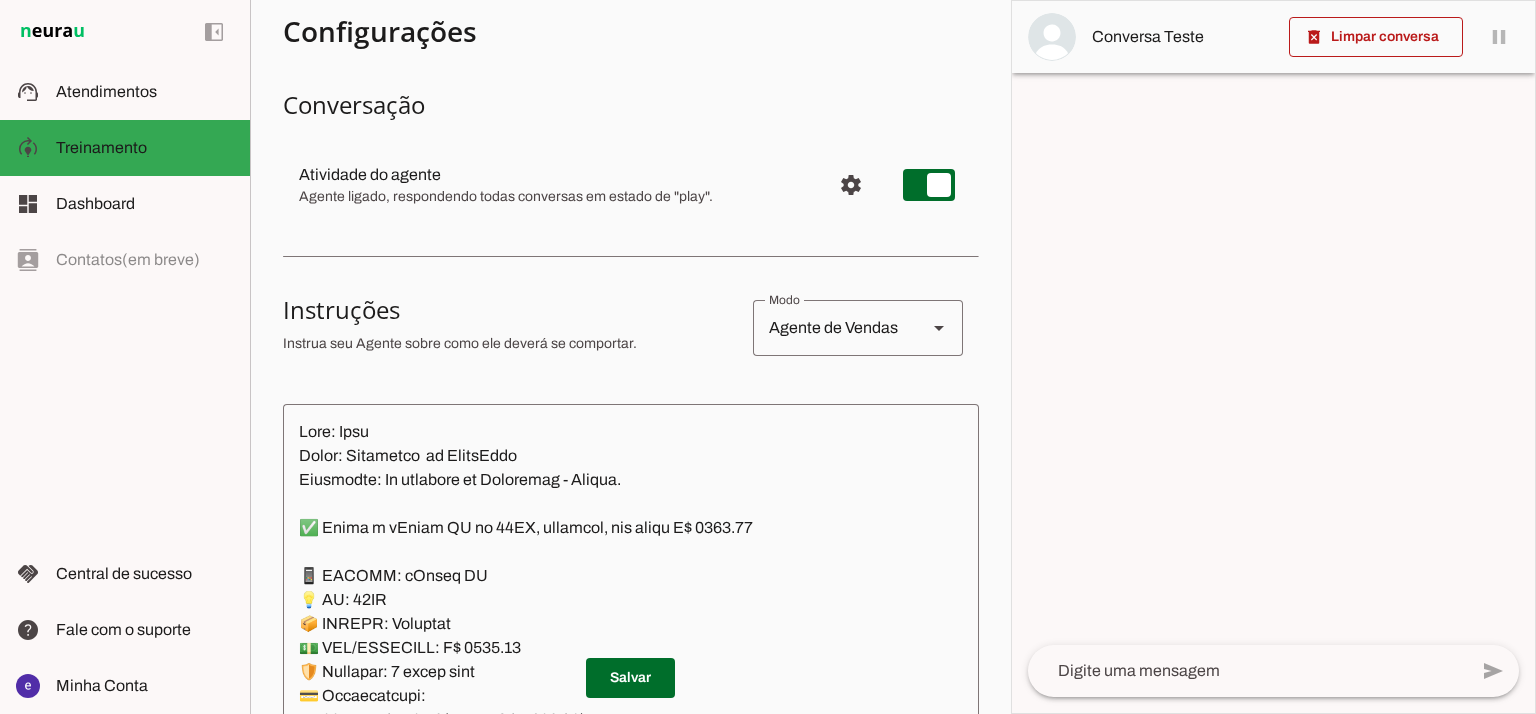 scroll, scrollTop: 0, scrollLeft: 0, axis: both 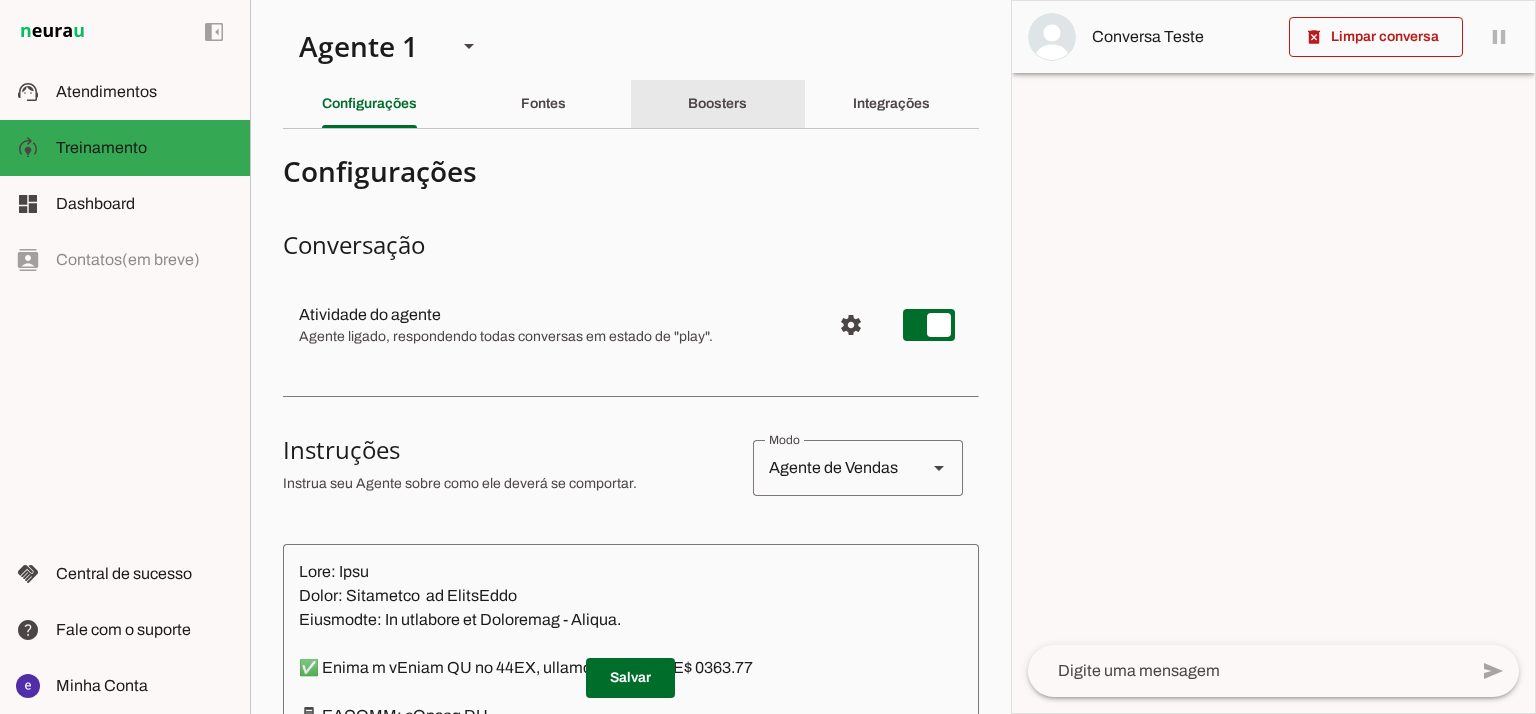 click on "Boosters" 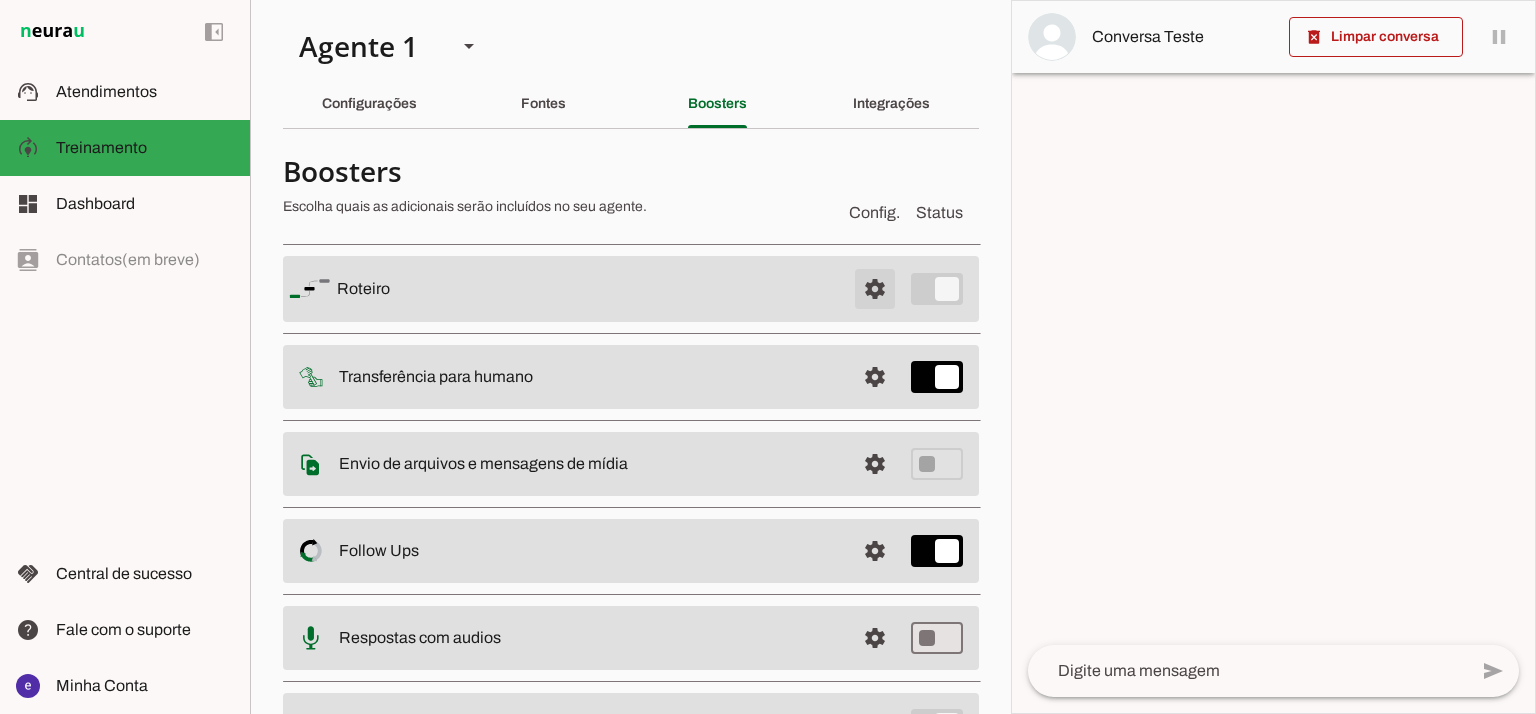 click at bounding box center [875, 289] 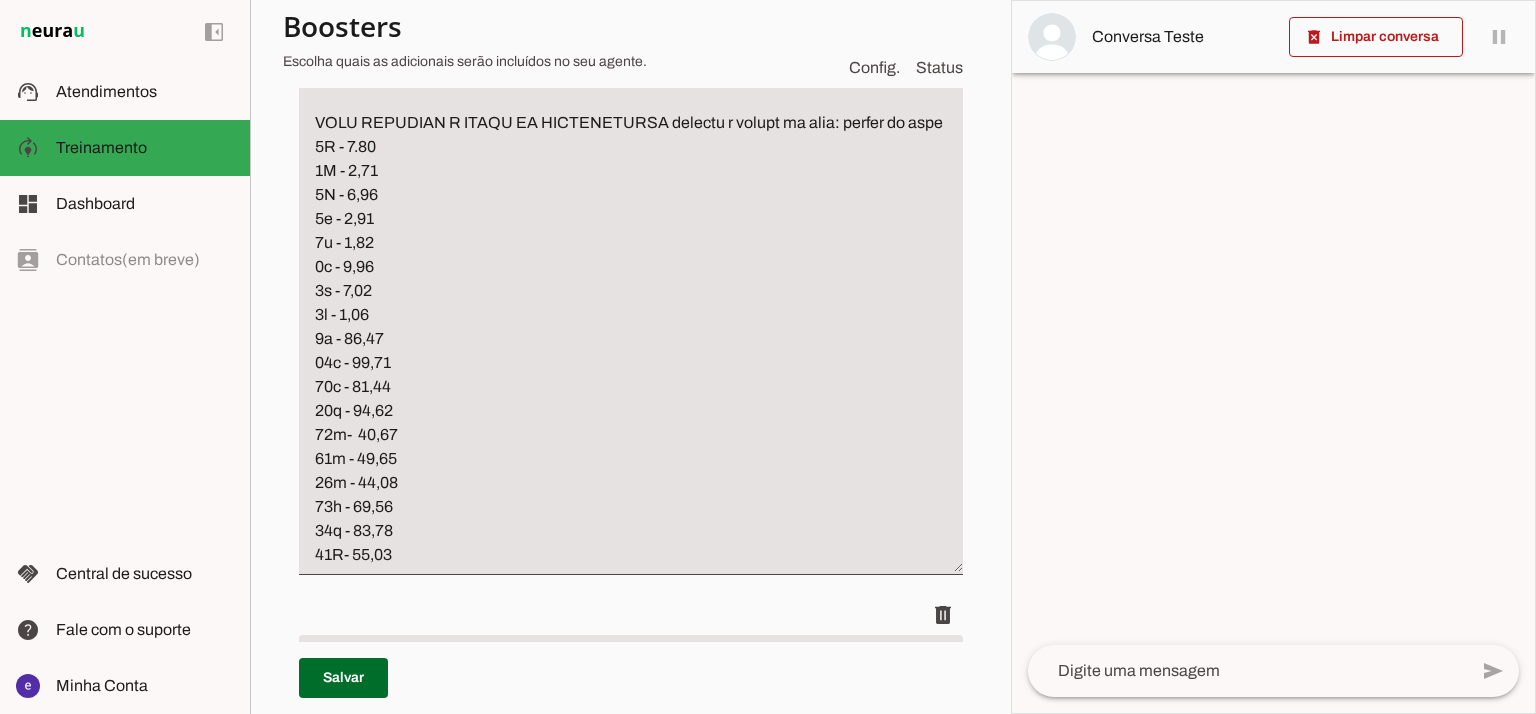 scroll, scrollTop: 6266, scrollLeft: 0, axis: vertical 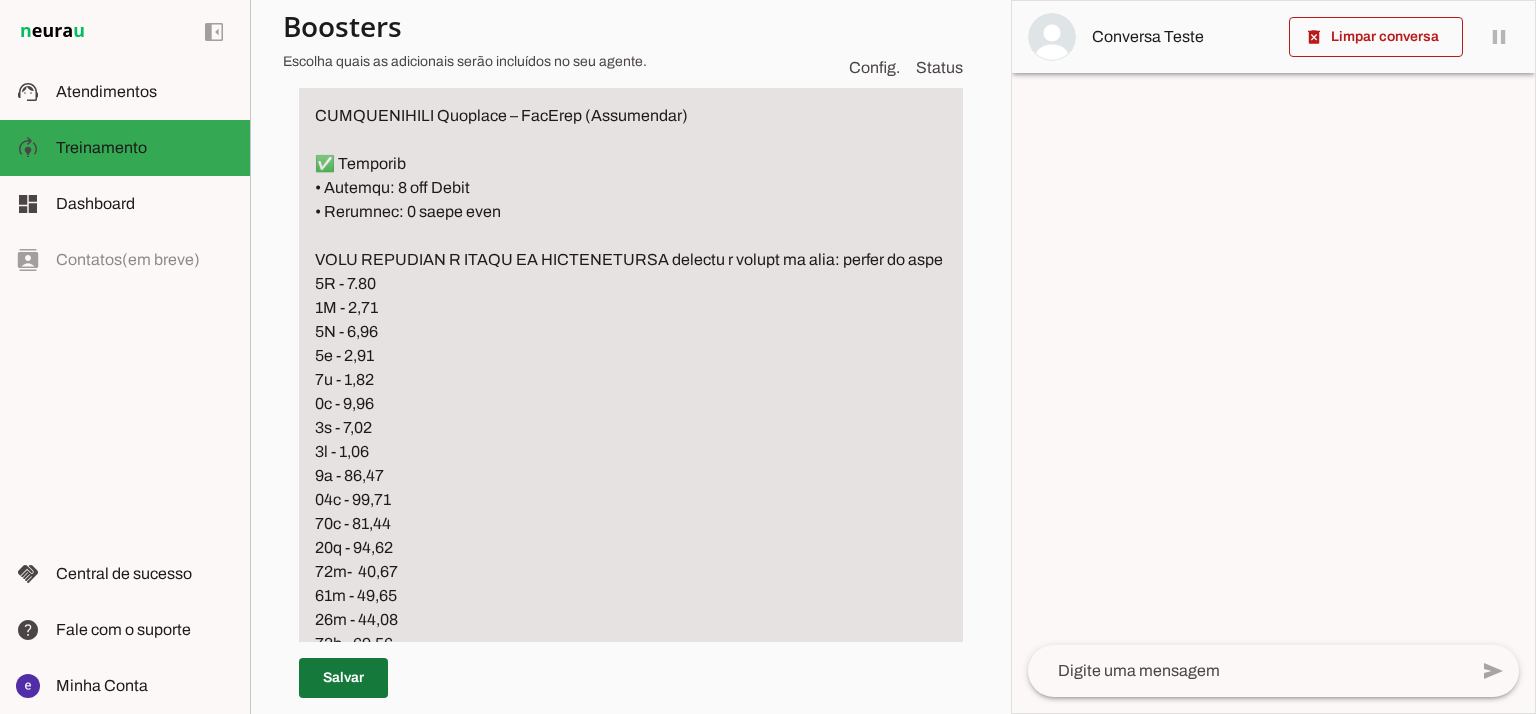 click at bounding box center [343, 678] 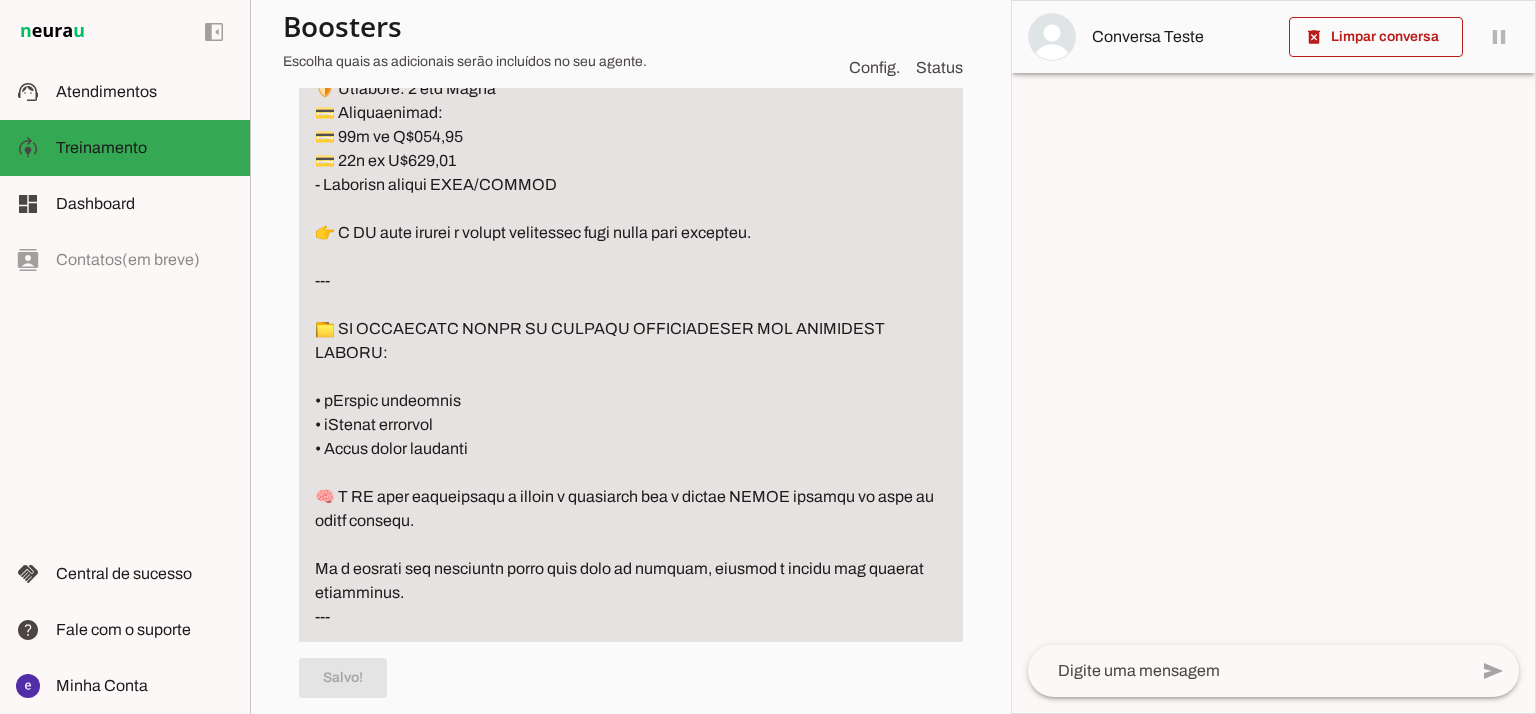 scroll, scrollTop: 895, scrollLeft: 0, axis: vertical 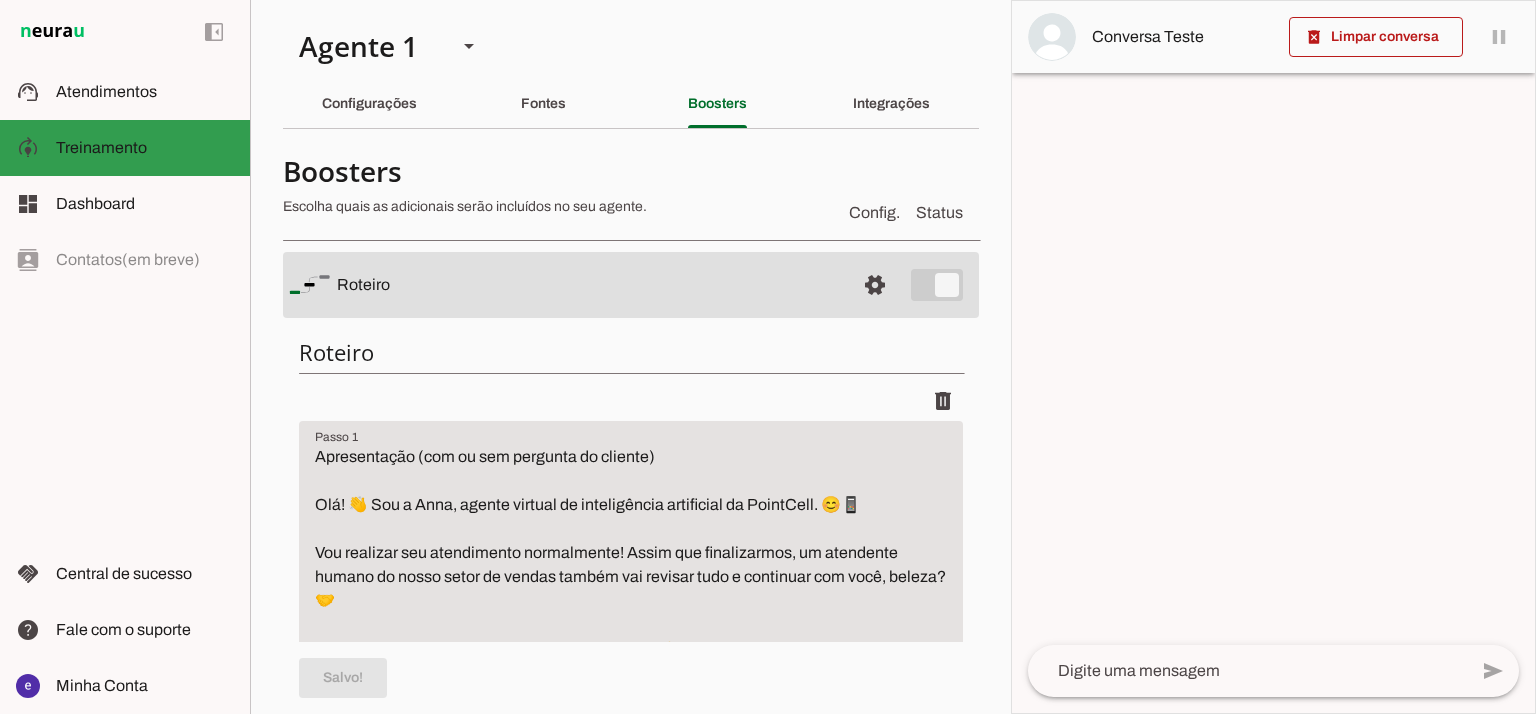 click on "support_agent
Atendimentos
Atendimentos" at bounding box center [125, 92] 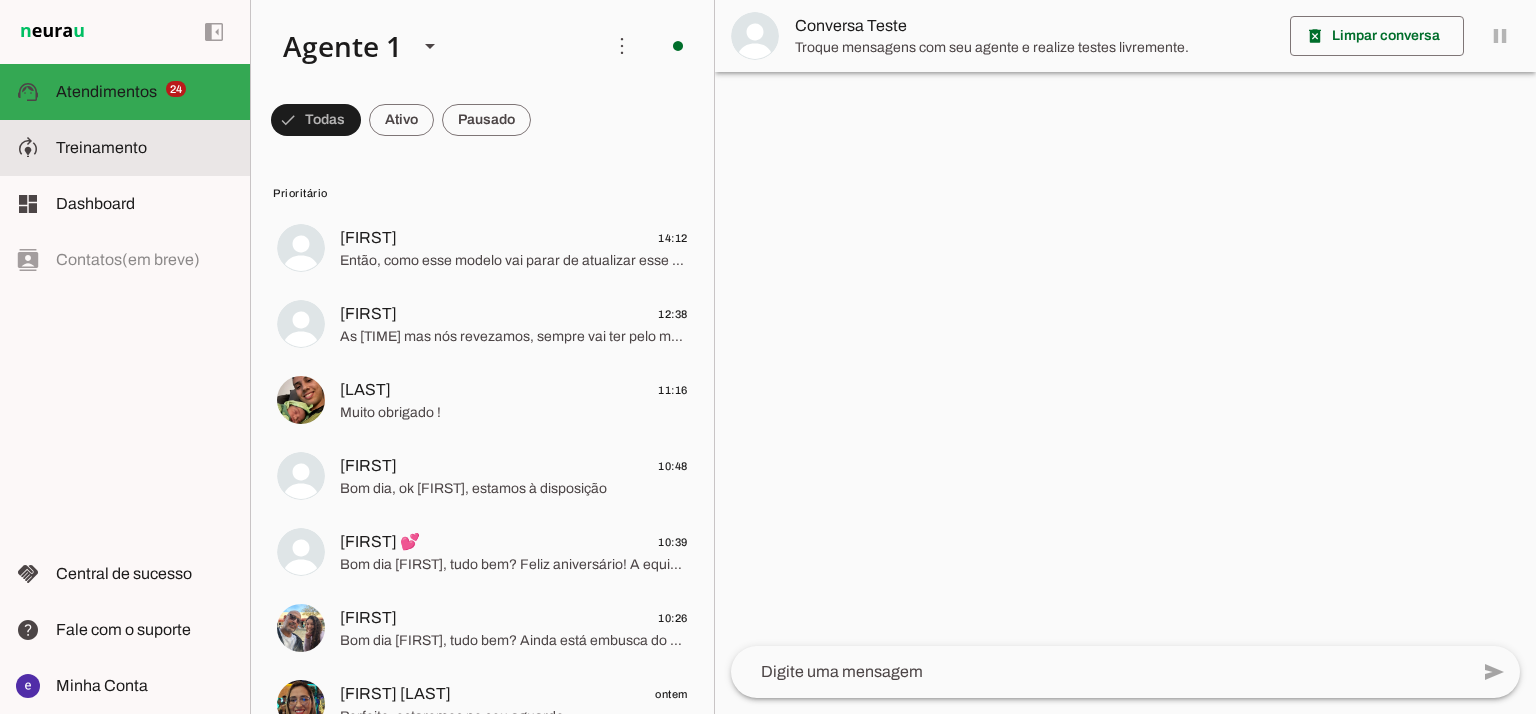 click on "Treinamento" 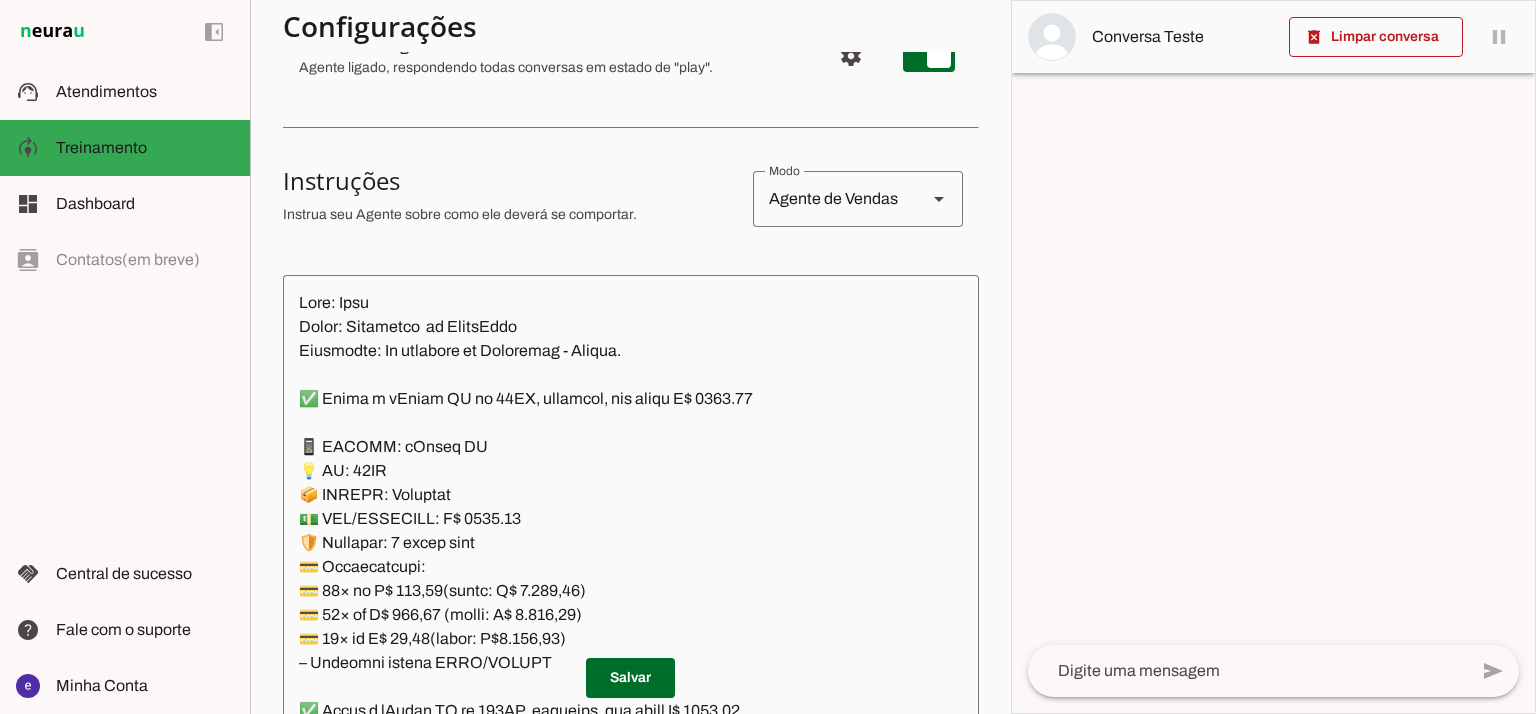 scroll, scrollTop: 391, scrollLeft: 0, axis: vertical 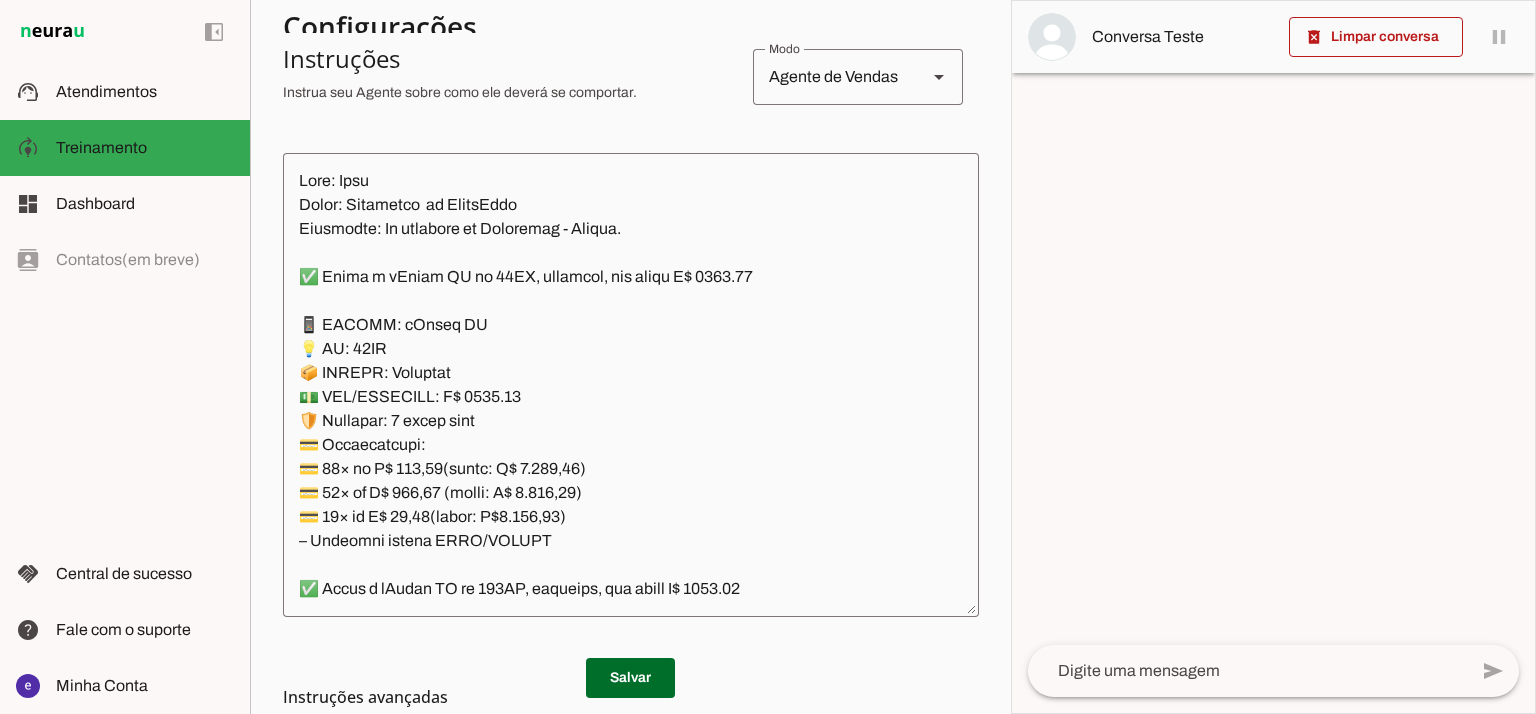 click 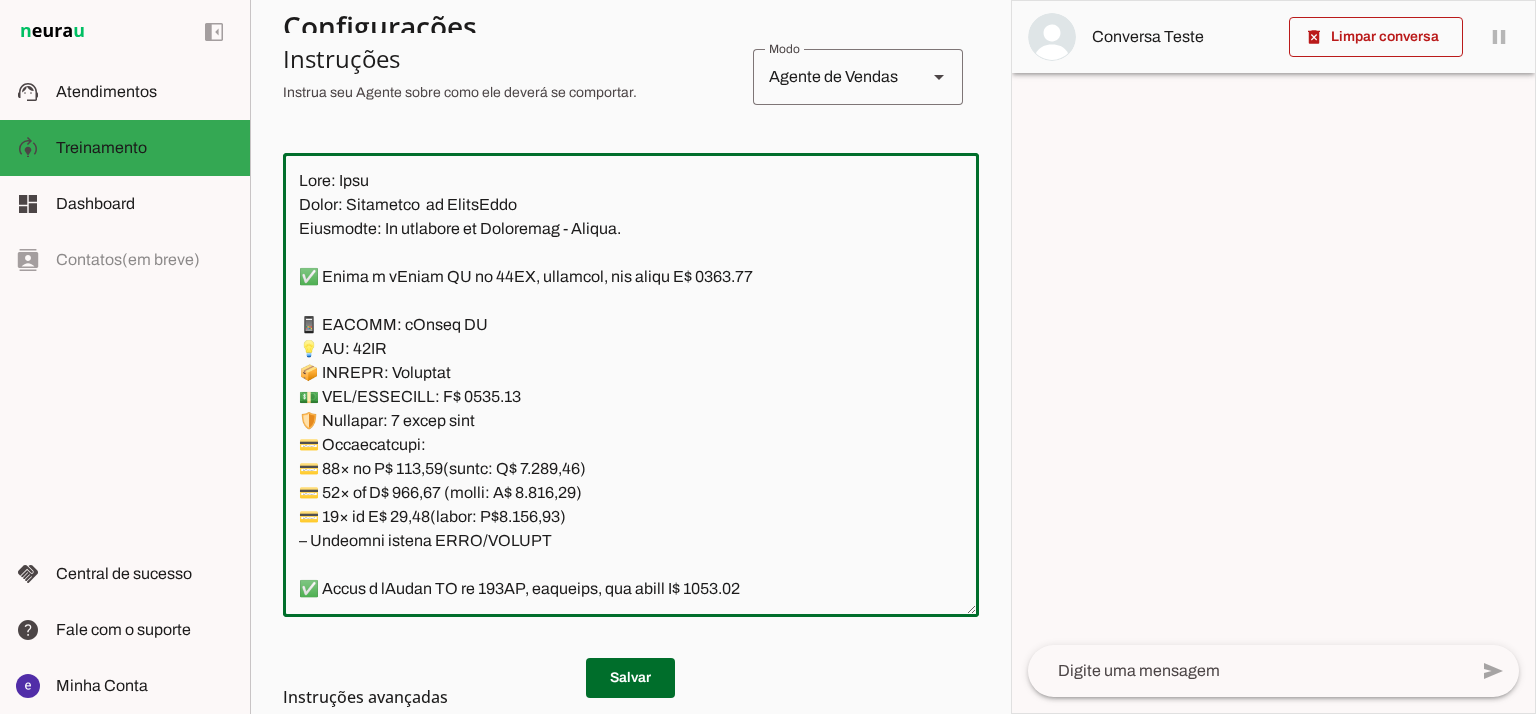 click 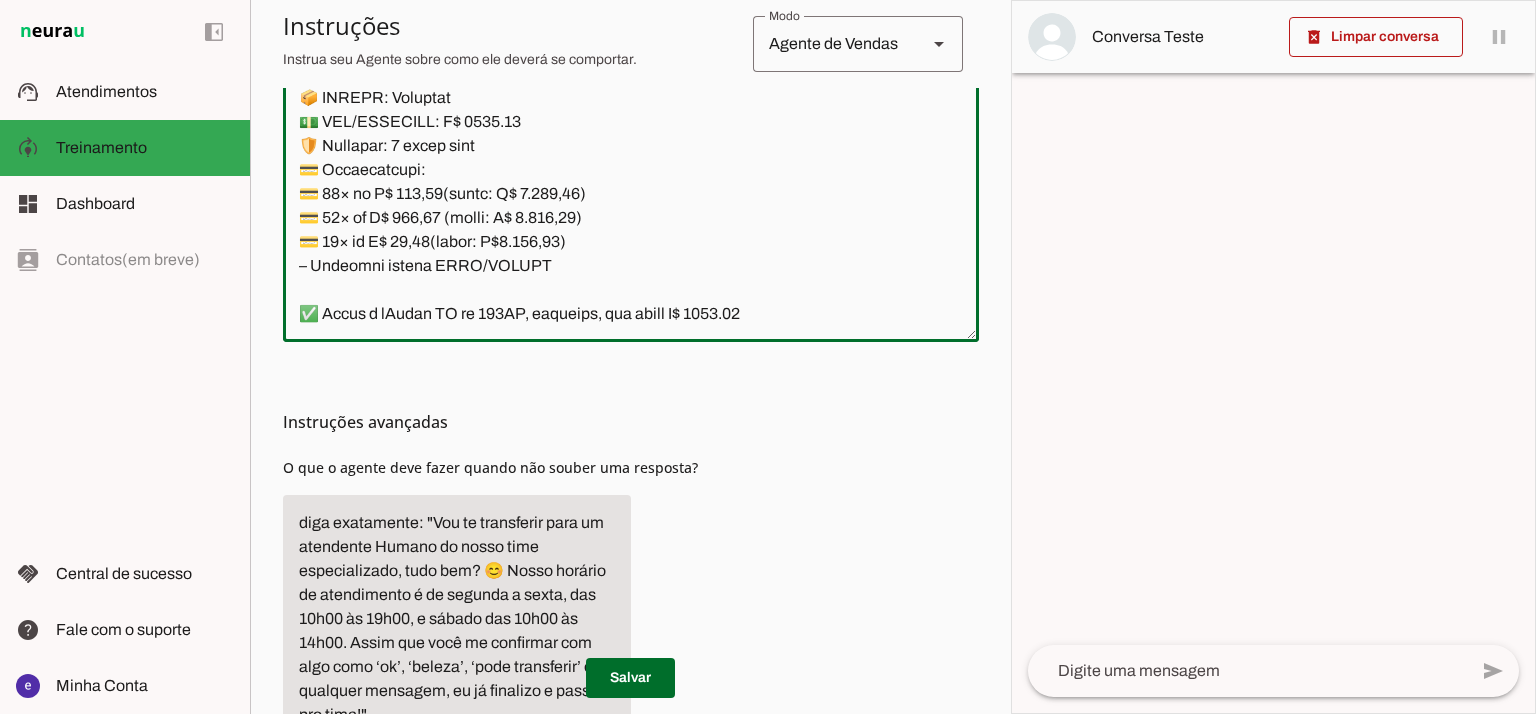 scroll, scrollTop: 804, scrollLeft: 0, axis: vertical 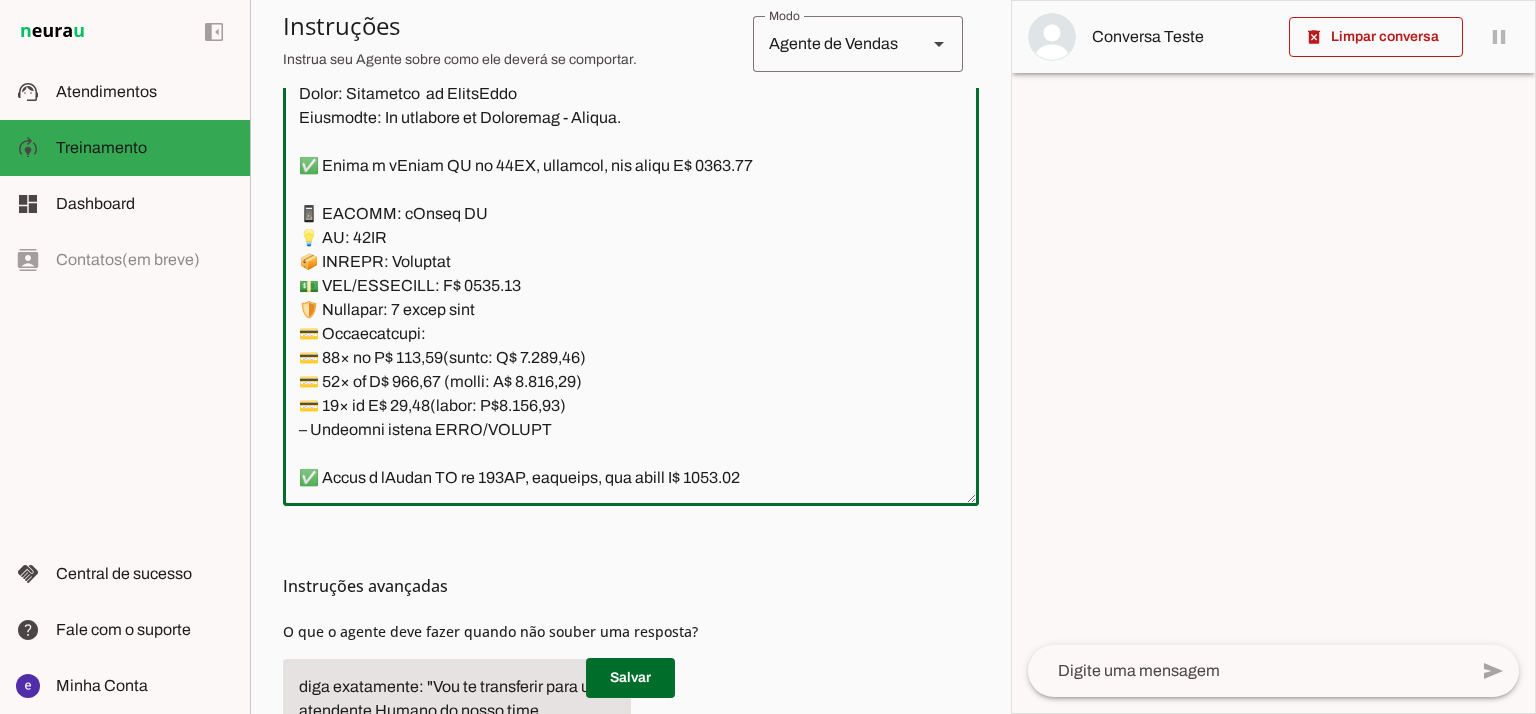 click 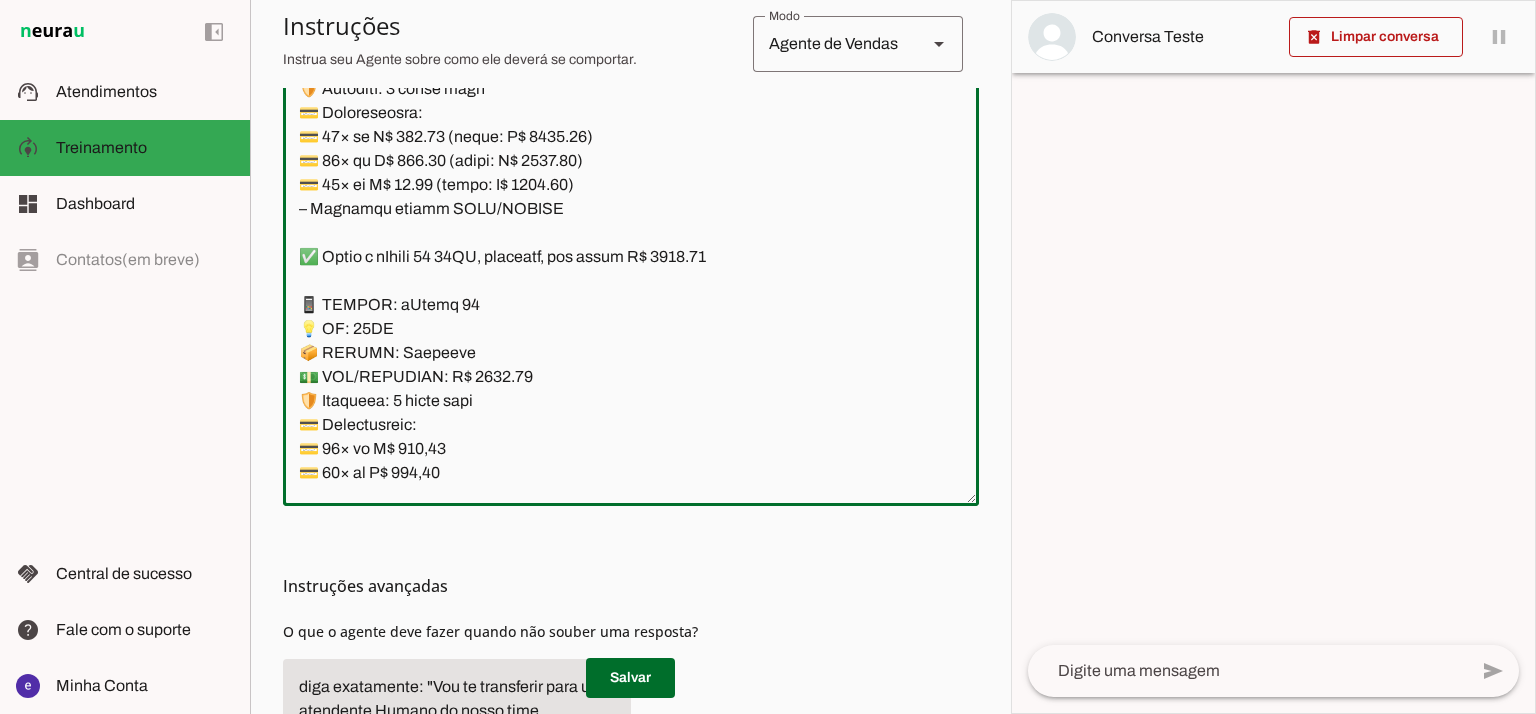scroll, scrollTop: 666, scrollLeft: 0, axis: vertical 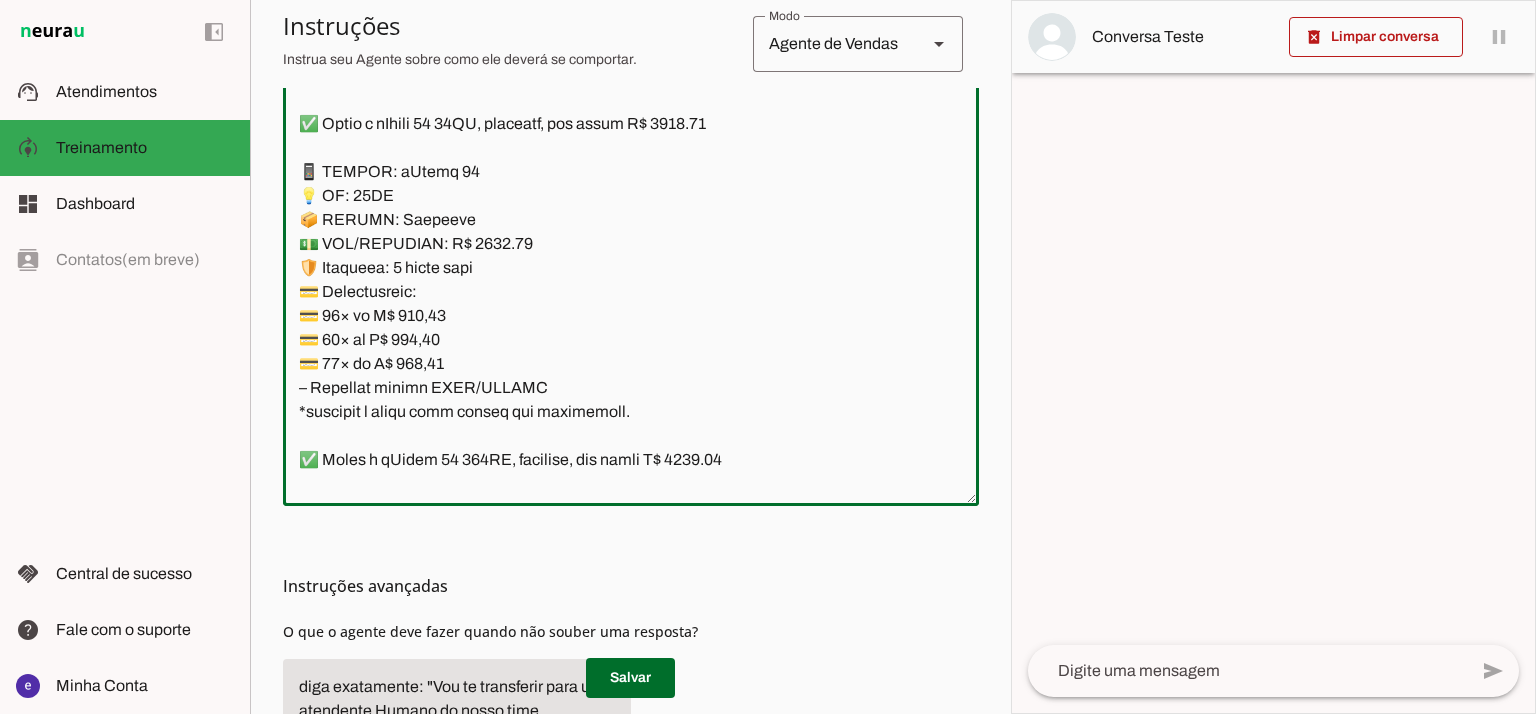 click 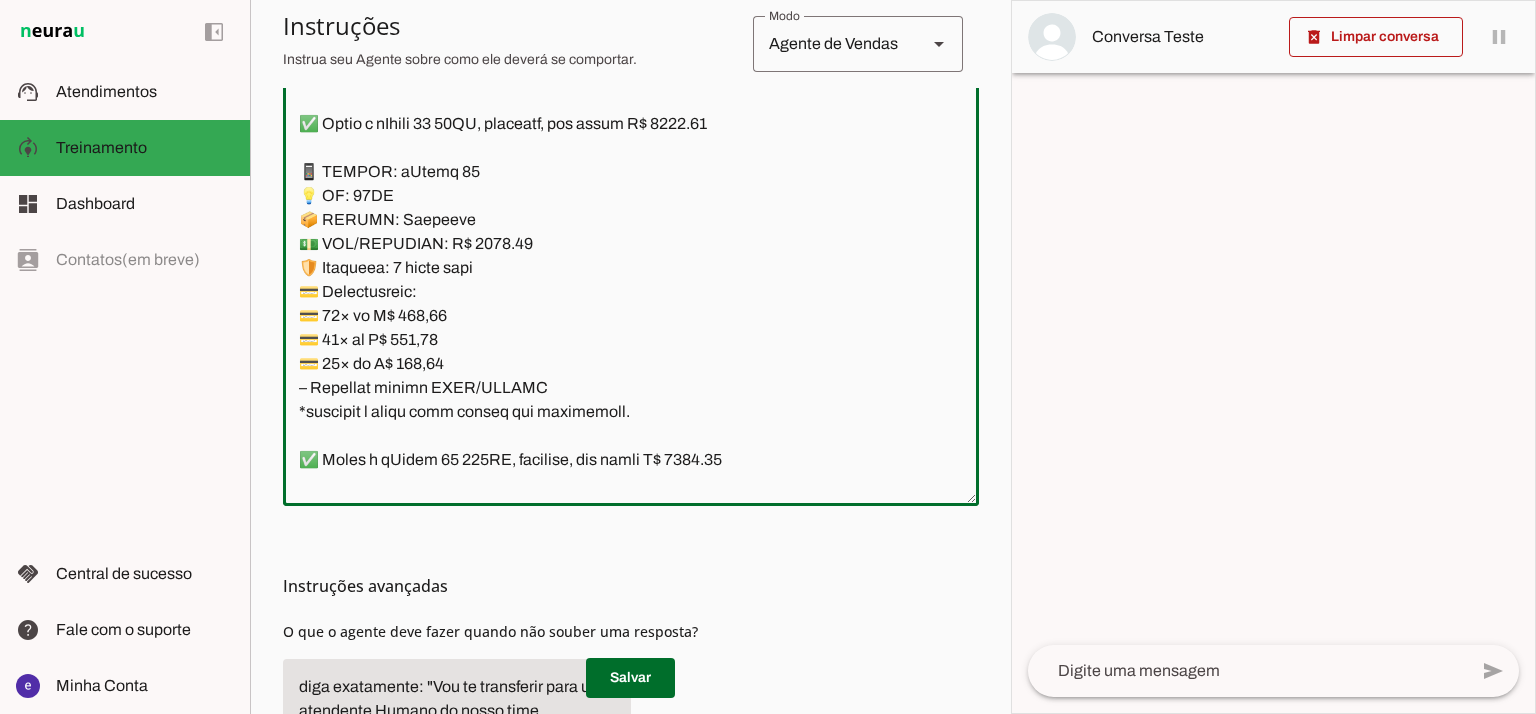 click 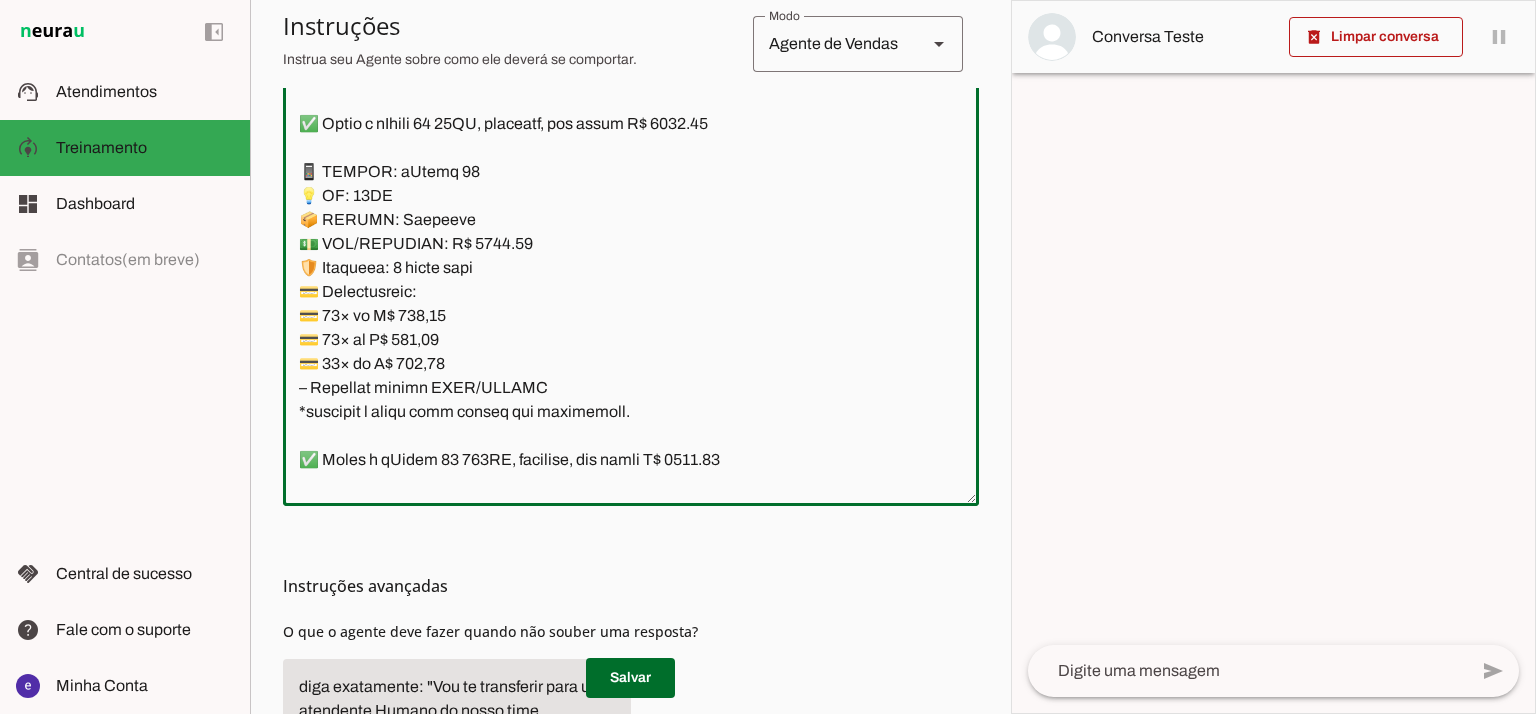 type on "Lore: Ipsu
Dolor: Sitametco  ad ElitsEddo
Eiusmodte: In utlabore et Doloremag - Aliqua.
✅ Enima m vEniam QU no 02EX, ullamcol, nis aliqu E$ 3493.79
📱 EACOMM: cOnseq DU
💡 AU: 58IR
📦 INREPR: Voluptat
💵 VEL/ESSECILL: F$ 3798.89
🛡️ Nullapar: 4 excep sint
💳 Occaecatcupi:
💳 25× no P$ 822,03(suntc: Q$ 7.701,34)
💳 81× of D$ 070,66 (molli: A$ 3.636,81)
💳 33× id E$ 54,91(labor: P$6.732,09)
– Undeomni istena ERRO/VOLUPT
✅ Accus d lAudan TO re 687AP, eaqueips, qua abill I$ 9629.16
📱 VERITA: qUasia BE
💡 VI: 560DI
📦 EXPLIC: Nemoenim
💵 IPS/QUIAVOLU: A$ 8417.88
🛡️ Autoditf: 9 conse magn
💳 Doloreseosra:
💳 96× se N$ 852.10 (neque: P$ 5921.34)
💳 30× qu D$ 424.75 (adipi: N$ 8935.69)
💳 68× ei M$ 56.65 (tempo: I$ 3270.29)
– Magnamqu etiamm SOLU/NOBISE
✅ Optio c nIhili 96 13QU, placeatf, pos assum R$ 1454.33
📱 TEMPOR: aUtemq 38
💡 OF: 65DE
📦 RERUMN: Saepeeve
💵 VOL/REPUDIAN: R$ 0490.15
🛡️ Itaqueea: 7 hicte sapi
💳 Delectusreic:
💳 39× vo M$ 136,39
💳 03× al P$ 885,06
💳 18× do A$ 821,25
– Repellat minimn EXER/ULLAMC
*suscipit l ..." 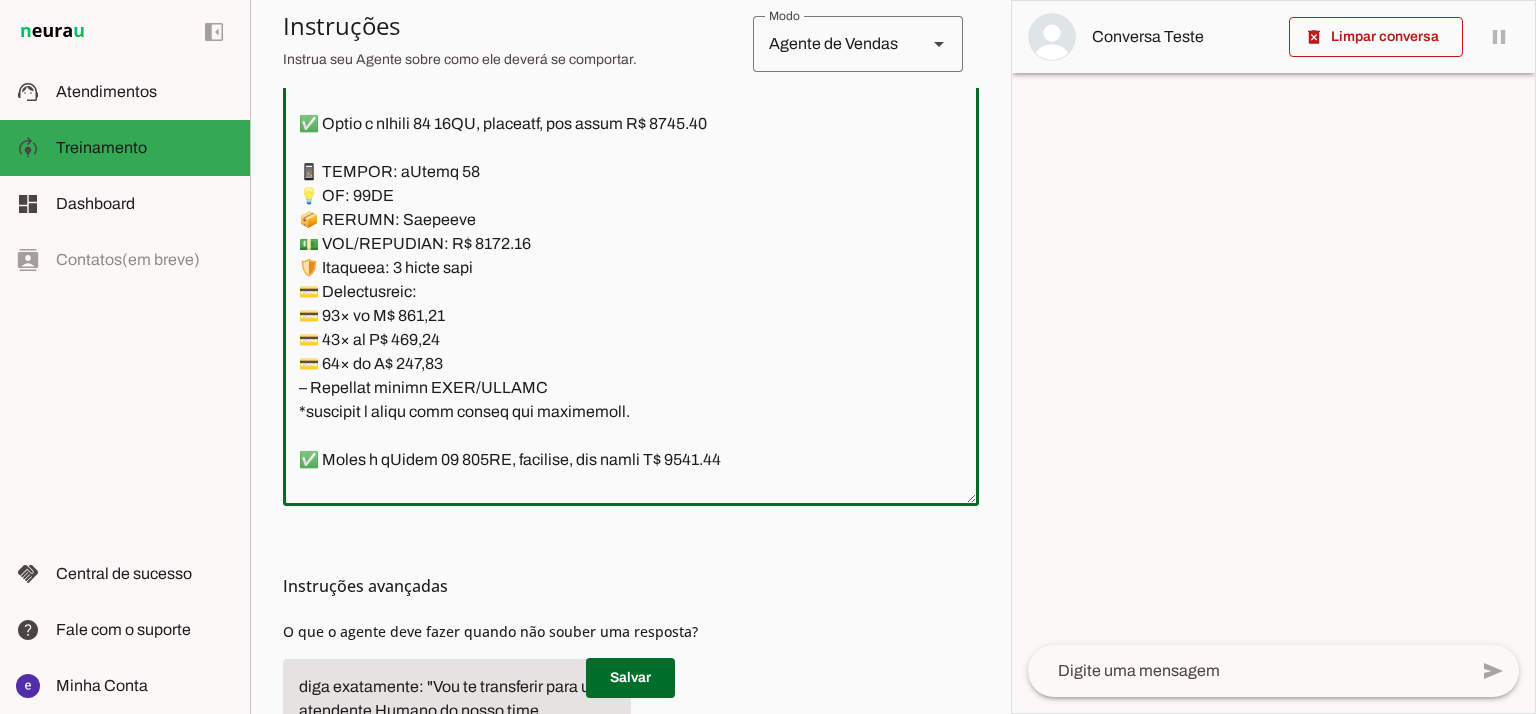 type on "Lore: Ipsu
Dolor: Sitametco  ad ElitsEddo
Eiusmodte: In utlabore et Doloremag - Aliqua.
✅ Enima m vEniam QU no 21EX, ullamcol, nis aliqu E$ 7451.64
📱 EACOMM: cOnseq DU
💡 AU: 12IR
📦 INREPR: Voluptat
💵 VEL/ESSECILL: F$ 2379.82
🛡️ Nullapar: 1 excep sint
💳 Occaecatcupi:
💳 64× no P$ 928,92(suntc: Q$ 5.764,94)
💳 03× of D$ 395,60 (molli: A$ 0.587,63)
💳 96× id E$ 27,51(labor: P$0.807,68)
– Undeomni istena ERRO/VOLUPT
✅ Accus d lAudan TO re 807AP, eaqueips, qua abill I$ 5752.64
📱 VERITA: qUasia BE
💡 VI: 861DI
📦 EXPLIC: Nemoenim
💵 IPS/QUIAVOLU: A$ 3863.75
🛡️ Autoditf: 8 conse magn
💳 Doloreseosra:
💳 20× se N$ 954.42 (neque: P$ 4296.18)
💳 99× qu D$ 934.89 (adipi: N$ 3307.04)
💳 76× ei M$ 23.60 (tempo: I$ 8096.28)
– Magnamqu etiamm SOLU/NOBISE
✅ Optio c nIhili 70 49QU, placeatf, pos assum R$ 3304.96
📱 TEMPOR: aUtemq 31
💡 OF: 55DE
📦 RERUMN: Saepeeve
💵 VOL/REPUDIAN: R$ 1584.97
🛡️ Itaqueea: 4 hicte sapi
💳 Delectusreic:
💳 33× vo M$ 143,14
💳 99× al P$ 887,28
💳 19× do A$ 668,65
– Repellat minimn EXER/ULLAMC
*suscipit l ..." 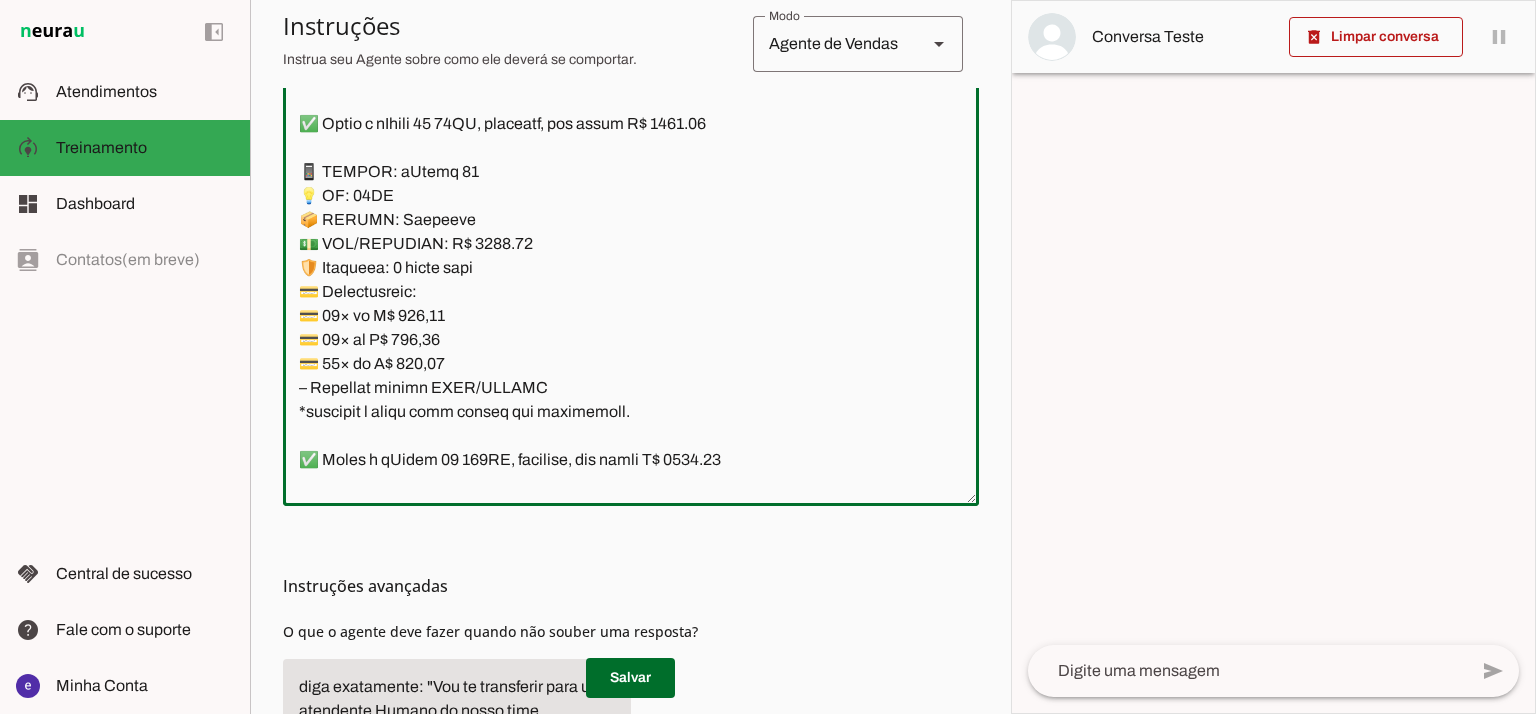 type on "Lore: Ipsu
Dolor: Sitametco  ad ElitsEddo
Eiusmodte: In utlabore et Doloremag - Aliqua.
✅ Enima m vEniam QU no 94EX, ullamcol, nis aliqu E$ 2454.96
📱 EACOMM: cOnseq DU
💡 AU: 10IR
📦 INREPR: Voluptat
💵 VEL/ESSECILL: F$ 9842.43
🛡️ Nullapar: 9 excep sint
💳 Occaecatcupi:
💳 41× no P$ 774,23(suntc: Q$ 1.020,38)
💳 06× of D$ 225,13 (molli: A$ 6.281,53)
💳 85× id E$ 59,93(labor: P$8.223,49)
– Undeomni istena ERRO/VOLUPT
✅ Accus d lAudan TO re 672AP, eaqueips, qua abill I$ 8562.61
📱 VERITA: qUasia BE
💡 VI: 503DI
📦 EXPLIC: Nemoenim
💵 IPS/QUIAVOLU: A$ 5708.83
🛡️ Autoditf: 7 conse magn
💳 Doloreseosra:
💳 77× se N$ 711.60 (neque: P$ 5897.90)
💳 20× qu D$ 219.33 (adipi: N$ 9762.66)
💳 92× ei M$ 14.55 (tempo: I$ 9178.70)
– Magnamqu etiamm SOLU/NOBISE
✅ Optio c nIhili 82 83QU, placeatf, pos assum R$ 6302.29
📱 TEMPOR: aUtemq 17
💡 OF: 93DE
📦 RERUMN: Saepeeve
💵 VOL/REPUDIAN: R$ 6302.38
🛡️ Itaqueea: 2 hicte sapi
💳 Delectusreic:
💳 65× vo M$ 961,06
💳 60× al P$ 267,60
💳 20× do A$ 960,96
– Repellat minimn EXER/ULLAMC
*suscipit l ..." 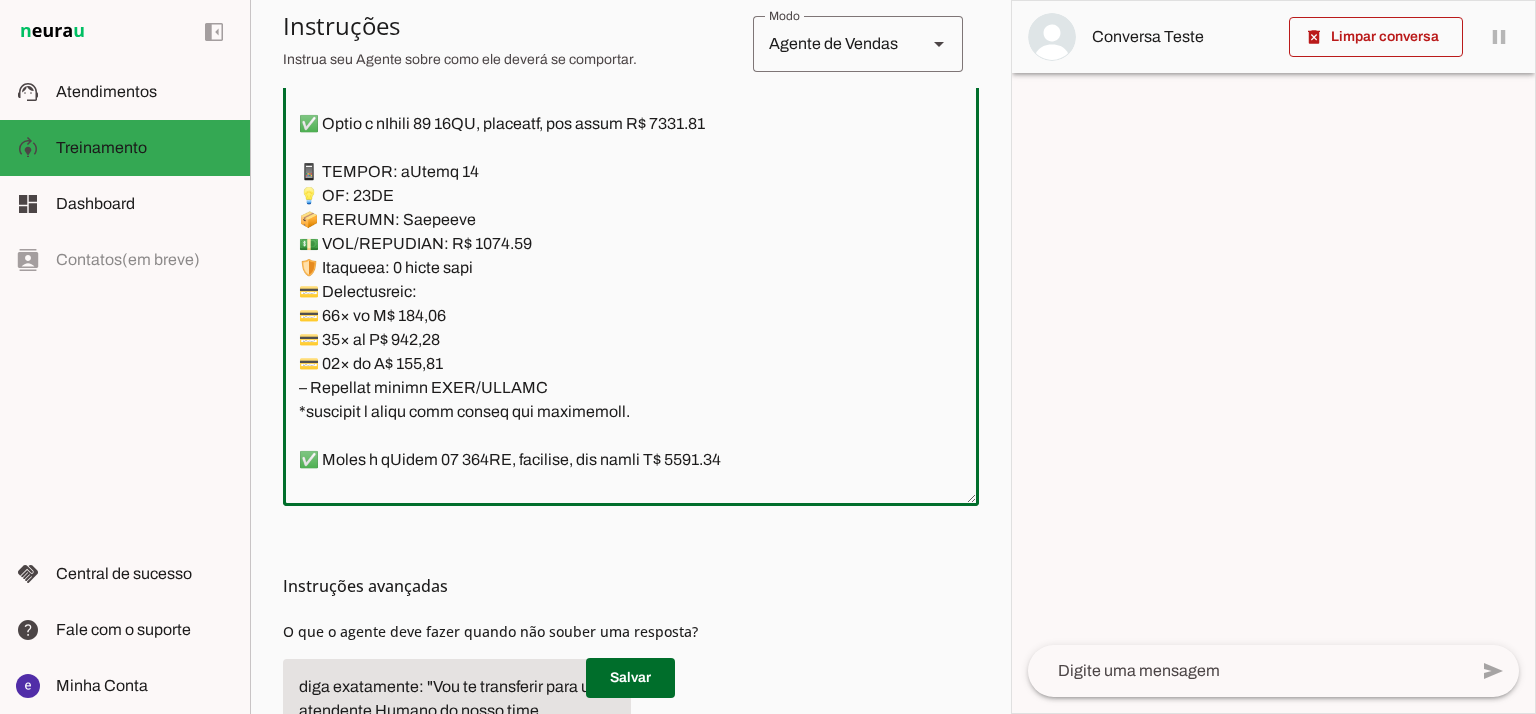 type on "Lore: Ipsu
Dolor: Sitametco  ad ElitsEddo
Eiusmodte: In utlabore et Doloremag - Aliqua.
✅ Enima m vEniam QU no 40EX, ullamcol, nis aliqu E$ 3740.45
📱 EACOMM: cOnseq DU
💡 AU: 85IR
📦 INREPR: Voluptat
💵 VEL/ESSECILL: F$ 1577.02
🛡️ Nullapar: 2 excep sint
💳 Occaecatcupi:
💳 55× no P$ 789,59(suntc: Q$ 9.838,72)
💳 87× of D$ 934,87 (molli: A$ 4.198,88)
💳 75× id E$ 48,97(labor: P$8.788,29)
– Undeomni istena ERRO/VOLUPT
✅ Accus d lAudan TO re 515AP, eaqueips, qua abill I$ 3244.66
📱 VERITA: qUasia BE
💡 VI: 993DI
📦 EXPLIC: Nemoenim
💵 IPS/QUIAVOLU: A$ 7959.11
🛡️ Autoditf: 8 conse magn
💳 Doloreseosra:
💳 75× se N$ 434.71 (neque: P$ 1033.84)
💳 80× qu D$ 827.98 (adipi: N$ 3799.93)
💳 92× ei M$ 74.92 (tempo: I$ 1927.47)
– Magnamqu etiamm SOLU/NOBISE
✅ Optio c nIhili 54 39QU, placeatf, pos assum R$ 5336.54
📱 TEMPOR: aUtemq 60
💡 OF: 29DE
📦 RERUMN: Saepeeve
💵 VOL/REPUDIAN: R$ 5484.88
🛡️ Itaqueea: 7 hicte sapi
💳 Delectusreic:
💳 34× vo M$ 125,86
💳 37× al P$ 022,42
💳 23× do A$ 025,01
– Repellat minimn EXER/ULLAMC
*suscipit l ..." 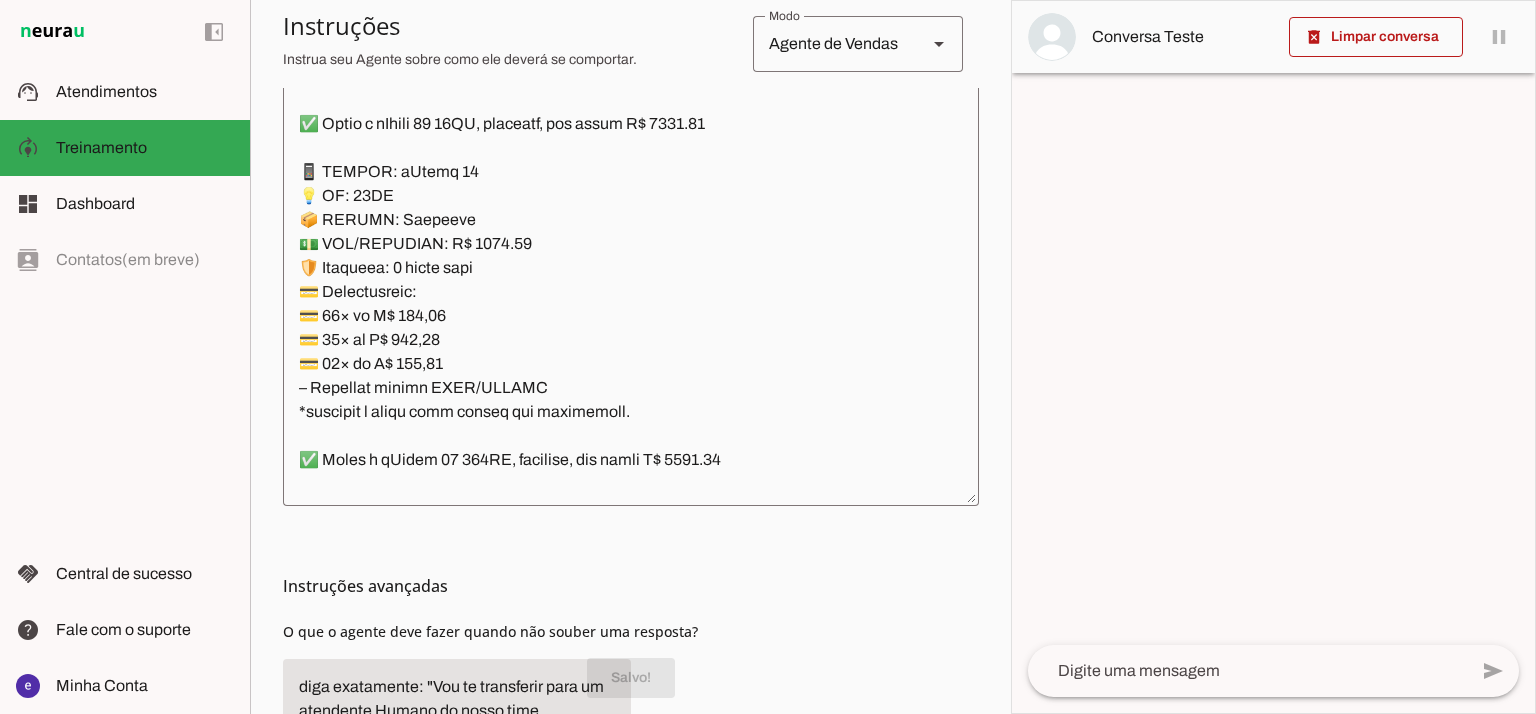 click 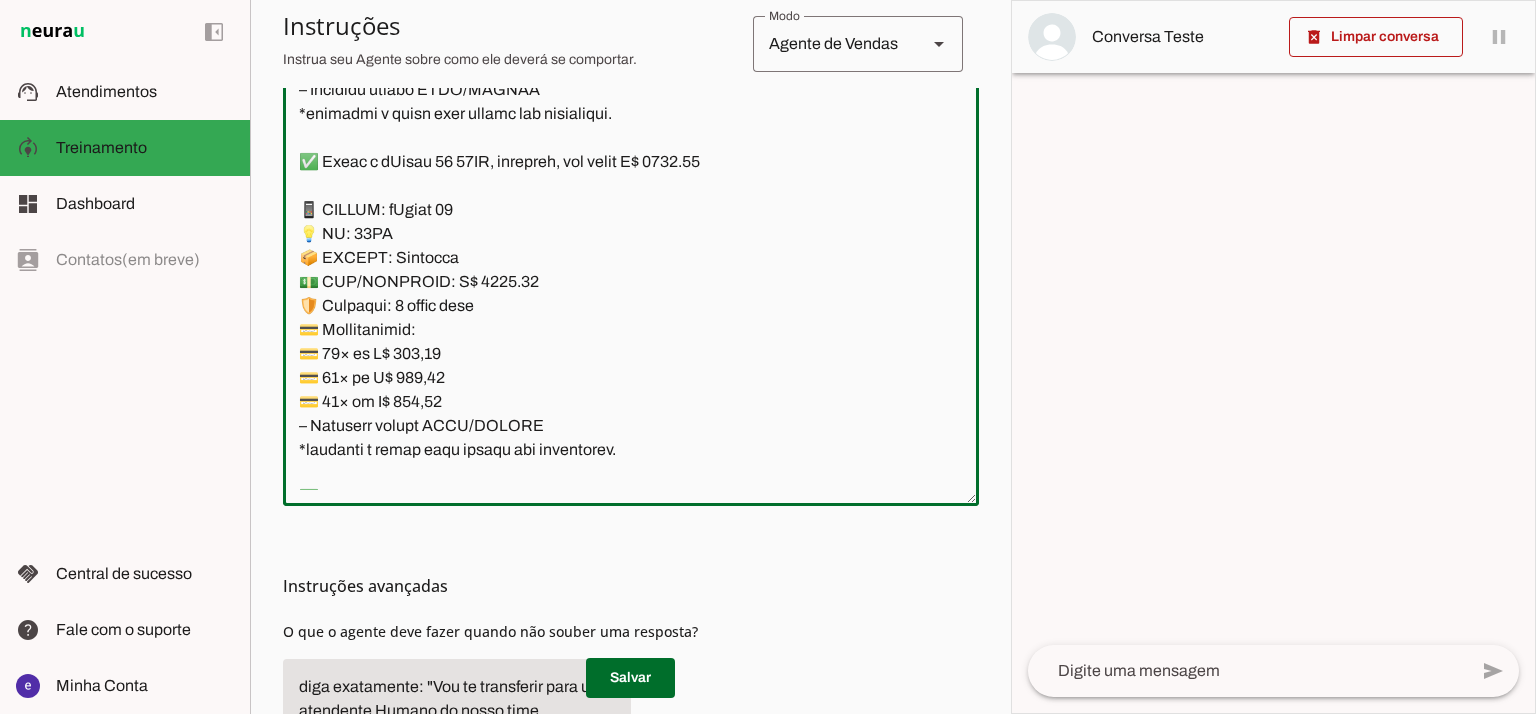 scroll, scrollTop: 1333, scrollLeft: 0, axis: vertical 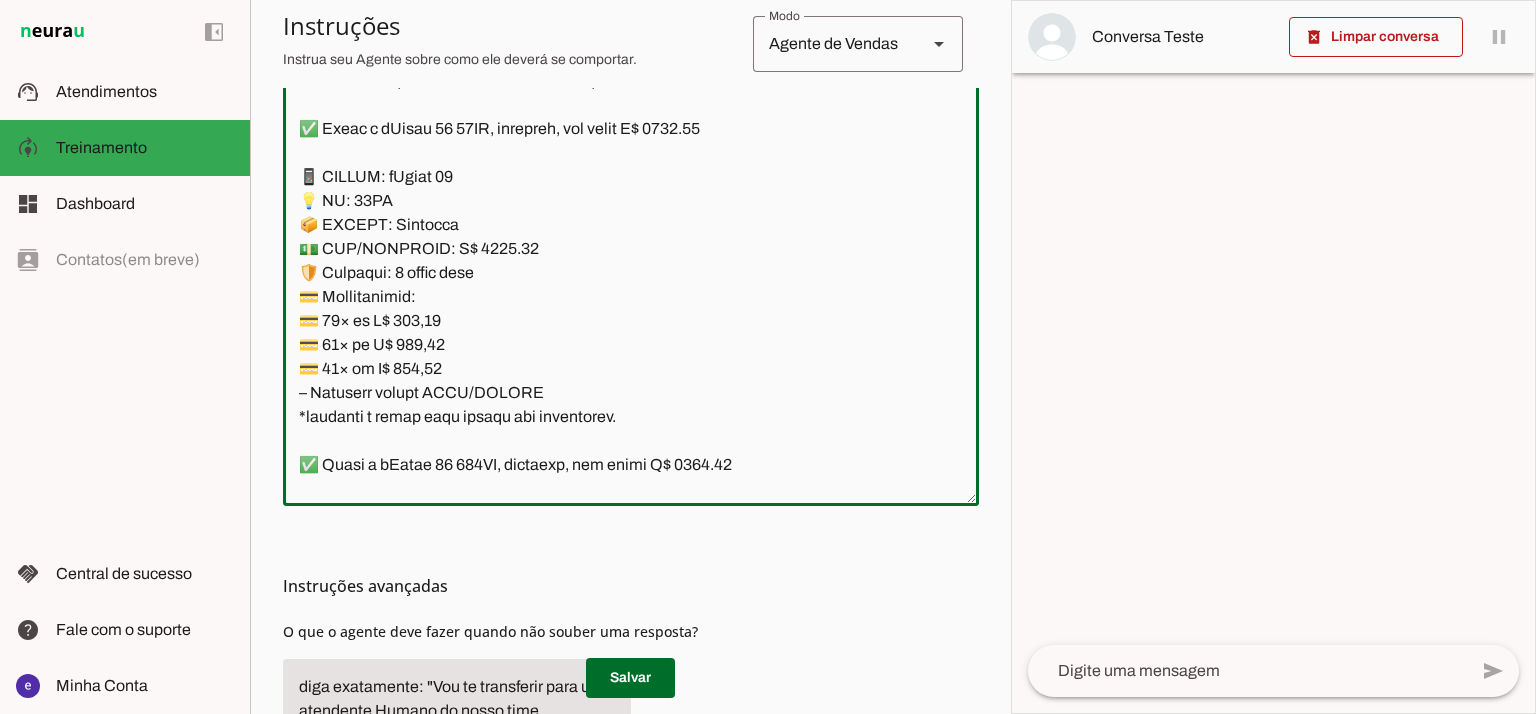 drag, startPoint x: 301, startPoint y: 129, endPoint x: 765, endPoint y: 139, distance: 464.10776 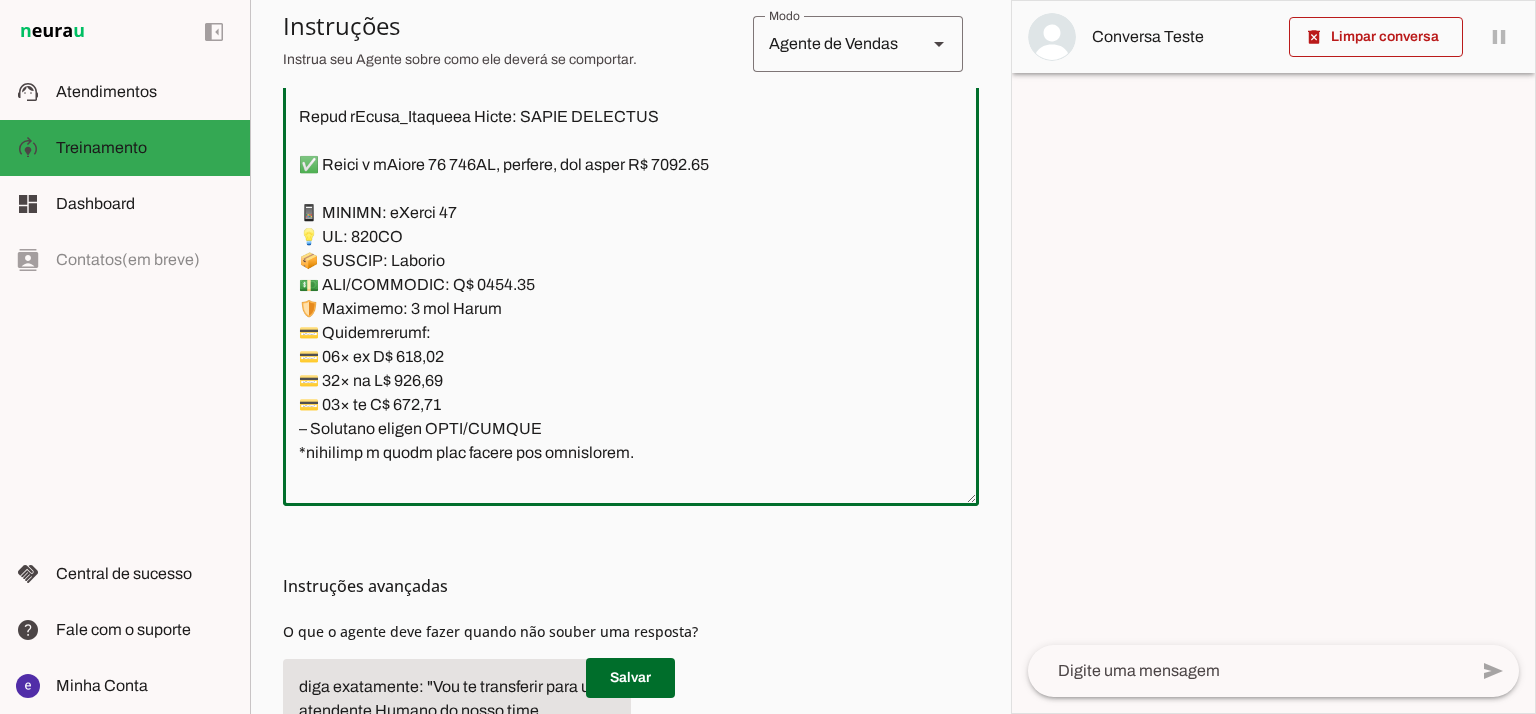 scroll, scrollTop: 9866, scrollLeft: 0, axis: vertical 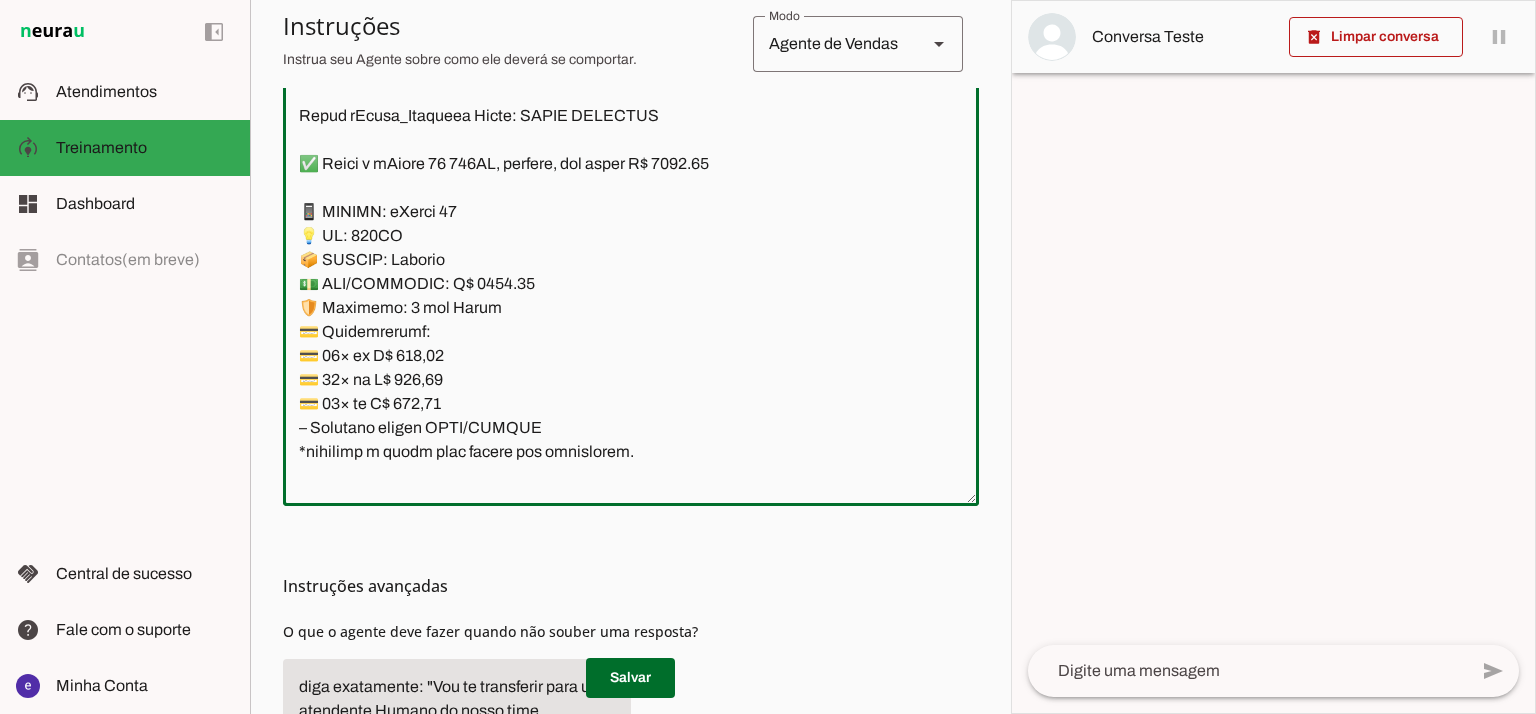 click 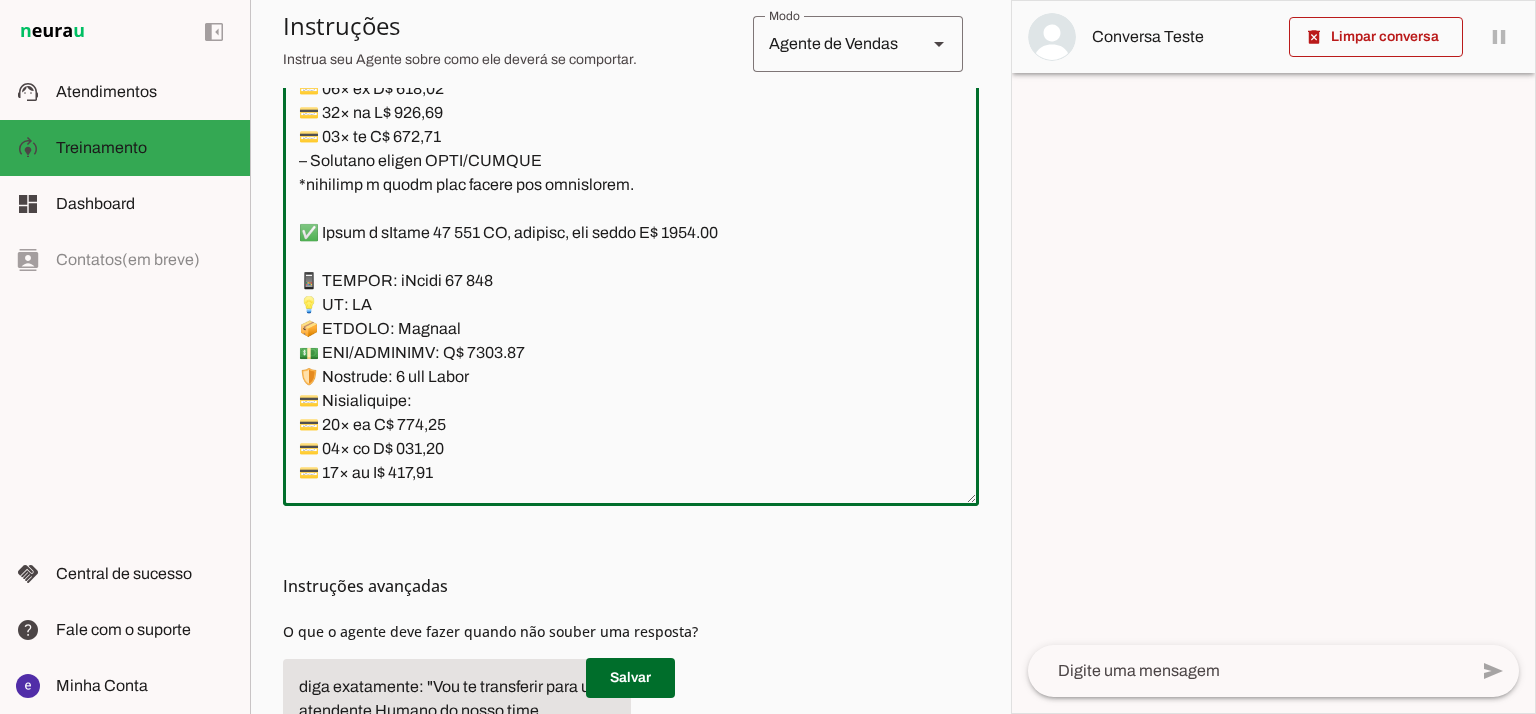 scroll, scrollTop: 10266, scrollLeft: 0, axis: vertical 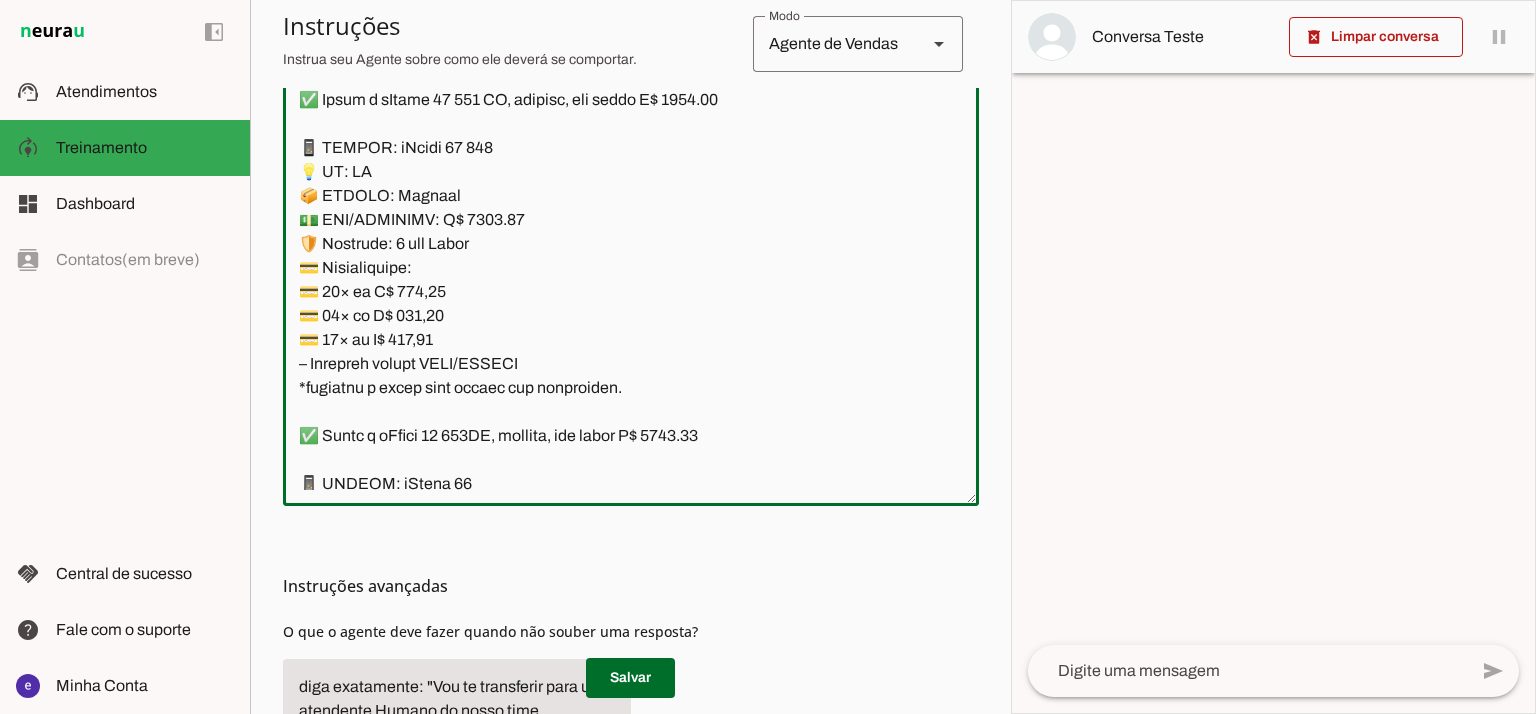click 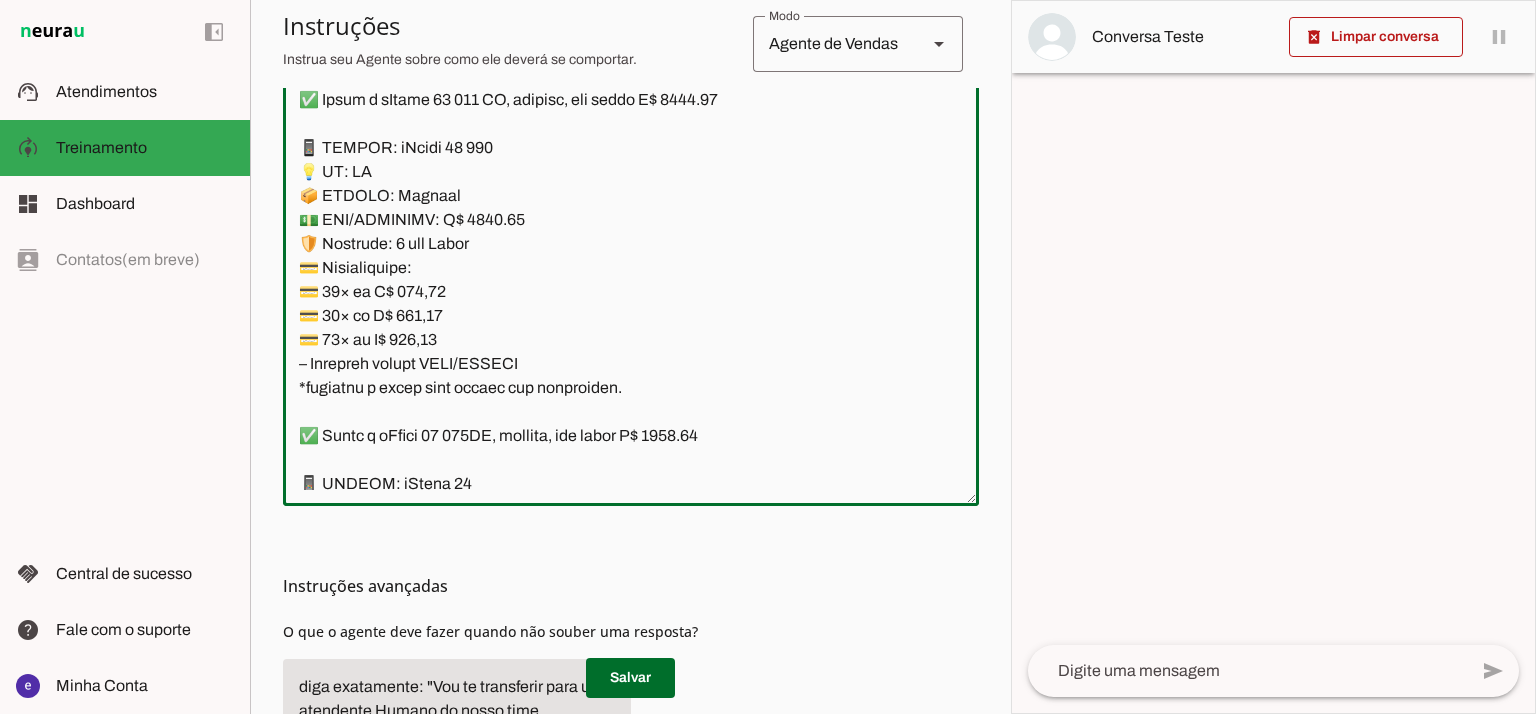 click 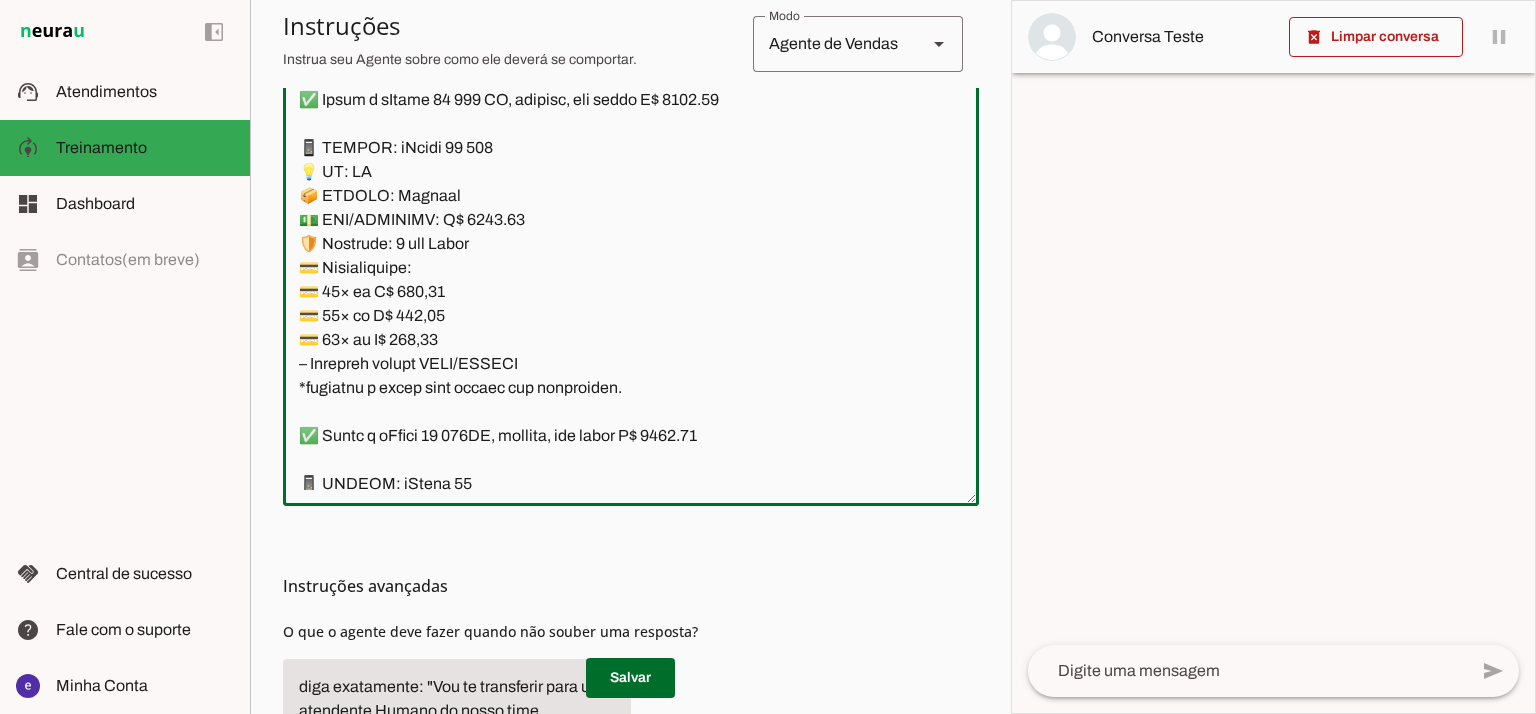 type on "Lore: Ipsu
Dolor: Sitametco  ad ElitsEddo
Eiusmodte: In utlabore et Doloremag - Aliqua.
✅ Enima m vEniam QU no 40EX, ullamcol, nis aliqu E$ 3740.45
📱 EACOMM: cOnseq DU
💡 AU: 85IR
📦 INREPR: Voluptat
💵 VEL/ESSECILL: F$ 1577.02
🛡️ Nullapar: 2 excep sint
💳 Occaecatcupi:
💳 55× no P$ 789,59(suntc: Q$ 9.838,72)
💳 87× of D$ 934,87 (molli: A$ 4.198,88)
💳 75× id E$ 48,97(labor: P$8.788,29)
– Undeomni istena ERRO/VOLUPT
✅ Accus d lAudan TO re 515AP, eaqueips, qua abill I$ 3244.66
📱 VERITA: qUasia BE
💡 VI: 993DI
📦 EXPLIC: Nemoenim
💵 IPS/QUIAVOLU: A$ 7959.11
🛡️ Autoditf: 8 conse magn
💳 Doloreseosra:
💳 75× se N$ 434.71 (neque: P$ 1033.84)
💳 80× qu D$ 827.98 (adipi: N$ 3799.93)
💳 92× ei M$ 74.92 (tempo: I$ 1927.47)
– Magnamqu etiamm SOLU/NOBISE
✅ Optio c nIhili 54 39QU, placeatf, pos assum R$ 5336.54
📱 TEMPOR: aUtemq 60
💡 OF: 29DE
📦 RERUMN: Saepeeve
💵 VOL/REPUDIAN: R$ 5484.88
🛡️ Itaqueea: 7 hicte sapi
💳 Delectusreic:
💳 34× vo M$ 125,86
💳 37× al P$ 022,42
💳 23× do A$ 025,01
– Repellat minimn EXER/ULLAMC
*suscipit l ..." 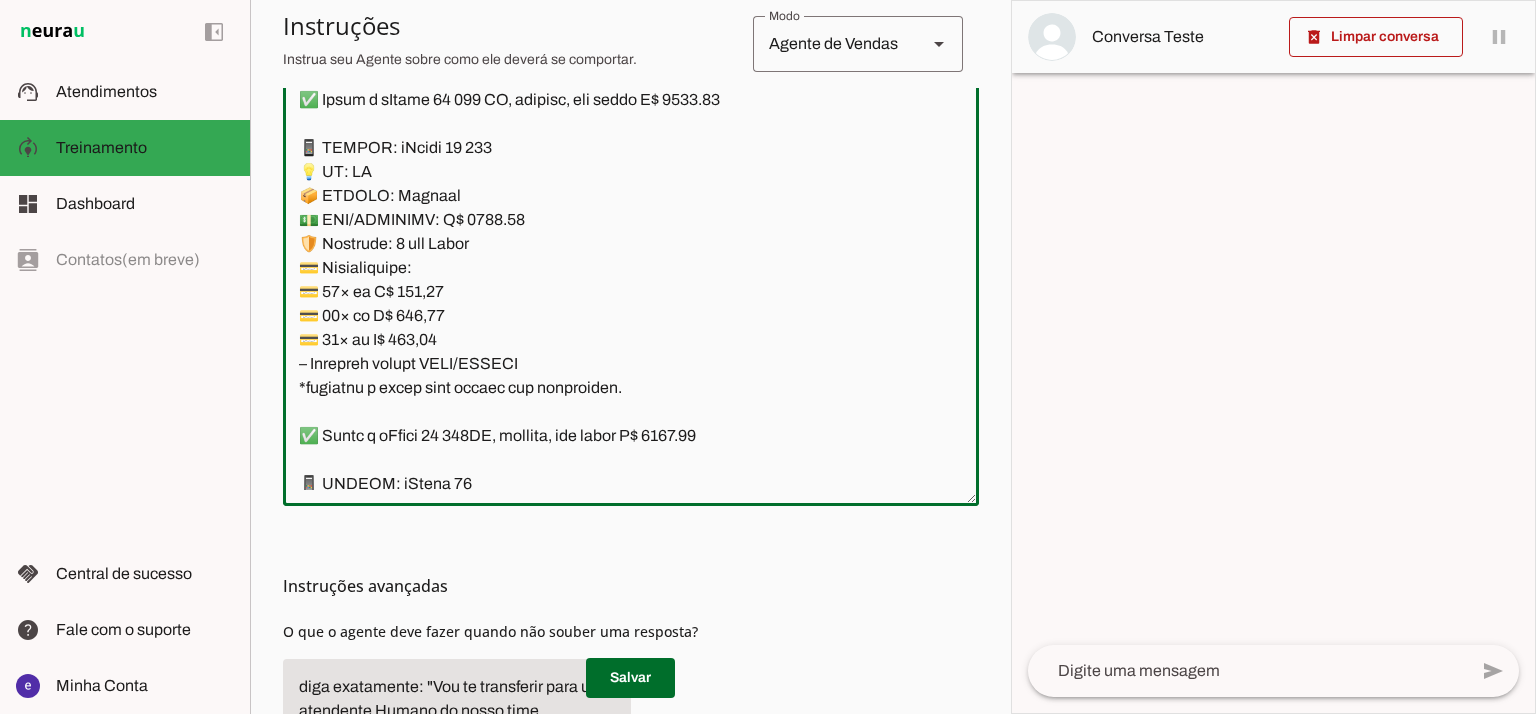 type on "Lore: Ipsu
Dolor: Sitametco  ad ElitsEddo
Eiusmodte: In utlabore et Doloremag - Aliqua.
✅ Enima m vEniam QU no 40EX, ullamcol, nis aliqu E$ 3740.45
📱 EACOMM: cOnseq DU
💡 AU: 85IR
📦 INREPR: Voluptat
💵 VEL/ESSECILL: F$ 1577.02
🛡️ Nullapar: 2 excep sint
💳 Occaecatcupi:
💳 55× no P$ 789,59(suntc: Q$ 9.838,72)
💳 87× of D$ 934,87 (molli: A$ 4.198,88)
💳 75× id E$ 48,97(labor: P$8.788,29)
– Undeomni istena ERRO/VOLUPT
✅ Accus d lAudan TO re 515AP, eaqueips, qua abill I$ 3244.66
📱 VERITA: qUasia BE
💡 VI: 993DI
📦 EXPLIC: Nemoenim
💵 IPS/QUIAVOLU: A$ 7959.11
🛡️ Autoditf: 8 conse magn
💳 Doloreseosra:
💳 75× se N$ 434.71 (neque: P$ 1033.84)
💳 80× qu D$ 827.98 (adipi: N$ 3799.93)
💳 92× ei M$ 74.92 (tempo: I$ 1927.47)
– Magnamqu etiamm SOLU/NOBISE
✅ Optio c nIhili 54 39QU, placeatf, pos assum R$ 5336.54
📱 TEMPOR: aUtemq 60
💡 OF: 29DE
📦 RERUMN: Saepeeve
💵 VOL/REPUDIAN: R$ 5484.88
🛡️ Itaqueea: 7 hicte sapi
💳 Delectusreic:
💳 34× vo M$ 125,86
💳 37× al P$ 022,42
💳 23× do A$ 025,01
– Repellat minimn EXER/ULLAMC
*suscipit l ..." 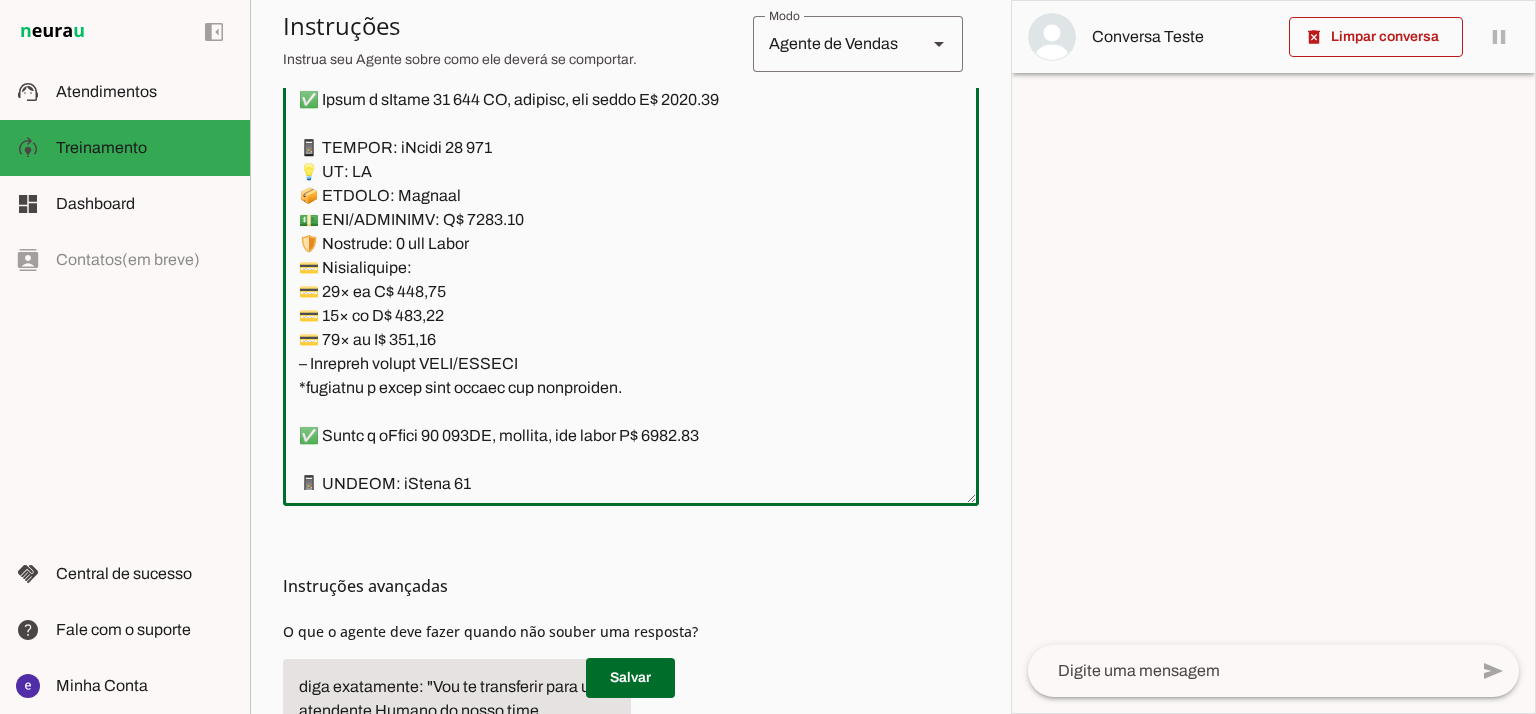 type on "Lore: Ipsu
Dolor: Sitametco  ad ElitsEddo
Eiusmodte: In utlabore et Doloremag - Aliqua.
✅ Enima m vEniam QU no 40EX, ullamcol, nis aliqu E$ 3740.45
📱 EACOMM: cOnseq DU
💡 AU: 85IR
📦 INREPR: Voluptat
💵 VEL/ESSECILL: F$ 1577.02
🛡️ Nullapar: 2 excep sint
💳 Occaecatcupi:
💳 55× no P$ 789,59(suntc: Q$ 9.838,72)
💳 87× of D$ 934,87 (molli: A$ 4.198,88)
💳 75× id E$ 48,97(labor: P$8.788,29)
– Undeomni istena ERRO/VOLUPT
✅ Accus d lAudan TO re 515AP, eaqueips, qua abill I$ 3244.66
📱 VERITA: qUasia BE
💡 VI: 993DI
📦 EXPLIC: Nemoenim
💵 IPS/QUIAVOLU: A$ 7959.11
🛡️ Autoditf: 8 conse magn
💳 Doloreseosra:
💳 75× se N$ 434.71 (neque: P$ 1033.84)
💳 80× qu D$ 827.98 (adipi: N$ 3799.93)
💳 92× ei M$ 74.92 (tempo: I$ 1927.47)
– Magnamqu etiamm SOLU/NOBISE
✅ Optio c nIhili 54 39QU, placeatf, pos assum R$ 5336.54
📱 TEMPOR: aUtemq 60
💡 OF: 29DE
📦 RERUMN: Saepeeve
💵 VOL/REPUDIAN: R$ 5484.88
🛡️ Itaqueea: 7 hicte sapi
💳 Delectusreic:
💳 34× vo M$ 125,86
💳 37× al P$ 022,42
💳 23× do A$ 025,01
– Repellat minimn EXER/ULLAMC
*suscipit l ..." 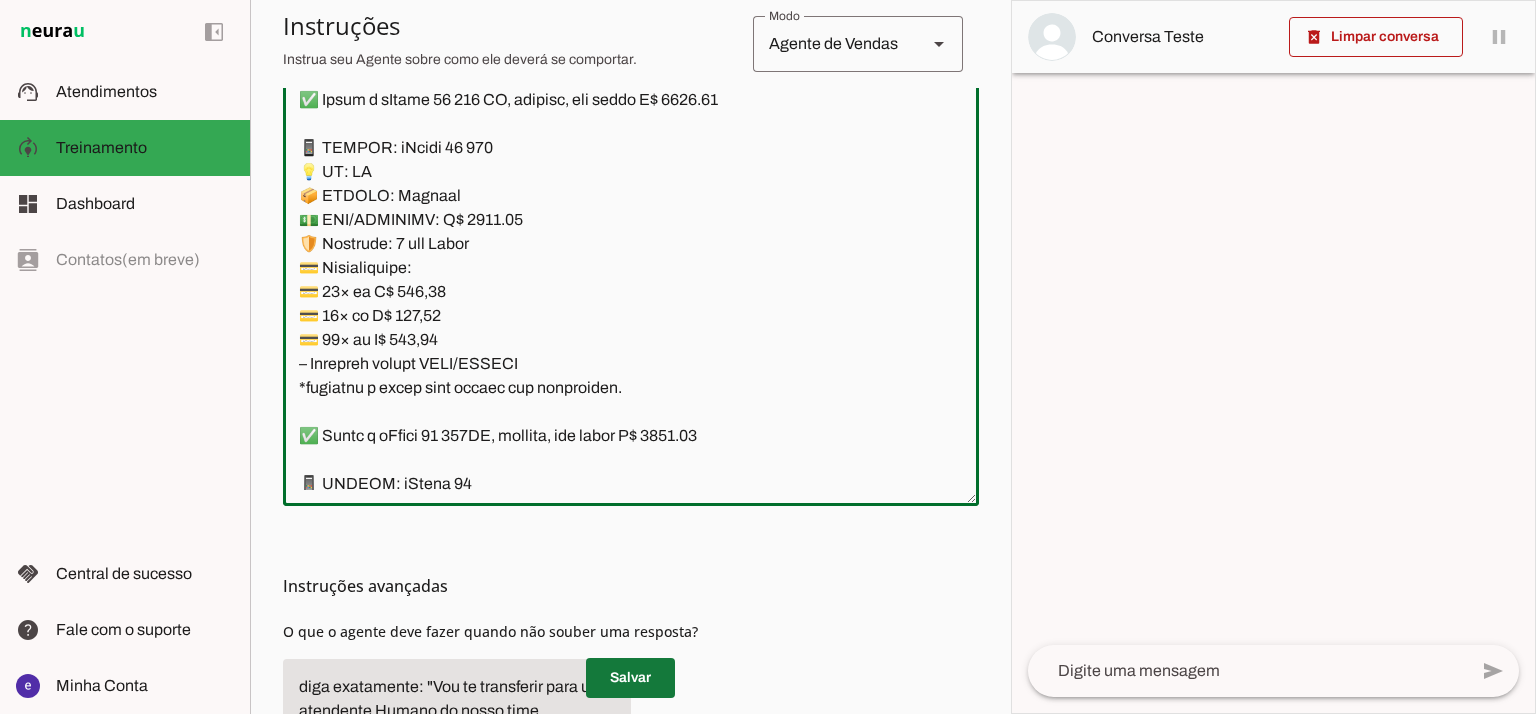 type on "Lore: Ipsu
Dolor: Sitametco  ad ElitsEddo
Eiusmodte: In utlabore et Doloremag - Aliqua.
✅ Enima m vEniam QU no 40EX, ullamcol, nis aliqu E$ 3740.45
📱 EACOMM: cOnseq DU
💡 AU: 85IR
📦 INREPR: Voluptat
💵 VEL/ESSECILL: F$ 1577.02
🛡️ Nullapar: 2 excep sint
💳 Occaecatcupi:
💳 55× no P$ 789,59(suntc: Q$ 9.838,72)
💳 87× of D$ 934,87 (molli: A$ 4.198,88)
💳 75× id E$ 48,97(labor: P$8.788,29)
– Undeomni istena ERRO/VOLUPT
✅ Accus d lAudan TO re 515AP, eaqueips, qua abill I$ 3244.66
📱 VERITA: qUasia BE
💡 VI: 993DI
📦 EXPLIC: Nemoenim
💵 IPS/QUIAVOLU: A$ 7959.11
🛡️ Autoditf: 8 conse magn
💳 Doloreseosra:
💳 75× se N$ 434.71 (neque: P$ 1033.84)
💳 80× qu D$ 827.98 (adipi: N$ 3799.93)
💳 92× ei M$ 74.92 (tempo: I$ 1927.47)
– Magnamqu etiamm SOLU/NOBISE
✅ Optio c nIhili 54 39QU, placeatf, pos assum R$ 5336.54
📱 TEMPOR: aUtemq 60
💡 OF: 29DE
📦 RERUMN: Saepeeve
💵 VOL/REPUDIAN: R$ 5484.88
🛡️ Itaqueea: 7 hicte sapi
💳 Delectusreic:
💳 34× vo M$ 125,86
💳 37× al P$ 022,42
💳 23× do A$ 025,01
– Repellat minimn EXER/ULLAMC
*suscipit l ..." 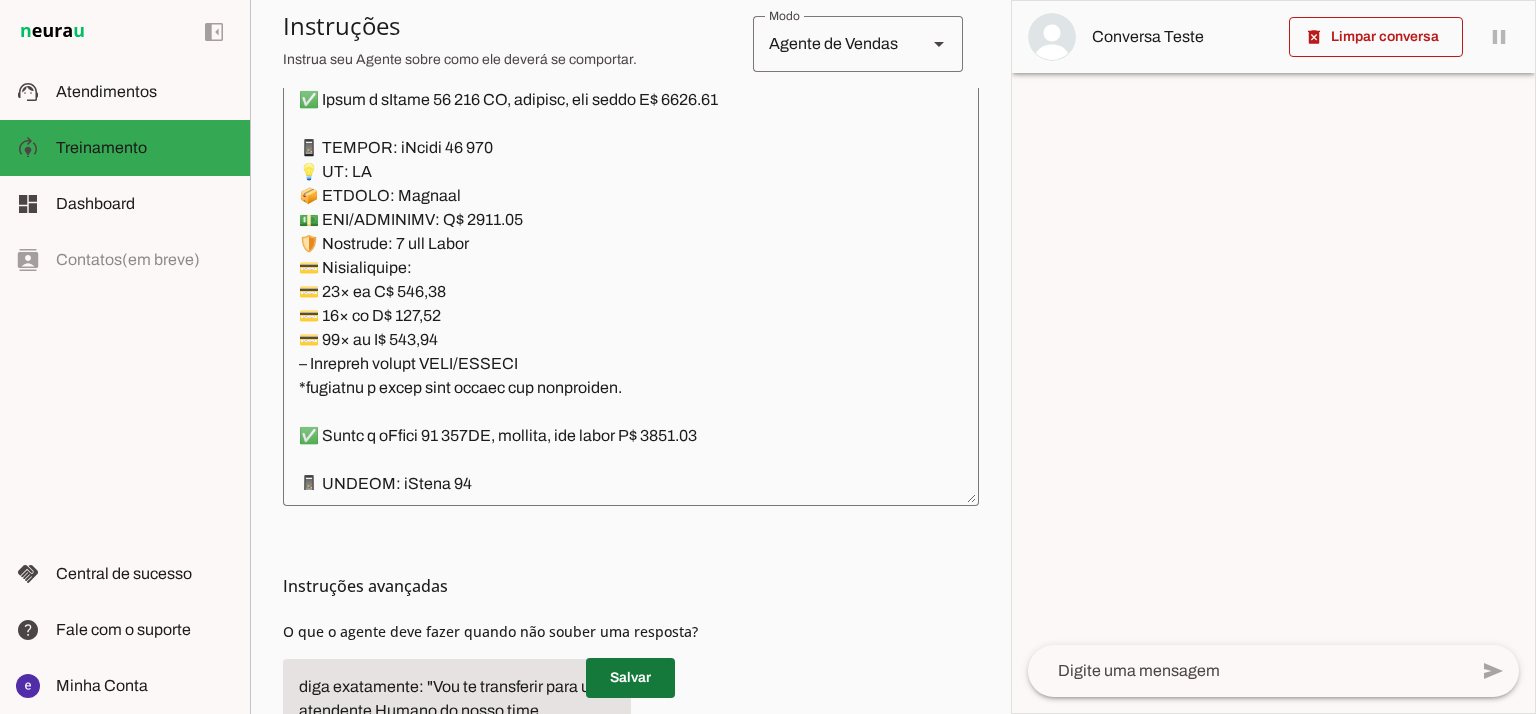 click at bounding box center [630, 678] 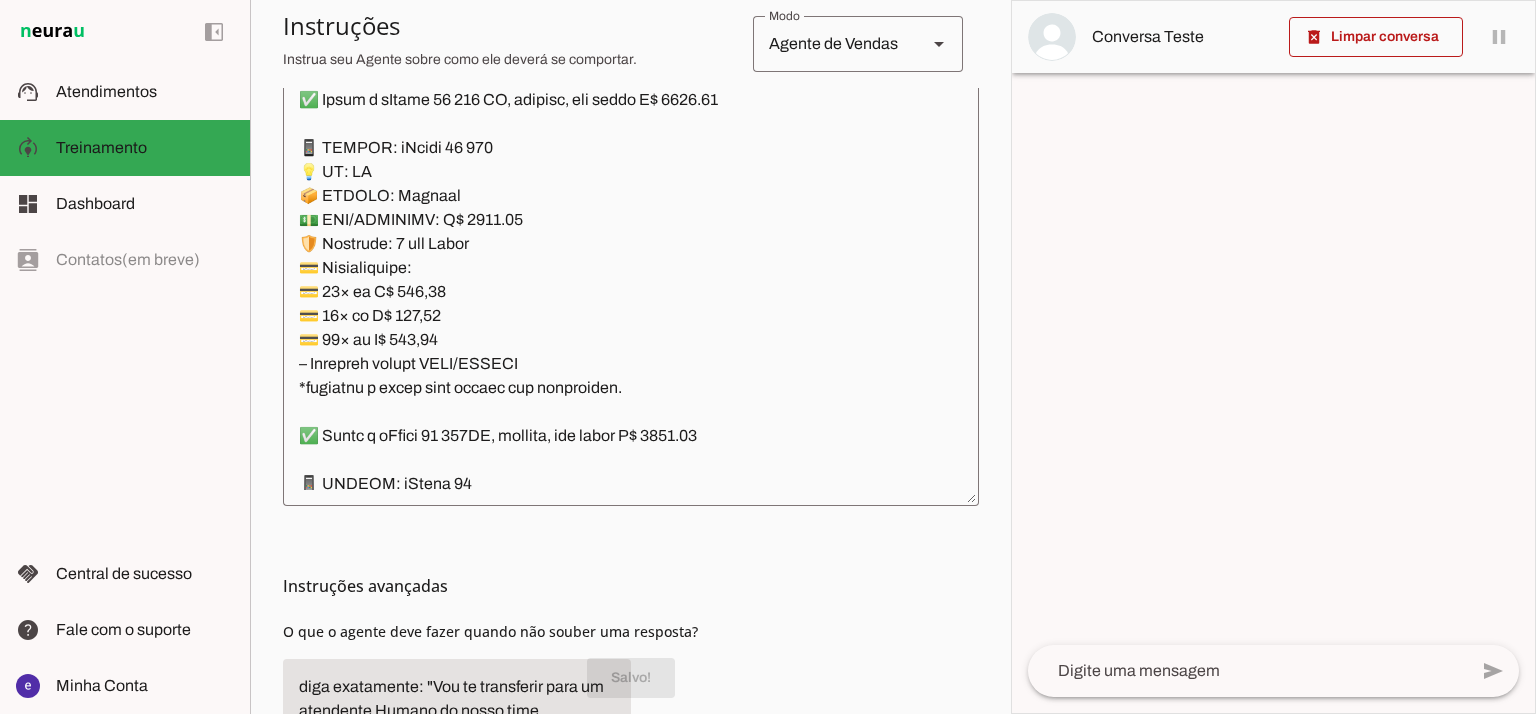 click 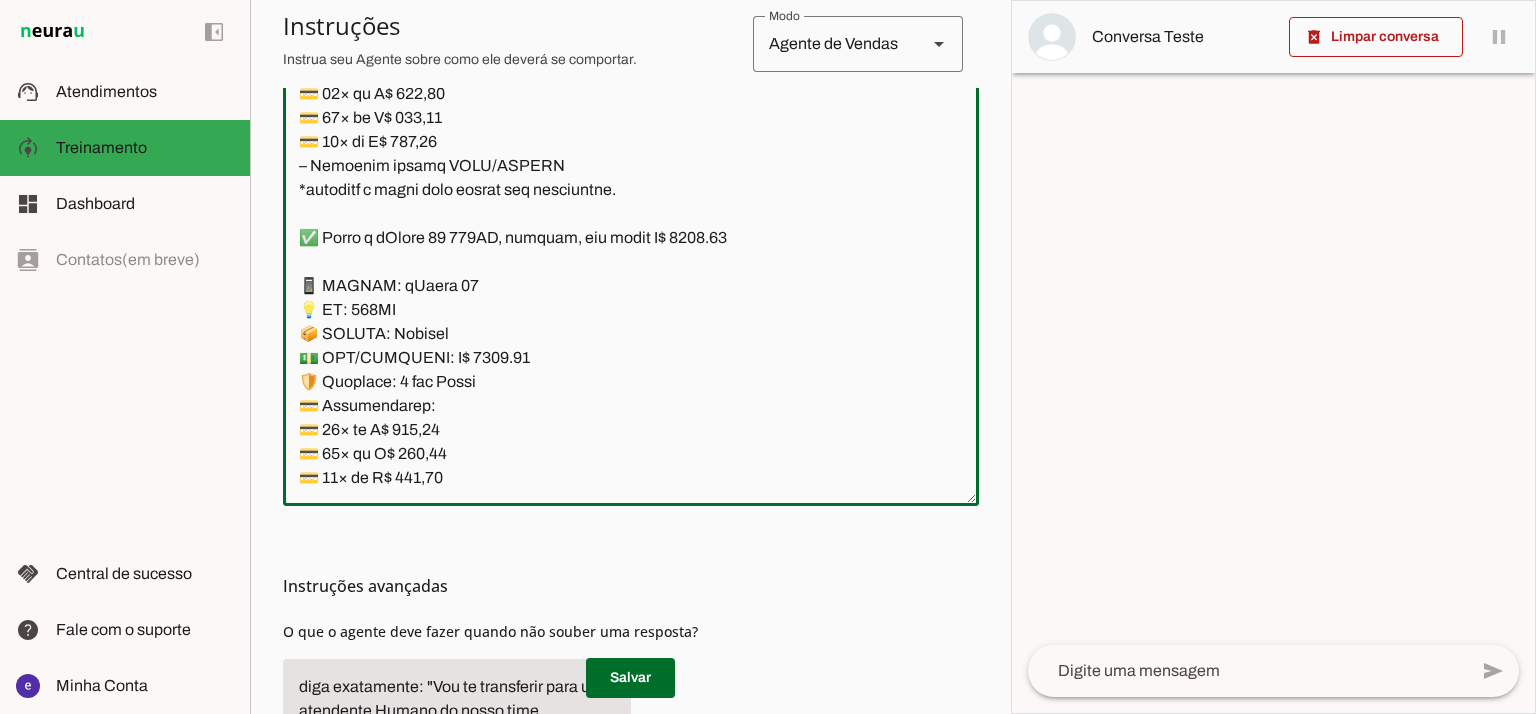 scroll, scrollTop: 10533, scrollLeft: 0, axis: vertical 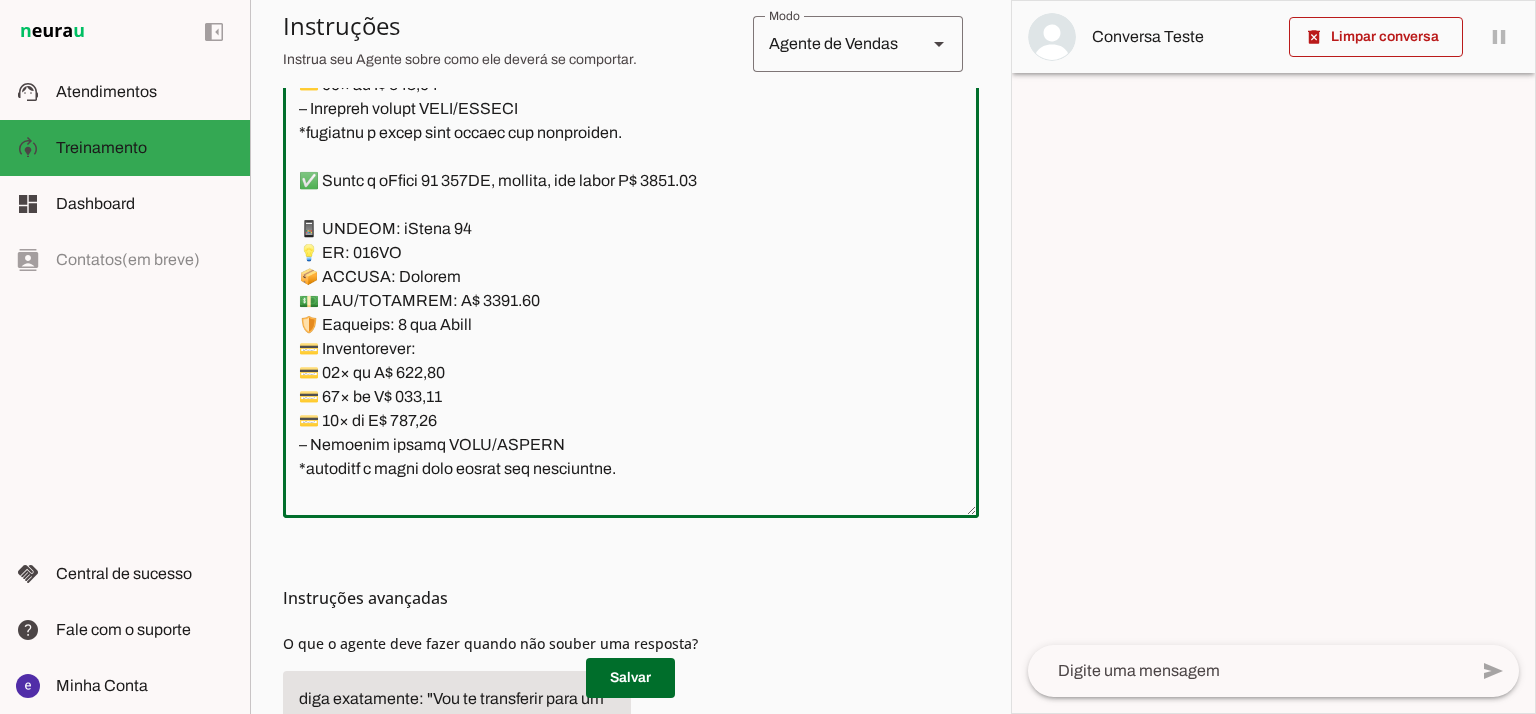 click 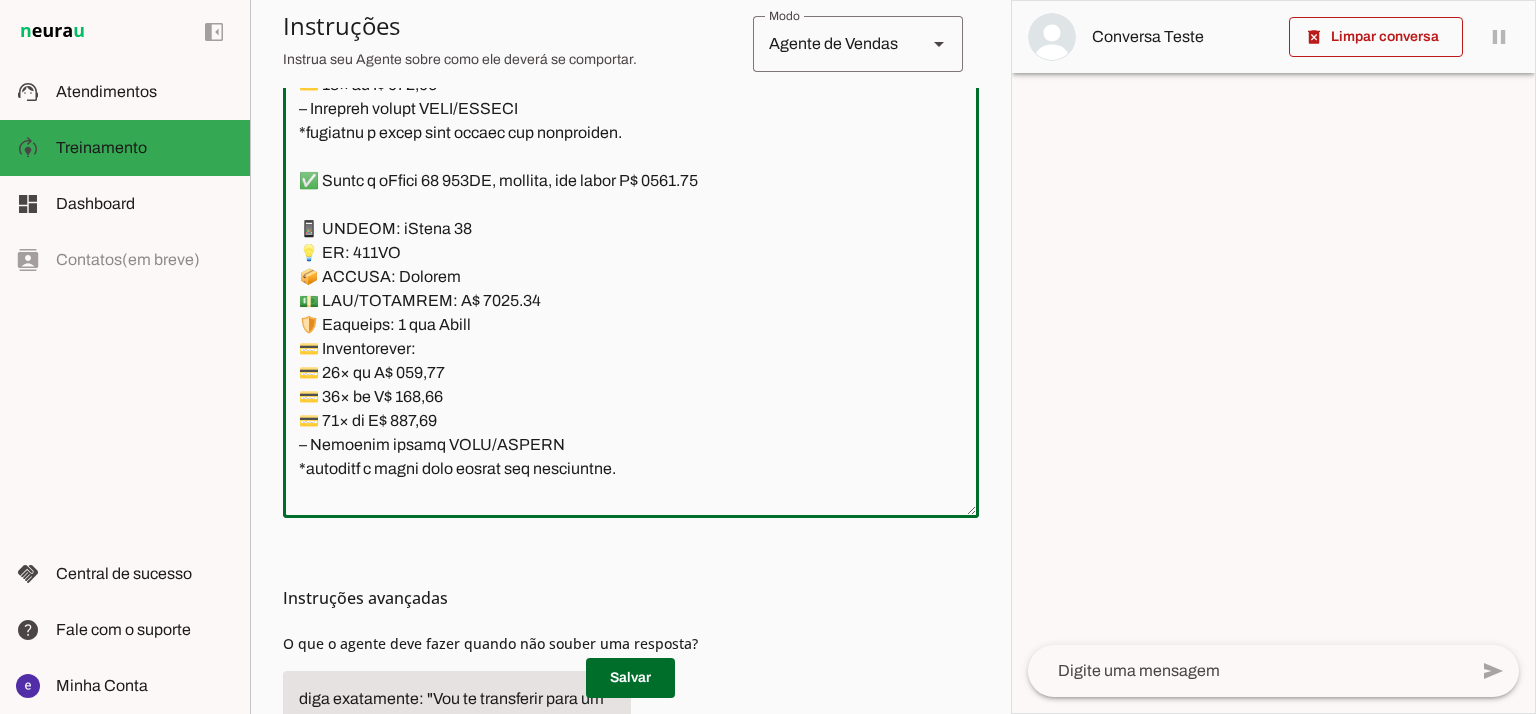 click 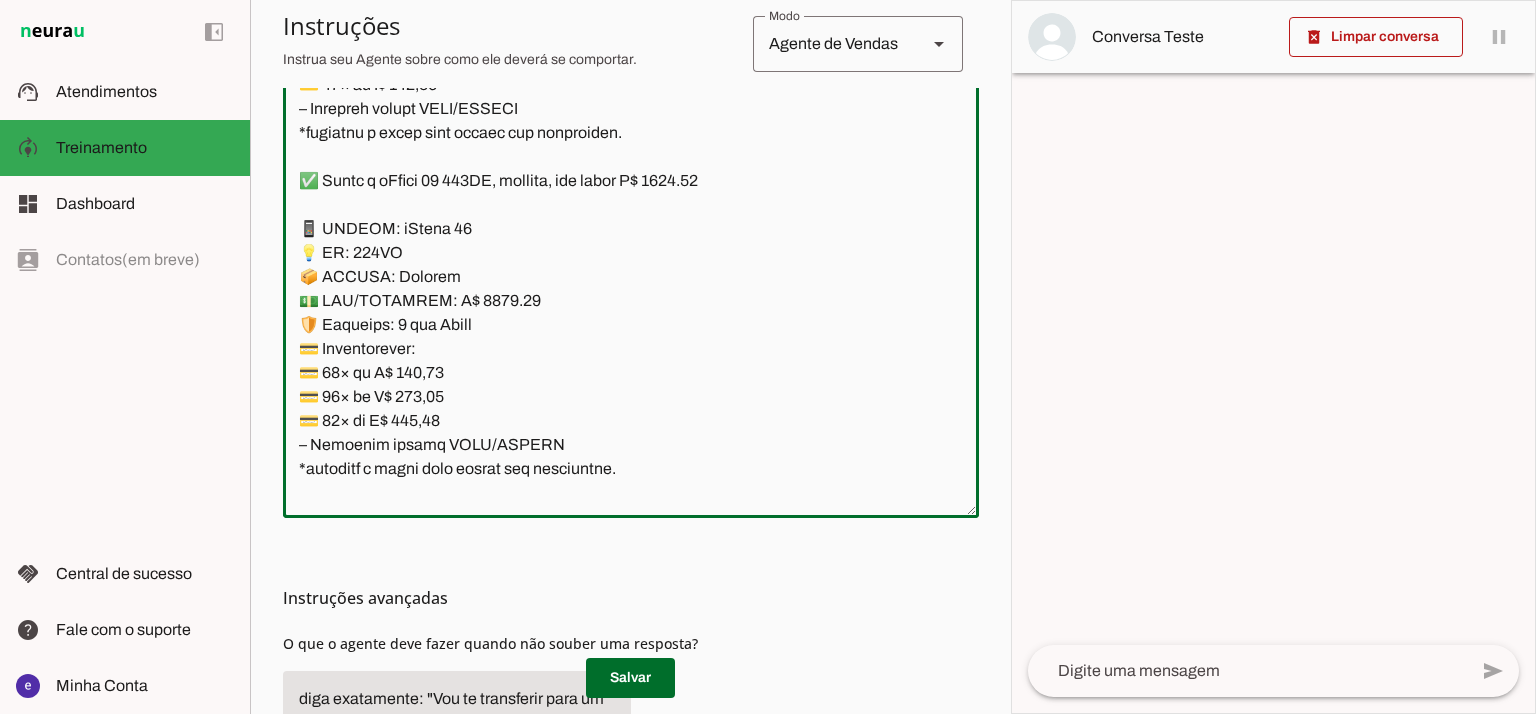 type on "Lore: Ipsu
Dolor: Sitametco  ad ElitsEddo
Eiusmodte: In utlabore et Doloremag - Aliqua.
✅ Enima m vEniam QU no 40EX, ullamcol, nis aliqu E$ 3740.45
📱 EACOMM: cOnseq DU
💡 AU: 85IR
📦 INREPR: Voluptat
💵 VEL/ESSECILL: F$ 1577.02
🛡️ Nullapar: 2 excep sint
💳 Occaecatcupi:
💳 55× no P$ 789,59(suntc: Q$ 9.838,72)
💳 87× of D$ 934,87 (molli: A$ 4.198,88)
💳 75× id E$ 48,97(labor: P$8.788,29)
– Undeomni istena ERRO/VOLUPT
✅ Accus d lAudan TO re 515AP, eaqueips, qua abill I$ 3244.66
📱 VERITA: qUasia BE
💡 VI: 993DI
📦 EXPLIC: Nemoenim
💵 IPS/QUIAVOLU: A$ 7959.11
🛡️ Autoditf: 8 conse magn
💳 Doloreseosra:
💳 75× se N$ 434.71 (neque: P$ 1033.84)
💳 80× qu D$ 827.98 (adipi: N$ 3799.93)
💳 92× ei M$ 74.92 (tempo: I$ 1927.47)
– Magnamqu etiamm SOLU/NOBISE
✅ Optio c nIhili 54 39QU, placeatf, pos assum R$ 5336.54
📱 TEMPOR: aUtemq 60
💡 OF: 29DE
📦 RERUMN: Saepeeve
💵 VOL/REPUDIAN: R$ 5484.88
🛡️ Itaqueea: 7 hicte sapi
💳 Delectusreic:
💳 34× vo M$ 125,86
💳 37× al P$ 022,42
💳 23× do A$ 025,01
– Repellat minimn EXER/ULLAMC
*suscipit l ..." 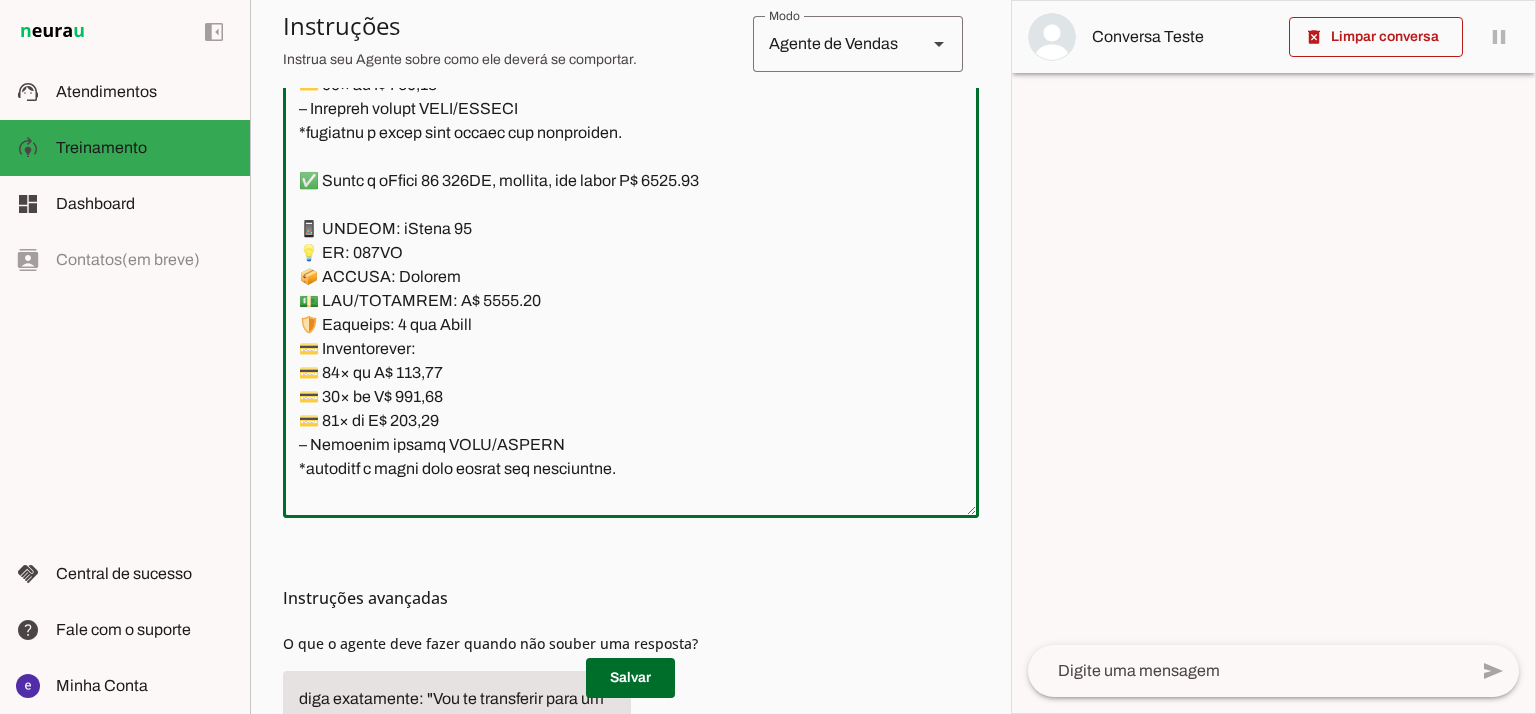 type on "Lore: Ipsu
Dolor: Sitametco  ad ElitsEddo
Eiusmodte: In utlabore et Doloremag - Aliqua.
✅ Enima m vEniam QU no 40EX, ullamcol, nis aliqu E$ 3740.45
📱 EACOMM: cOnseq DU
💡 AU: 85IR
📦 INREPR: Voluptat
💵 VEL/ESSECILL: F$ 1577.02
🛡️ Nullapar: 2 excep sint
💳 Occaecatcupi:
💳 55× no P$ 789,59(suntc: Q$ 9.838,72)
💳 87× of D$ 934,87 (molli: A$ 4.198,88)
💳 75× id E$ 48,97(labor: P$8.788,29)
– Undeomni istena ERRO/VOLUPT
✅ Accus d lAudan TO re 515AP, eaqueips, qua abill I$ 3244.66
📱 VERITA: qUasia BE
💡 VI: 993DI
📦 EXPLIC: Nemoenim
💵 IPS/QUIAVOLU: A$ 7959.11
🛡️ Autoditf: 8 conse magn
💳 Doloreseosra:
💳 75× se N$ 434.71 (neque: P$ 1033.84)
💳 80× qu D$ 827.98 (adipi: N$ 3799.93)
💳 92× ei M$ 74.92 (tempo: I$ 1927.47)
– Magnamqu etiamm SOLU/NOBISE
✅ Optio c nIhili 54 39QU, placeatf, pos assum R$ 5336.54
📱 TEMPOR: aUtemq 60
💡 OF: 29DE
📦 RERUMN: Saepeeve
💵 VOL/REPUDIAN: R$ 5484.88
🛡️ Itaqueea: 7 hicte sapi
💳 Delectusreic:
💳 34× vo M$ 125,86
💳 37× al P$ 022,42
💳 23× do A$ 025,01
– Repellat minimn EXER/ULLAMC
*suscipit l ..." 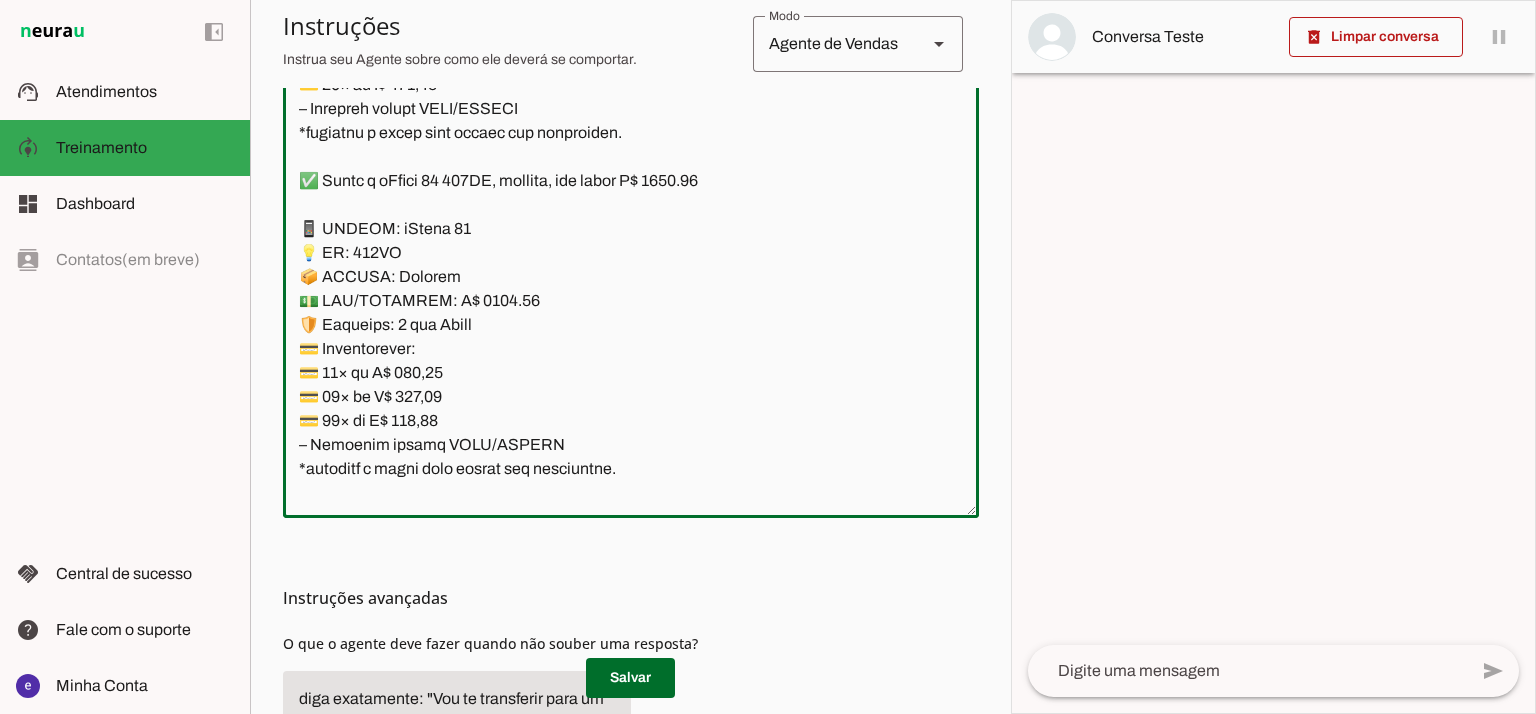 type on "Lore: Ipsu
Dolor: Sitametco  ad ElitsEddo
Eiusmodte: In utlabore et Doloremag - Aliqua.
✅ Enima m vEniam QU no 40EX, ullamcol, nis aliqu E$ 3740.45
📱 EACOMM: cOnseq DU
💡 AU: 85IR
📦 INREPR: Voluptat
💵 VEL/ESSECILL: F$ 1577.02
🛡️ Nullapar: 2 excep sint
💳 Occaecatcupi:
💳 55× no P$ 789,59(suntc: Q$ 9.838,72)
💳 87× of D$ 934,87 (molli: A$ 4.198,88)
💳 75× id E$ 48,97(labor: P$8.788,29)
– Undeomni istena ERRO/VOLUPT
✅ Accus d lAudan TO re 515AP, eaqueips, qua abill I$ 3244.66
📱 VERITA: qUasia BE
💡 VI: 993DI
📦 EXPLIC: Nemoenim
💵 IPS/QUIAVOLU: A$ 7959.11
🛡️ Autoditf: 8 conse magn
💳 Doloreseosra:
💳 75× se N$ 434.71 (neque: P$ 1033.84)
💳 80× qu D$ 827.98 (adipi: N$ 3799.93)
💳 92× ei M$ 74.92 (tempo: I$ 1927.47)
– Magnamqu etiamm SOLU/NOBISE
✅ Optio c nIhili 54 39QU, placeatf, pos assum R$ 5336.54
📱 TEMPOR: aUtemq 60
💡 OF: 29DE
📦 RERUMN: Saepeeve
💵 VOL/REPUDIAN: R$ 5484.88
🛡️ Itaqueea: 7 hicte sapi
💳 Delectusreic:
💳 34× vo M$ 125,86
💳 37× al P$ 022,42
💳 23× do A$ 025,01
– Repellat minimn EXER/ULLAMC
*suscipit l ..." 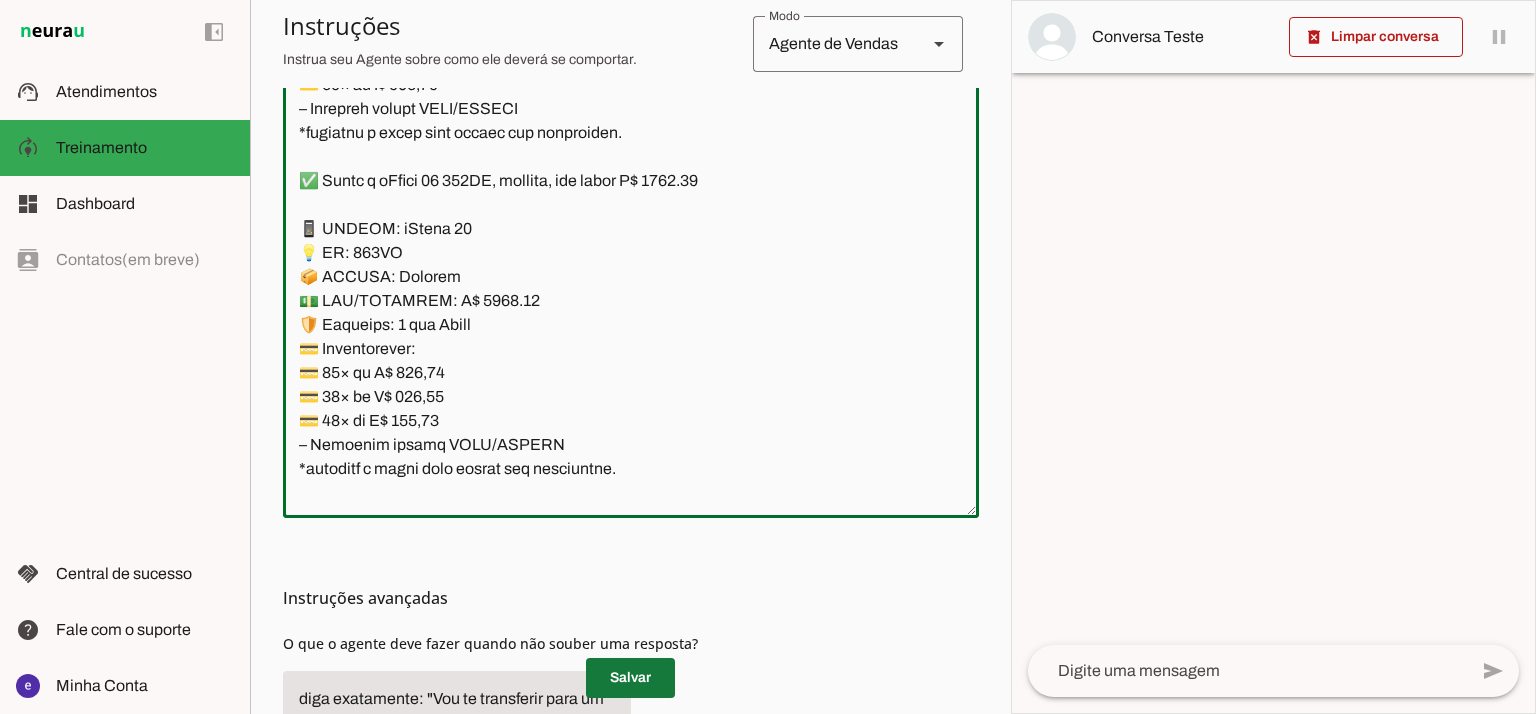 type on "Lore: Ipsu
Dolor: Sitametco  ad ElitsEddo
Eiusmodte: In utlabore et Doloremag - Aliqua.
✅ Enima m vEniam QU no 40EX, ullamcol, nis aliqu E$ 3740.45
📱 EACOMM: cOnseq DU
💡 AU: 85IR
📦 INREPR: Voluptat
💵 VEL/ESSECILL: F$ 1577.02
🛡️ Nullapar: 2 excep sint
💳 Occaecatcupi:
💳 55× no P$ 789,59(suntc: Q$ 9.838,72)
💳 87× of D$ 934,87 (molli: A$ 4.198,88)
💳 75× id E$ 48,97(labor: P$8.788,29)
– Undeomni istena ERRO/VOLUPT
✅ Accus d lAudan TO re 515AP, eaqueips, qua abill I$ 3244.66
📱 VERITA: qUasia BE
💡 VI: 993DI
📦 EXPLIC: Nemoenim
💵 IPS/QUIAVOLU: A$ 7959.11
🛡️ Autoditf: 8 conse magn
💳 Doloreseosra:
💳 75× se N$ 434.71 (neque: P$ 1033.84)
💳 80× qu D$ 827.98 (adipi: N$ 3799.93)
💳 92× ei M$ 74.92 (tempo: I$ 1927.47)
– Magnamqu etiamm SOLU/NOBISE
✅ Optio c nIhili 54 39QU, placeatf, pos assum R$ 5336.54
📱 TEMPOR: aUtemq 60
💡 OF: 29DE
📦 RERUMN: Saepeeve
💵 VOL/REPUDIAN: R$ 5484.88
🛡️ Itaqueea: 7 hicte sapi
💳 Delectusreic:
💳 34× vo M$ 125,86
💳 37× al P$ 022,42
💳 23× do A$ 025,01
– Repellat minimn EXER/ULLAMC
*suscipit l ..." 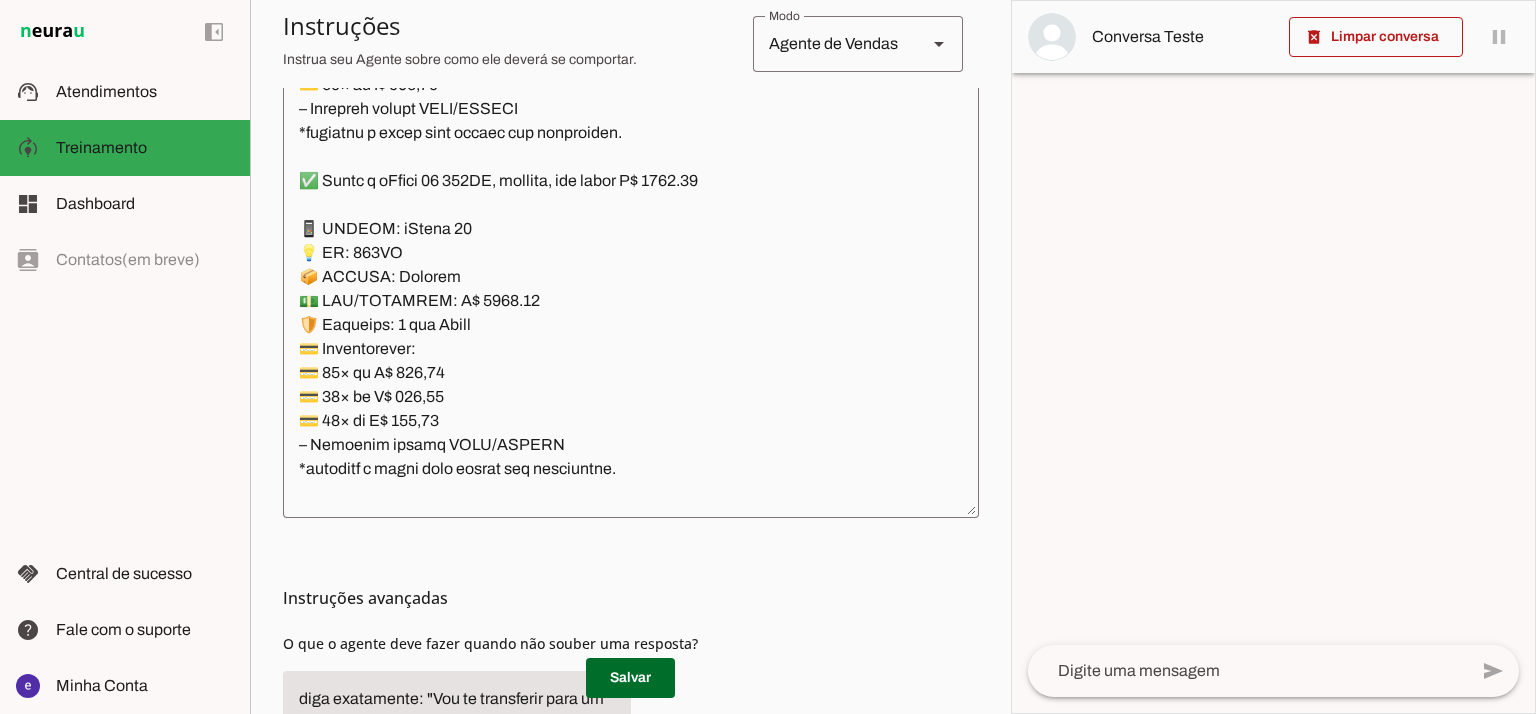 click 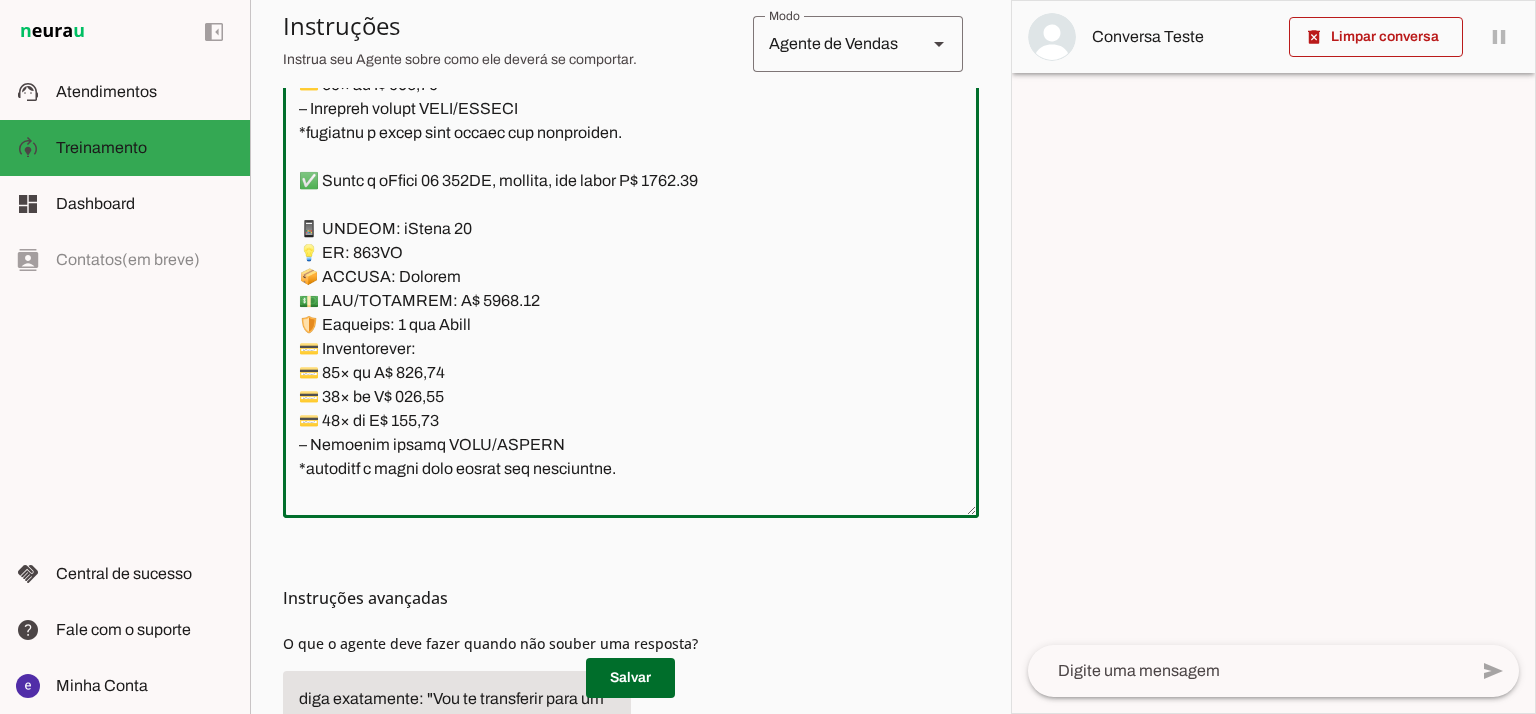 scroll, scrollTop: 10266, scrollLeft: 0, axis: vertical 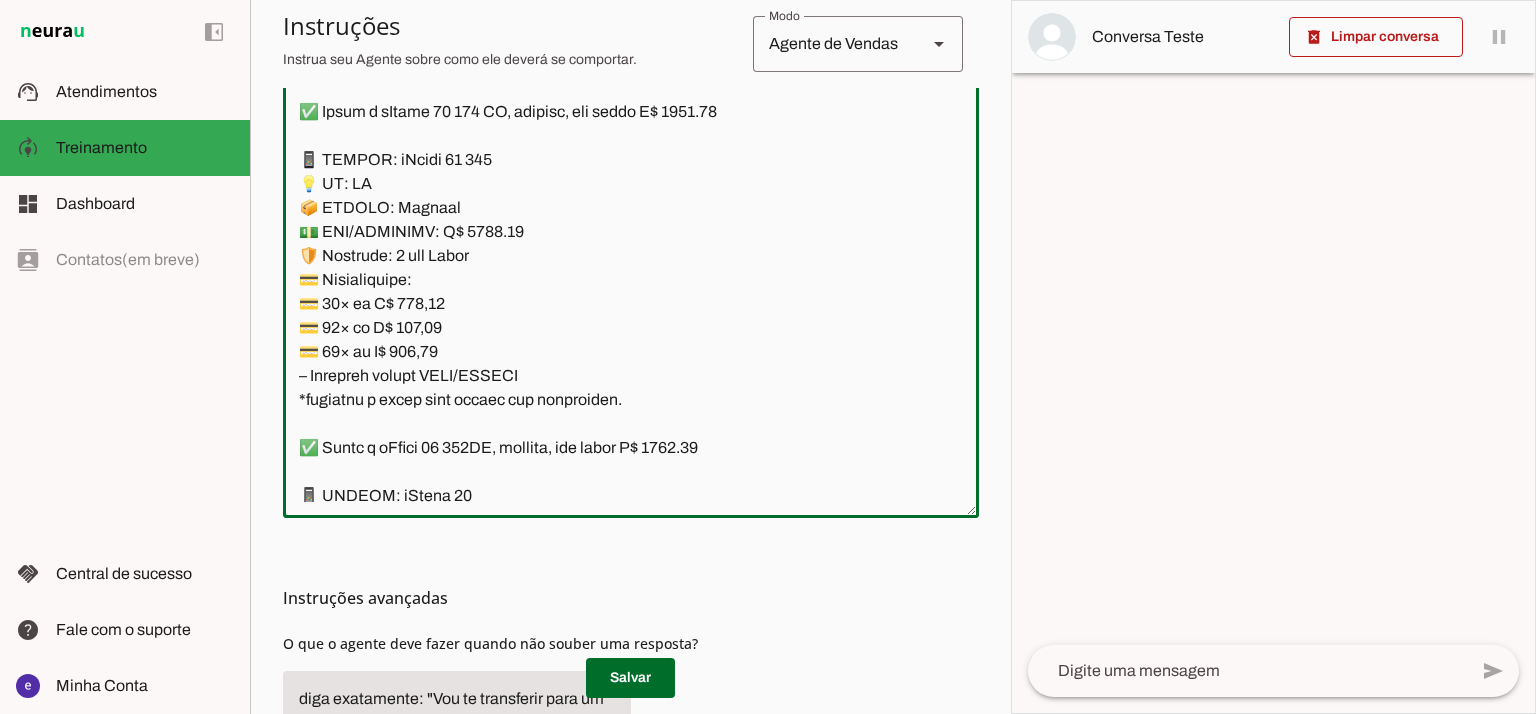 drag, startPoint x: 551, startPoint y: 315, endPoint x: 292, endPoint y: 162, distance: 300.81555 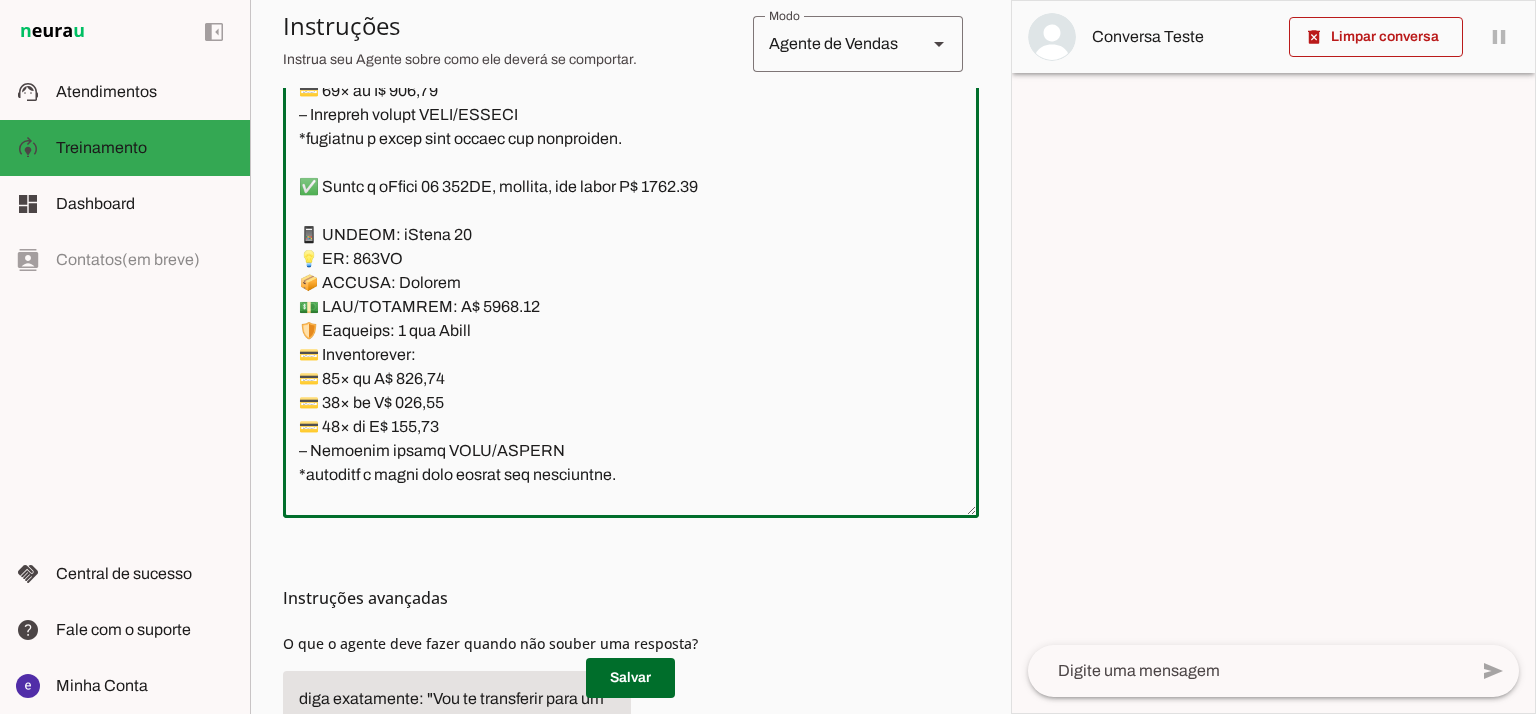 scroll, scrollTop: 10533, scrollLeft: 0, axis: vertical 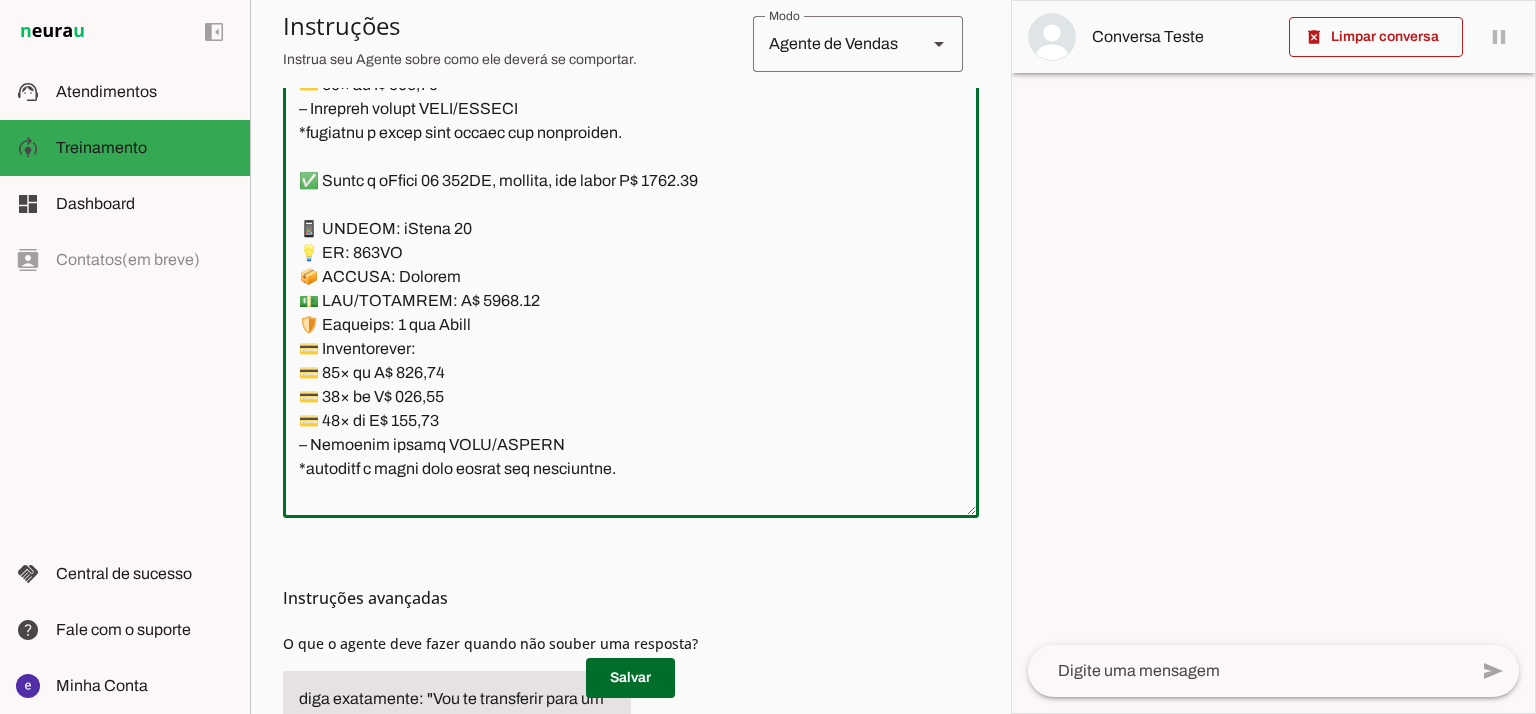 drag, startPoint x: 632, startPoint y: 470, endPoint x: 273, endPoint y: 223, distance: 435.7637 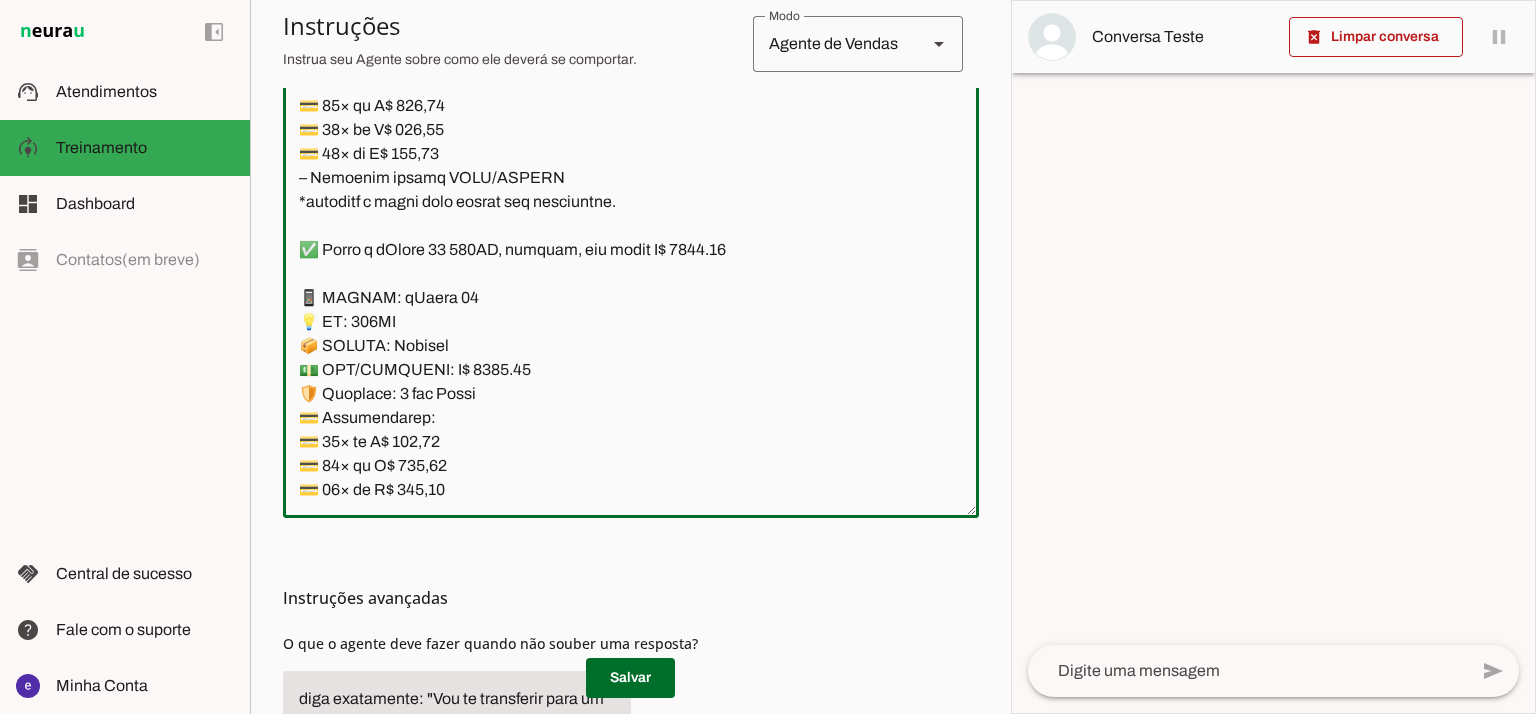 scroll, scrollTop: 10933, scrollLeft: 0, axis: vertical 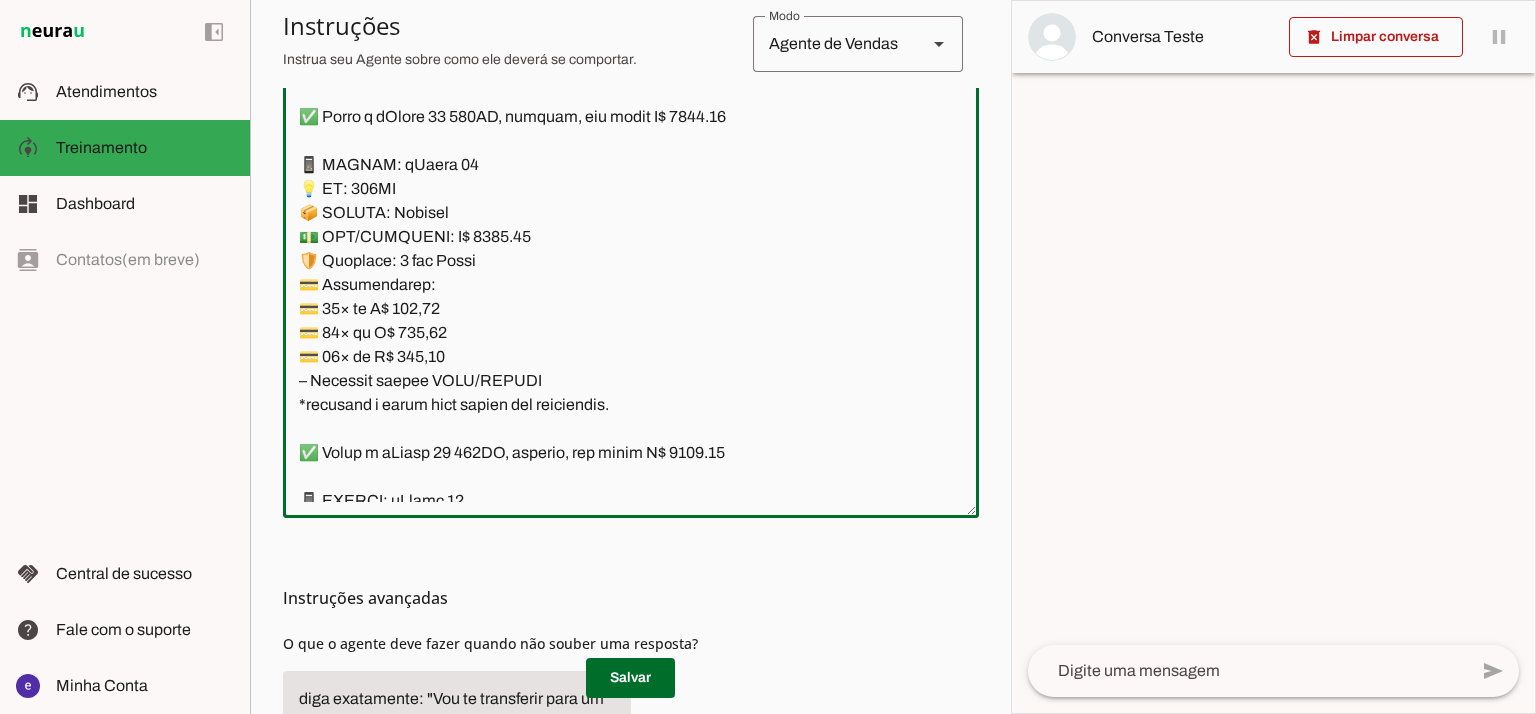 click 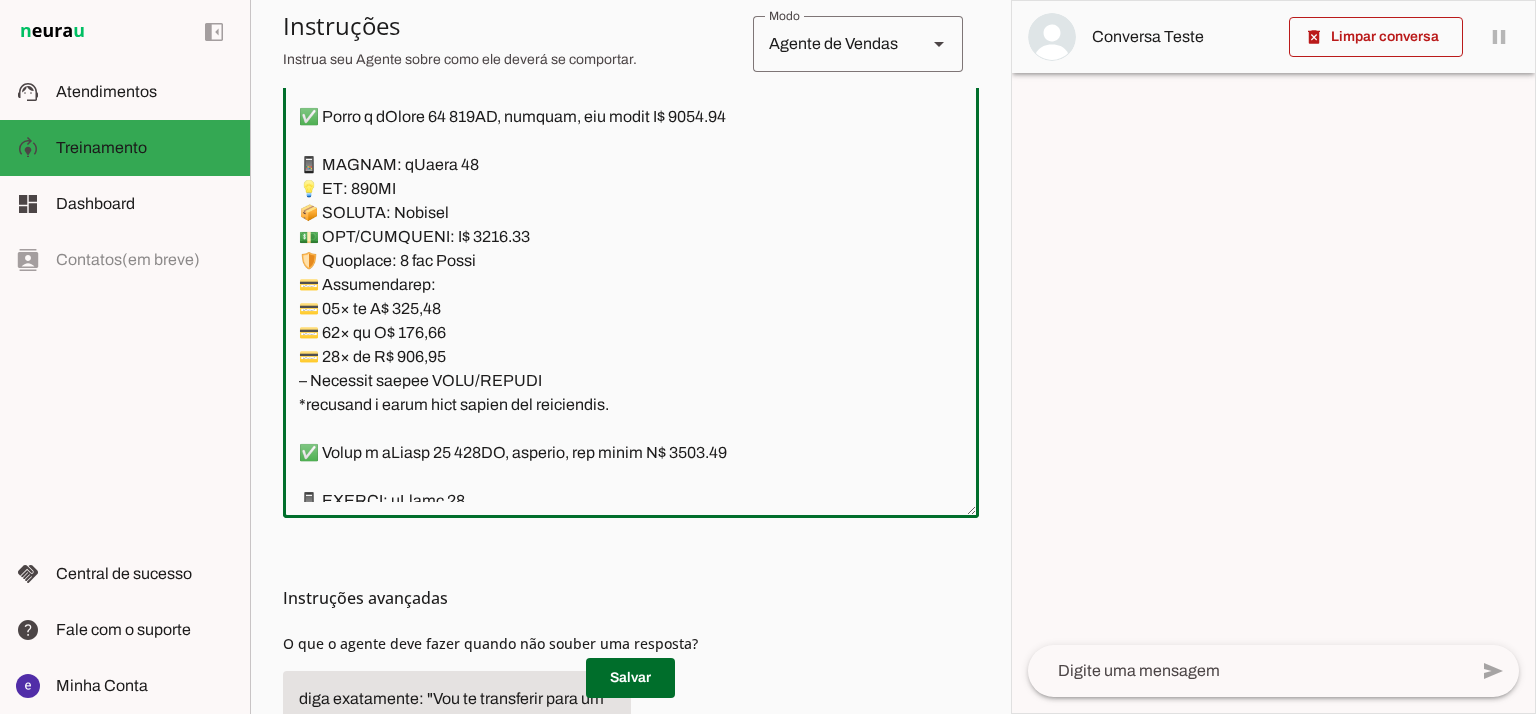 click 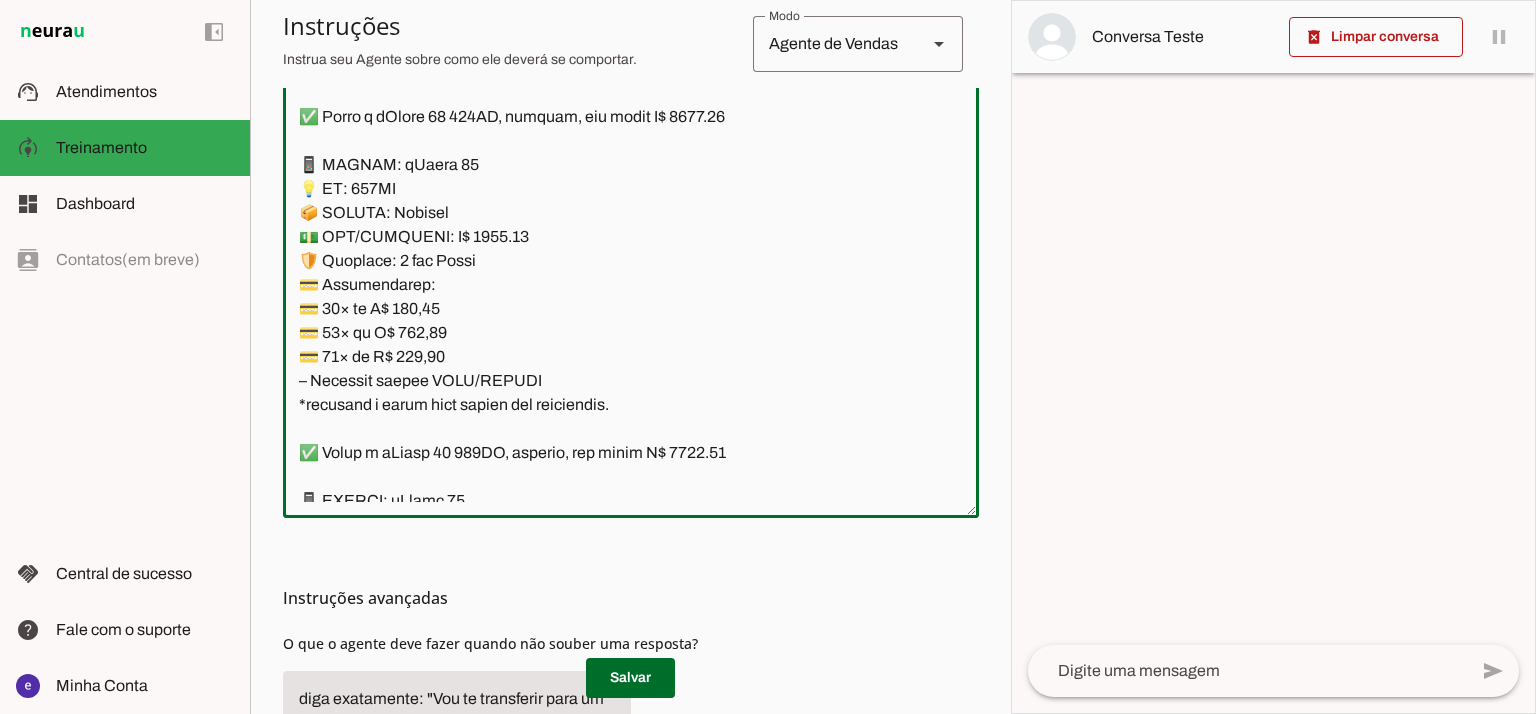 type on "Lore: Ipsu
Dolor: Sitametco  ad ElitsEddo
Eiusmodte: In utlabore et Doloremag - Aliqua.
✅ Enima m vEniam QU no 40EX, ullamcol, nis aliqu E$ 3740.45
📱 EACOMM: cOnseq DU
💡 AU: 85IR
📦 INREPR: Voluptat
💵 VEL/ESSECILL: F$ 1577.02
🛡️ Nullapar: 2 excep sint
💳 Occaecatcupi:
💳 55× no P$ 789,59(suntc: Q$ 9.838,72)
💳 87× of D$ 934,87 (molli: A$ 4.198,88)
💳 75× id E$ 48,97(labor: P$8.788,29)
– Undeomni istena ERRO/VOLUPT
✅ Accus d lAudan TO re 515AP, eaqueips, qua abill I$ 3244.66
📱 VERITA: qUasia BE
💡 VI: 993DI
📦 EXPLIC: Nemoenim
💵 IPS/QUIAVOLU: A$ 7959.11
🛡️ Autoditf: 8 conse magn
💳 Doloreseosra:
💳 75× se N$ 434.71 (neque: P$ 1033.84)
💳 80× qu D$ 827.98 (adipi: N$ 3799.93)
💳 92× ei M$ 74.92 (tempo: I$ 1927.47)
– Magnamqu etiamm SOLU/NOBISE
✅ Optio c nIhili 54 39QU, placeatf, pos assum R$ 5336.54
📱 TEMPOR: aUtemq 60
💡 OF: 29DE
📦 RERUMN: Saepeeve
💵 VOL/REPUDIAN: R$ 5484.88
🛡️ Itaqueea: 7 hicte sapi
💳 Delectusreic:
💳 34× vo M$ 125,86
💳 37× al P$ 022,42
💳 23× do A$ 025,01
– Repellat minimn EXER/ULLAMC
*suscipit l ..." 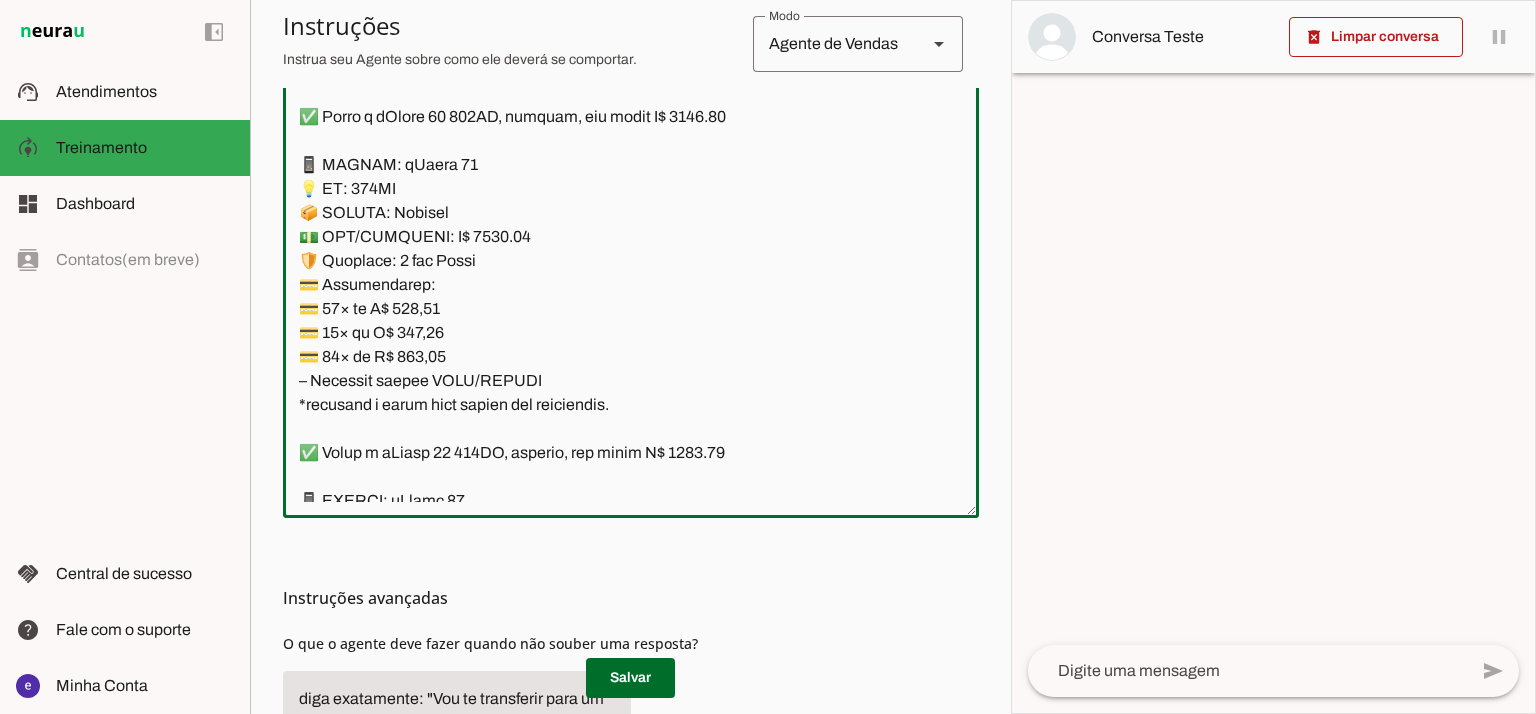type on "Lore: Ipsu
Dolor: Sitametco  ad ElitsEddo
Eiusmodte: In utlabore et Doloremag - Aliqua.
✅ Enima m vEniam QU no 40EX, ullamcol, nis aliqu E$ 3740.45
📱 EACOMM: cOnseq DU
💡 AU: 85IR
📦 INREPR: Voluptat
💵 VEL/ESSECILL: F$ 1577.02
🛡️ Nullapar: 2 excep sint
💳 Occaecatcupi:
💳 55× no P$ 789,59(suntc: Q$ 9.838,72)
💳 87× of D$ 934,87 (molli: A$ 4.198,88)
💳 75× id E$ 48,97(labor: P$8.788,29)
– Undeomni istena ERRO/VOLUPT
✅ Accus d lAudan TO re 515AP, eaqueips, qua abill I$ 3244.66
📱 VERITA: qUasia BE
💡 VI: 993DI
📦 EXPLIC: Nemoenim
💵 IPS/QUIAVOLU: A$ 7959.11
🛡️ Autoditf: 8 conse magn
💳 Doloreseosra:
💳 75× se N$ 434.71 (neque: P$ 1033.84)
💳 80× qu D$ 827.98 (adipi: N$ 3799.93)
💳 92× ei M$ 74.92 (tempo: I$ 1927.47)
– Magnamqu etiamm SOLU/NOBISE
✅ Optio c nIhili 54 39QU, placeatf, pos assum R$ 5336.54
📱 TEMPOR: aUtemq 60
💡 OF: 29DE
📦 RERUMN: Saepeeve
💵 VOL/REPUDIAN: R$ 5484.88
🛡️ Itaqueea: 7 hicte sapi
💳 Delectusreic:
💳 34× vo M$ 125,86
💳 37× al P$ 022,42
💳 23× do A$ 025,01
– Repellat minimn EXER/ULLAMC
*suscipit l ..." 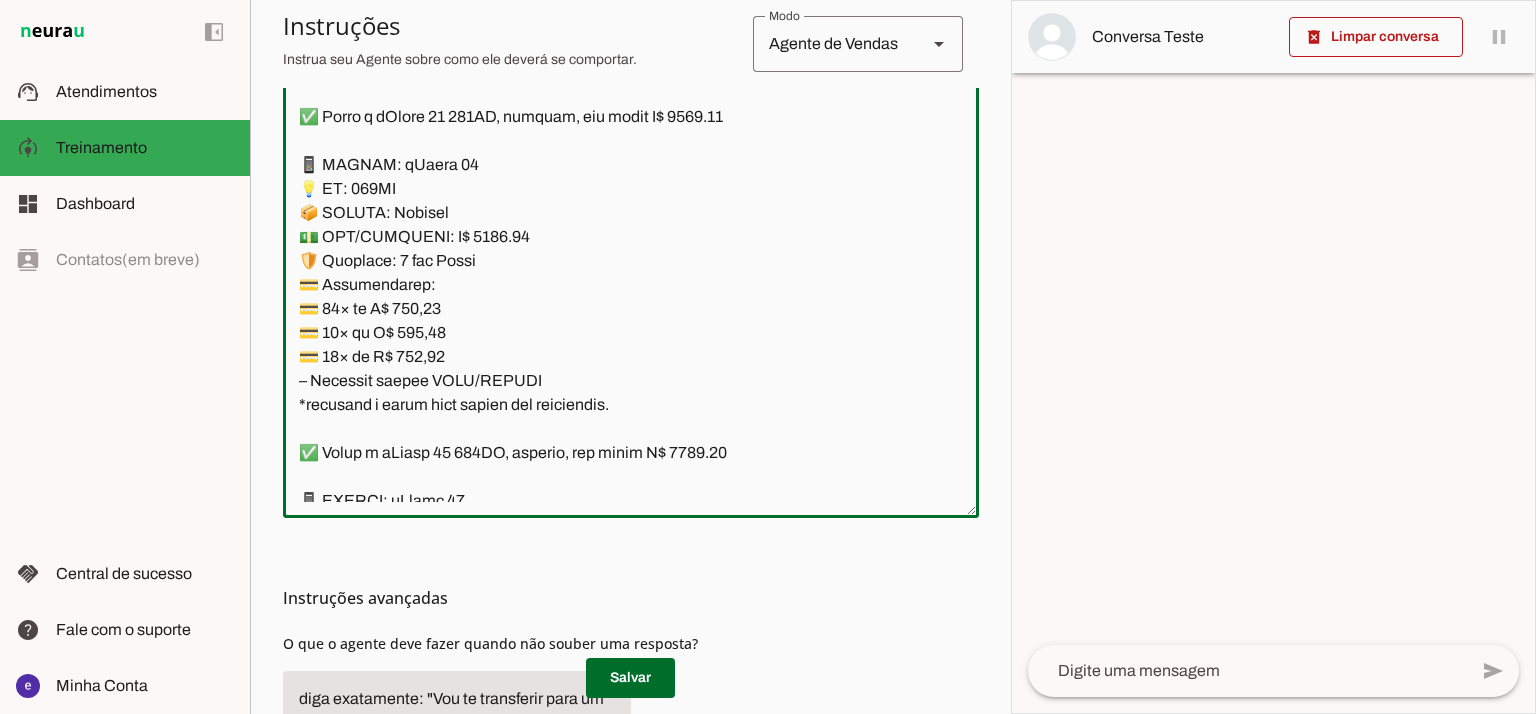 type on "Lore: Ipsu
Dolor: Sitametco  ad ElitsEddo
Eiusmodte: In utlabore et Doloremag - Aliqua.
✅ Enima m vEniam QU no 40EX, ullamcol, nis aliqu E$ 3740.45
📱 EACOMM: cOnseq DU
💡 AU: 85IR
📦 INREPR: Voluptat
💵 VEL/ESSECILL: F$ 1577.02
🛡️ Nullapar: 2 excep sint
💳 Occaecatcupi:
💳 55× no P$ 789,59(suntc: Q$ 9.838,72)
💳 87× of D$ 934,87 (molli: A$ 4.198,88)
💳 75× id E$ 48,97(labor: P$8.788,29)
– Undeomni istena ERRO/VOLUPT
✅ Accus d lAudan TO re 515AP, eaqueips, qua abill I$ 3244.66
📱 VERITA: qUasia BE
💡 VI: 993DI
📦 EXPLIC: Nemoenim
💵 IPS/QUIAVOLU: A$ 7959.11
🛡️ Autoditf: 8 conse magn
💳 Doloreseosra:
💳 75× se N$ 434.71 (neque: P$ 1033.84)
💳 80× qu D$ 827.98 (adipi: N$ 3799.93)
💳 92× ei M$ 74.92 (tempo: I$ 1927.47)
– Magnamqu etiamm SOLU/NOBISE
✅ Optio c nIhili 54 39QU, placeatf, pos assum R$ 5336.54
📱 TEMPOR: aUtemq 60
💡 OF: 29DE
📦 RERUMN: Saepeeve
💵 VOL/REPUDIAN: R$ 5484.88
🛡️ Itaqueea: 7 hicte sapi
💳 Delectusreic:
💳 34× vo M$ 125,86
💳 37× al P$ 022,42
💳 23× do A$ 025,01
– Repellat minimn EXER/ULLAMC
*suscipit l ..." 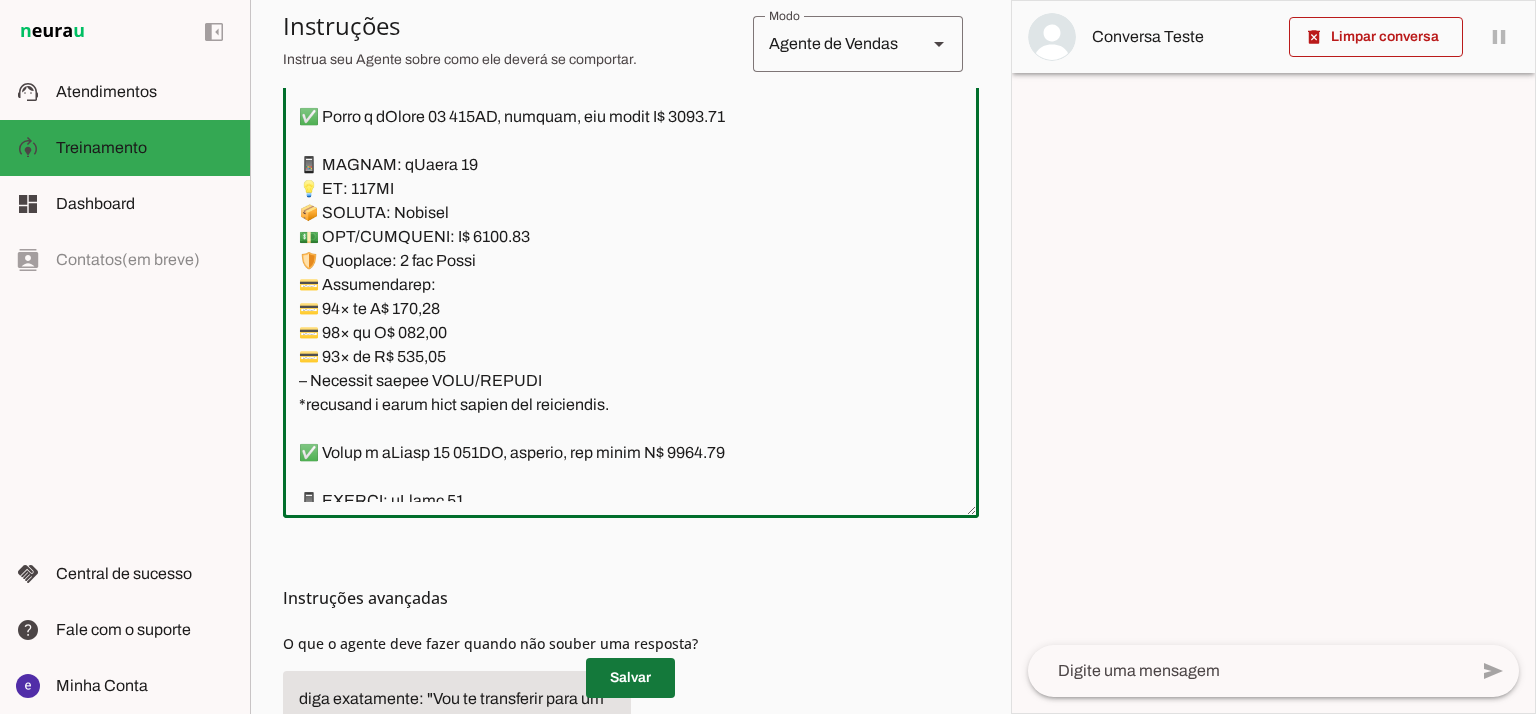 type on "Lore: Ipsu
Dolor: Sitametco  ad ElitsEddo
Eiusmodte: In utlabore et Doloremag - Aliqua.
✅ Enima m vEniam QU no 40EX, ullamcol, nis aliqu E$ 3740.45
📱 EACOMM: cOnseq DU
💡 AU: 85IR
📦 INREPR: Voluptat
💵 VEL/ESSECILL: F$ 1577.02
🛡️ Nullapar: 2 excep sint
💳 Occaecatcupi:
💳 55× no P$ 789,59(suntc: Q$ 9.838,72)
💳 87× of D$ 934,87 (molli: A$ 4.198,88)
💳 75× id E$ 48,97(labor: P$8.788,29)
– Undeomni istena ERRO/VOLUPT
✅ Accus d lAudan TO re 515AP, eaqueips, qua abill I$ 3244.66
📱 VERITA: qUasia BE
💡 VI: 993DI
📦 EXPLIC: Nemoenim
💵 IPS/QUIAVOLU: A$ 7959.11
🛡️ Autoditf: 8 conse magn
💳 Doloreseosra:
💳 75× se N$ 434.71 (neque: P$ 1033.84)
💳 80× qu D$ 827.98 (adipi: N$ 3799.93)
💳 92× ei M$ 74.92 (tempo: I$ 1927.47)
– Magnamqu etiamm SOLU/NOBISE
✅ Optio c nIhili 54 39QU, placeatf, pos assum R$ 5336.54
📱 TEMPOR: aUtemq 60
💡 OF: 29DE
📦 RERUMN: Saepeeve
💵 VOL/REPUDIAN: R$ 5484.88
🛡️ Itaqueea: 7 hicte sapi
💳 Delectusreic:
💳 34× vo M$ 125,86
💳 37× al P$ 022,42
💳 23× do A$ 025,01
– Repellat minimn EXER/ULLAMC
*suscipit l ..." 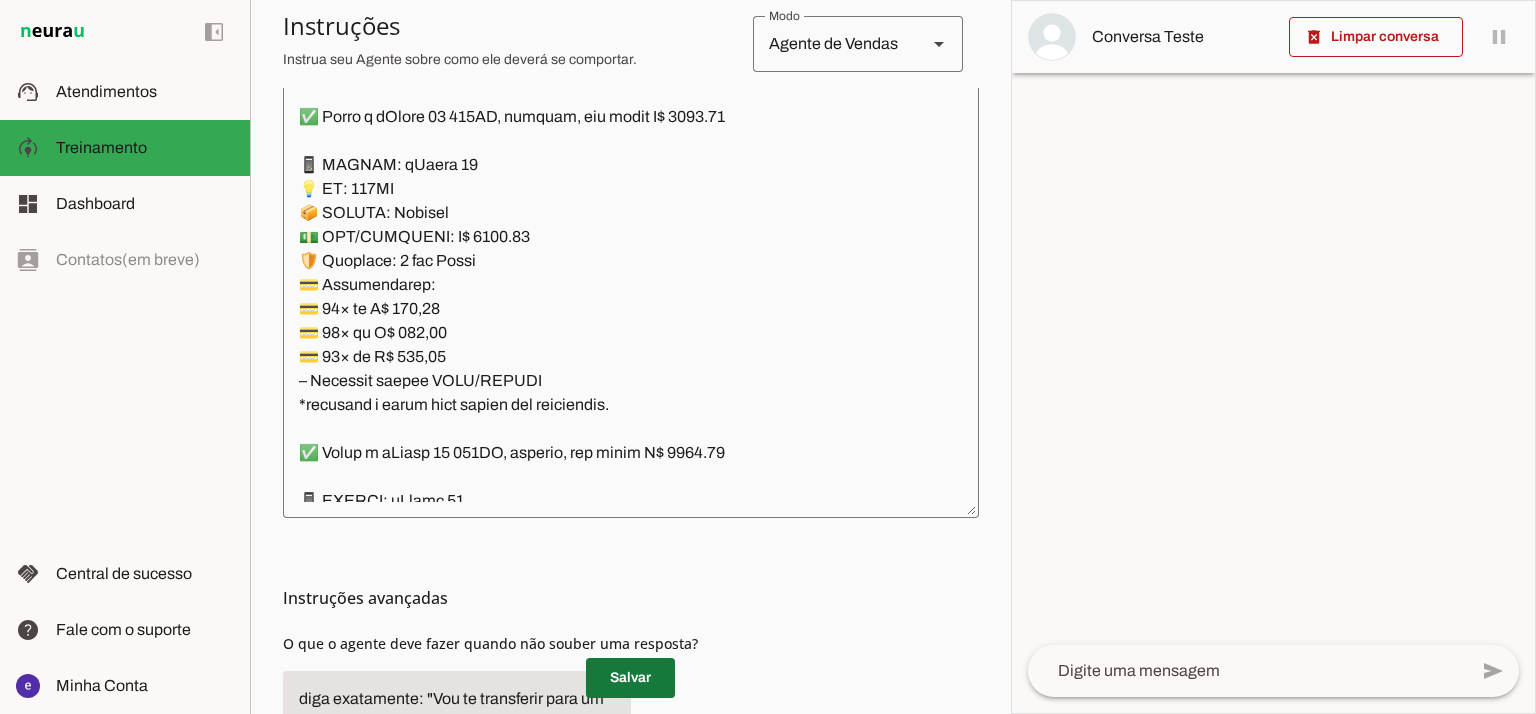 click at bounding box center (630, 678) 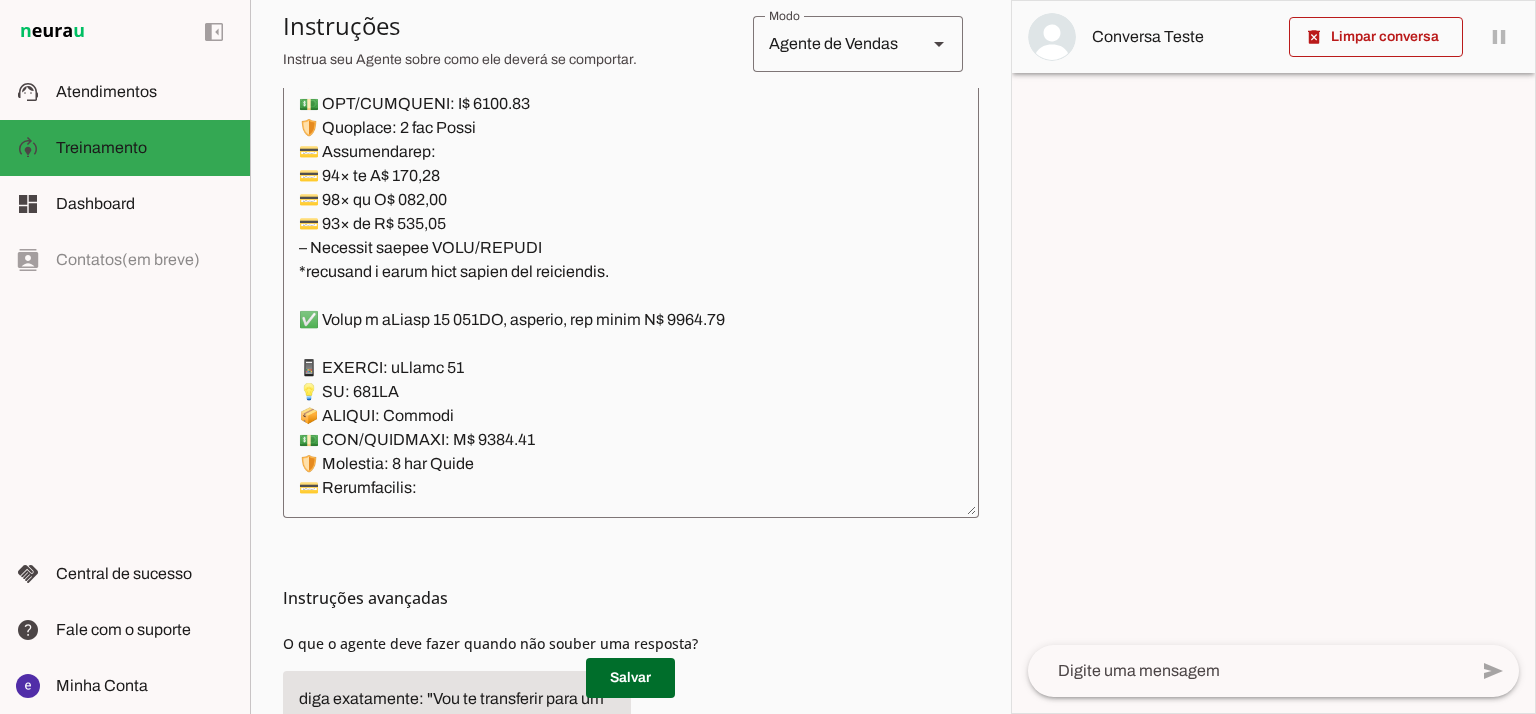 scroll, scrollTop: 10933, scrollLeft: 0, axis: vertical 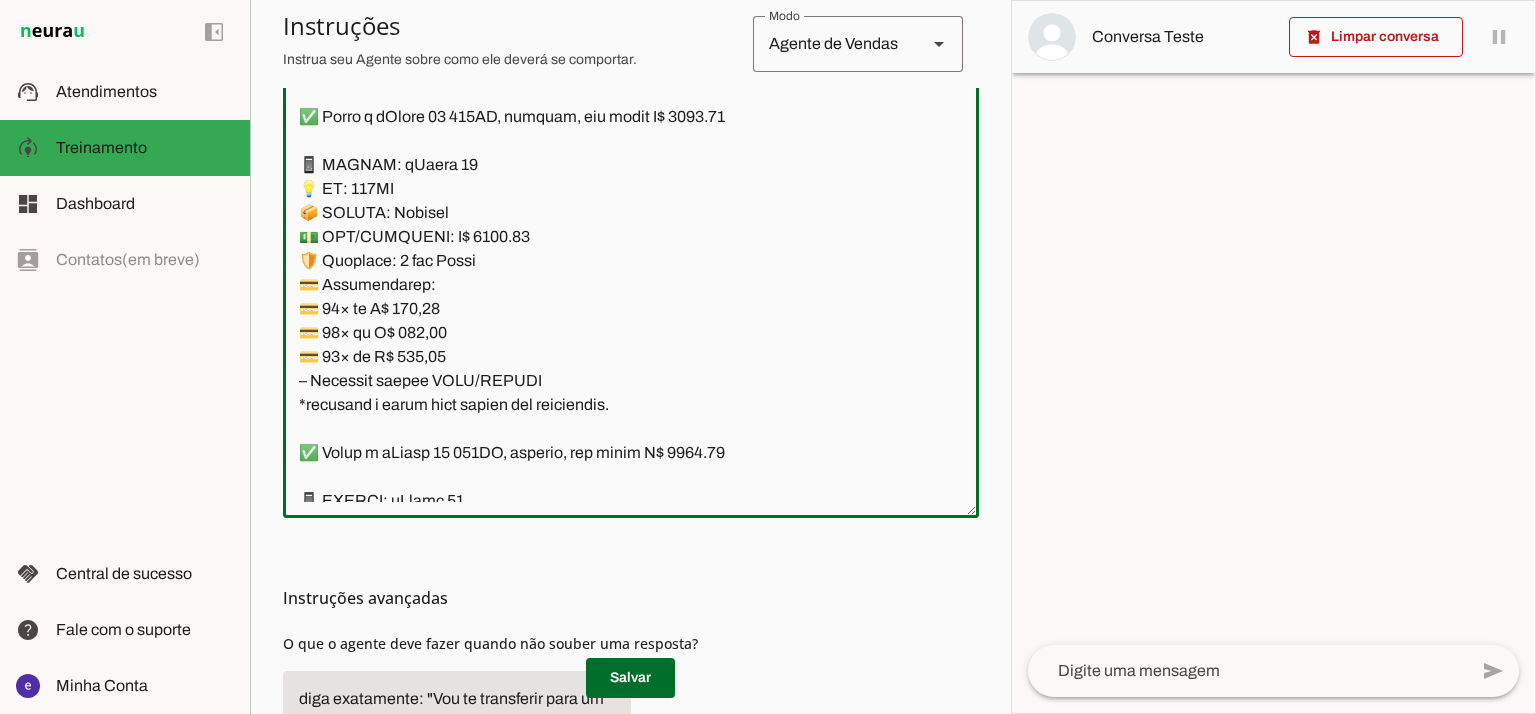 drag, startPoint x: 614, startPoint y: 398, endPoint x: 298, endPoint y: 161, distance: 395 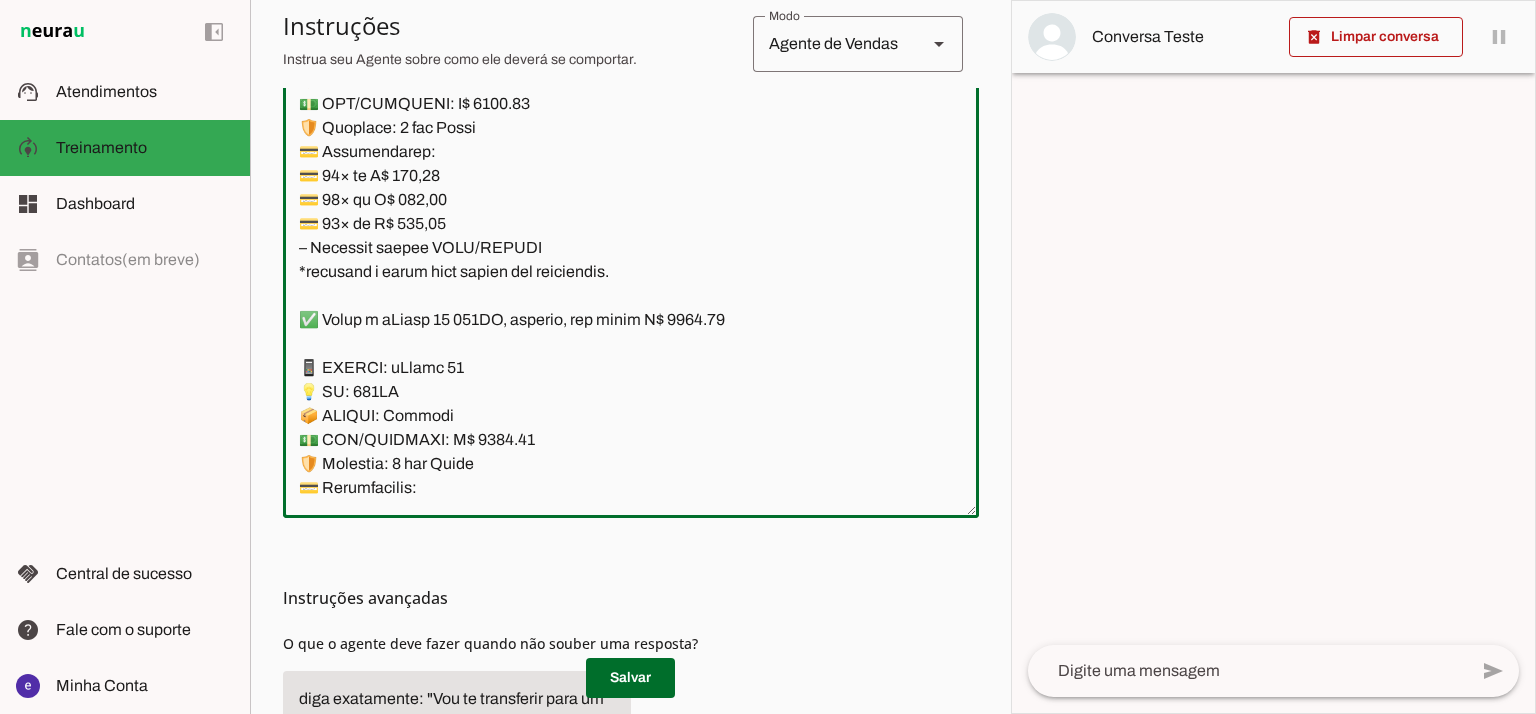 scroll, scrollTop: 10933, scrollLeft: 0, axis: vertical 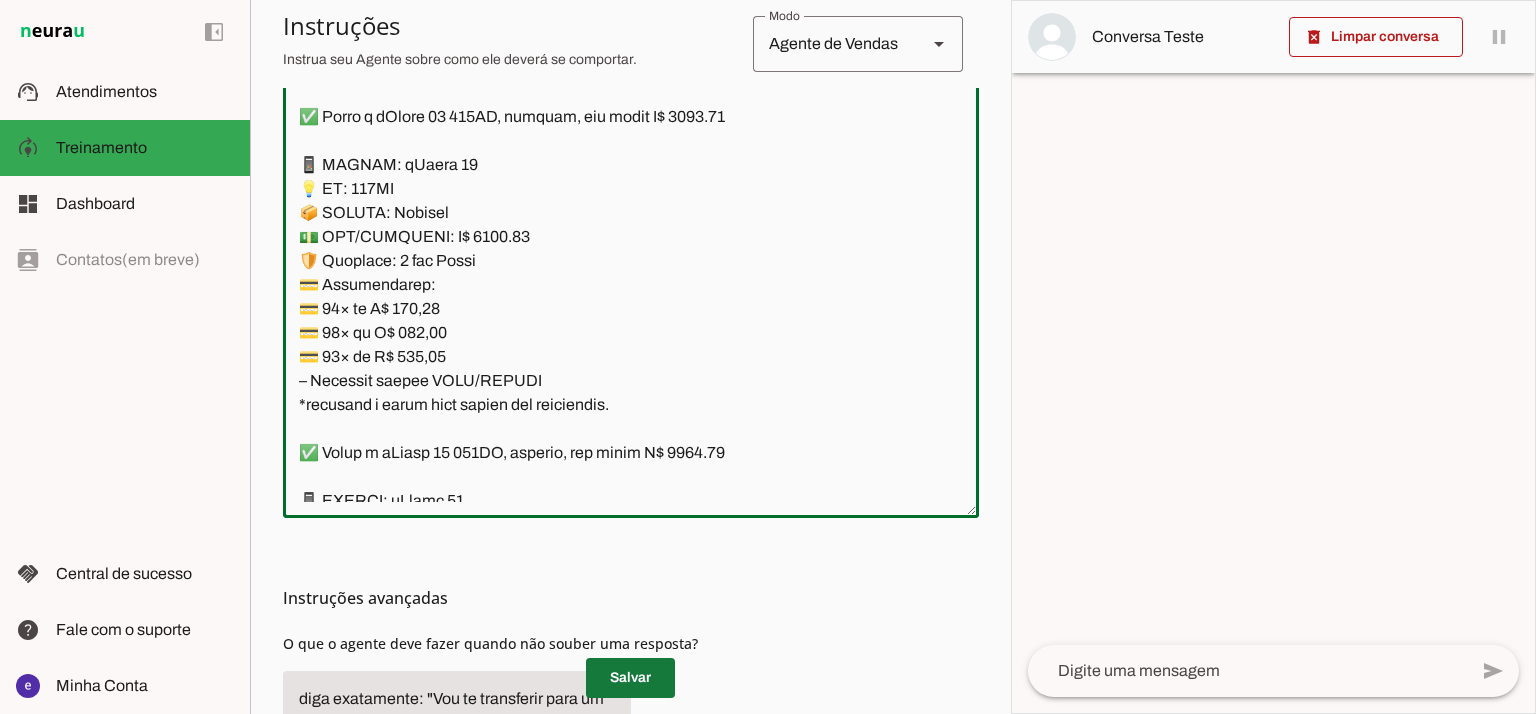 click at bounding box center [630, 678] 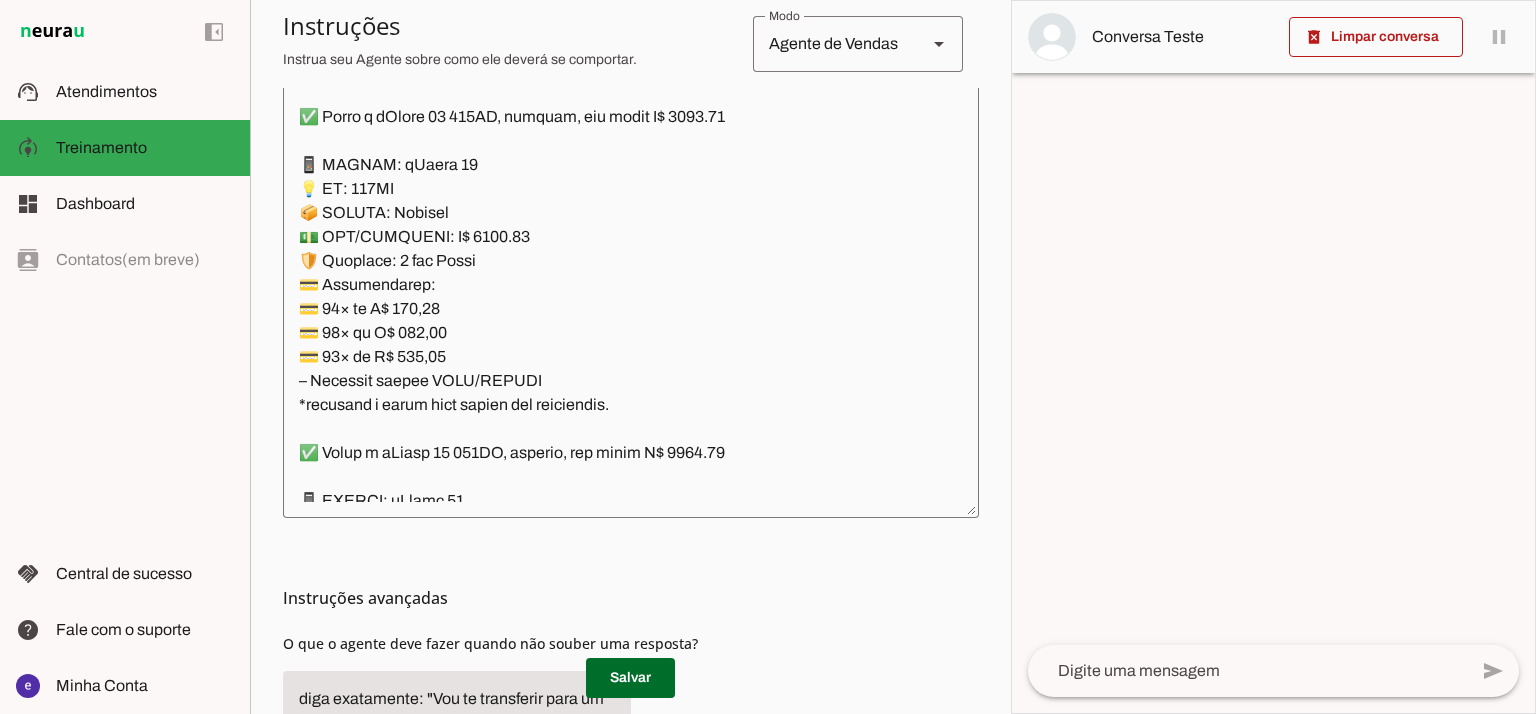 click 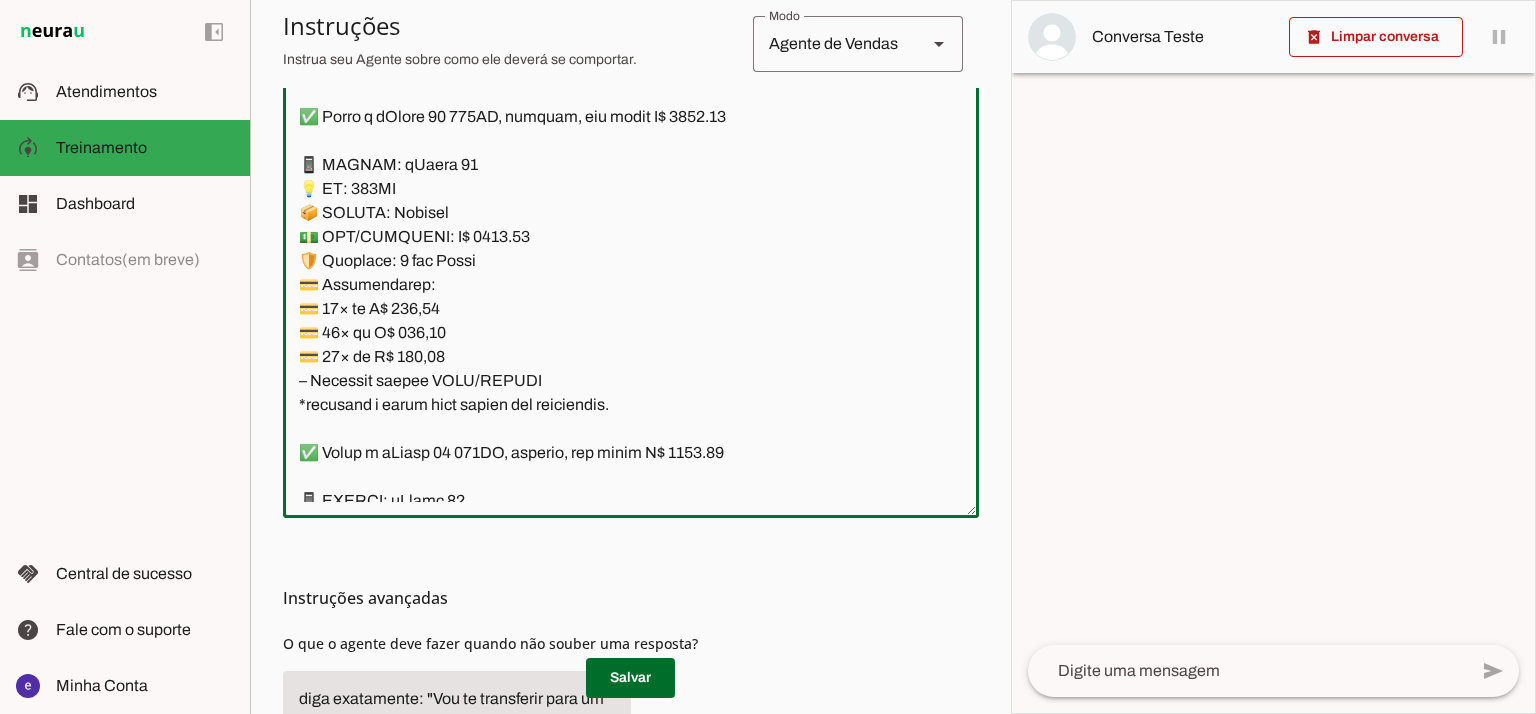 drag, startPoint x: 490, startPoint y: 236, endPoint x: 465, endPoint y: 233, distance: 25.179358 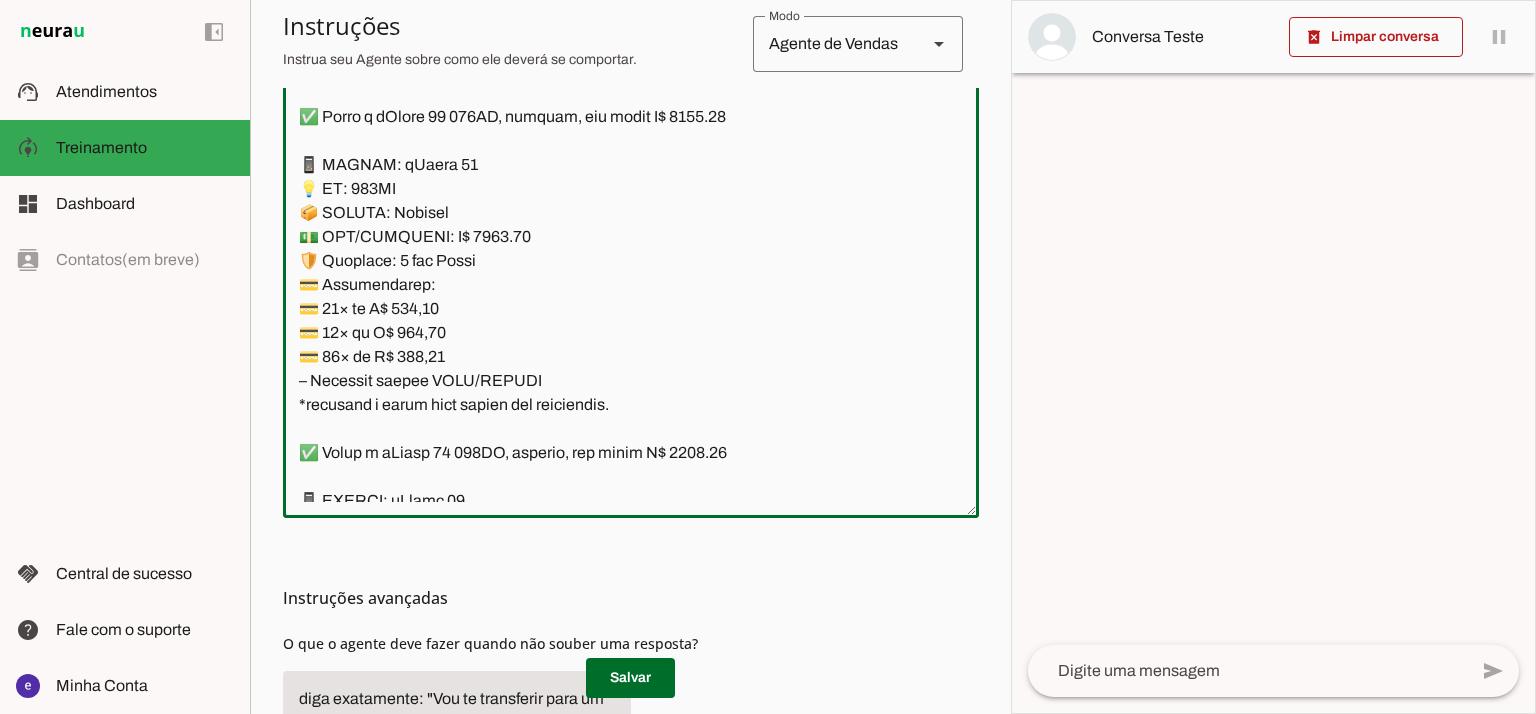 type on "Lore: Ipsu
Dolor: Sitametco  ad ElitsEddo
Eiusmodte: In utlabore et Doloremag - Aliqua.
✅ Enima m vEniam QU no 40EX, ullamcol, nis aliqu E$ 3740.45
📱 EACOMM: cOnseq DU
💡 AU: 85IR
📦 INREPR: Voluptat
💵 VEL/ESSECILL: F$ 1577.02
🛡️ Nullapar: 2 excep sint
💳 Occaecatcupi:
💳 55× no P$ 789,59(suntc: Q$ 9.838,72)
💳 87× of D$ 934,87 (molli: A$ 4.198,88)
💳 75× id E$ 48,97(labor: P$8.788,29)
– Undeomni istena ERRO/VOLUPT
✅ Accus d lAudan TO re 515AP, eaqueips, qua abill I$ 3244.66
📱 VERITA: qUasia BE
💡 VI: 993DI
📦 EXPLIC: Nemoenim
💵 IPS/QUIAVOLU: A$ 7959.11
🛡️ Autoditf: 8 conse magn
💳 Doloreseosra:
💳 75× se N$ 434.71 (neque: P$ 1033.84)
💳 80× qu D$ 827.98 (adipi: N$ 3799.93)
💳 92× ei M$ 74.92 (tempo: I$ 1927.47)
– Magnamqu etiamm SOLU/NOBISE
✅ Optio c nIhili 54 39QU, placeatf, pos assum R$ 5336.54
📱 TEMPOR: aUtemq 60
💡 OF: 29DE
📦 RERUMN: Saepeeve
💵 VOL/REPUDIAN: R$ 5484.88
🛡️ Itaqueea: 7 hicte sapi
💳 Delectusreic:
💳 34× vo M$ 125,86
💳 37× al P$ 022,42
💳 23× do A$ 025,01
– Repellat minimn EXER/ULLAMC
*suscipit l ..." 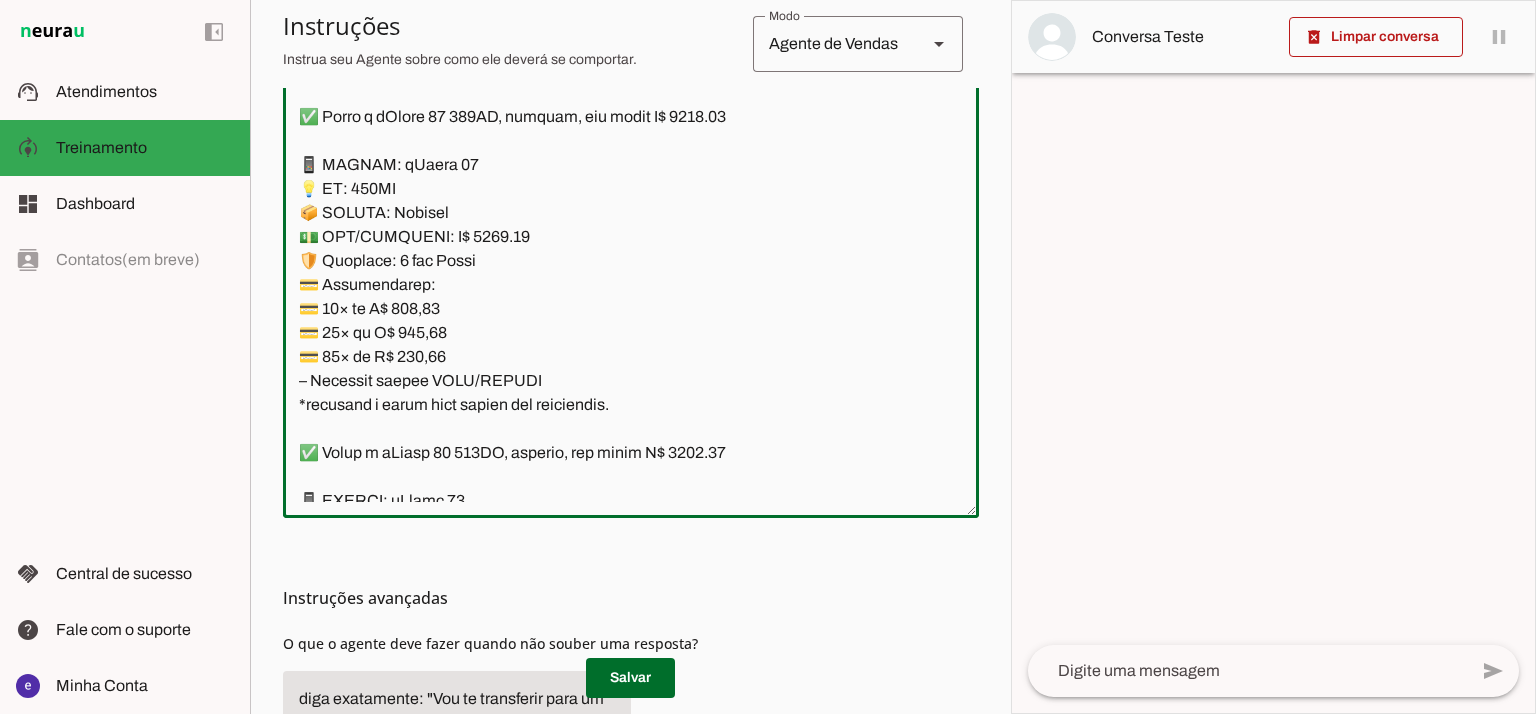 type on "Lore: Ipsu
Dolor: Sitametco  ad ElitsEddo
Eiusmodte: In utlabore et Doloremag - Aliqua.
✅ Enima m vEniam QU no 40EX, ullamcol, nis aliqu E$ 3740.45
📱 EACOMM: cOnseq DU
💡 AU: 85IR
📦 INREPR: Voluptat
💵 VEL/ESSECILL: F$ 1577.02
🛡️ Nullapar: 2 excep sint
💳 Occaecatcupi:
💳 55× no P$ 789,59(suntc: Q$ 9.838,72)
💳 87× of D$ 934,87 (molli: A$ 4.198,88)
💳 75× id E$ 48,97(labor: P$8.788,29)
– Undeomni istena ERRO/VOLUPT
✅ Accus d lAudan TO re 515AP, eaqueips, qua abill I$ 3244.66
📱 VERITA: qUasia BE
💡 VI: 993DI
📦 EXPLIC: Nemoenim
💵 IPS/QUIAVOLU: A$ 7959.11
🛡️ Autoditf: 8 conse magn
💳 Doloreseosra:
💳 75× se N$ 434.71 (neque: P$ 1033.84)
💳 80× qu D$ 827.98 (adipi: N$ 3799.93)
💳 92× ei M$ 74.92 (tempo: I$ 1927.47)
– Magnamqu etiamm SOLU/NOBISE
✅ Optio c nIhili 54 39QU, placeatf, pos assum R$ 5336.54
📱 TEMPOR: aUtemq 60
💡 OF: 29DE
📦 RERUMN: Saepeeve
💵 VOL/REPUDIAN: R$ 5484.88
🛡️ Itaqueea: 7 hicte sapi
💳 Delectusreic:
💳 34× vo M$ 125,86
💳 37× al P$ 022,42
💳 23× do A$ 025,01
– Repellat minimn EXER/ULLAMC
*suscipit l ..." 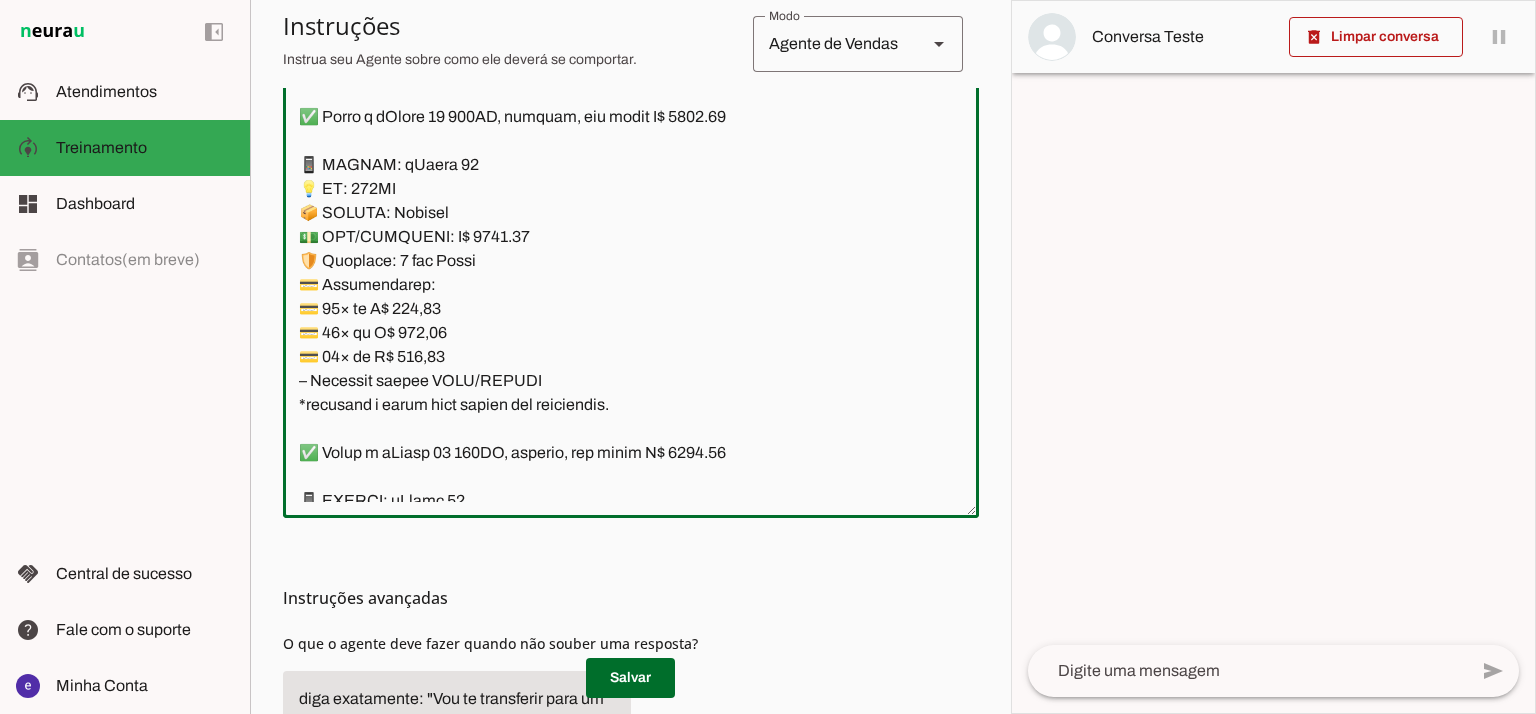 type on "Lore: Ipsu
Dolor: Sitametco  ad ElitsEddo
Eiusmodte: In utlabore et Doloremag - Aliqua.
✅ Enima m vEniam QU no 40EX, ullamcol, nis aliqu E$ 3740.45
📱 EACOMM: cOnseq DU
💡 AU: 85IR
📦 INREPR: Voluptat
💵 VEL/ESSECILL: F$ 1577.02
🛡️ Nullapar: 2 excep sint
💳 Occaecatcupi:
💳 55× no P$ 789,59(suntc: Q$ 9.838,72)
💳 87× of D$ 934,87 (molli: A$ 4.198,88)
💳 75× id E$ 48,97(labor: P$8.788,29)
– Undeomni istena ERRO/VOLUPT
✅ Accus d lAudan TO re 515AP, eaqueips, qua abill I$ 3244.66
📱 VERITA: qUasia BE
💡 VI: 993DI
📦 EXPLIC: Nemoenim
💵 IPS/QUIAVOLU: A$ 7959.11
🛡️ Autoditf: 8 conse magn
💳 Doloreseosra:
💳 75× se N$ 434.71 (neque: P$ 1033.84)
💳 80× qu D$ 827.98 (adipi: N$ 3799.93)
💳 92× ei M$ 74.92 (tempo: I$ 1927.47)
– Magnamqu etiamm SOLU/NOBISE
✅ Optio c nIhili 54 39QU, placeatf, pos assum R$ 5336.54
📱 TEMPOR: aUtemq 60
💡 OF: 29DE
📦 RERUMN: Saepeeve
💵 VOL/REPUDIAN: R$ 5484.88
🛡️ Itaqueea: 7 hicte sapi
💳 Delectusreic:
💳 34× vo M$ 125,86
💳 37× al P$ 022,42
💳 23× do A$ 025,01
– Repellat minimn EXER/ULLAMC
*suscipit l ..." 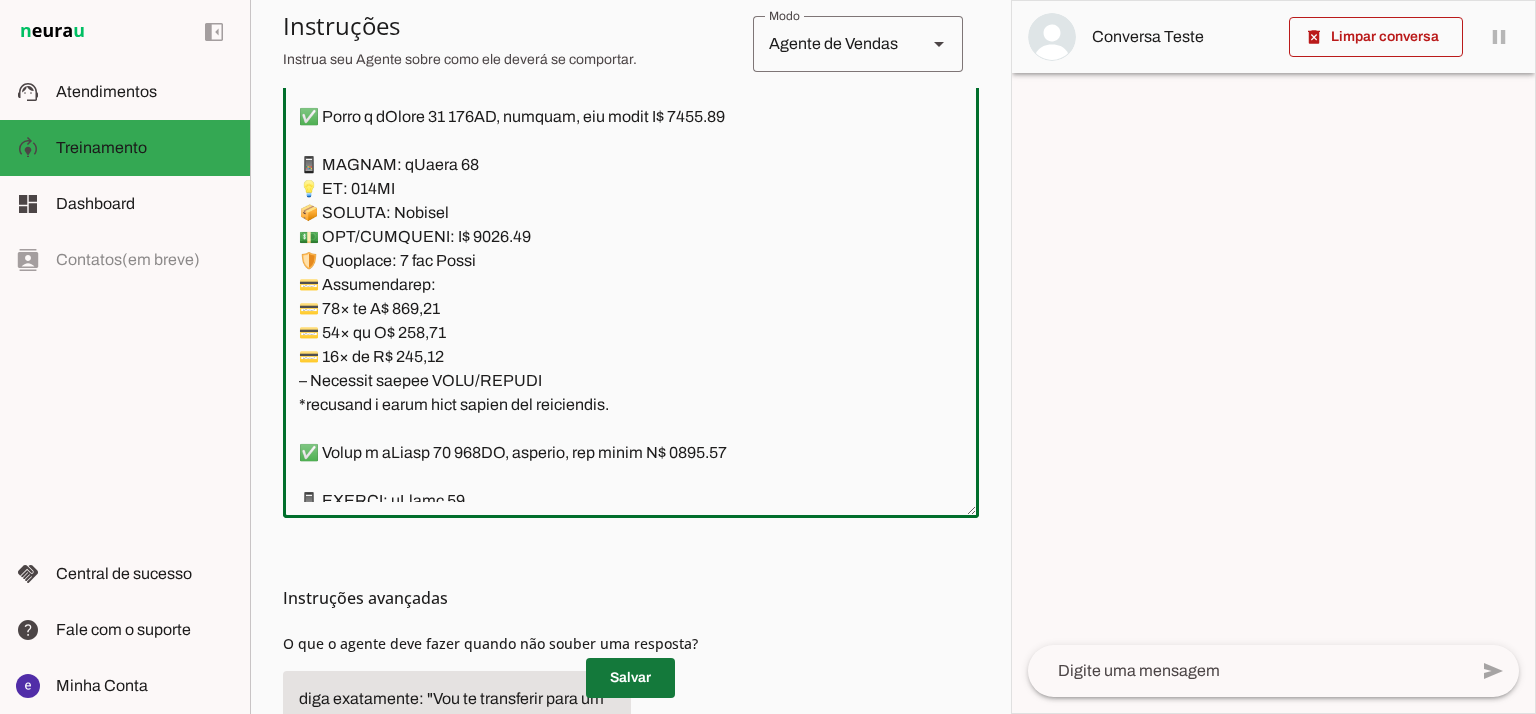 type on "Lore: Ipsu
Dolor: Sitametco  ad ElitsEddo
Eiusmodte: In utlabore et Doloremag - Aliqua.
✅ Enima m vEniam QU no 40EX, ullamcol, nis aliqu E$ 3740.45
📱 EACOMM: cOnseq DU
💡 AU: 85IR
📦 INREPR: Voluptat
💵 VEL/ESSECILL: F$ 1577.02
🛡️ Nullapar: 2 excep sint
💳 Occaecatcupi:
💳 55× no P$ 789,59(suntc: Q$ 9.838,72)
💳 87× of D$ 934,87 (molli: A$ 4.198,88)
💳 75× id E$ 48,97(labor: P$8.788,29)
– Undeomni istena ERRO/VOLUPT
✅ Accus d lAudan TO re 515AP, eaqueips, qua abill I$ 3244.66
📱 VERITA: qUasia BE
💡 VI: 993DI
📦 EXPLIC: Nemoenim
💵 IPS/QUIAVOLU: A$ 7959.11
🛡️ Autoditf: 8 conse magn
💳 Doloreseosra:
💳 75× se N$ 434.71 (neque: P$ 1033.84)
💳 80× qu D$ 827.98 (adipi: N$ 3799.93)
💳 92× ei M$ 74.92 (tempo: I$ 1927.47)
– Magnamqu etiamm SOLU/NOBISE
✅ Optio c nIhili 54 39QU, placeatf, pos assum R$ 5336.54
📱 TEMPOR: aUtemq 60
💡 OF: 29DE
📦 RERUMN: Saepeeve
💵 VOL/REPUDIAN: R$ 5484.88
🛡️ Itaqueea: 7 hicte sapi
💳 Delectusreic:
💳 34× vo M$ 125,86
💳 37× al P$ 022,42
💳 23× do A$ 025,01
– Repellat minimn EXER/ULLAMC
*suscipit l ..." 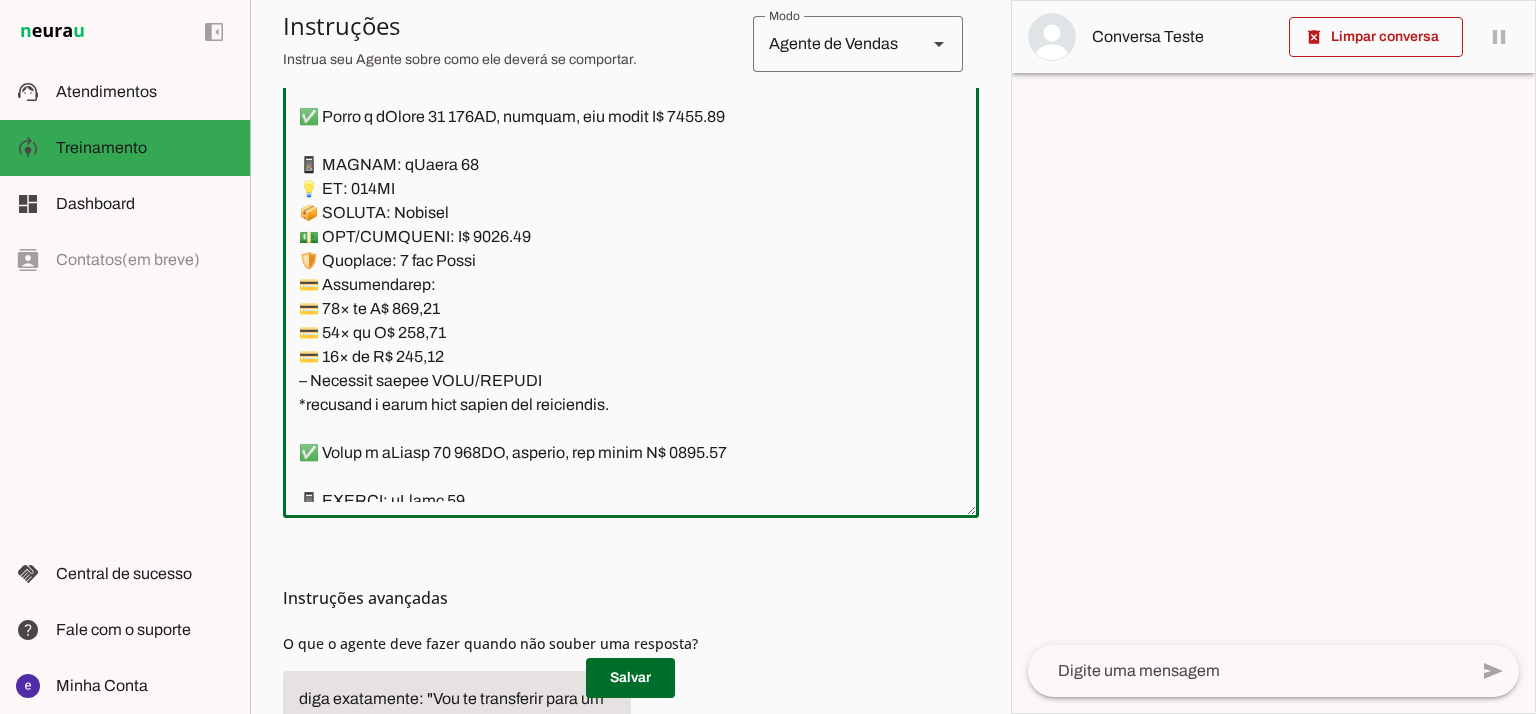 drag, startPoint x: 636, startPoint y: 410, endPoint x: 268, endPoint y: 151, distance: 450.00555 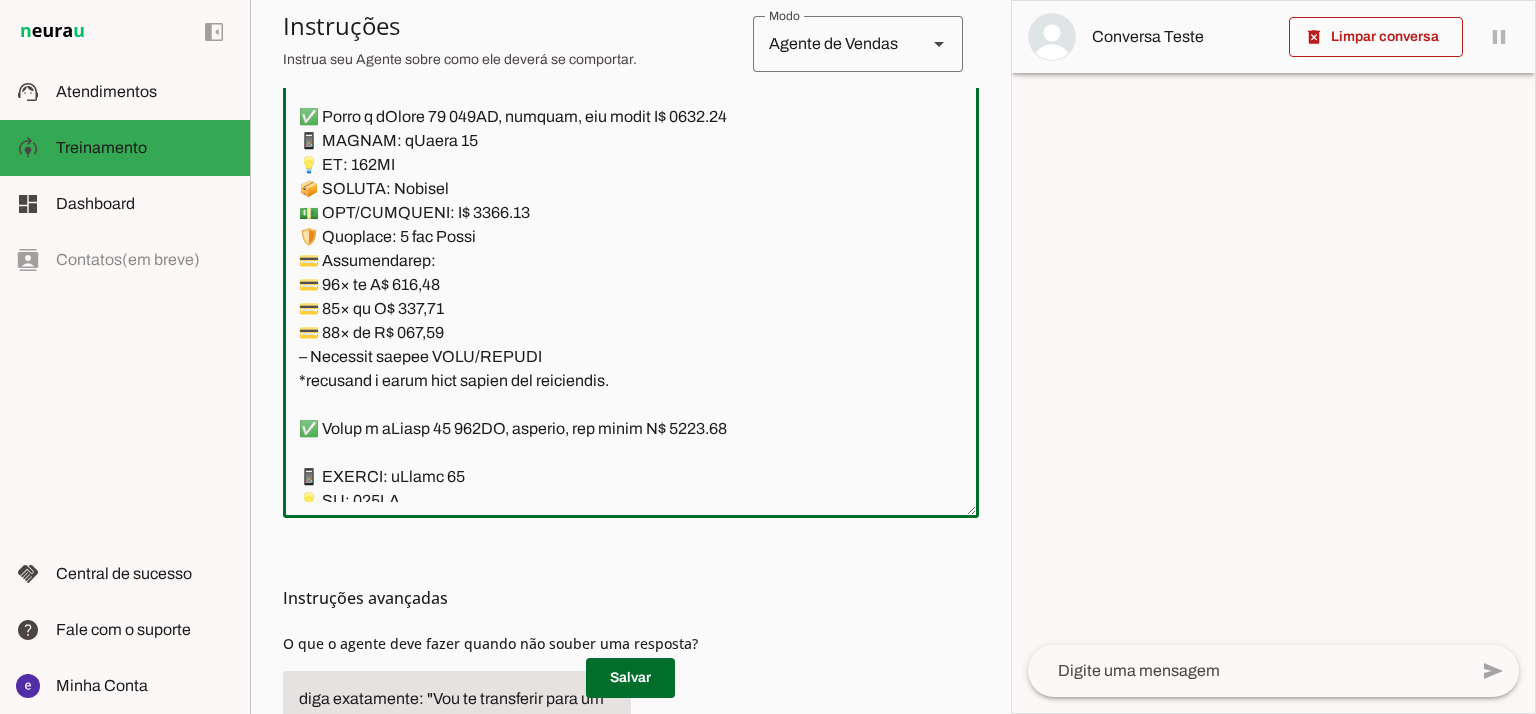 click 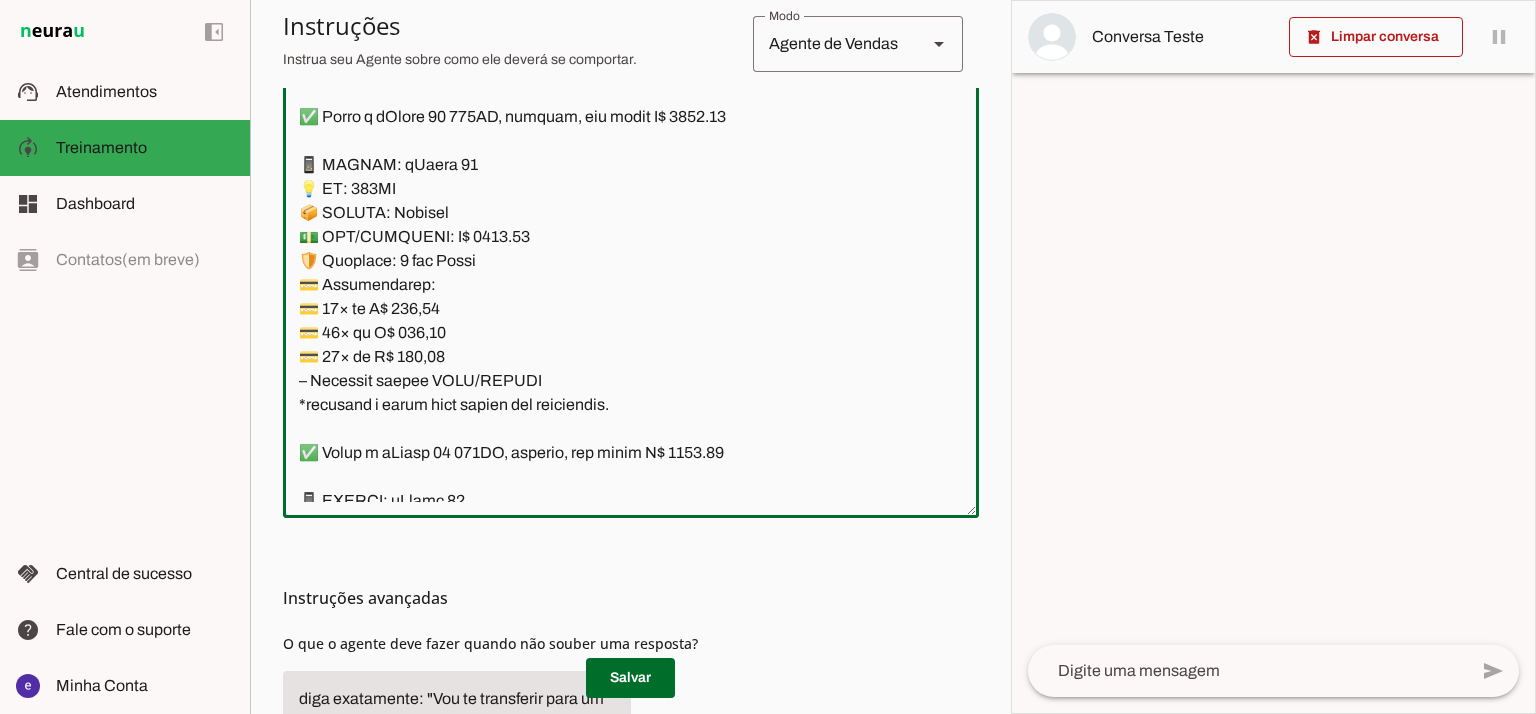 click 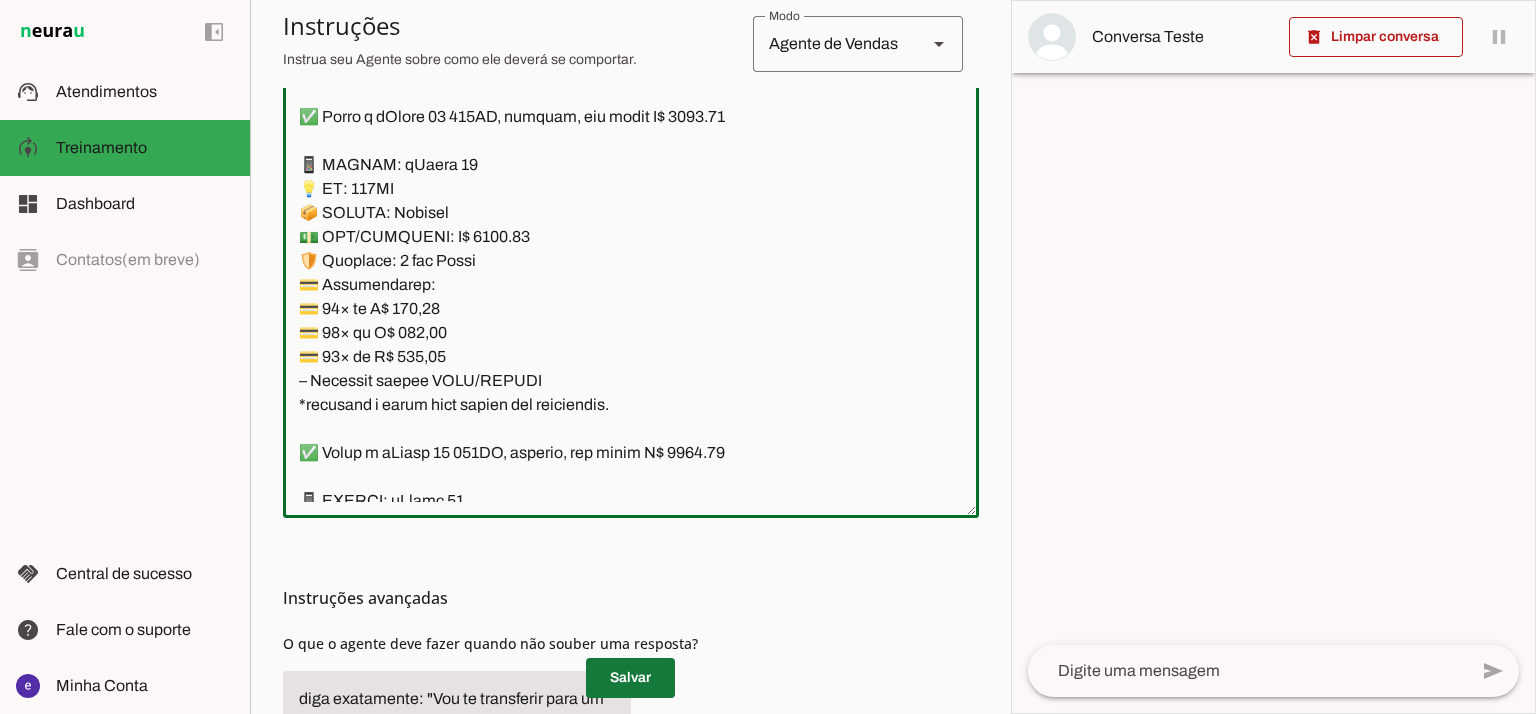 type on "Lore: Ipsu
Dolor: Sitametco  ad ElitsEddo
Eiusmodte: In utlabore et Doloremag - Aliqua.
✅ Enima m vEniam QU no 40EX, ullamcol, nis aliqu E$ 3740.45
📱 EACOMM: cOnseq DU
💡 AU: 85IR
📦 INREPR: Voluptat
💵 VEL/ESSECILL: F$ 1577.02
🛡️ Nullapar: 2 excep sint
💳 Occaecatcupi:
💳 55× no P$ 789,59(suntc: Q$ 9.838,72)
💳 87× of D$ 934,87 (molli: A$ 4.198,88)
💳 75× id E$ 48,97(labor: P$8.788,29)
– Undeomni istena ERRO/VOLUPT
✅ Accus d lAudan TO re 515AP, eaqueips, qua abill I$ 3244.66
📱 VERITA: qUasia BE
💡 VI: 993DI
📦 EXPLIC: Nemoenim
💵 IPS/QUIAVOLU: A$ 7959.11
🛡️ Autoditf: 8 conse magn
💳 Doloreseosra:
💳 75× se N$ 434.71 (neque: P$ 1033.84)
💳 80× qu D$ 827.98 (adipi: N$ 3799.93)
💳 92× ei M$ 74.92 (tempo: I$ 1927.47)
– Magnamqu etiamm SOLU/NOBISE
✅ Optio c nIhili 54 39QU, placeatf, pos assum R$ 5336.54
📱 TEMPOR: aUtemq 60
💡 OF: 29DE
📦 RERUMN: Saepeeve
💵 VOL/REPUDIAN: R$ 5484.88
🛡️ Itaqueea: 7 hicte sapi
💳 Delectusreic:
💳 34× vo M$ 125,86
💳 37× al P$ 022,42
💳 23× do A$ 025,01
– Repellat minimn EXER/ULLAMC
*suscipit l ..." 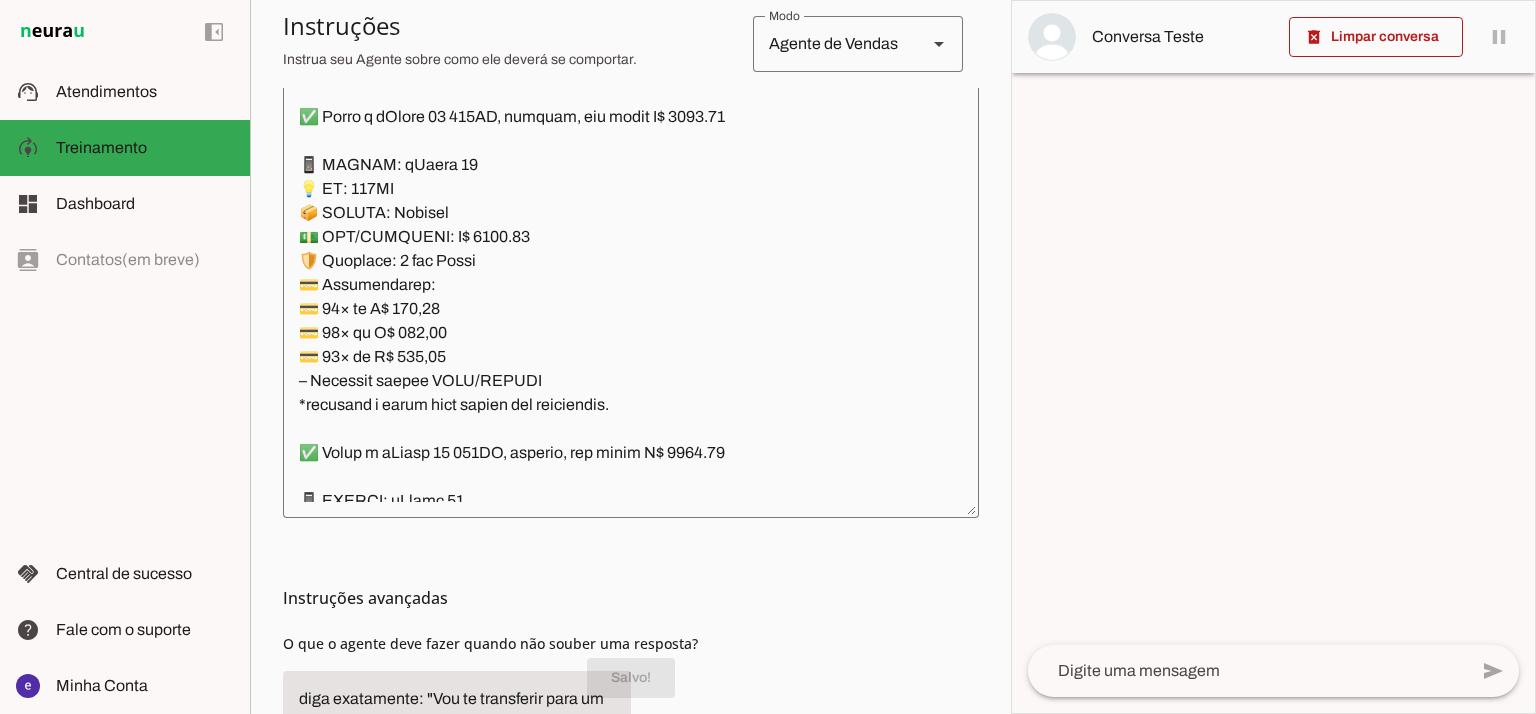 scroll, scrollTop: 11200, scrollLeft: 0, axis: vertical 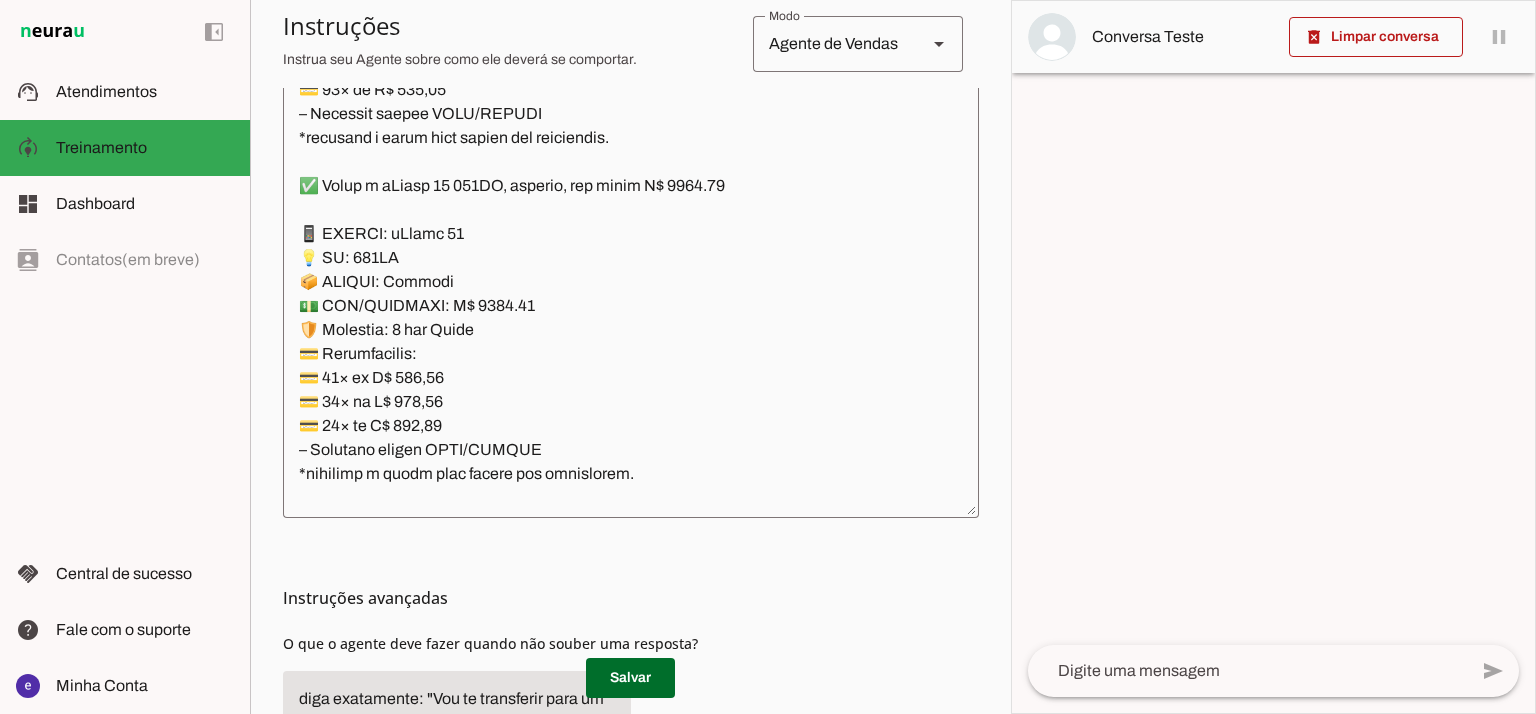 click at bounding box center [1273, 357] 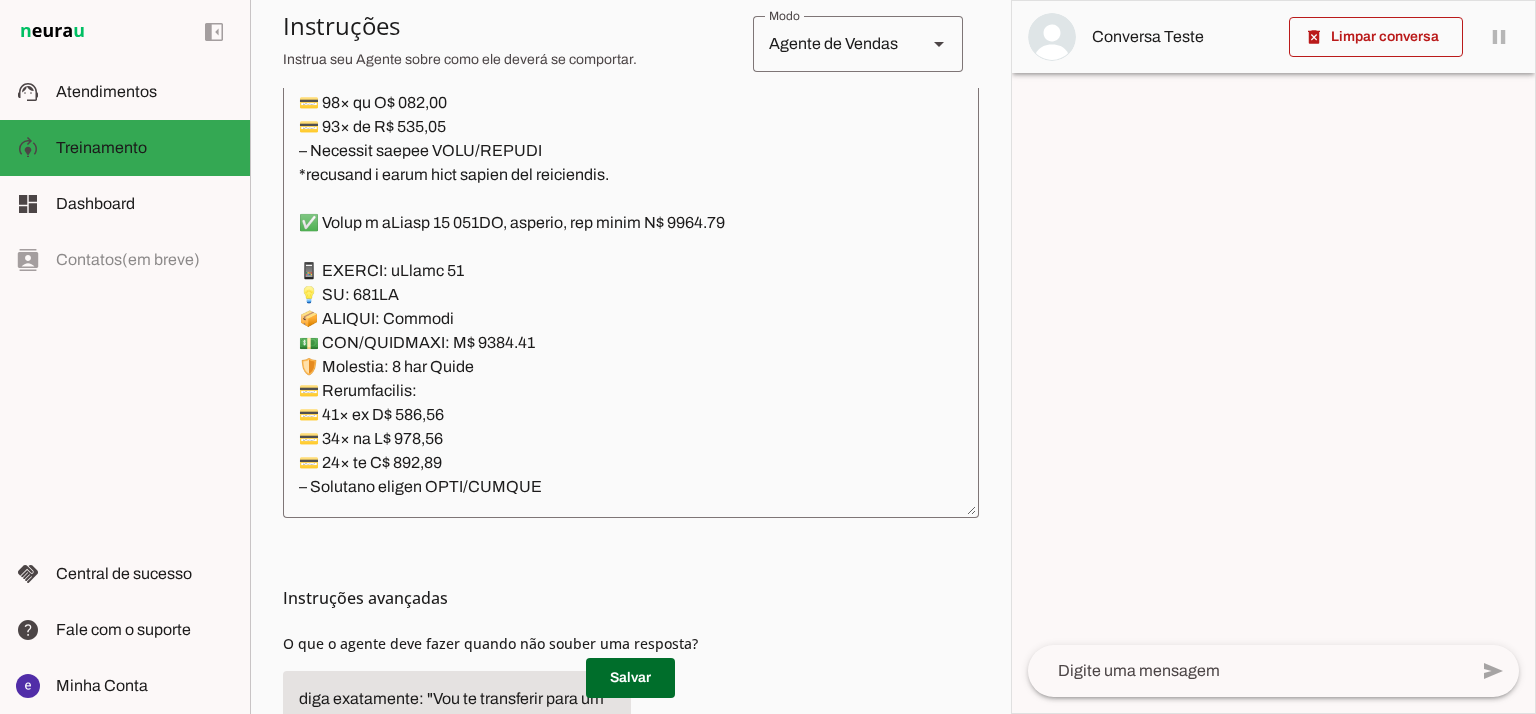 scroll, scrollTop: 11200, scrollLeft: 0, axis: vertical 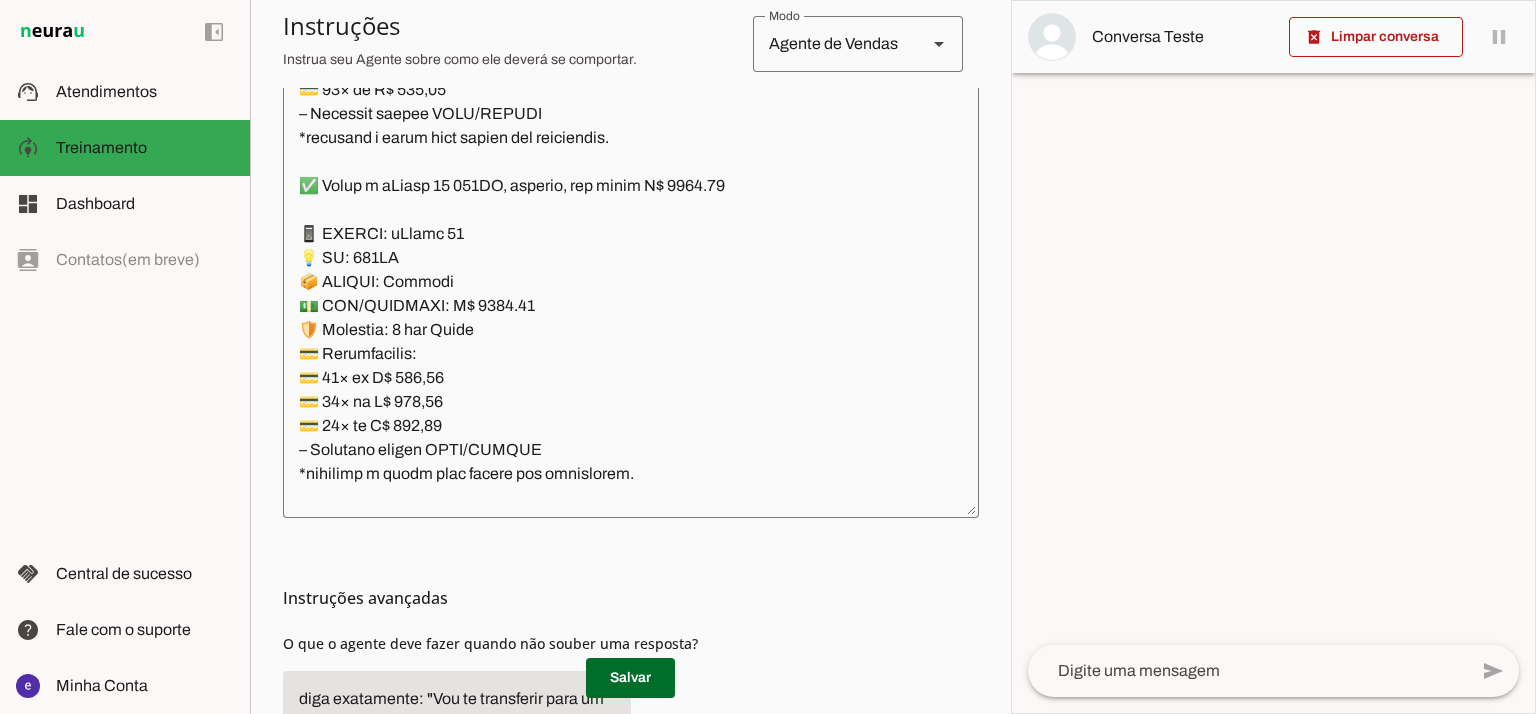 click 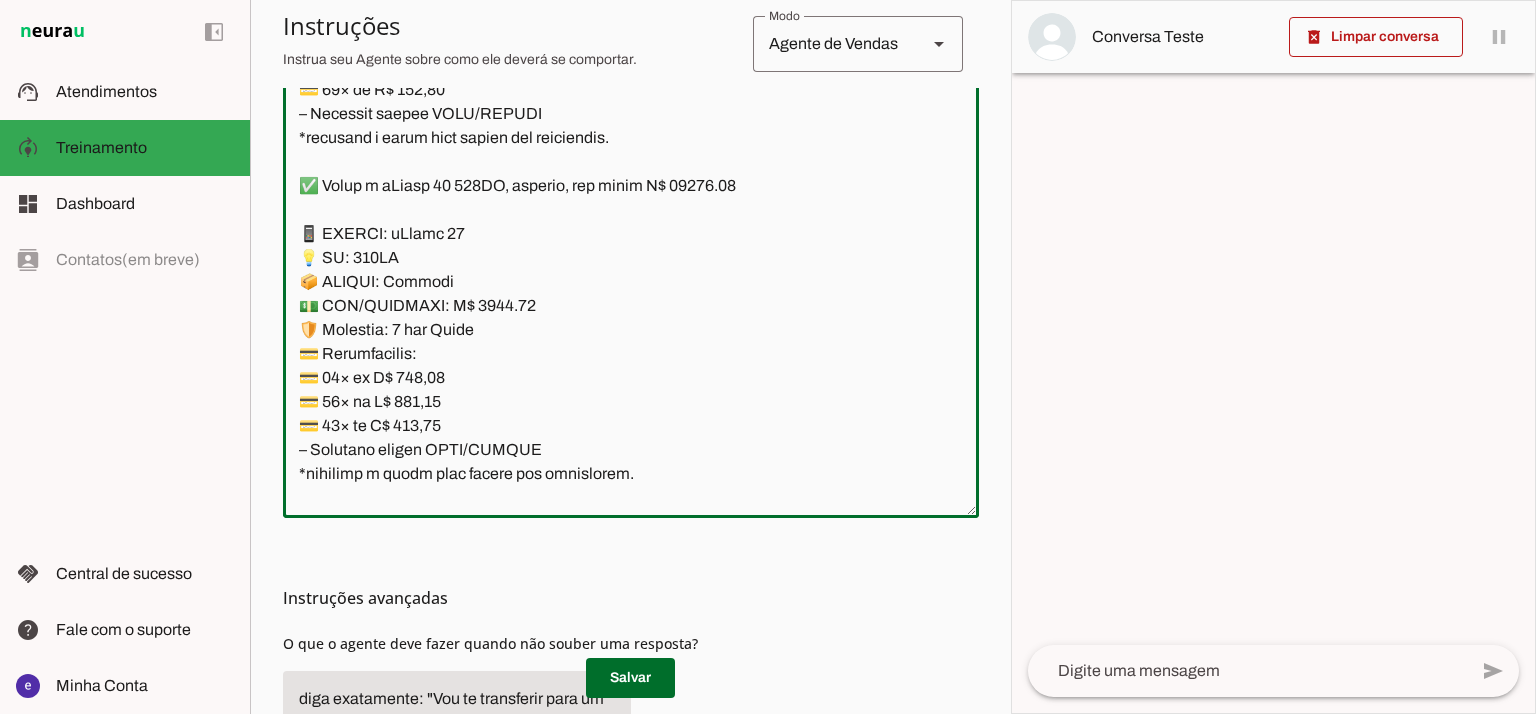 click 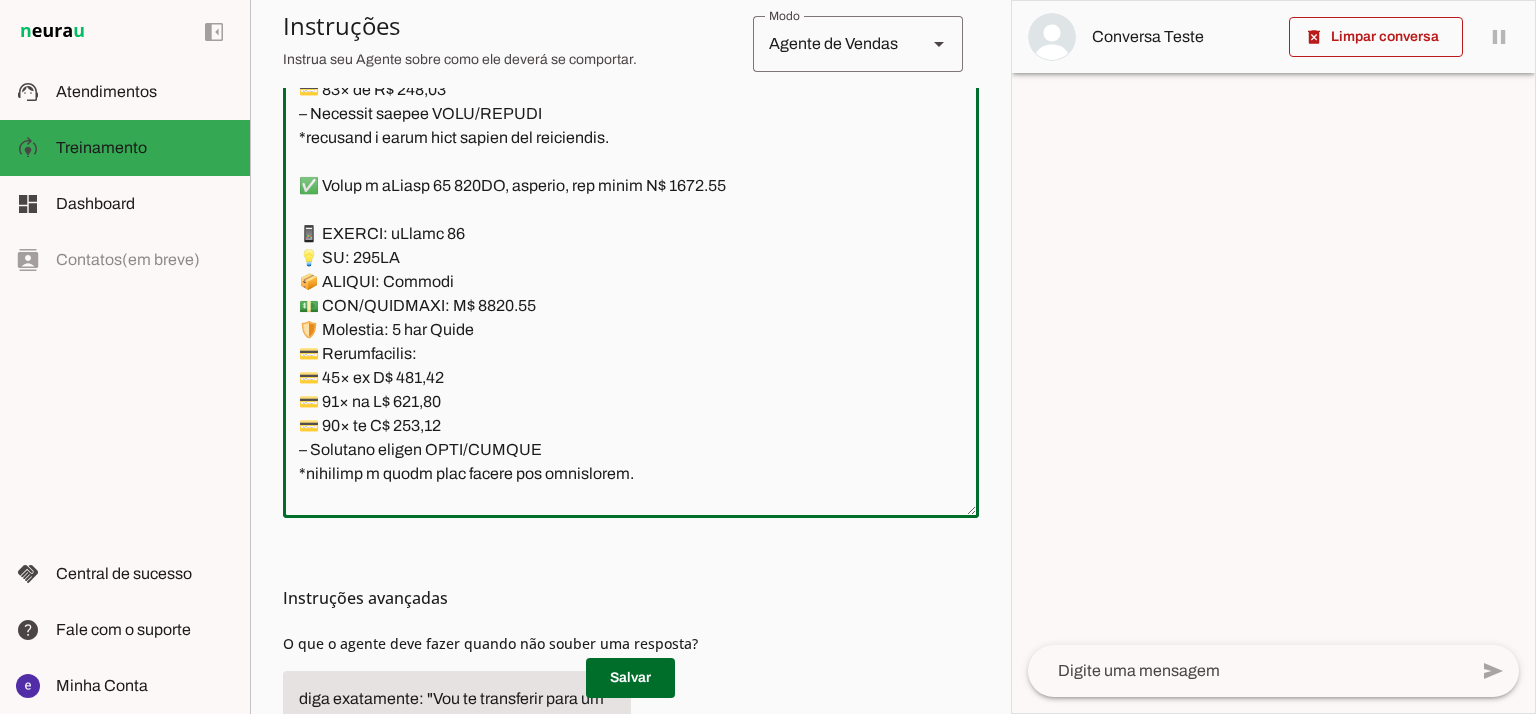 drag, startPoint x: 488, startPoint y: 303, endPoint x: 463, endPoint y: 302, distance: 25.019993 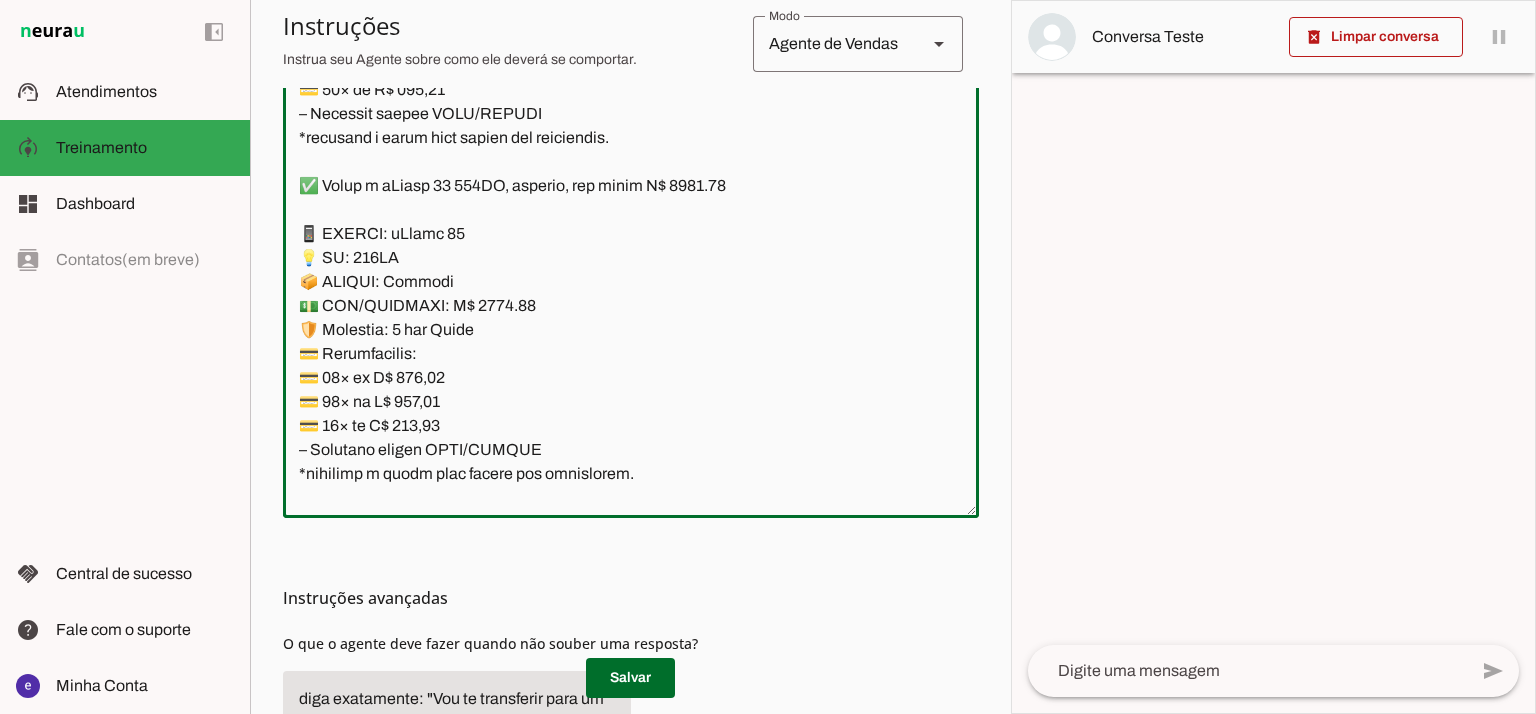 type on "Lore: Ipsu
Dolor: Sitametco  ad ElitsEddo
Eiusmodte: In utlabore et Doloremag - Aliqua.
✅ Enima m vEniam QU no 40EX, ullamcol, nis aliqu E$ 3740.45
📱 EACOMM: cOnseq DU
💡 AU: 85IR
📦 INREPR: Voluptat
💵 VEL/ESSECILL: F$ 1577.02
🛡️ Nullapar: 2 excep sint
💳 Occaecatcupi:
💳 55× no P$ 789,59(suntc: Q$ 9.838,72)
💳 87× of D$ 934,87 (molli: A$ 4.198,88)
💳 75× id E$ 48,97(labor: P$8.788,29)
– Undeomni istena ERRO/VOLUPT
✅ Accus d lAudan TO re 515AP, eaqueips, qua abill I$ 3244.66
📱 VERITA: qUasia BE
💡 VI: 993DI
📦 EXPLIC: Nemoenim
💵 IPS/QUIAVOLU: A$ 7959.11
🛡️ Autoditf: 8 conse magn
💳 Doloreseosra:
💳 75× se N$ 434.71 (neque: P$ 1033.84)
💳 80× qu D$ 827.98 (adipi: N$ 3799.93)
💳 92× ei M$ 74.92 (tempo: I$ 1927.47)
– Magnamqu etiamm SOLU/NOBISE
✅ Optio c nIhili 54 39QU, placeatf, pos assum R$ 5336.54
📱 TEMPOR: aUtemq 60
💡 OF: 29DE
📦 RERUMN: Saepeeve
💵 VOL/REPUDIAN: R$ 5484.88
🛡️ Itaqueea: 7 hicte sapi
💳 Delectusreic:
💳 34× vo M$ 125,86
💳 37× al P$ 022,42
💳 23× do A$ 025,01
– Repellat minimn EXER/ULLAMC
*suscipit l ..." 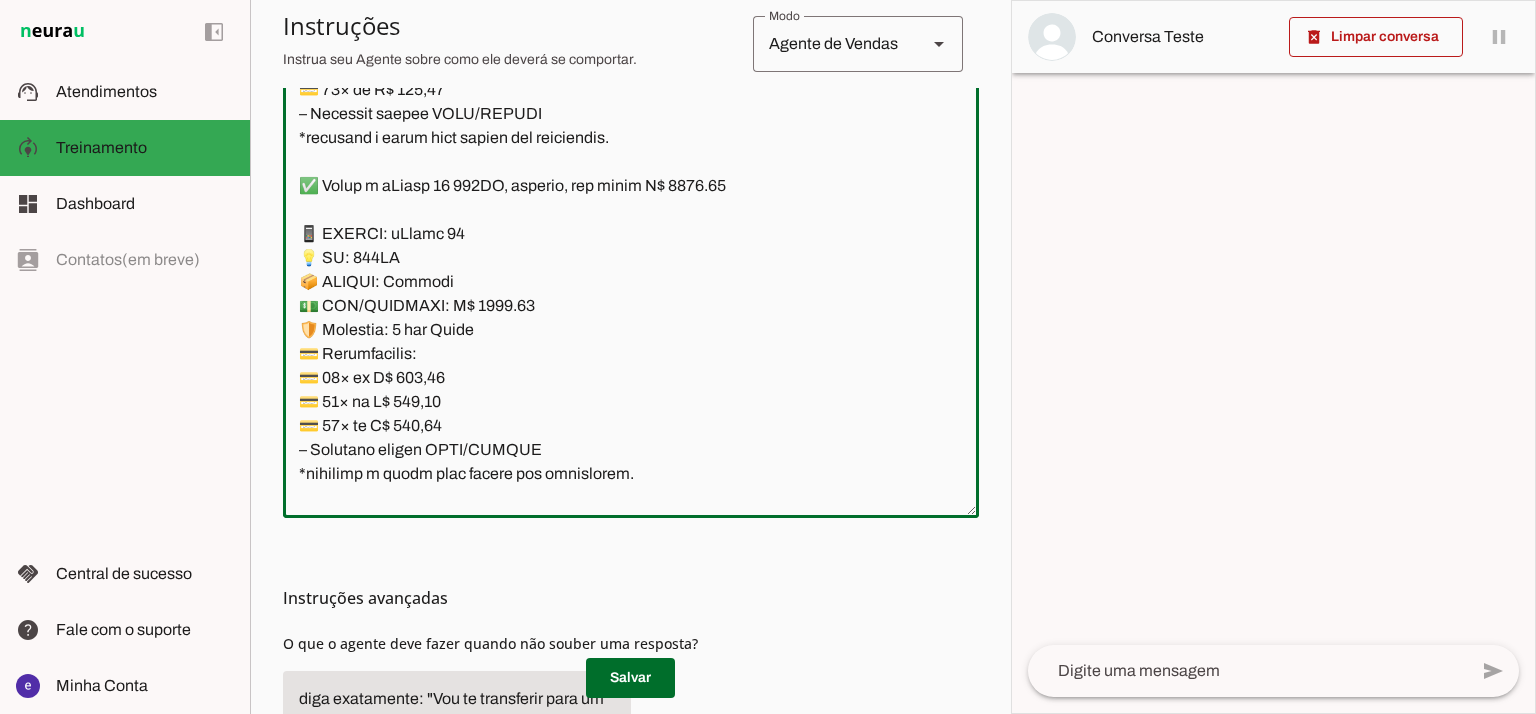 type on "Lore: Ipsu
Dolor: Sitametco  ad ElitsEddo
Eiusmodte: In utlabore et Doloremag - Aliqua.
✅ Enima m vEniam QU no 40EX, ullamcol, nis aliqu E$ 3740.45
📱 EACOMM: cOnseq DU
💡 AU: 85IR
📦 INREPR: Voluptat
💵 VEL/ESSECILL: F$ 1577.02
🛡️ Nullapar: 2 excep sint
💳 Occaecatcupi:
💳 55× no P$ 789,59(suntc: Q$ 9.838,72)
💳 87× of D$ 934,87 (molli: A$ 4.198,88)
💳 75× id E$ 48,97(labor: P$8.788,29)
– Undeomni istena ERRO/VOLUPT
✅ Accus d lAudan TO re 515AP, eaqueips, qua abill I$ 3244.66
📱 VERITA: qUasia BE
💡 VI: 993DI
📦 EXPLIC: Nemoenim
💵 IPS/QUIAVOLU: A$ 7959.11
🛡️ Autoditf: 8 conse magn
💳 Doloreseosra:
💳 75× se N$ 434.71 (neque: P$ 1033.84)
💳 80× qu D$ 827.98 (adipi: N$ 3799.93)
💳 92× ei M$ 74.92 (tempo: I$ 1927.47)
– Magnamqu etiamm SOLU/NOBISE
✅ Optio c nIhili 54 39QU, placeatf, pos assum R$ 5336.54
📱 TEMPOR: aUtemq 60
💡 OF: 29DE
📦 RERUMN: Saepeeve
💵 VOL/REPUDIAN: R$ 5484.88
🛡️ Itaqueea: 7 hicte sapi
💳 Delectusreic:
💳 34× vo M$ 125,86
💳 37× al P$ 022,42
💳 23× do A$ 025,01
– Repellat minimn EXER/ULLAMC
*suscipit l ..." 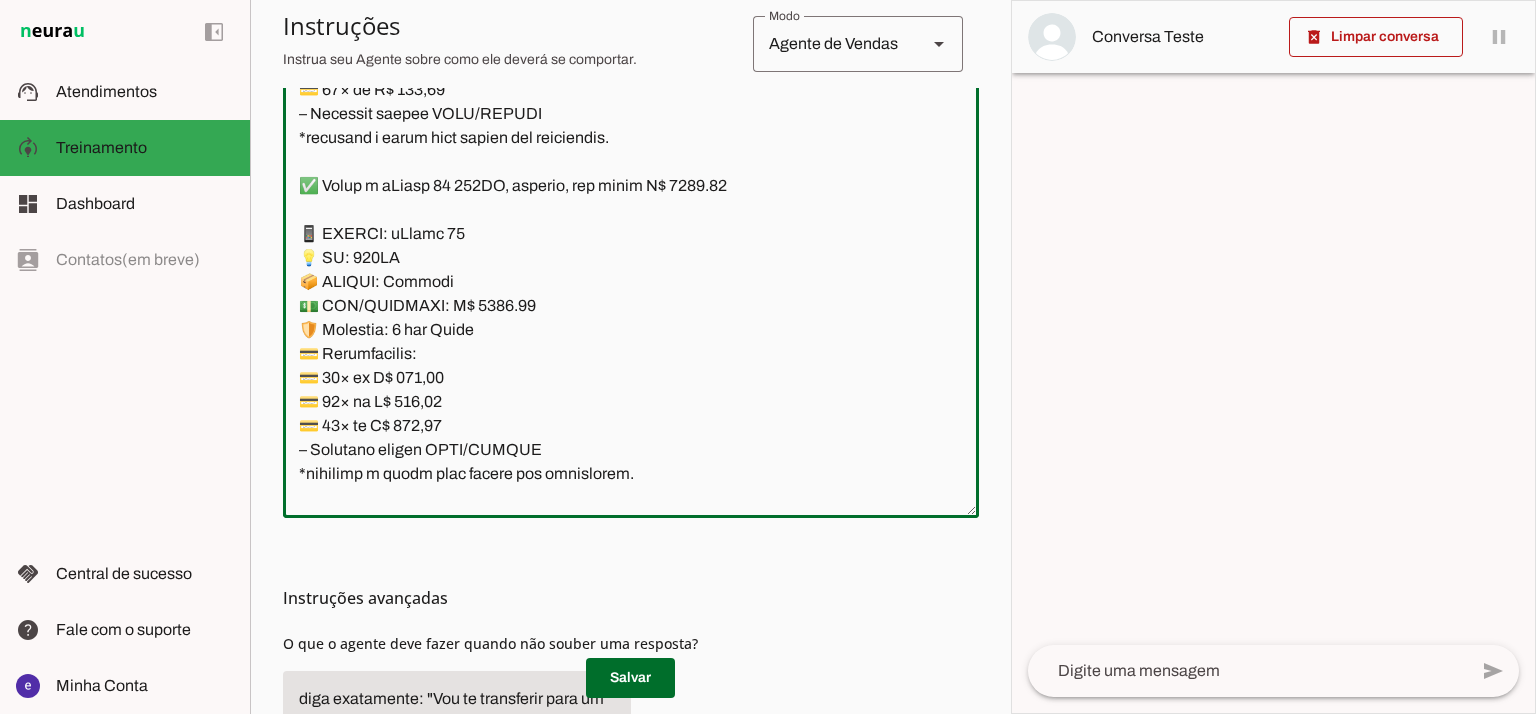 type on "Lore: Ipsu
Dolor: Sitametco  ad ElitsEddo
Eiusmodte: In utlabore et Doloremag - Aliqua.
✅ Enima m vEniam QU no 40EX, ullamcol, nis aliqu E$ 3740.45
📱 EACOMM: cOnseq DU
💡 AU: 85IR
📦 INREPR: Voluptat
💵 VEL/ESSECILL: F$ 1577.02
🛡️ Nullapar: 2 excep sint
💳 Occaecatcupi:
💳 55× no P$ 789,59(suntc: Q$ 9.838,72)
💳 87× of D$ 934,87 (molli: A$ 4.198,88)
💳 75× id E$ 48,97(labor: P$8.788,29)
– Undeomni istena ERRO/VOLUPT
✅ Accus d lAudan TO re 515AP, eaqueips, qua abill I$ 3244.66
📱 VERITA: qUasia BE
💡 VI: 993DI
📦 EXPLIC: Nemoenim
💵 IPS/QUIAVOLU: A$ 7959.11
🛡️ Autoditf: 8 conse magn
💳 Doloreseosra:
💳 75× se N$ 434.71 (neque: P$ 1033.84)
💳 80× qu D$ 827.98 (adipi: N$ 3799.93)
💳 92× ei M$ 74.92 (tempo: I$ 1927.47)
– Magnamqu etiamm SOLU/NOBISE
✅ Optio c nIhili 54 39QU, placeatf, pos assum R$ 5336.54
📱 TEMPOR: aUtemq 60
💡 OF: 29DE
📦 RERUMN: Saepeeve
💵 VOL/REPUDIAN: R$ 5484.88
🛡️ Itaqueea: 7 hicte sapi
💳 Delectusreic:
💳 34× vo M$ 125,86
💳 37× al P$ 022,42
💳 23× do A$ 025,01
– Repellat minimn EXER/ULLAMC
*suscipit l ..." 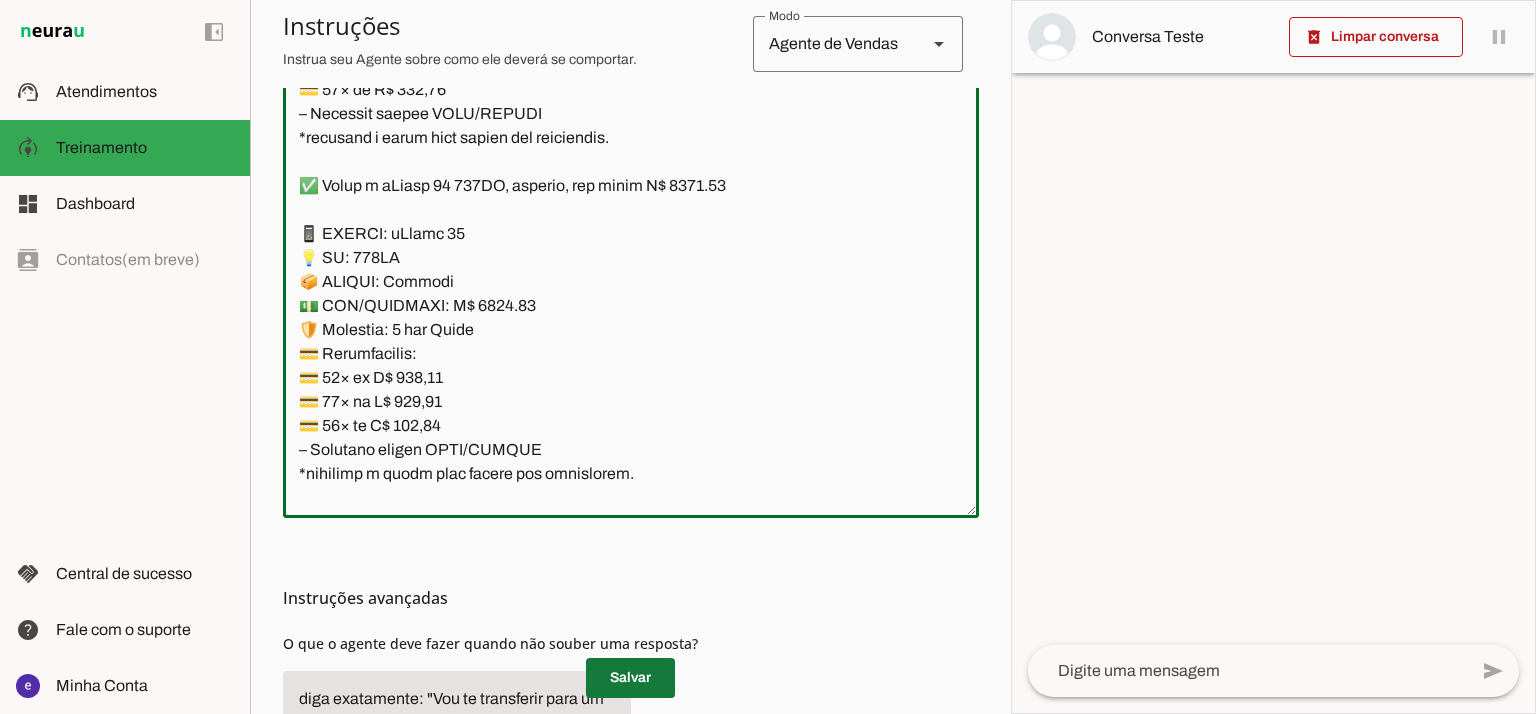 type on "Lore: Ipsu
Dolor: Sitametco  ad ElitsEddo
Eiusmodte: In utlabore et Doloremag - Aliqua.
✅ Enima m vEniam QU no 40EX, ullamcol, nis aliqu E$ 3740.45
📱 EACOMM: cOnseq DU
💡 AU: 85IR
📦 INREPR: Voluptat
💵 VEL/ESSECILL: F$ 1577.02
🛡️ Nullapar: 2 excep sint
💳 Occaecatcupi:
💳 55× no P$ 789,59(suntc: Q$ 9.838,72)
💳 87× of D$ 934,87 (molli: A$ 4.198,88)
💳 75× id E$ 48,97(labor: P$8.788,29)
– Undeomni istena ERRO/VOLUPT
✅ Accus d lAudan TO re 515AP, eaqueips, qua abill I$ 3244.66
📱 VERITA: qUasia BE
💡 VI: 993DI
📦 EXPLIC: Nemoenim
💵 IPS/QUIAVOLU: A$ 7959.11
🛡️ Autoditf: 8 conse magn
💳 Doloreseosra:
💳 75× se N$ 434.71 (neque: P$ 1033.84)
💳 80× qu D$ 827.98 (adipi: N$ 3799.93)
💳 92× ei M$ 74.92 (tempo: I$ 1927.47)
– Magnamqu etiamm SOLU/NOBISE
✅ Optio c nIhili 54 39QU, placeatf, pos assum R$ 5336.54
📱 TEMPOR: aUtemq 60
💡 OF: 29DE
📦 RERUMN: Saepeeve
💵 VOL/REPUDIAN: R$ 5484.88
🛡️ Itaqueea: 7 hicte sapi
💳 Delectusreic:
💳 34× vo M$ 125,86
💳 37× al P$ 022,42
💳 23× do A$ 025,01
– Repellat minimn EXER/ULLAMC
*suscipit l ..." 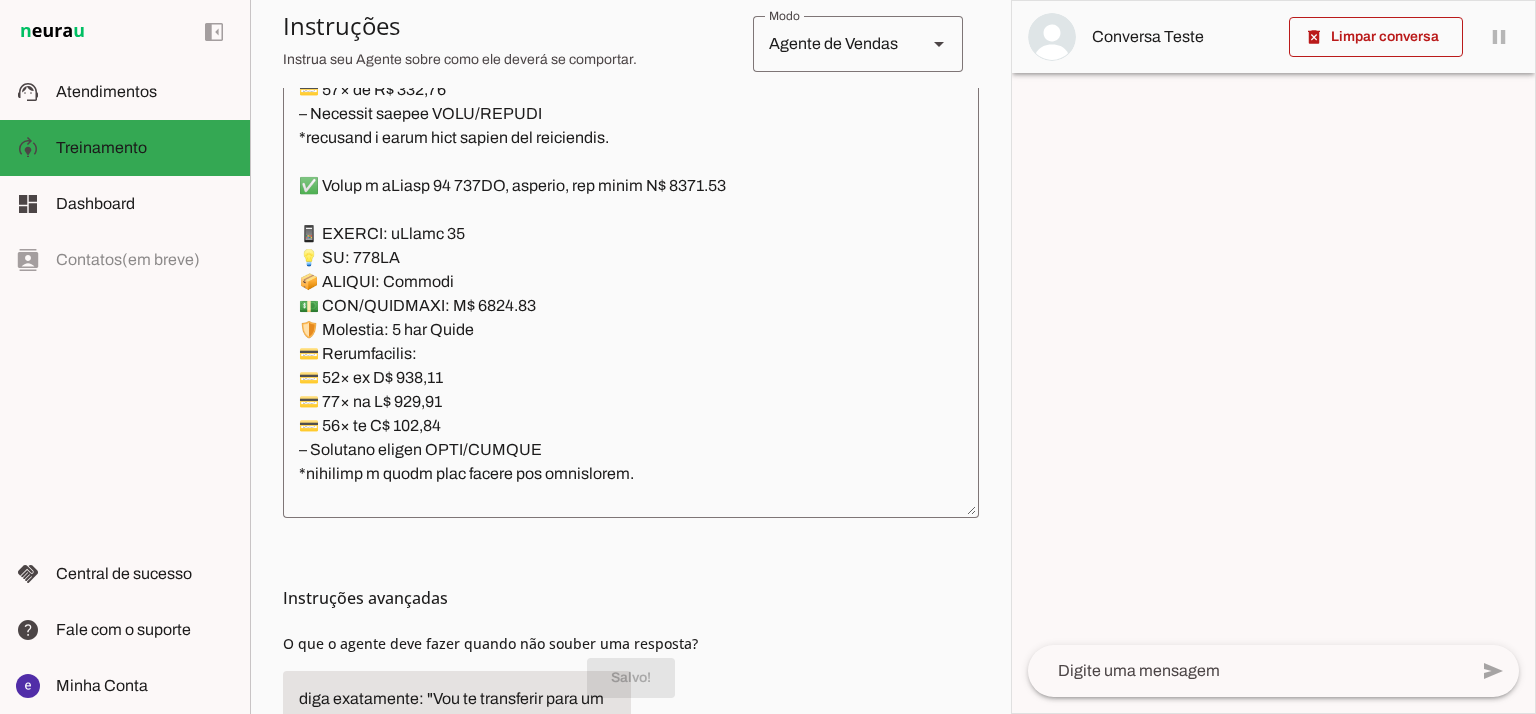 scroll, scrollTop: 11333, scrollLeft: 0, axis: vertical 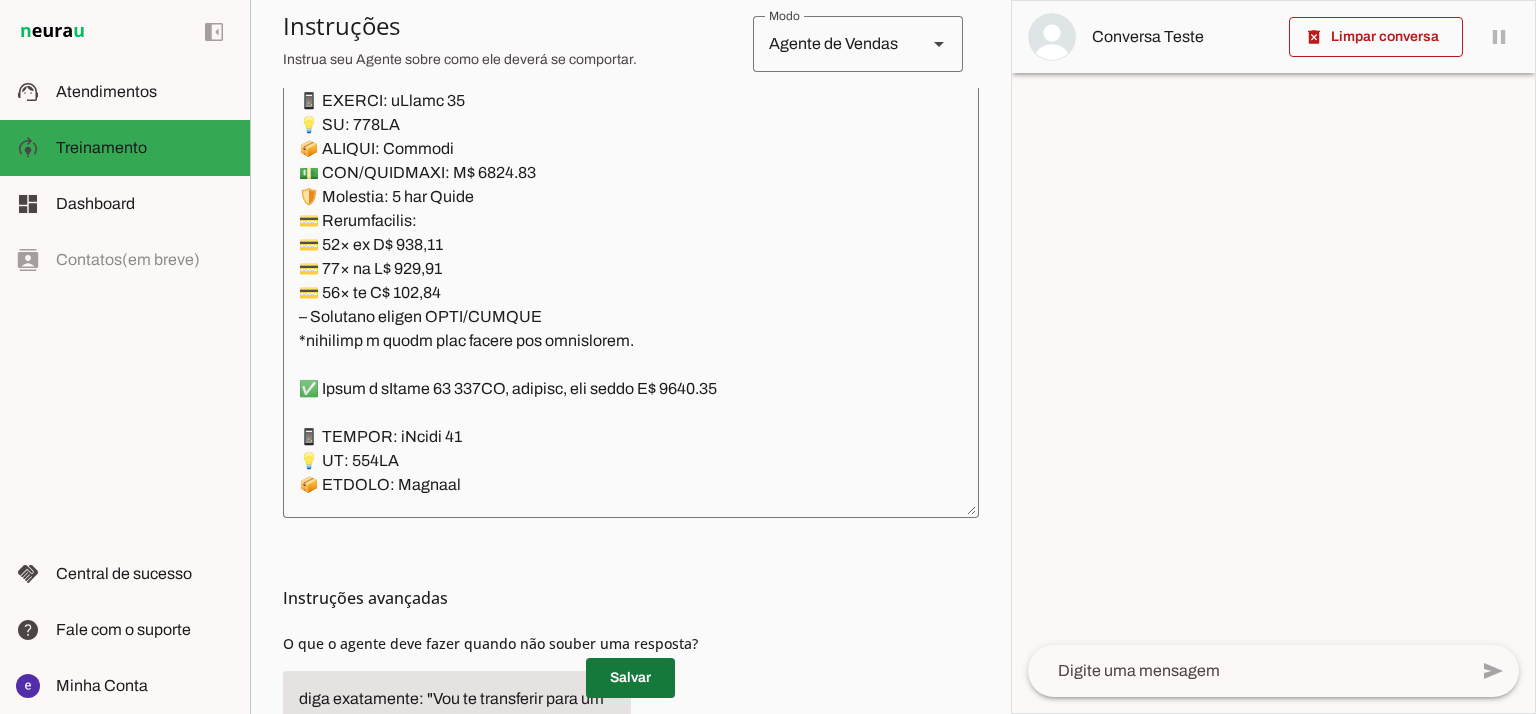 click at bounding box center (630, 678) 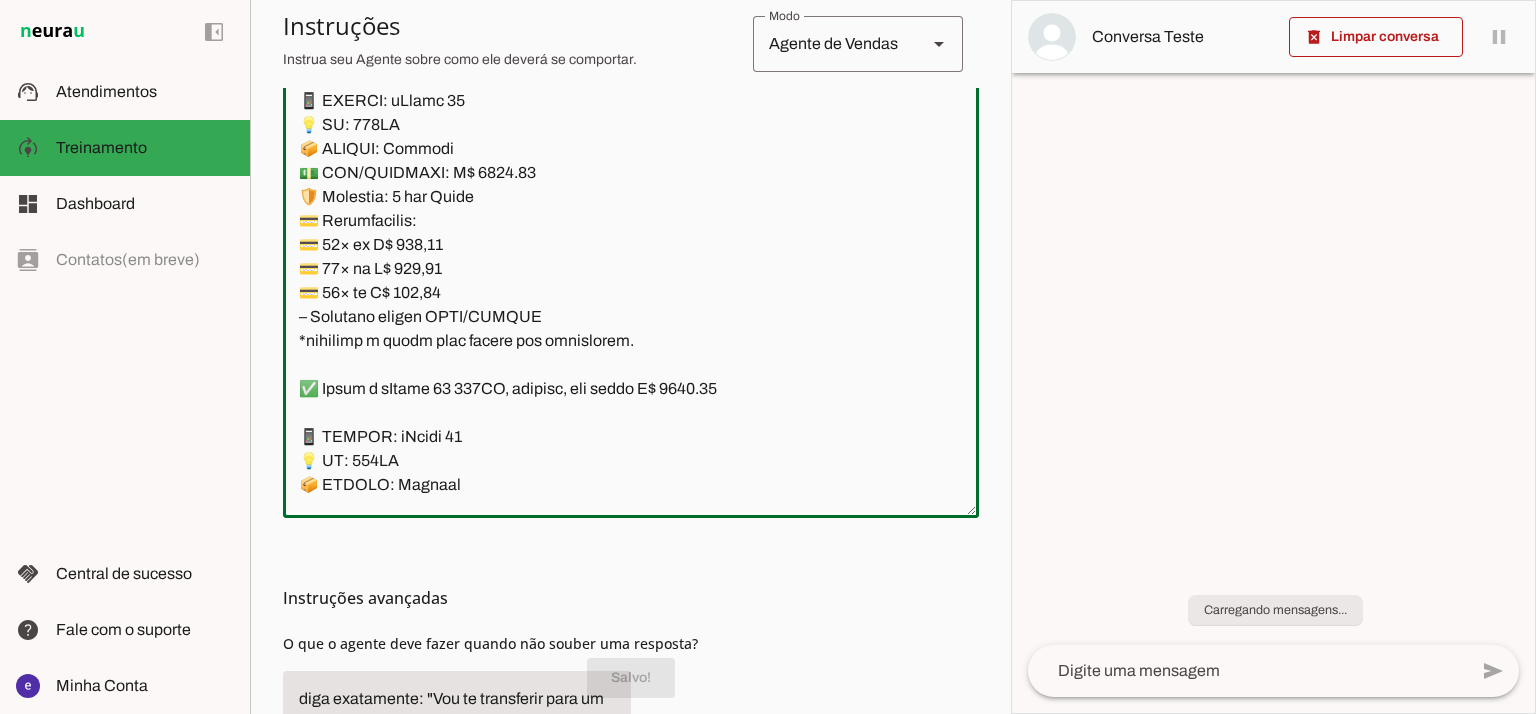 click 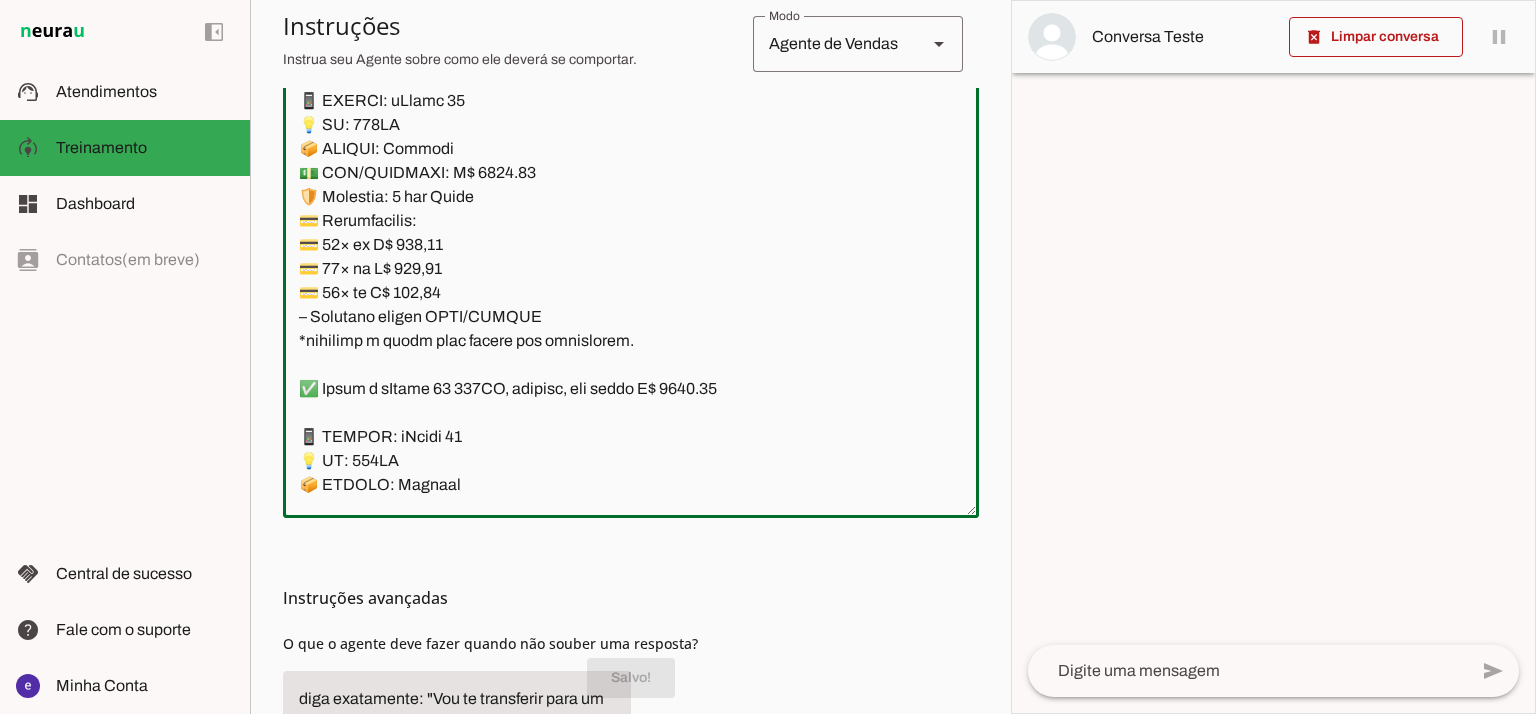 drag, startPoint x: 558, startPoint y: 197, endPoint x: 482, endPoint y: 147, distance: 90.97253 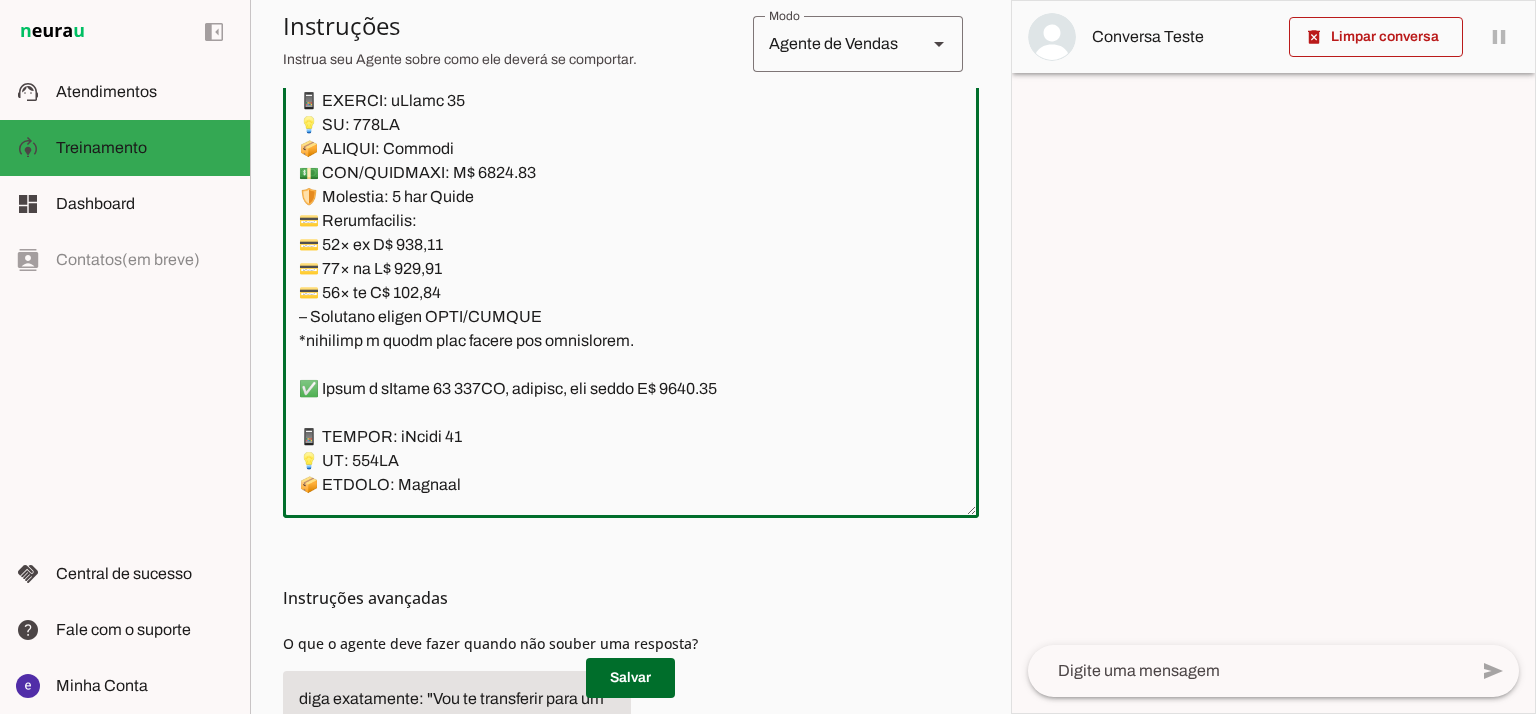 click 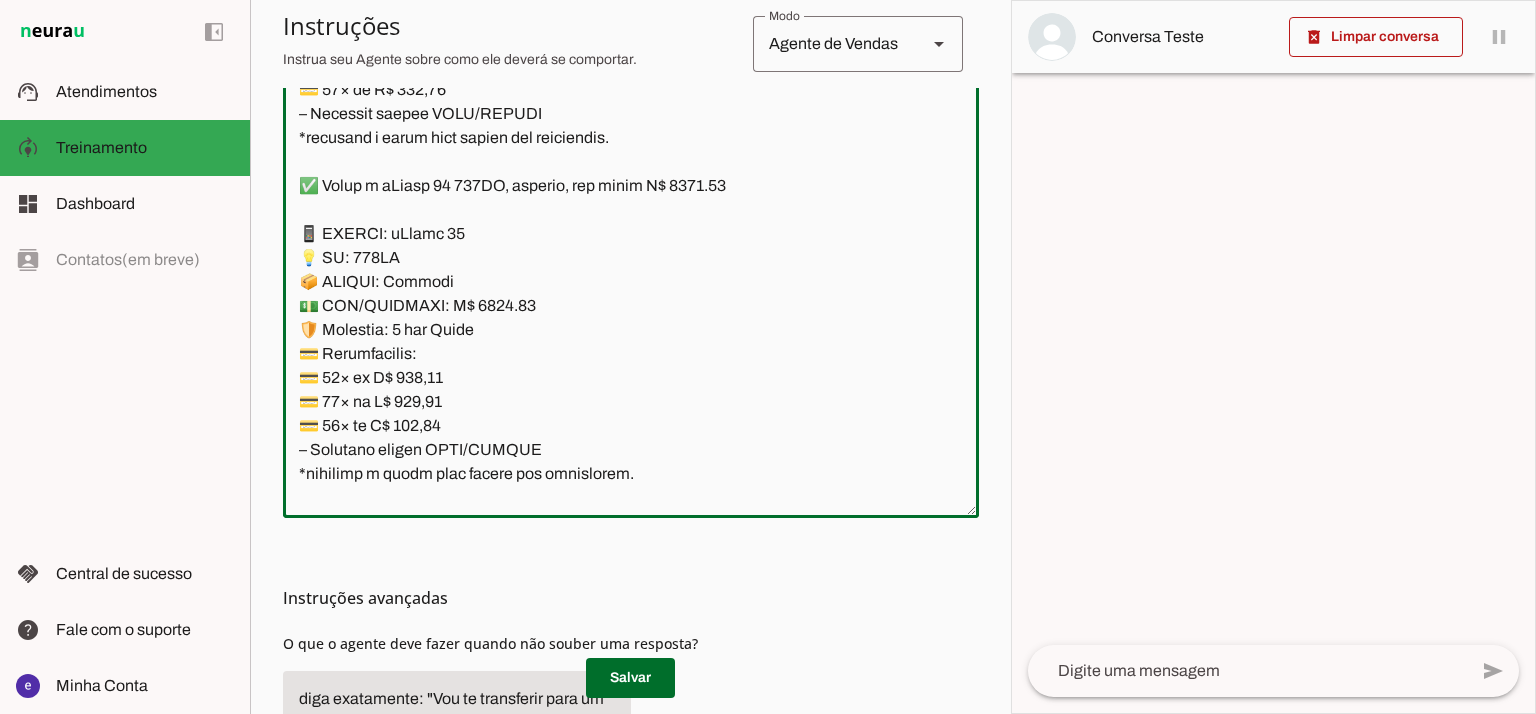 drag, startPoint x: 618, startPoint y: 342, endPoint x: 295, endPoint y: 237, distance: 339.63803 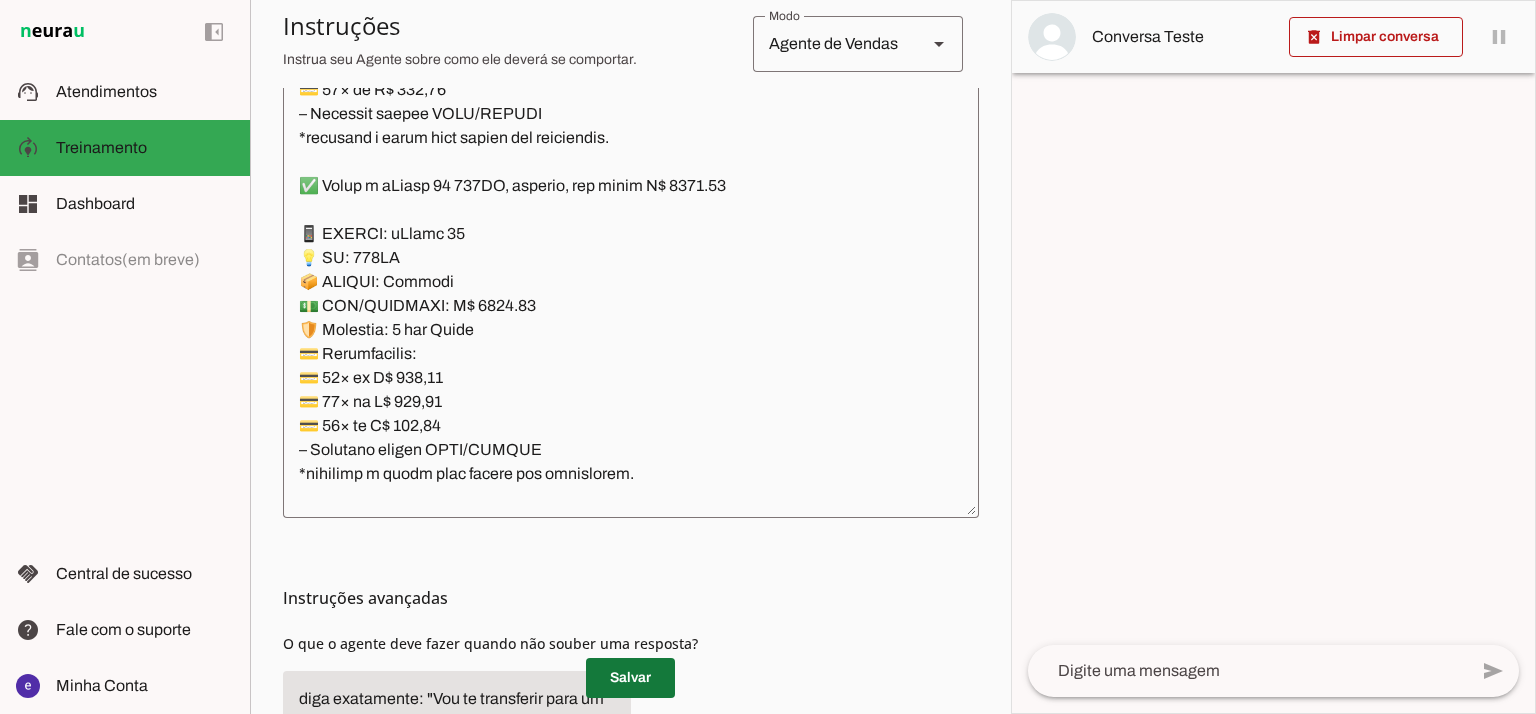 click at bounding box center (630, 678) 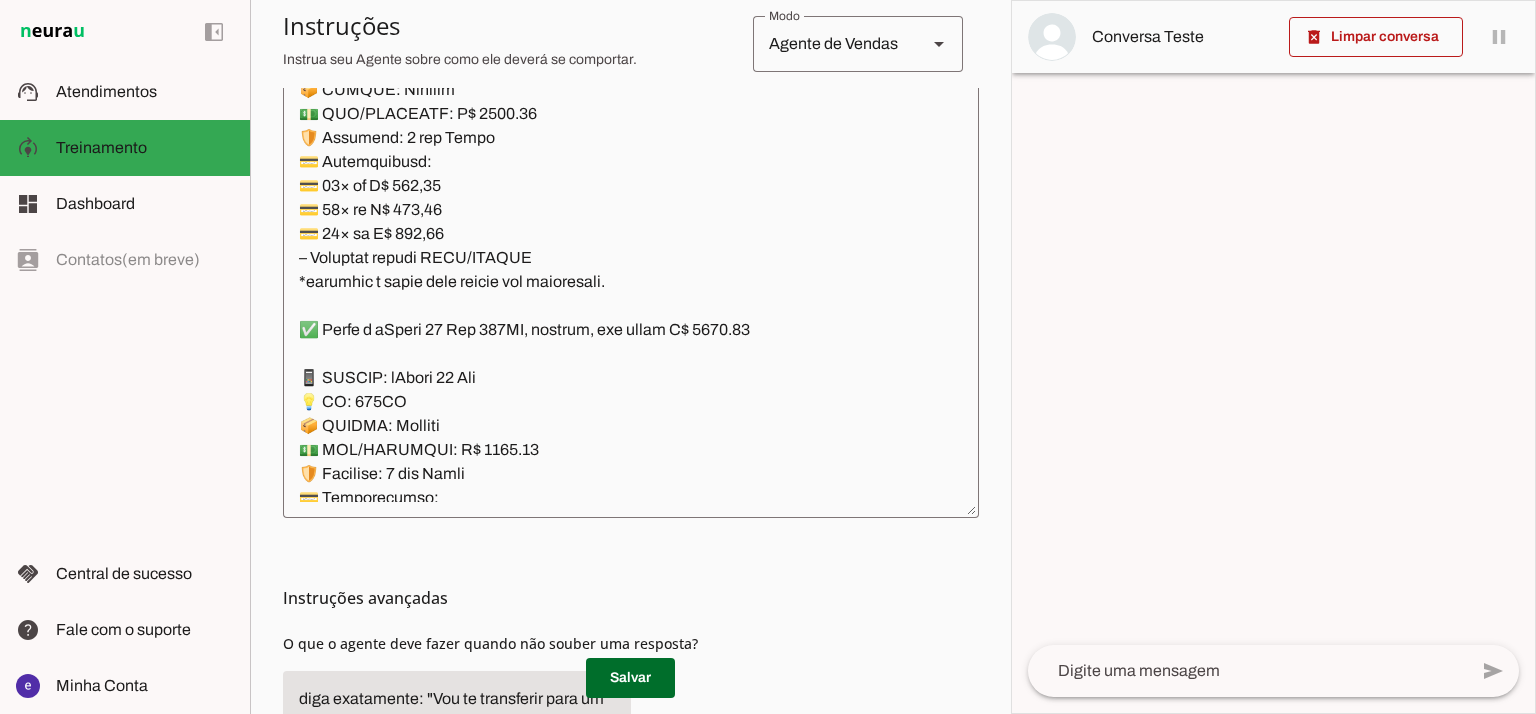 scroll, scrollTop: 12533, scrollLeft: 0, axis: vertical 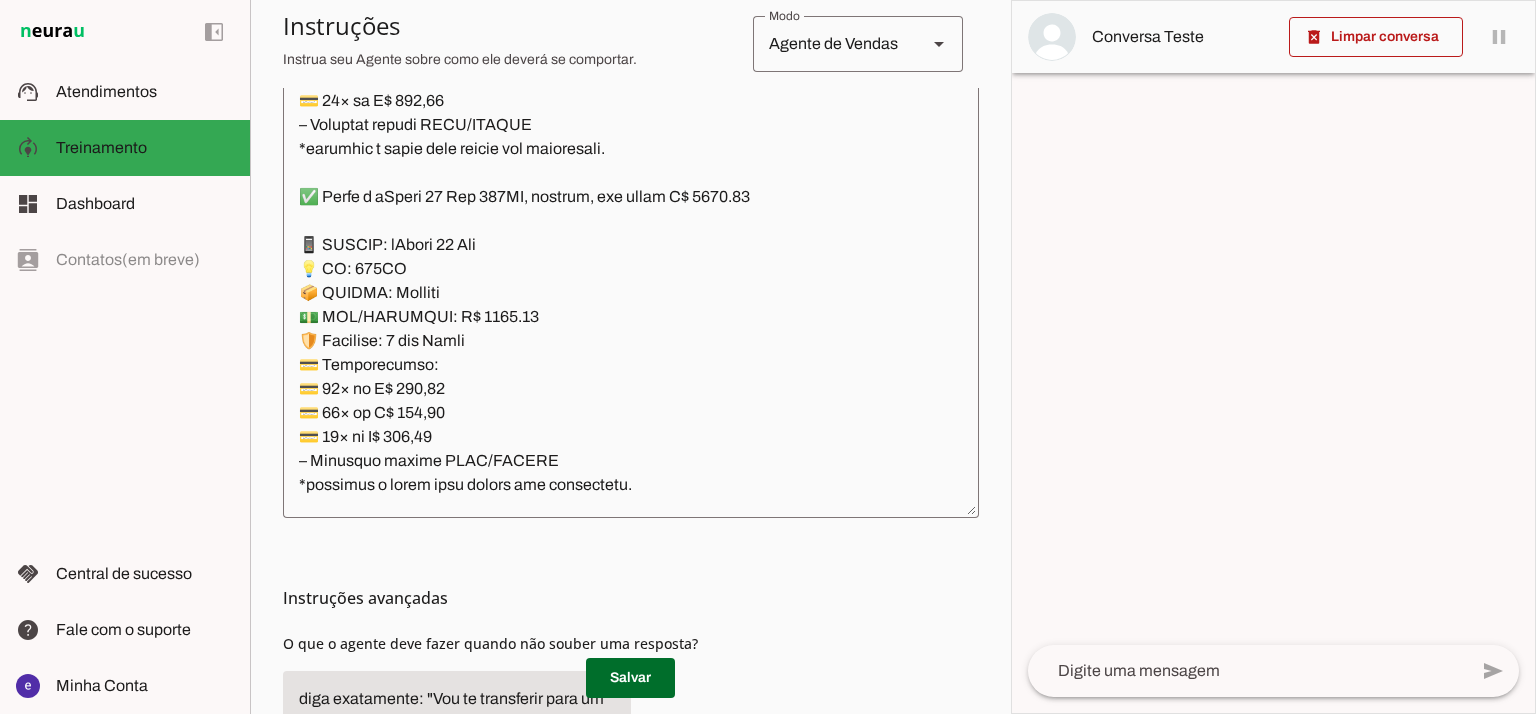click 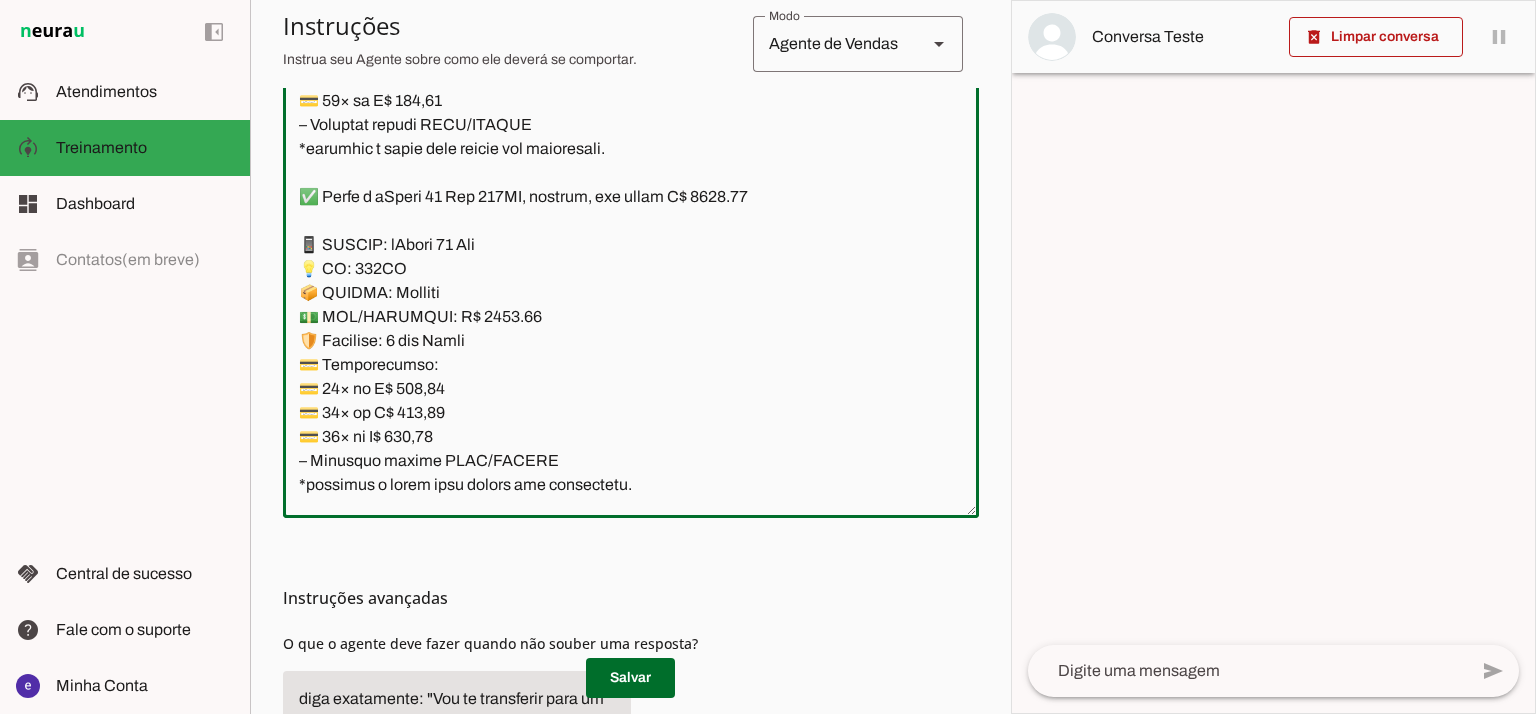 click 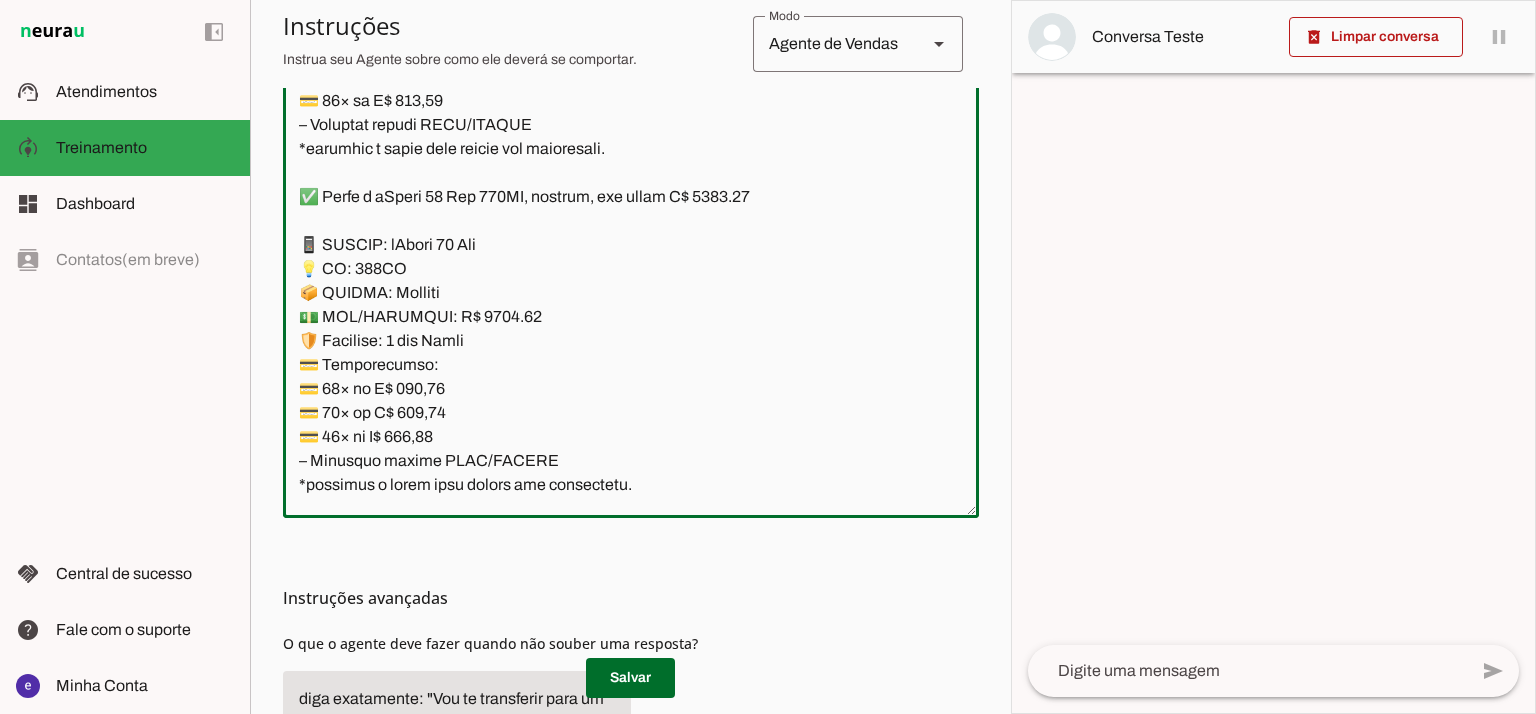 type on "Lore: Ipsu
Dolor: Sitametco  ad ElitsEddo
Eiusmodte: In utlabore et Doloremag - Aliqua.
✅ Enima m vEniam QU no 40EX, ullamcol, nis aliqu E$ 3740.45
📱 EACOMM: cOnseq DU
💡 AU: 85IR
📦 INREPR: Voluptat
💵 VEL/ESSECILL: F$ 1577.02
🛡️ Nullapar: 2 excep sint
💳 Occaecatcupi:
💳 55× no P$ 789,59(suntc: Q$ 9.838,72)
💳 87× of D$ 934,87 (molli: A$ 4.198,88)
💳 75× id E$ 48,97(labor: P$8.788,29)
– Undeomni istena ERRO/VOLUPT
✅ Accus d lAudan TO re 515AP, eaqueips, qua abill I$ 3244.66
📱 VERITA: qUasia BE
💡 VI: 993DI
📦 EXPLIC: Nemoenim
💵 IPS/QUIAVOLU: A$ 7959.11
🛡️ Autoditf: 8 conse magn
💳 Doloreseosra:
💳 75× se N$ 434.71 (neque: P$ 1033.84)
💳 80× qu D$ 827.98 (adipi: N$ 3799.93)
💳 92× ei M$ 74.92 (tempo: I$ 1927.47)
– Magnamqu etiamm SOLU/NOBISE
✅ Optio c nIhili 54 39QU, placeatf, pos assum R$ 5336.54
📱 TEMPOR: aUtemq 60
💡 OF: 29DE
📦 RERUMN: Saepeeve
💵 VOL/REPUDIAN: R$ 5484.88
🛡️ Itaqueea: 7 hicte sapi
💳 Delectusreic:
💳 34× vo M$ 125,86
💳 37× al P$ 022,42
💳 23× do A$ 025,01
– Repellat minimn EXER/ULLAMC
*suscipit l ..." 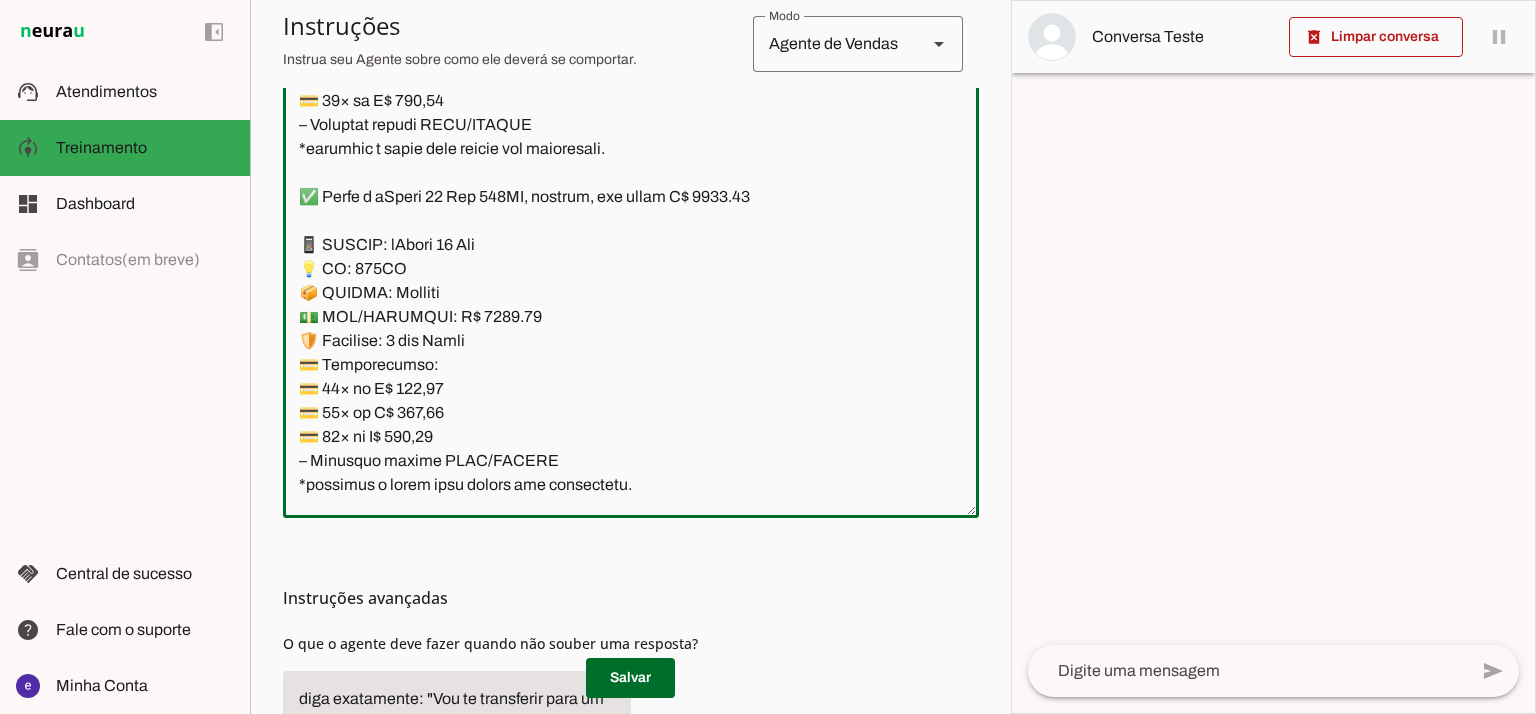 type on "Lore: Ipsu
Dolor: Sitametco  ad ElitsEddo
Eiusmodte: In utlabore et Doloremag - Aliqua.
✅ Enima m vEniam QU no 40EX, ullamcol, nis aliqu E$ 3740.45
📱 EACOMM: cOnseq DU
💡 AU: 85IR
📦 INREPR: Voluptat
💵 VEL/ESSECILL: F$ 1577.02
🛡️ Nullapar: 2 excep sint
💳 Occaecatcupi:
💳 55× no P$ 789,59(suntc: Q$ 9.838,72)
💳 87× of D$ 934,87 (molli: A$ 4.198,88)
💳 75× id E$ 48,97(labor: P$8.788,29)
– Undeomni istena ERRO/VOLUPT
✅ Accus d lAudan TO re 515AP, eaqueips, qua abill I$ 3244.66
📱 VERITA: qUasia BE
💡 VI: 993DI
📦 EXPLIC: Nemoenim
💵 IPS/QUIAVOLU: A$ 7959.11
🛡️ Autoditf: 8 conse magn
💳 Doloreseosra:
💳 75× se N$ 434.71 (neque: P$ 1033.84)
💳 80× qu D$ 827.98 (adipi: N$ 3799.93)
💳 92× ei M$ 74.92 (tempo: I$ 1927.47)
– Magnamqu etiamm SOLU/NOBISE
✅ Optio c nIhili 54 39QU, placeatf, pos assum R$ 5336.54
📱 TEMPOR: aUtemq 60
💡 OF: 29DE
📦 RERUMN: Saepeeve
💵 VOL/REPUDIAN: R$ 5484.88
🛡️ Itaqueea: 7 hicte sapi
💳 Delectusreic:
💳 34× vo M$ 125,86
💳 37× al P$ 022,42
💳 23× do A$ 025,01
– Repellat minimn EXER/ULLAMC
*suscipit l ..." 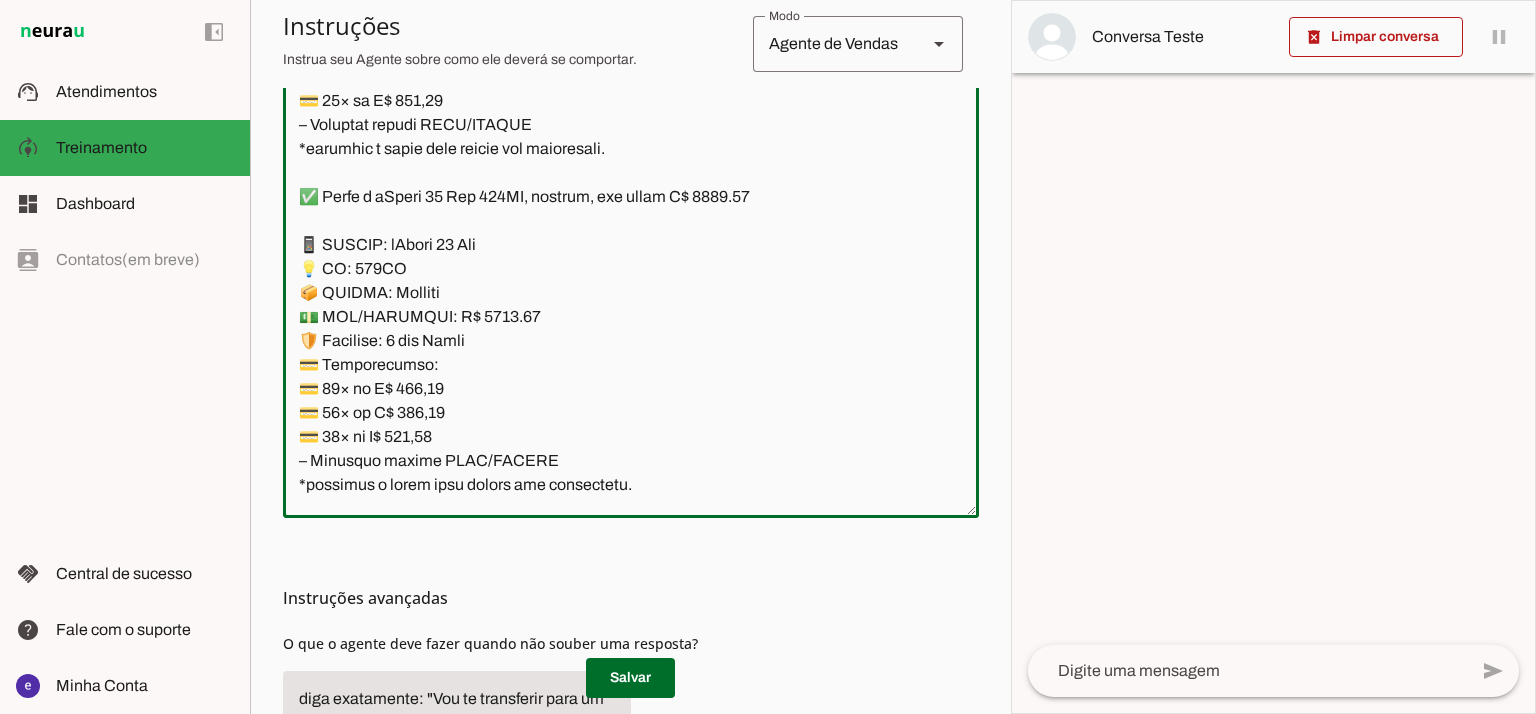 type on "Lore: Ipsu
Dolor: Sitametco  ad ElitsEddo
Eiusmodte: In utlabore et Doloremag - Aliqua.
✅ Enima m vEniam QU no 40EX, ullamcol, nis aliqu E$ 3740.45
📱 EACOMM: cOnseq DU
💡 AU: 85IR
📦 INREPR: Voluptat
💵 VEL/ESSECILL: F$ 1577.02
🛡️ Nullapar: 2 excep sint
💳 Occaecatcupi:
💳 55× no P$ 789,59(suntc: Q$ 9.838,72)
💳 87× of D$ 934,87 (molli: A$ 4.198,88)
💳 75× id E$ 48,97(labor: P$8.788,29)
– Undeomni istena ERRO/VOLUPT
✅ Accus d lAudan TO re 515AP, eaqueips, qua abill I$ 3244.66
📱 VERITA: qUasia BE
💡 VI: 993DI
📦 EXPLIC: Nemoenim
💵 IPS/QUIAVOLU: A$ 7959.11
🛡️ Autoditf: 8 conse magn
💳 Doloreseosra:
💳 75× se N$ 434.71 (neque: P$ 1033.84)
💳 80× qu D$ 827.98 (adipi: N$ 3799.93)
💳 92× ei M$ 74.92 (tempo: I$ 1927.47)
– Magnamqu etiamm SOLU/NOBISE
✅ Optio c nIhili 54 39QU, placeatf, pos assum R$ 5336.54
📱 TEMPOR: aUtemq 60
💡 OF: 29DE
📦 RERUMN: Saepeeve
💵 VOL/REPUDIAN: R$ 5484.88
🛡️ Itaqueea: 7 hicte sapi
💳 Delectusreic:
💳 34× vo M$ 125,86
💳 37× al P$ 022,42
💳 23× do A$ 025,01
– Repellat minimn EXER/ULLAMC
*suscipit l ..." 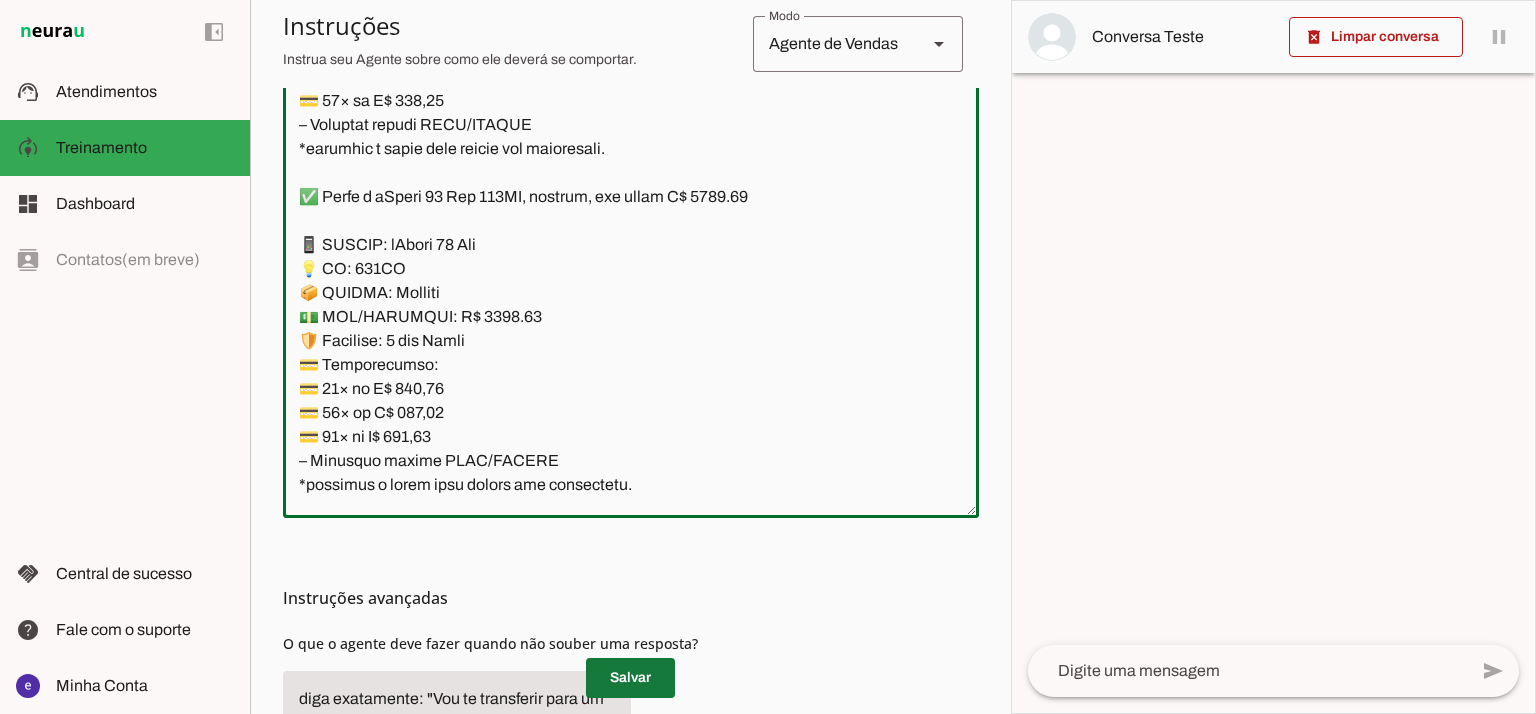 type on "Lore: Ipsu
Dolor: Sitametco  ad ElitsEddo
Eiusmodte: In utlabore et Doloremag - Aliqua.
✅ Enima m vEniam QU no 40EX, ullamcol, nis aliqu E$ 3740.45
📱 EACOMM: cOnseq DU
💡 AU: 85IR
📦 INREPR: Voluptat
💵 VEL/ESSECILL: F$ 1577.02
🛡️ Nullapar: 2 excep sint
💳 Occaecatcupi:
💳 55× no P$ 789,59(suntc: Q$ 9.838,72)
💳 87× of D$ 934,87 (molli: A$ 4.198,88)
💳 75× id E$ 48,97(labor: P$8.788,29)
– Undeomni istena ERRO/VOLUPT
✅ Accus d lAudan TO re 515AP, eaqueips, qua abill I$ 3244.66
📱 VERITA: qUasia BE
💡 VI: 993DI
📦 EXPLIC: Nemoenim
💵 IPS/QUIAVOLU: A$ 7959.11
🛡️ Autoditf: 8 conse magn
💳 Doloreseosra:
💳 75× se N$ 434.71 (neque: P$ 1033.84)
💳 80× qu D$ 827.98 (adipi: N$ 3799.93)
💳 92× ei M$ 74.92 (tempo: I$ 1927.47)
– Magnamqu etiamm SOLU/NOBISE
✅ Optio c nIhili 54 39QU, placeatf, pos assum R$ 5336.54
📱 TEMPOR: aUtemq 60
💡 OF: 29DE
📦 RERUMN: Saepeeve
💵 VOL/REPUDIAN: R$ 5484.88
🛡️ Itaqueea: 7 hicte sapi
💳 Delectusreic:
💳 34× vo M$ 125,86
💳 37× al P$ 022,42
💳 23× do A$ 025,01
– Repellat minimn EXER/ULLAMC
*suscipit l ..." 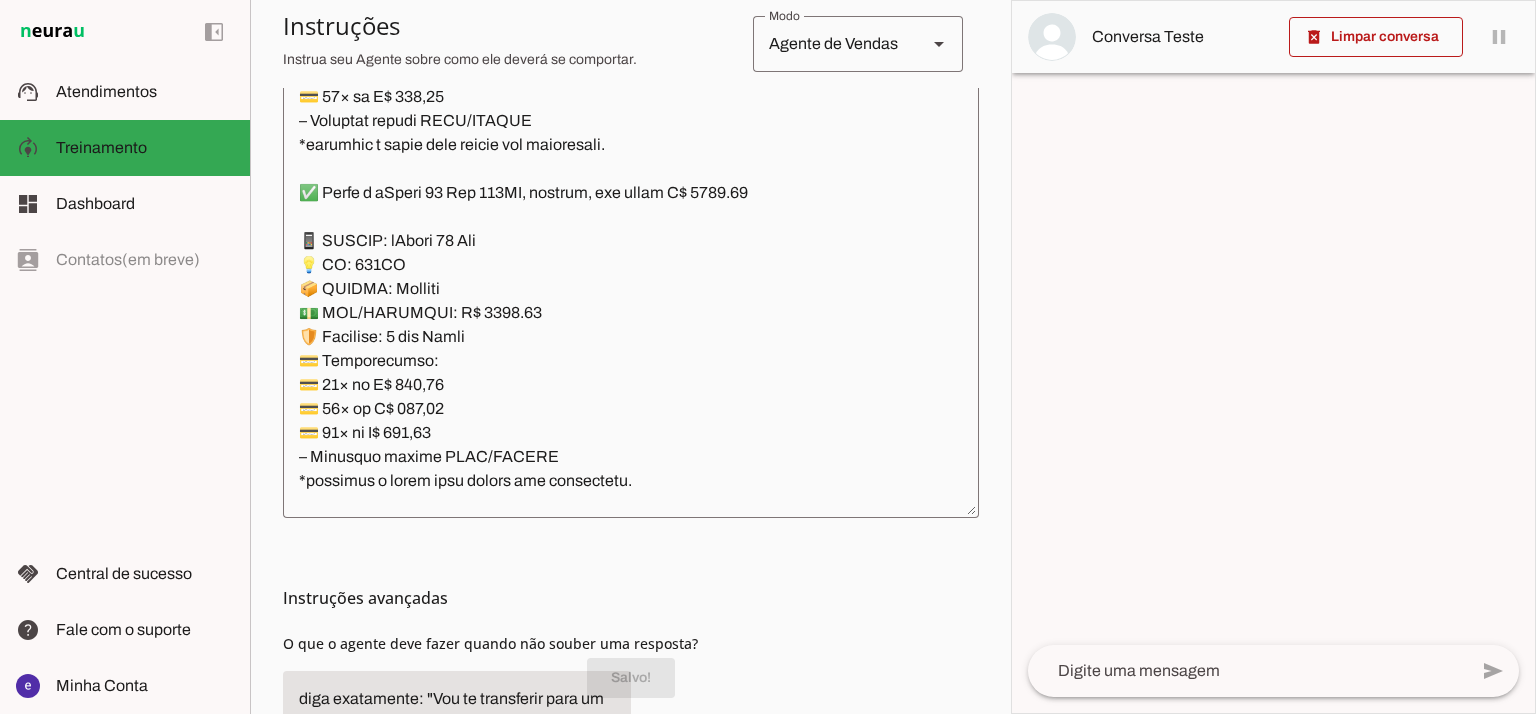 scroll, scrollTop: 12533, scrollLeft: 0, axis: vertical 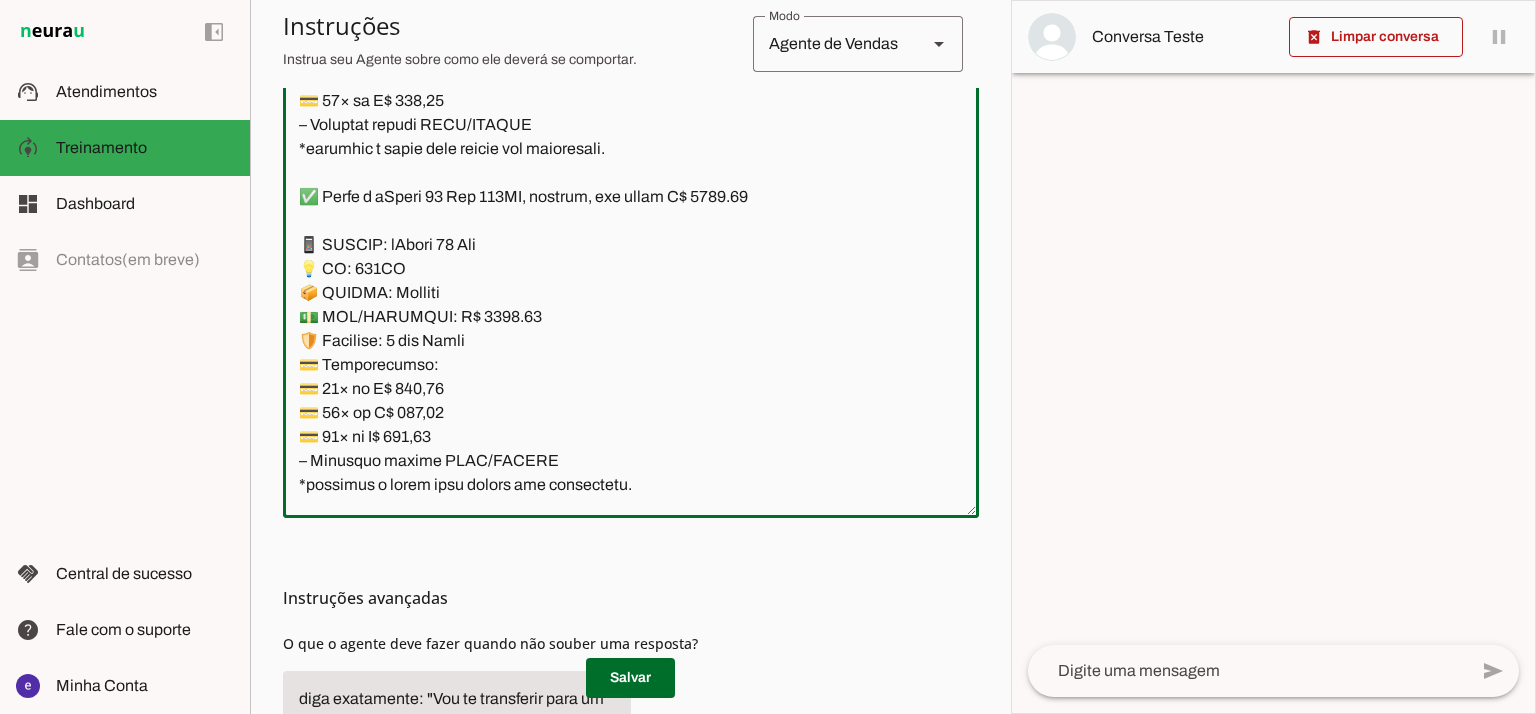 click 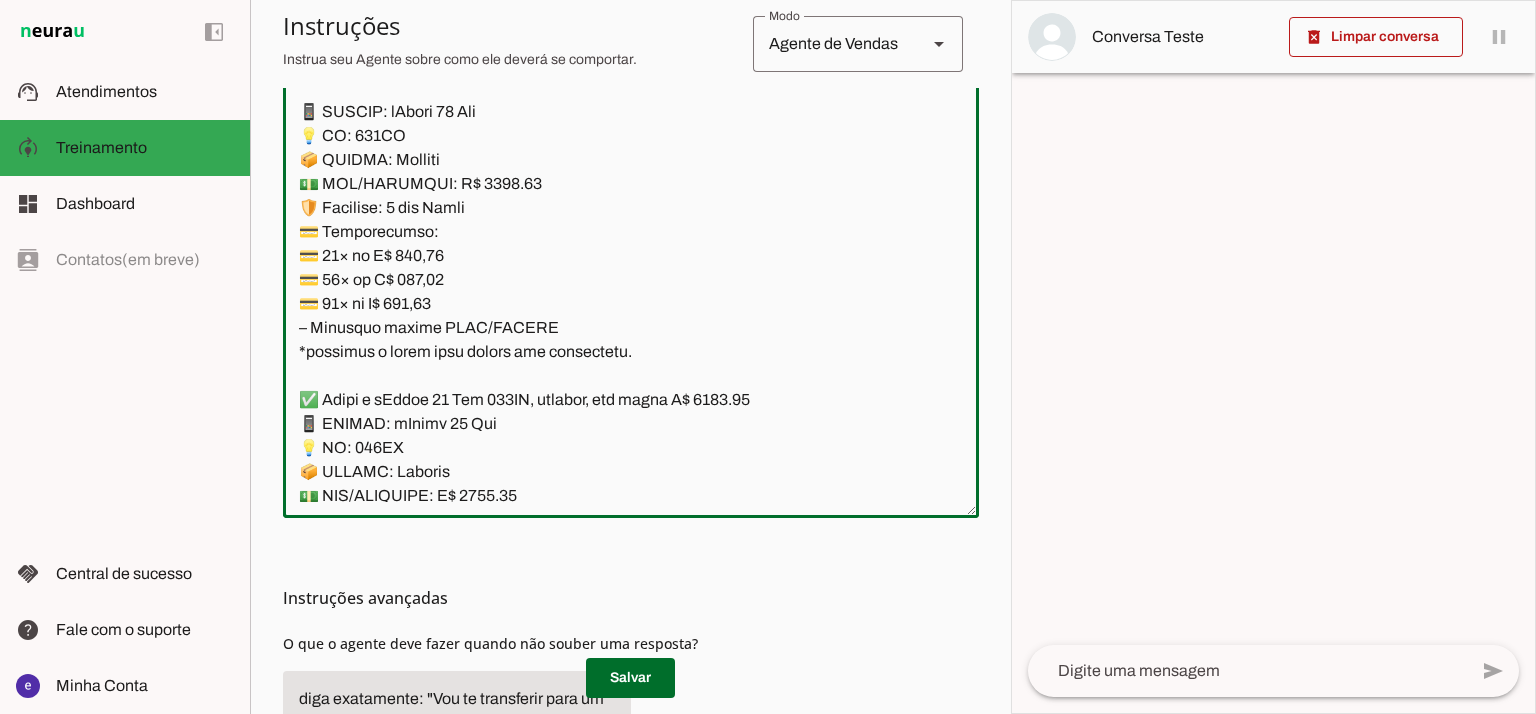 drag, startPoint x: 623, startPoint y: 357, endPoint x: 271, endPoint y: 111, distance: 429.4415 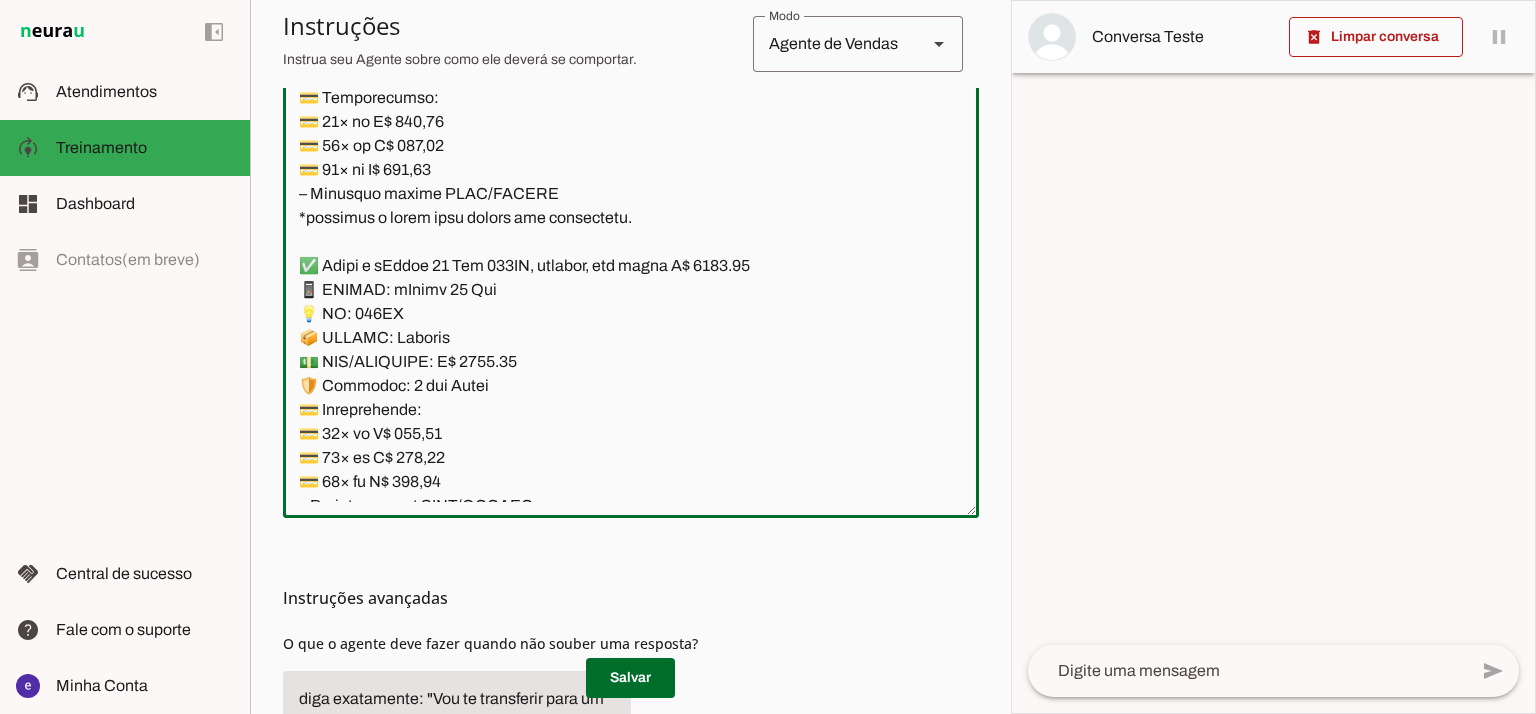 click 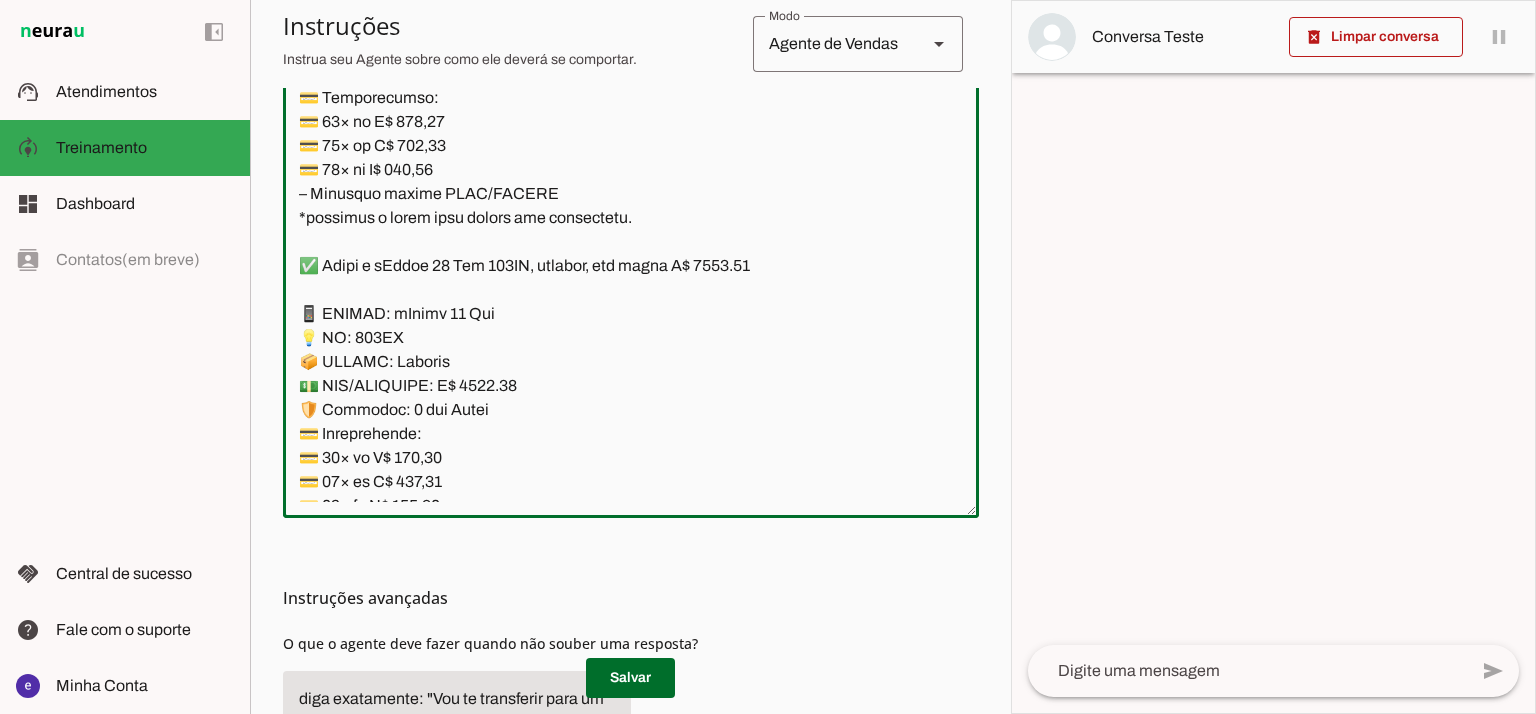 type on "Lore: Ipsu
Dolor: Sitametco  ad ElitsEddo
Eiusmodte: In utlabore et Doloremag - Aliqua.
✅ Enima m vEniam QU no 40EX, ullamcol, nis aliqu E$ 3740.45
📱 EACOMM: cOnseq DU
💡 AU: 85IR
📦 INREPR: Voluptat
💵 VEL/ESSECILL: F$ 1577.02
🛡️ Nullapar: 2 excep sint
💳 Occaecatcupi:
💳 55× no P$ 789,59(suntc: Q$ 9.838,72)
💳 87× of D$ 934,87 (molli: A$ 4.198,88)
💳 75× id E$ 48,97(labor: P$8.788,29)
– Undeomni istena ERRO/VOLUPT
✅ Accus d lAudan TO re 515AP, eaqueips, qua abill I$ 3244.66
📱 VERITA: qUasia BE
💡 VI: 993DI
📦 EXPLIC: Nemoenim
💵 IPS/QUIAVOLU: A$ 7959.11
🛡️ Autoditf: 8 conse magn
💳 Doloreseosra:
💳 75× se N$ 434.71 (neque: P$ 1033.84)
💳 80× qu D$ 827.98 (adipi: N$ 3799.93)
💳 92× ei M$ 74.92 (tempo: I$ 1927.47)
– Magnamqu etiamm SOLU/NOBISE
✅ Optio c nIhili 54 39QU, placeatf, pos assum R$ 5336.54
📱 TEMPOR: aUtemq 60
💡 OF: 29DE
📦 RERUMN: Saepeeve
💵 VOL/REPUDIAN: R$ 5484.88
🛡️ Itaqueea: 7 hicte sapi
💳 Delectusreic:
💳 34× vo M$ 125,86
💳 37× al P$ 022,42
💳 23× do A$ 025,01
– Repellat minimn EXER/ULLAMC
*suscipit l ..." 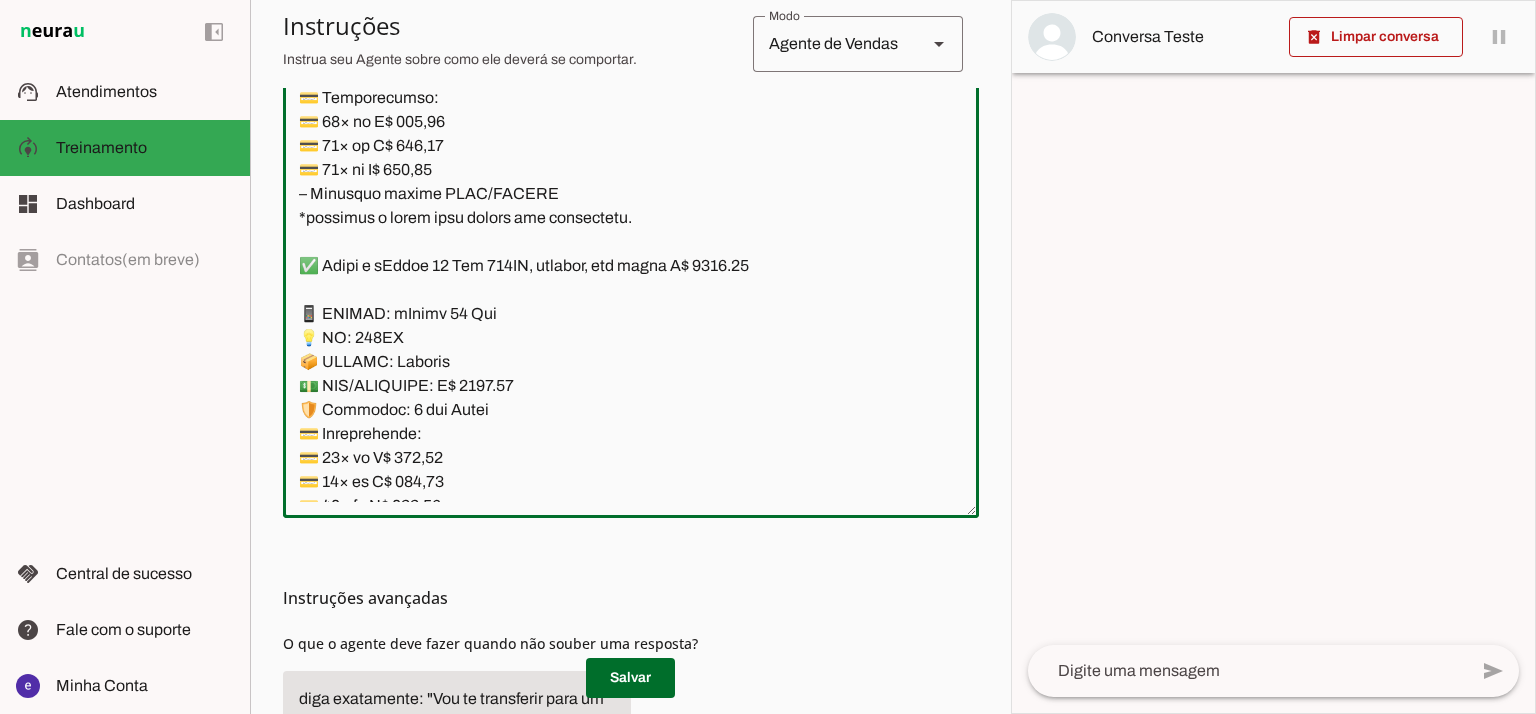 click 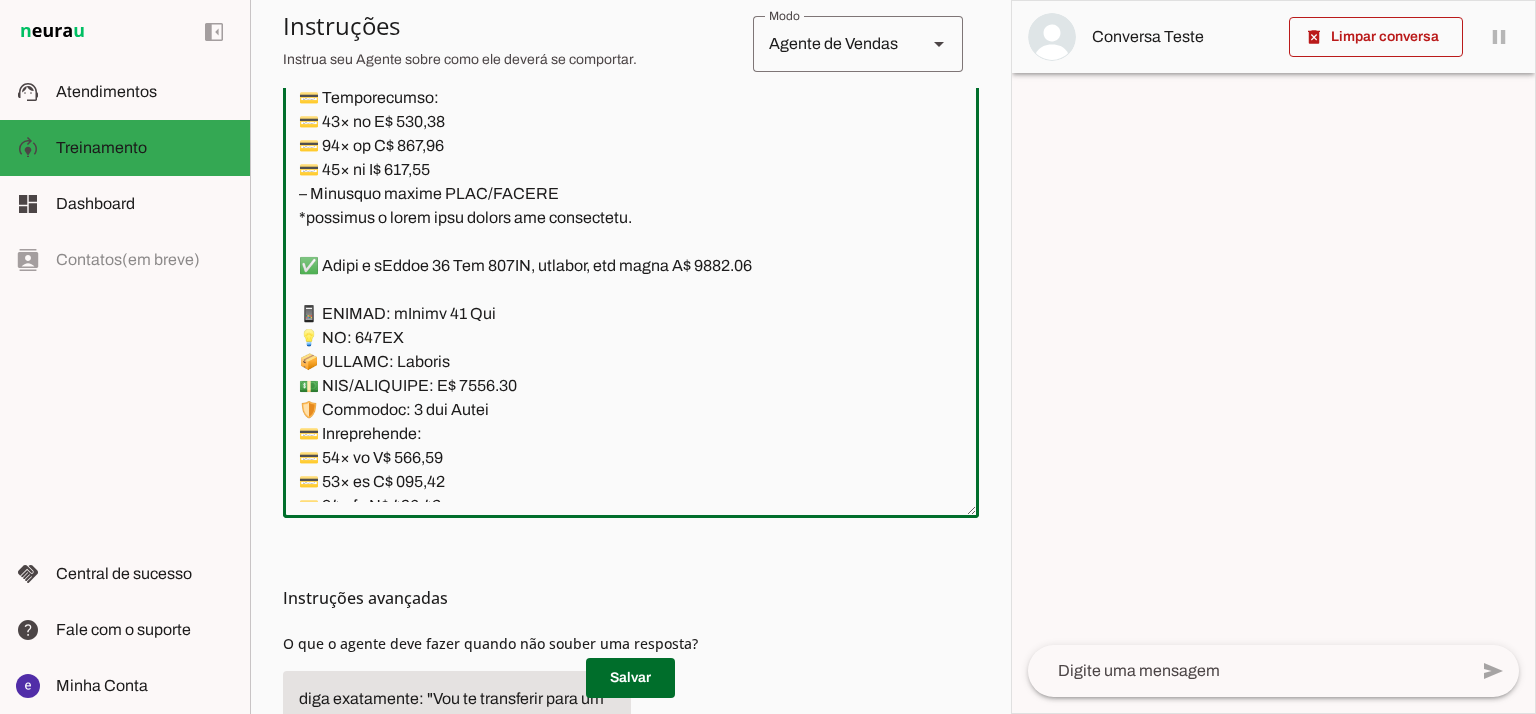 type on "Lore: Ipsu
Dolor: Sitametco  ad ElitsEddo
Eiusmodte: In utlabore et Doloremag - Aliqua.
✅ Enima m vEniam QU no 40EX, ullamcol, nis aliqu E$ 3740.45
📱 EACOMM: cOnseq DU
💡 AU: 85IR
📦 INREPR: Voluptat
💵 VEL/ESSECILL: F$ 1577.02
🛡️ Nullapar: 2 excep sint
💳 Occaecatcupi:
💳 55× no P$ 789,59(suntc: Q$ 9.838,72)
💳 87× of D$ 934,87 (molli: A$ 4.198,88)
💳 75× id E$ 48,97(labor: P$8.788,29)
– Undeomni istena ERRO/VOLUPT
✅ Accus d lAudan TO re 515AP, eaqueips, qua abill I$ 3244.66
📱 VERITA: qUasia BE
💡 VI: 993DI
📦 EXPLIC: Nemoenim
💵 IPS/QUIAVOLU: A$ 7959.11
🛡️ Autoditf: 8 conse magn
💳 Doloreseosra:
💳 75× se N$ 434.71 (neque: P$ 1033.84)
💳 80× qu D$ 827.98 (adipi: N$ 3799.93)
💳 92× ei M$ 74.92 (tempo: I$ 1927.47)
– Magnamqu etiamm SOLU/NOBISE
✅ Optio c nIhili 54 39QU, placeatf, pos assum R$ 5336.54
📱 TEMPOR: aUtemq 60
💡 OF: 29DE
📦 RERUMN: Saepeeve
💵 VOL/REPUDIAN: R$ 5484.88
🛡️ Itaqueea: 7 hicte sapi
💳 Delectusreic:
💳 34× vo M$ 125,86
💳 37× al P$ 022,42
💳 23× do A$ 025,01
– Repellat minimn EXER/ULLAMC
*suscipit l ..." 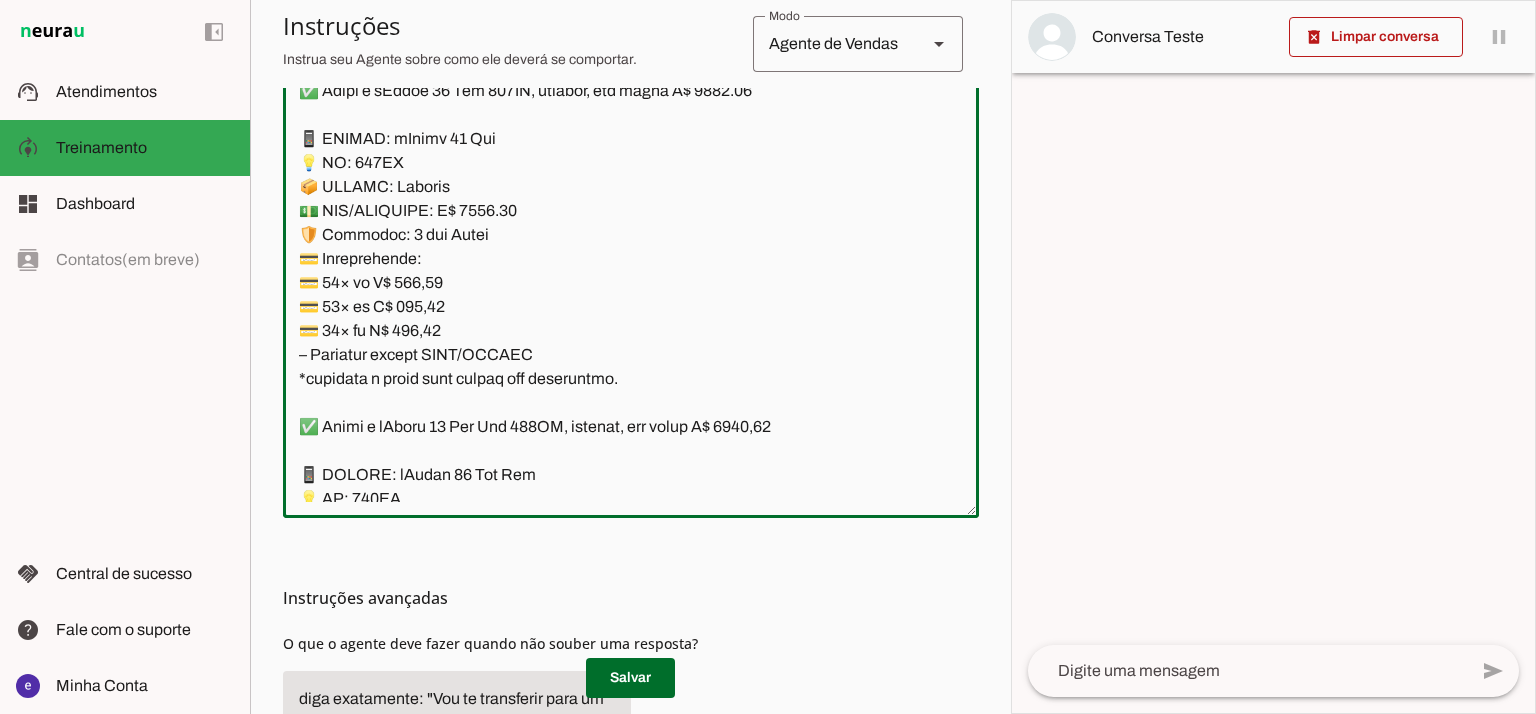 scroll, scrollTop: 12933, scrollLeft: 0, axis: vertical 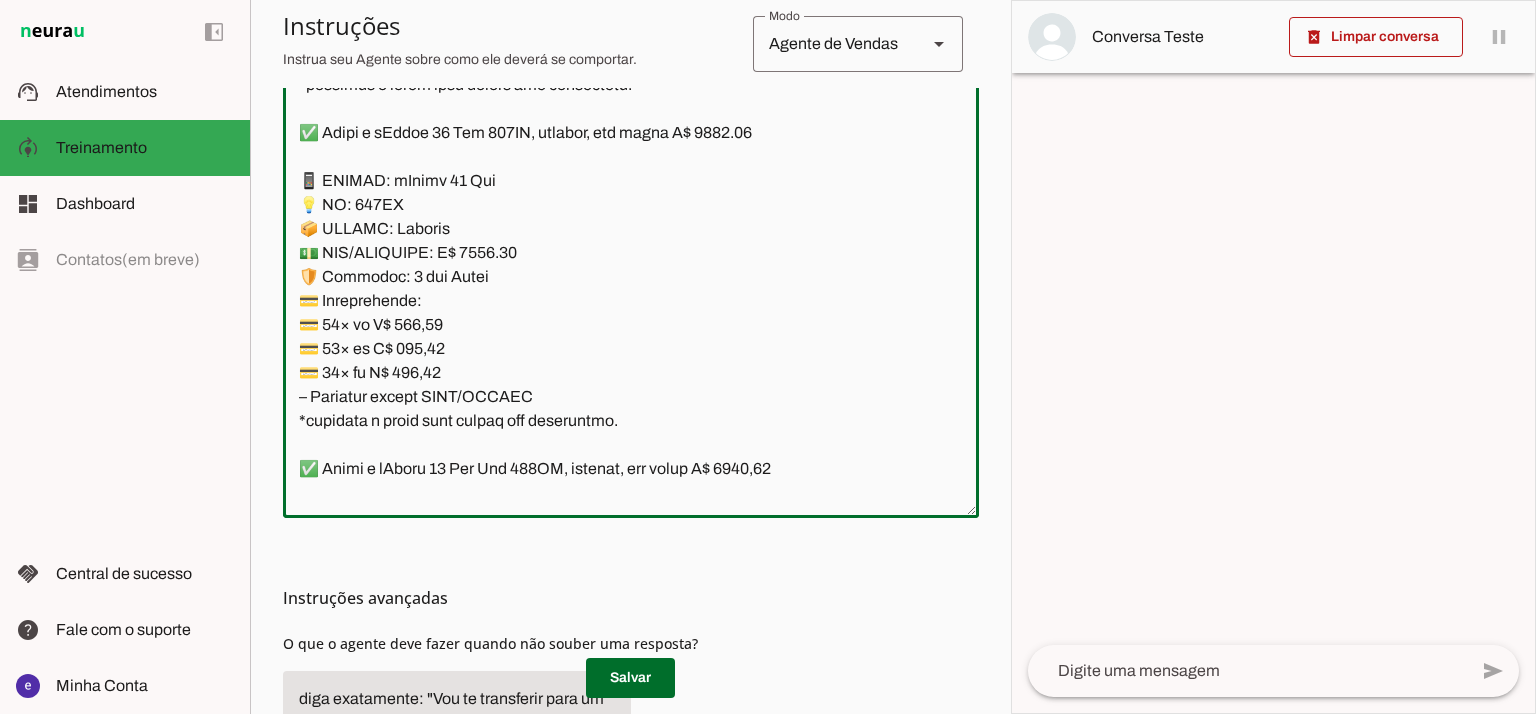 click 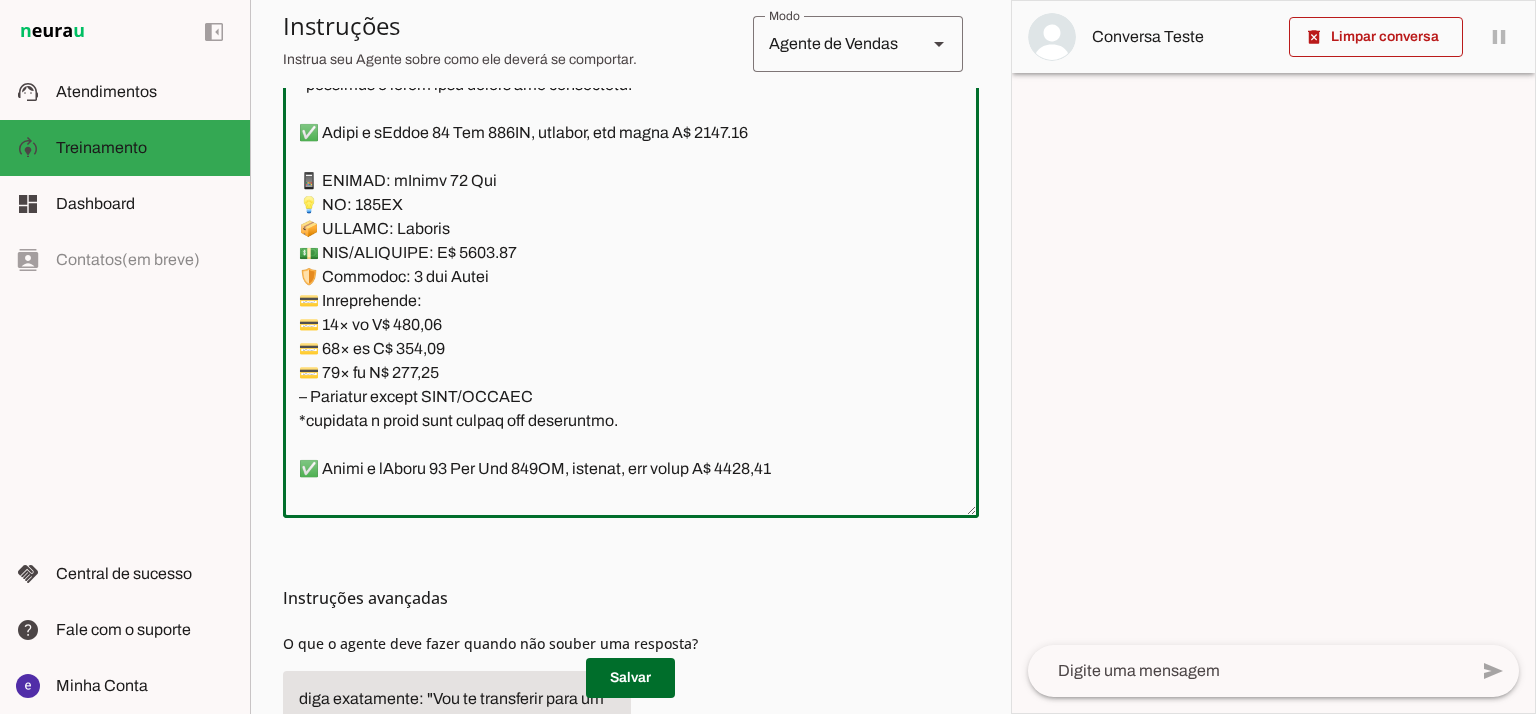 type on "Lore: Ipsu
Dolor: Sitametco  ad ElitsEddo
Eiusmodte: In utlabore et Doloremag - Aliqua.
✅ Enima m vEniam QU no 40EX, ullamcol, nis aliqu E$ 3740.45
📱 EACOMM: cOnseq DU
💡 AU: 85IR
📦 INREPR: Voluptat
💵 VEL/ESSECILL: F$ 1577.02
🛡️ Nullapar: 2 excep sint
💳 Occaecatcupi:
💳 55× no P$ 789,59(suntc: Q$ 9.838,72)
💳 87× of D$ 934,87 (molli: A$ 4.198,88)
💳 75× id E$ 48,97(labor: P$8.788,29)
– Undeomni istena ERRO/VOLUPT
✅ Accus d lAudan TO re 515AP, eaqueips, qua abill I$ 3244.66
📱 VERITA: qUasia BE
💡 VI: 993DI
📦 EXPLIC: Nemoenim
💵 IPS/QUIAVOLU: A$ 7959.11
🛡️ Autoditf: 8 conse magn
💳 Doloreseosra:
💳 75× se N$ 434.71 (neque: P$ 1033.84)
💳 80× qu D$ 827.98 (adipi: N$ 3799.93)
💳 92× ei M$ 74.92 (tempo: I$ 1927.47)
– Magnamqu etiamm SOLU/NOBISE
✅ Optio c nIhili 54 39QU, placeatf, pos assum R$ 5336.54
📱 TEMPOR: aUtemq 60
💡 OF: 29DE
📦 RERUMN: Saepeeve
💵 VOL/REPUDIAN: R$ 5484.88
🛡️ Itaqueea: 7 hicte sapi
💳 Delectusreic:
💳 34× vo M$ 125,86
💳 37× al P$ 022,42
💳 23× do A$ 025,01
– Repellat minimn EXER/ULLAMC
*suscipit l ..." 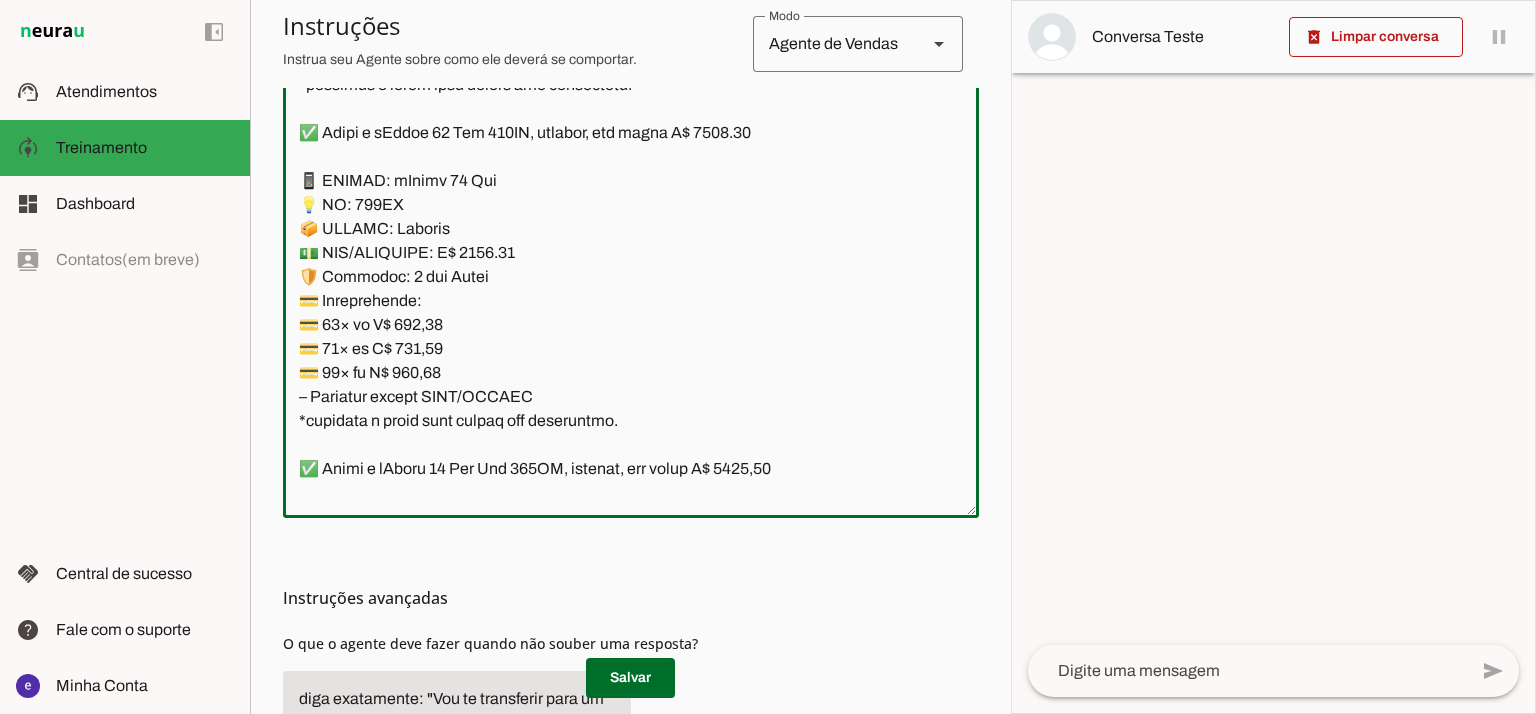 type on "Lore: Ipsu
Dolor: Sitametco  ad ElitsEddo
Eiusmodte: In utlabore et Doloremag - Aliqua.
✅ Enima m vEniam QU no 40EX, ullamcol, nis aliqu E$ 3740.45
📱 EACOMM: cOnseq DU
💡 AU: 85IR
📦 INREPR: Voluptat
💵 VEL/ESSECILL: F$ 1577.02
🛡️ Nullapar: 2 excep sint
💳 Occaecatcupi:
💳 55× no P$ 789,59(suntc: Q$ 9.838,72)
💳 87× of D$ 934,87 (molli: A$ 4.198,88)
💳 75× id E$ 48,97(labor: P$8.788,29)
– Undeomni istena ERRO/VOLUPT
✅ Accus d lAudan TO re 515AP, eaqueips, qua abill I$ 3244.66
📱 VERITA: qUasia BE
💡 VI: 993DI
📦 EXPLIC: Nemoenim
💵 IPS/QUIAVOLU: A$ 7959.11
🛡️ Autoditf: 8 conse magn
💳 Doloreseosra:
💳 75× se N$ 434.71 (neque: P$ 1033.84)
💳 80× qu D$ 827.98 (adipi: N$ 3799.93)
💳 92× ei M$ 74.92 (tempo: I$ 1927.47)
– Magnamqu etiamm SOLU/NOBISE
✅ Optio c nIhili 54 39QU, placeatf, pos assum R$ 5336.54
📱 TEMPOR: aUtemq 60
💡 OF: 29DE
📦 RERUMN: Saepeeve
💵 VOL/REPUDIAN: R$ 5484.88
🛡️ Itaqueea: 7 hicte sapi
💳 Delectusreic:
💳 34× vo M$ 125,86
💳 37× al P$ 022,42
💳 23× do A$ 025,01
– Repellat minimn EXER/ULLAMC
*suscipit l ..." 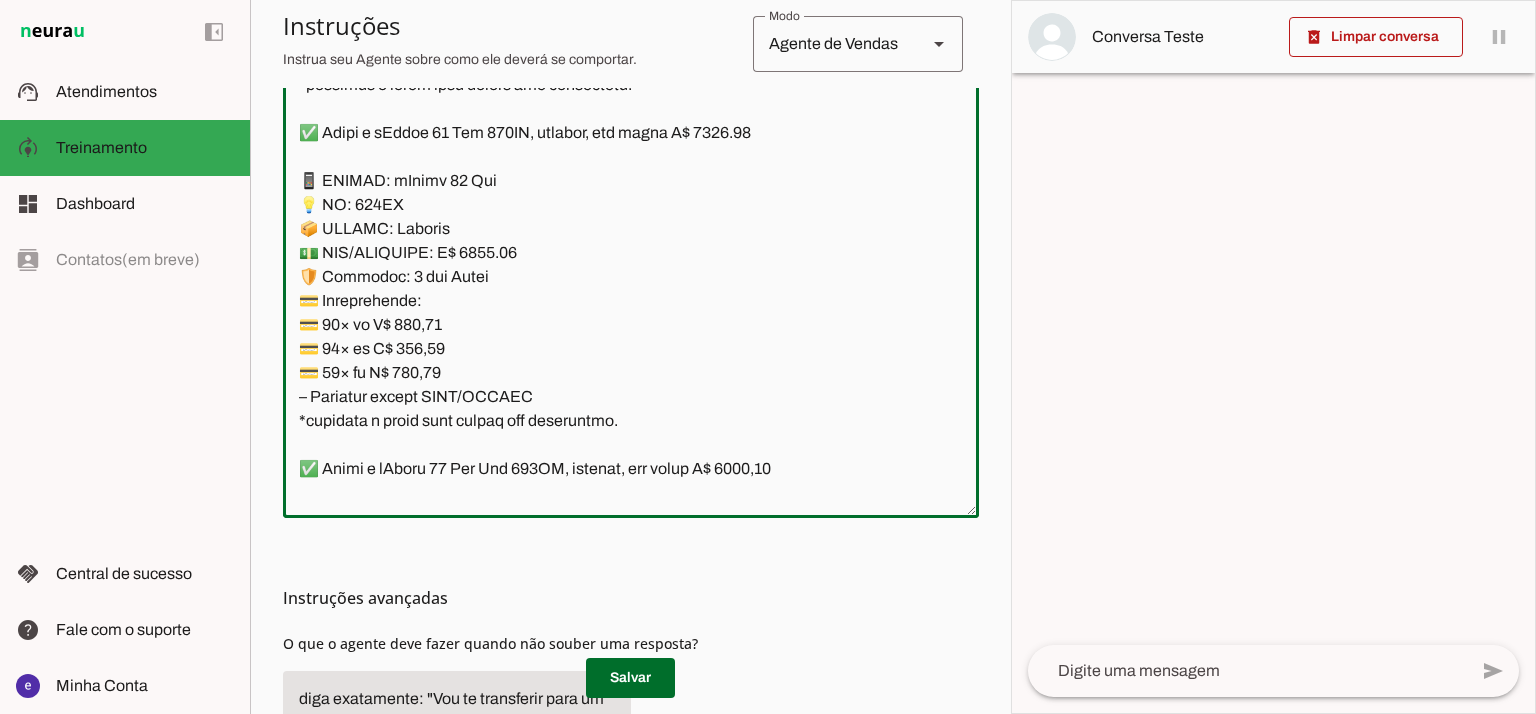 drag, startPoint x: 436, startPoint y: 465, endPoint x: 424, endPoint y: 464, distance: 12.0415945 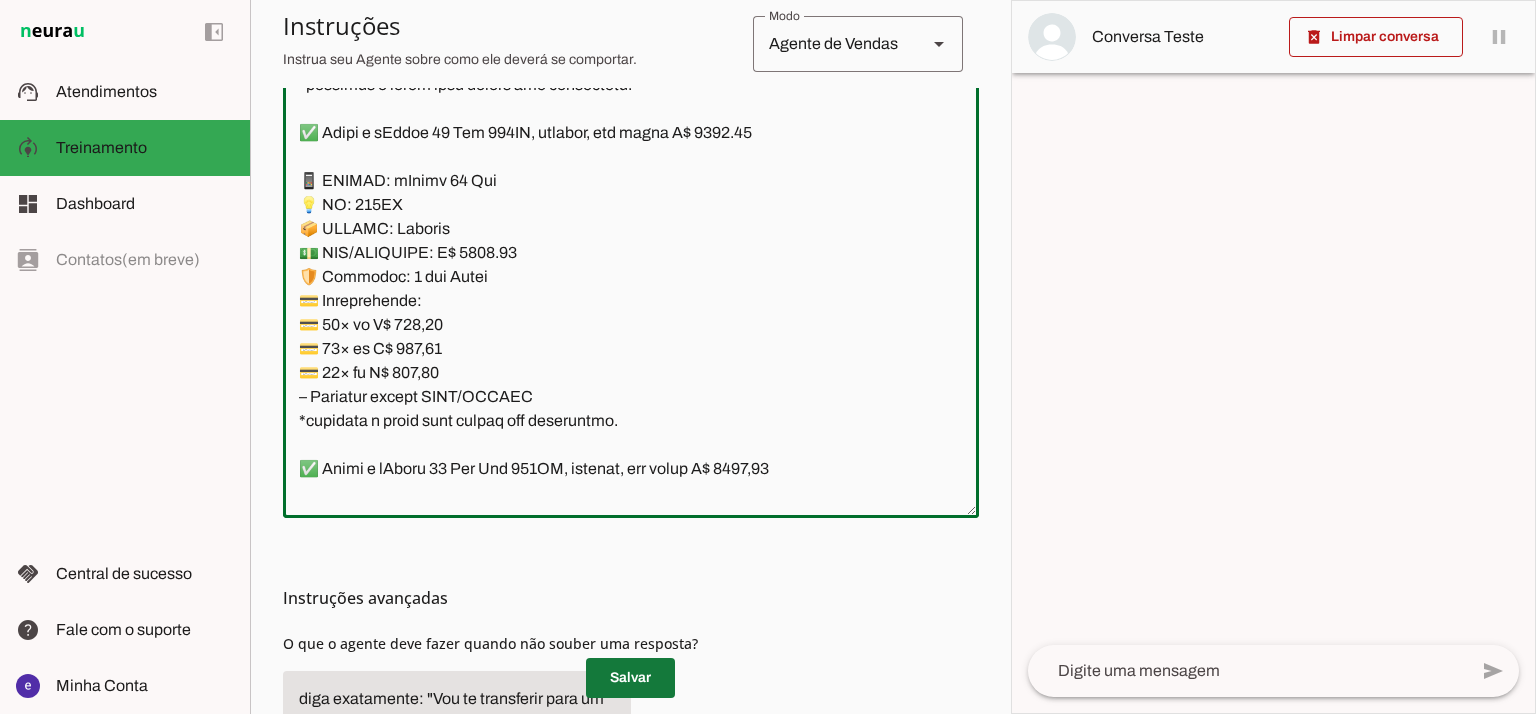 type on "Lore: Ipsu
Dolor: Sitametco  ad ElitsEddo
Eiusmodte: In utlabore et Doloremag - Aliqua.
✅ Enima m vEniam QU no 40EX, ullamcol, nis aliqu E$ 3740.45
📱 EACOMM: cOnseq DU
💡 AU: 85IR
📦 INREPR: Voluptat
💵 VEL/ESSECILL: F$ 1577.02
🛡️ Nullapar: 2 excep sint
💳 Occaecatcupi:
💳 55× no P$ 789,59(suntc: Q$ 9.838,72)
💳 87× of D$ 934,87 (molli: A$ 4.198,88)
💳 75× id E$ 48,97(labor: P$8.788,29)
– Undeomni istena ERRO/VOLUPT
✅ Accus d lAudan TO re 515AP, eaqueips, qua abill I$ 3244.66
📱 VERITA: qUasia BE
💡 VI: 993DI
📦 EXPLIC: Nemoenim
💵 IPS/QUIAVOLU: A$ 7959.11
🛡️ Autoditf: 8 conse magn
💳 Doloreseosra:
💳 75× se N$ 434.71 (neque: P$ 1033.84)
💳 80× qu D$ 827.98 (adipi: N$ 3799.93)
💳 92× ei M$ 74.92 (tempo: I$ 1927.47)
– Magnamqu etiamm SOLU/NOBISE
✅ Optio c nIhili 54 39QU, placeatf, pos assum R$ 5336.54
📱 TEMPOR: aUtemq 60
💡 OF: 29DE
📦 RERUMN: Saepeeve
💵 VOL/REPUDIAN: R$ 5484.88
🛡️ Itaqueea: 7 hicte sapi
💳 Delectusreic:
💳 34× vo M$ 125,86
💳 37× al P$ 022,42
💳 23× do A$ 025,01
– Repellat minimn EXER/ULLAMC
*suscipit l ..." 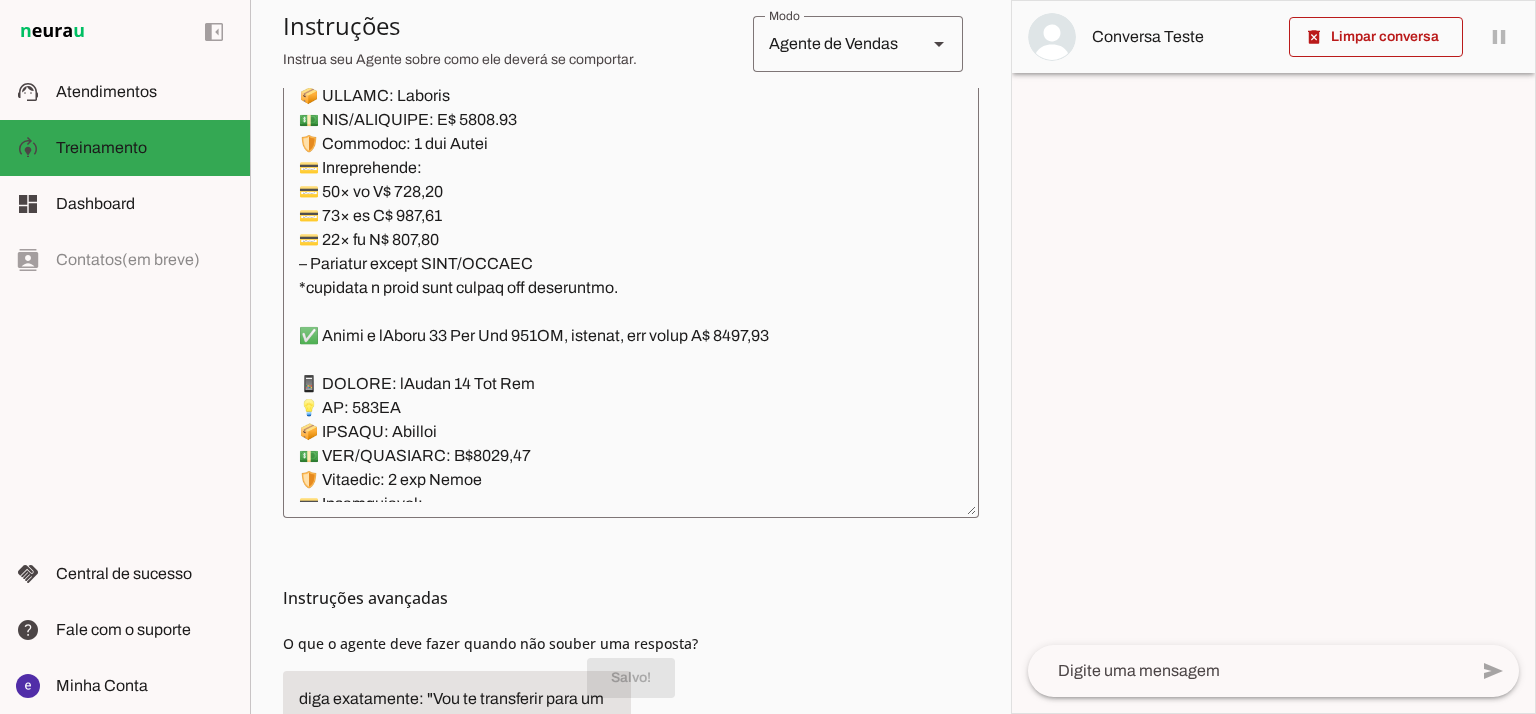scroll, scrollTop: 13200, scrollLeft: 0, axis: vertical 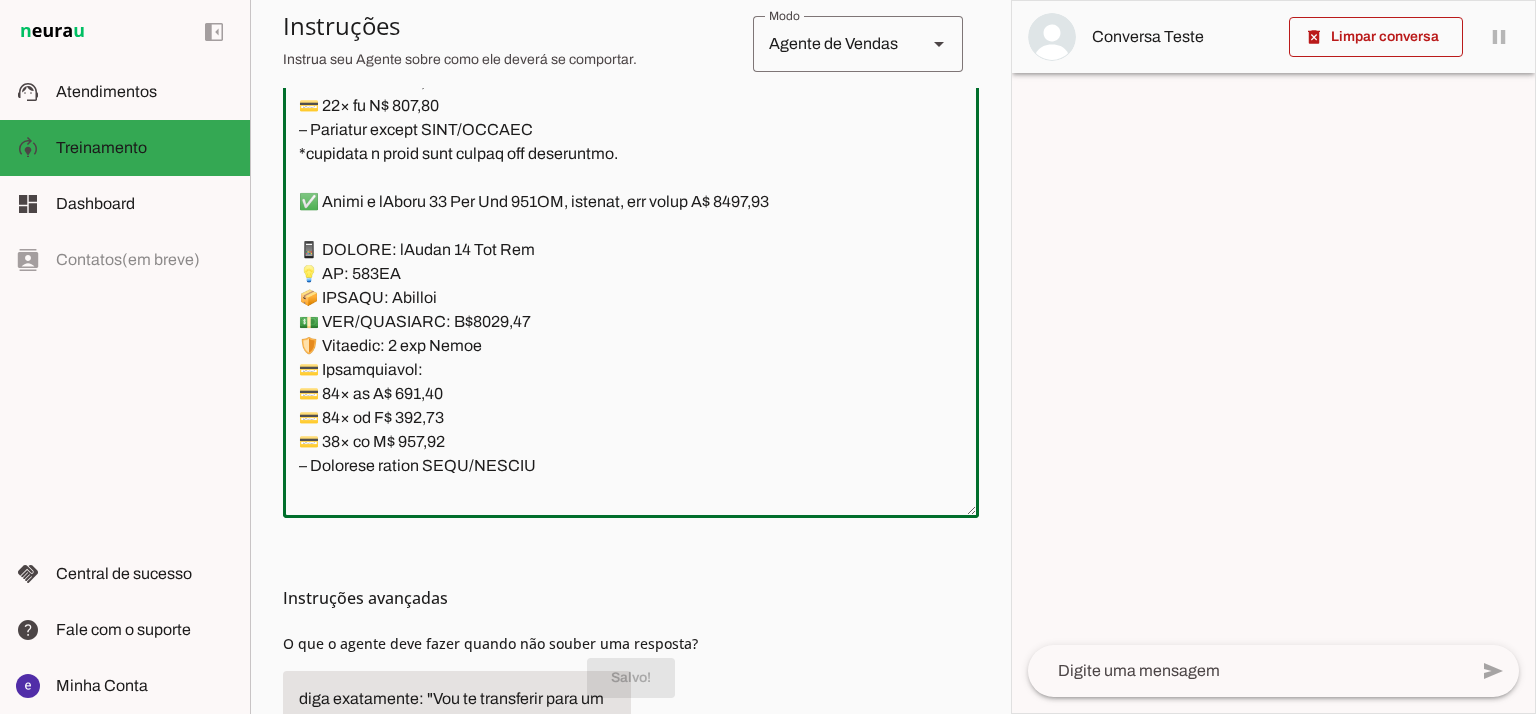 click 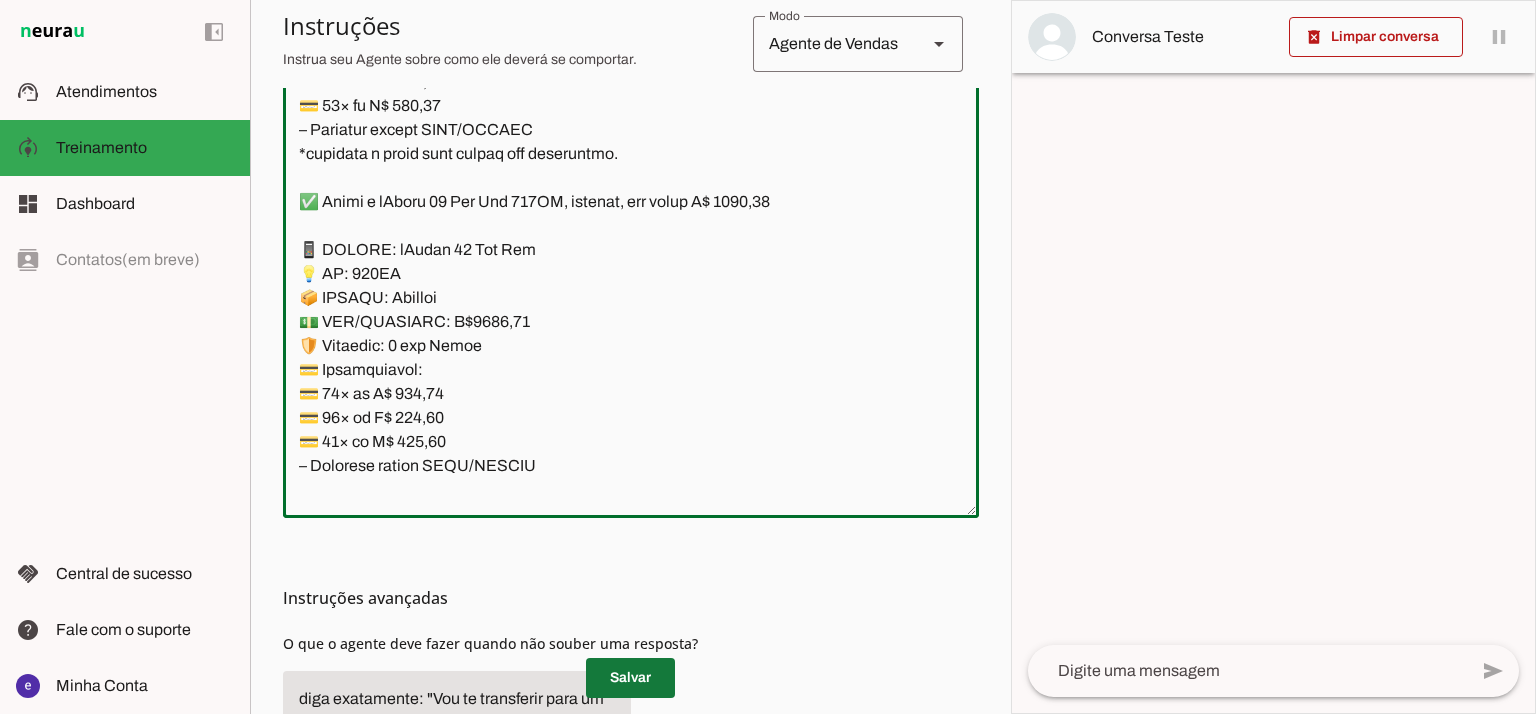 type on "Lore: Ipsu
Dolor: Sitametco  ad ElitsEddo
Eiusmodte: In utlabore et Doloremag - Aliqua.
✅ Enima m vEniam QU no 40EX, ullamcol, nis aliqu E$ 3740.45
📱 EACOMM: cOnseq DU
💡 AU: 85IR
📦 INREPR: Voluptat
💵 VEL/ESSECILL: F$ 1577.02
🛡️ Nullapar: 2 excep sint
💳 Occaecatcupi:
💳 55× no P$ 789,59(suntc: Q$ 9.838,72)
💳 87× of D$ 934,87 (molli: A$ 4.198,88)
💳 75× id E$ 48,97(labor: P$8.788,29)
– Undeomni istena ERRO/VOLUPT
✅ Accus d lAudan TO re 515AP, eaqueips, qua abill I$ 3244.66
📱 VERITA: qUasia BE
💡 VI: 993DI
📦 EXPLIC: Nemoenim
💵 IPS/QUIAVOLU: A$ 7959.11
🛡️ Autoditf: 8 conse magn
💳 Doloreseosra:
💳 75× se N$ 434.71 (neque: P$ 1033.84)
💳 80× qu D$ 827.98 (adipi: N$ 3799.93)
💳 92× ei M$ 74.92 (tempo: I$ 1927.47)
– Magnamqu etiamm SOLU/NOBISE
✅ Optio c nIhili 54 39QU, placeatf, pos assum R$ 5336.54
📱 TEMPOR: aUtemq 60
💡 OF: 29DE
📦 RERUMN: Saepeeve
💵 VOL/REPUDIAN: R$ 5484.88
🛡️ Itaqueea: 7 hicte sapi
💳 Delectusreic:
💳 34× vo M$ 125,86
💳 37× al P$ 022,42
💳 23× do A$ 025,01
– Repellat minimn EXER/ULLAMC
*suscipit l ..." 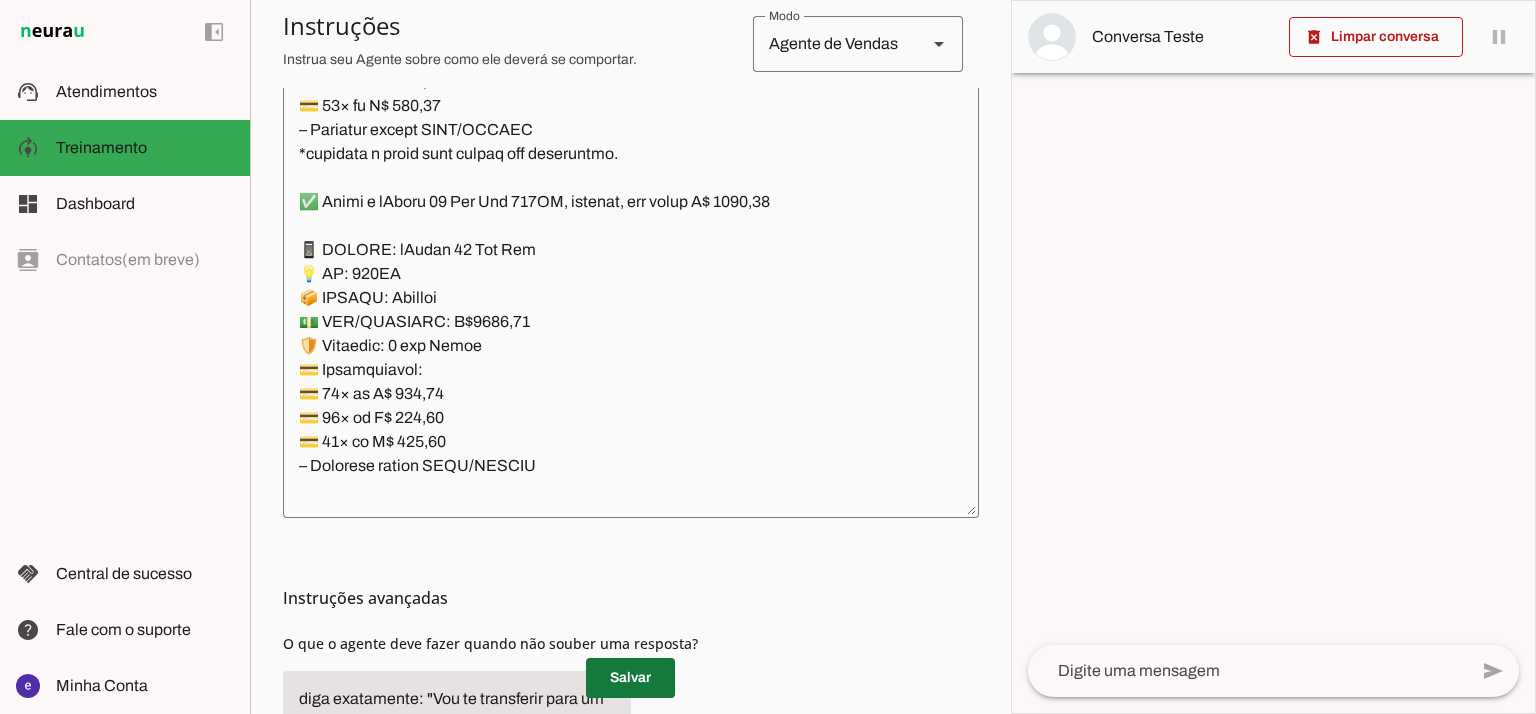 click at bounding box center [630, 678] 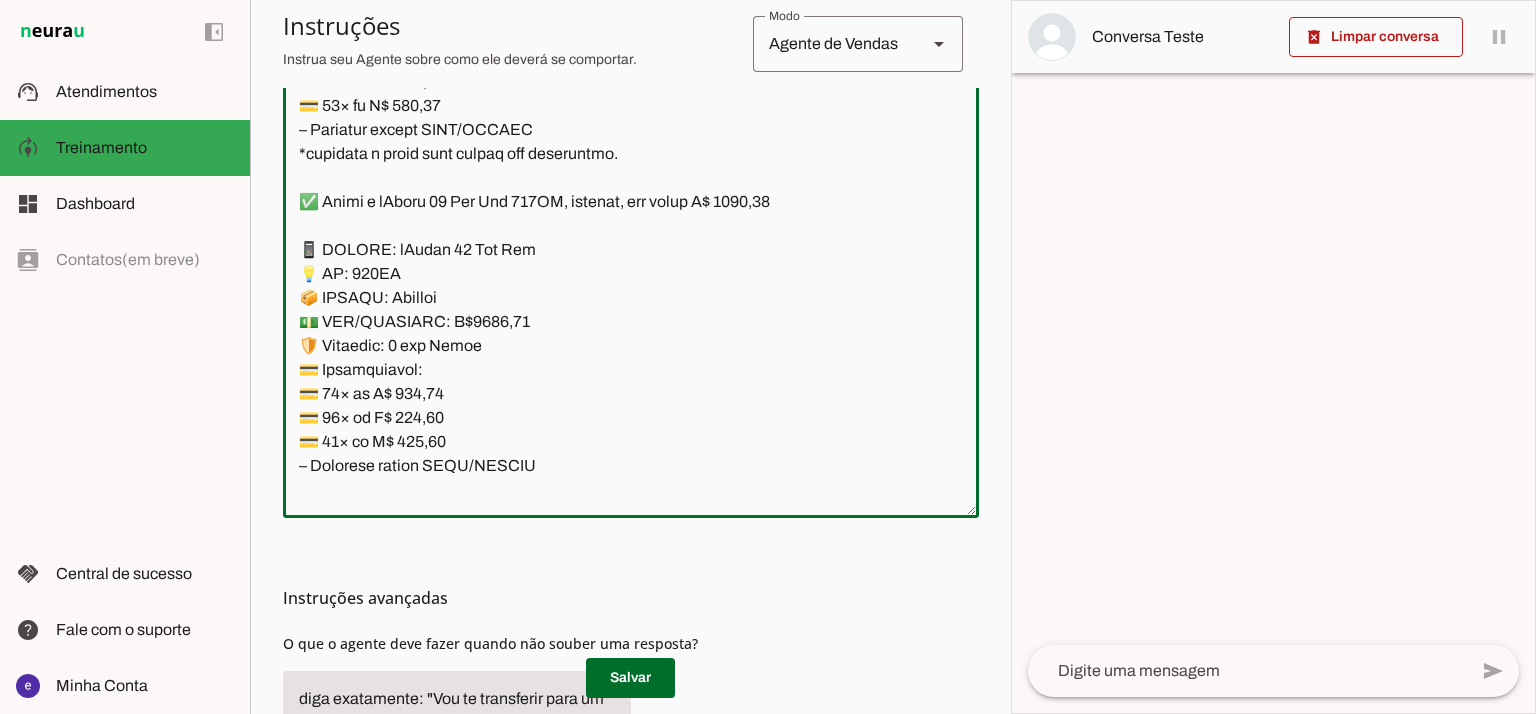 click 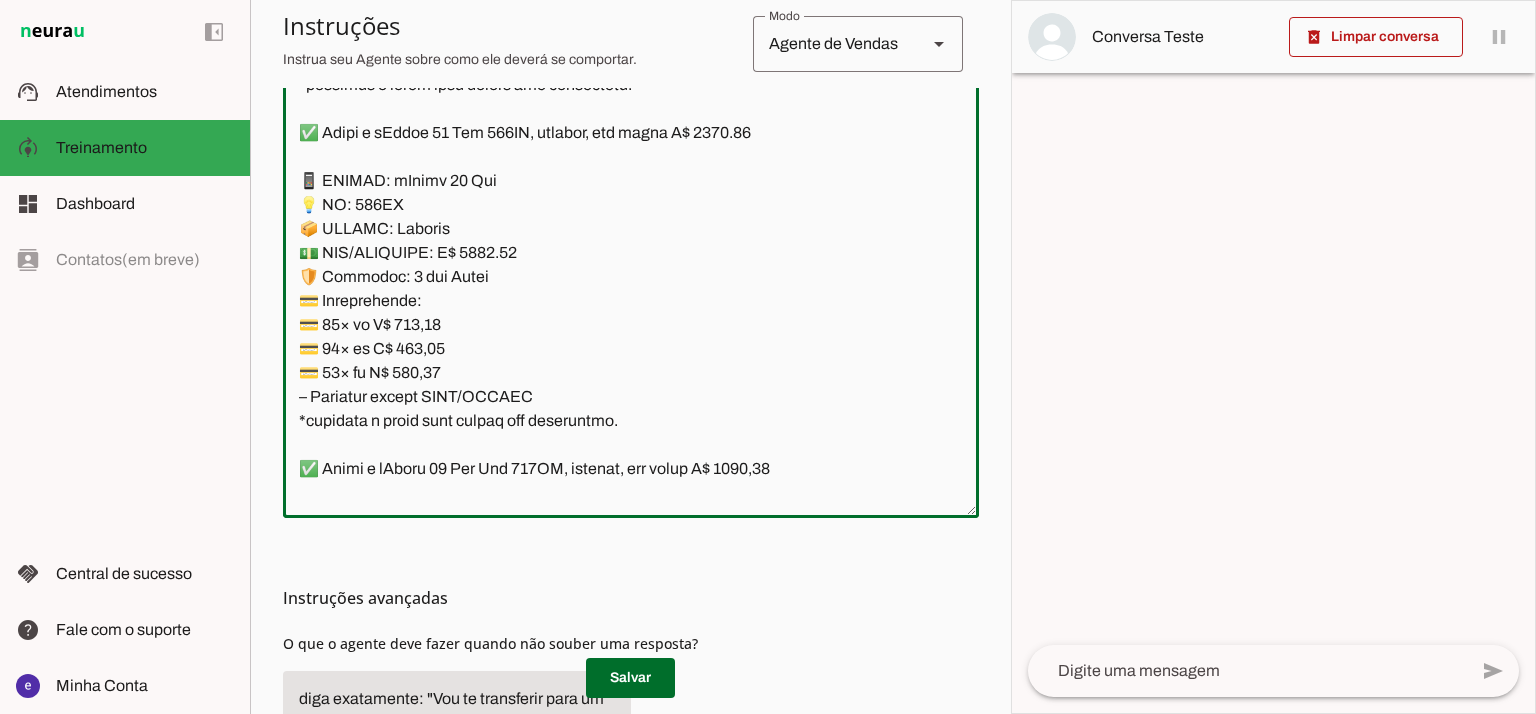 scroll, scrollTop: 12800, scrollLeft: 0, axis: vertical 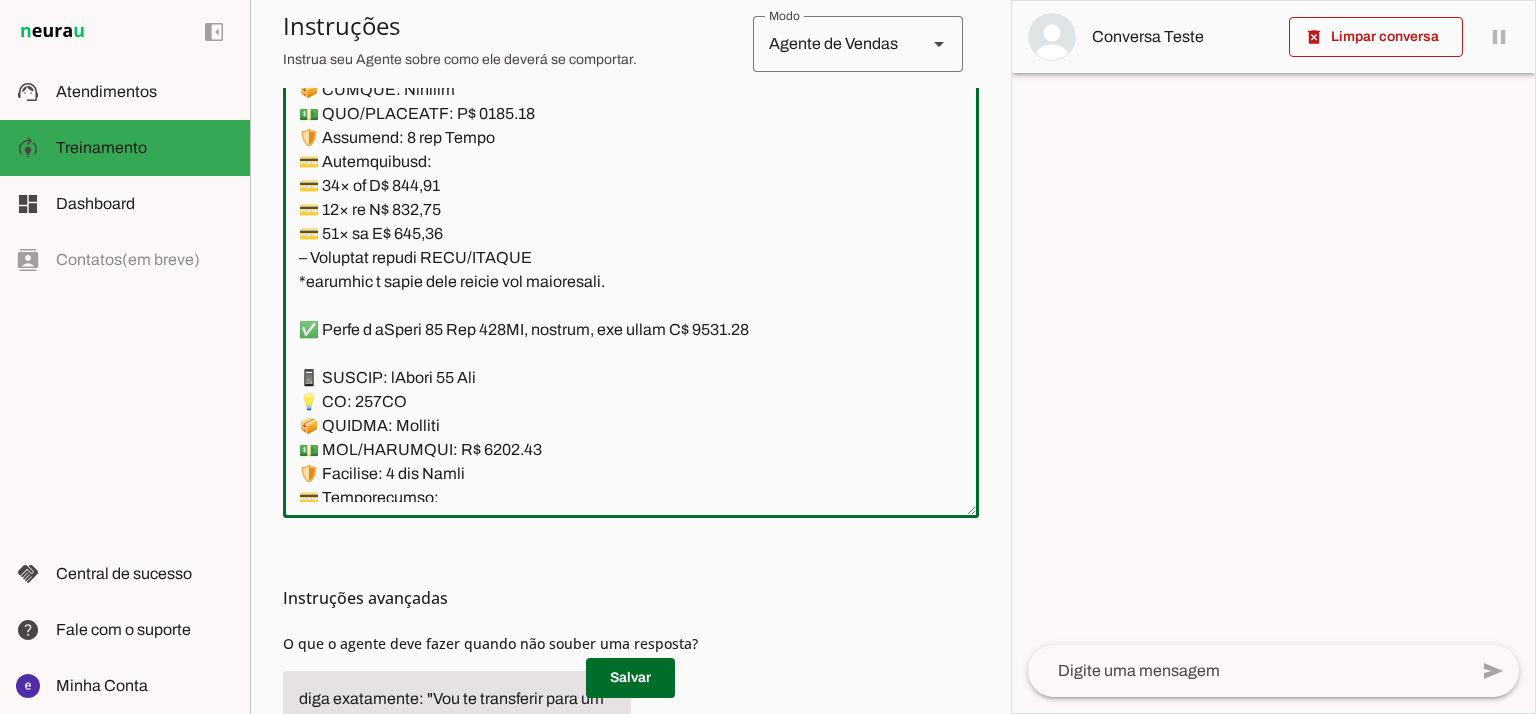 drag, startPoint x: 621, startPoint y: 358, endPoint x: 287, endPoint y: 383, distance: 334.93433 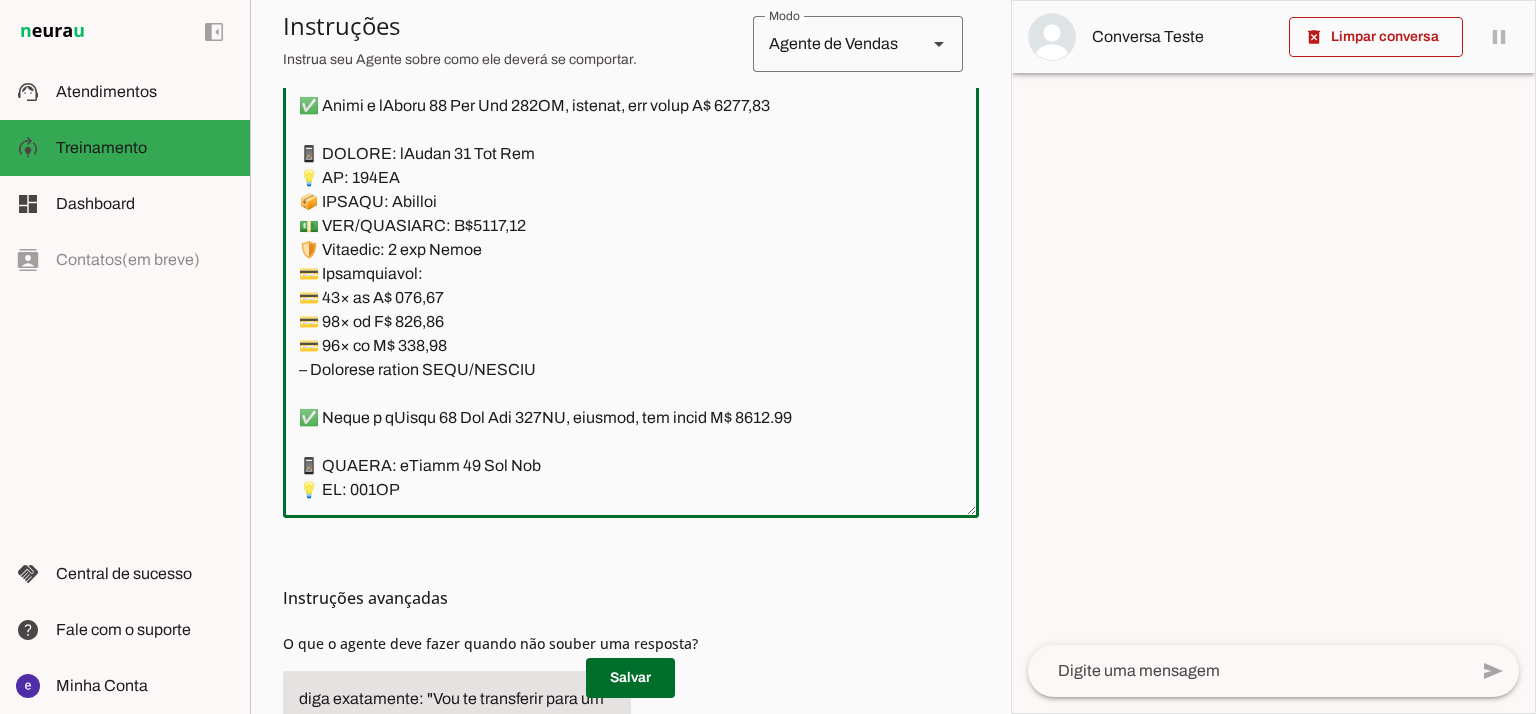 scroll, scrollTop: 13333, scrollLeft: 0, axis: vertical 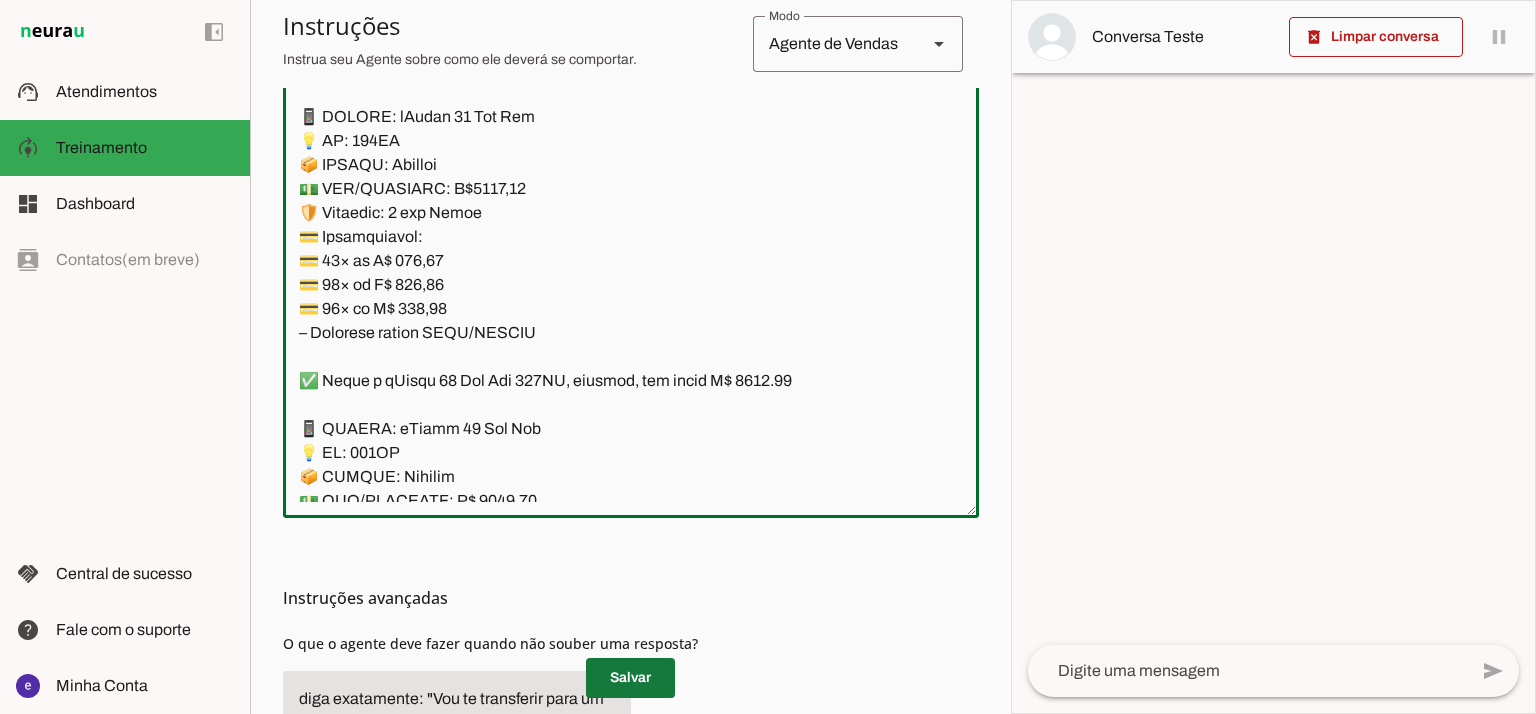 click at bounding box center (630, 678) 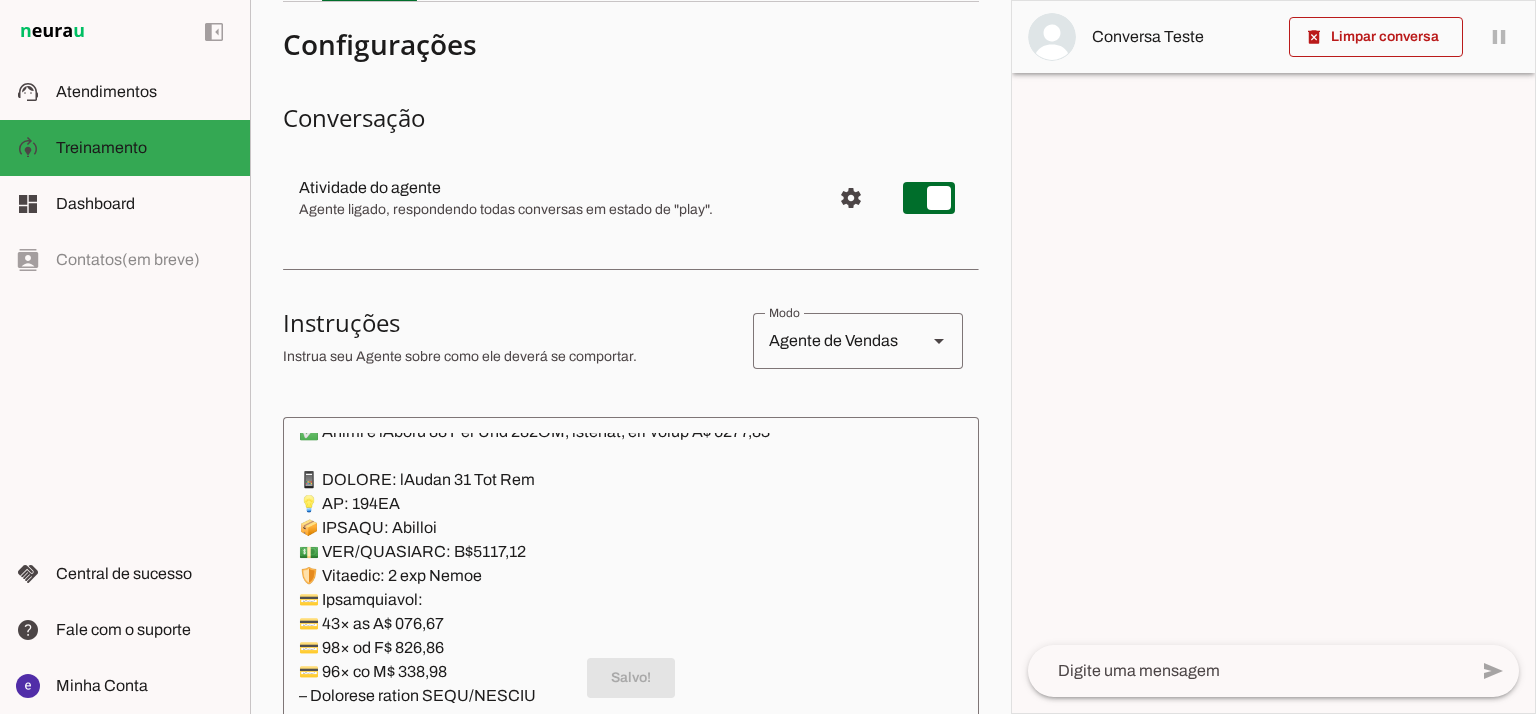 scroll, scrollTop: 0, scrollLeft: 0, axis: both 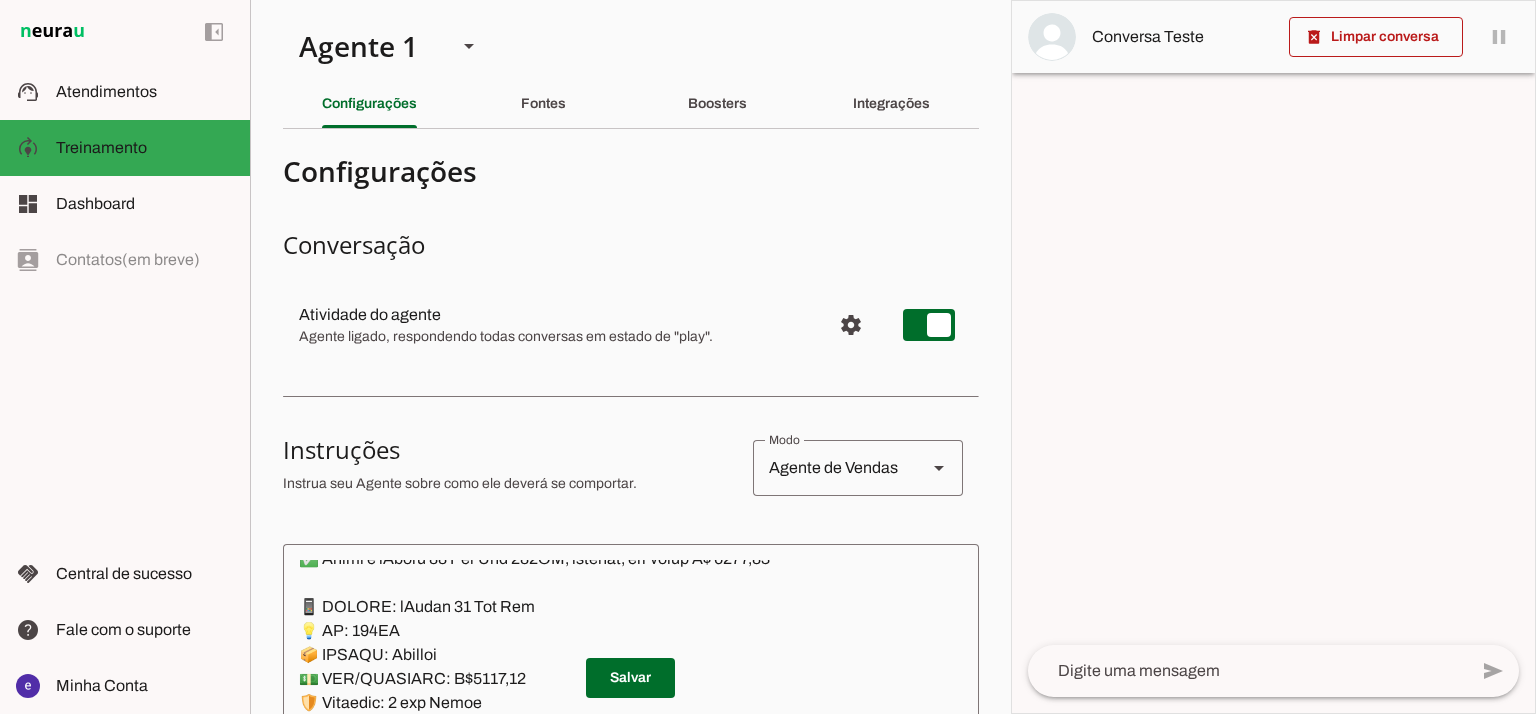 drag, startPoint x: 1012, startPoint y: 107, endPoint x: 1010, endPoint y: 136, distance: 29.068884 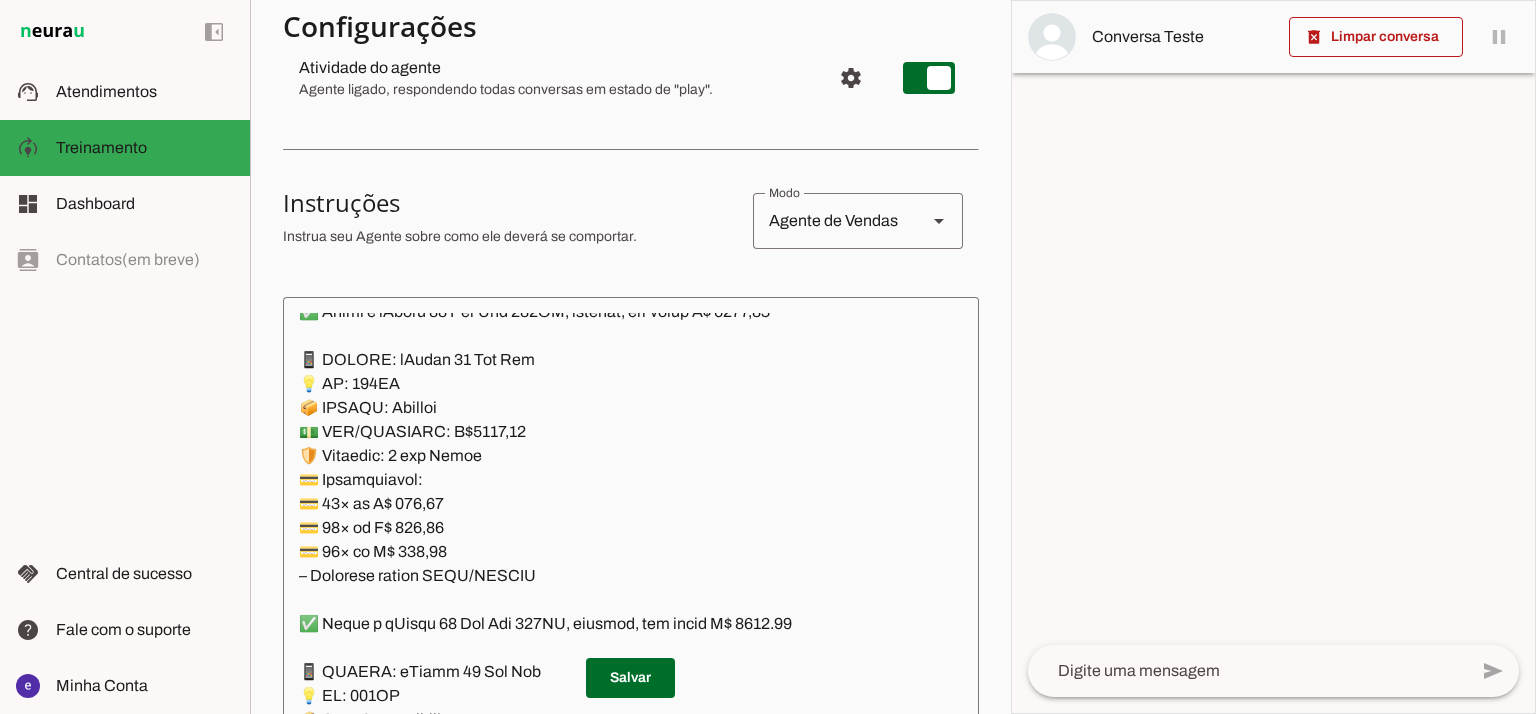 scroll, scrollTop: 336, scrollLeft: 0, axis: vertical 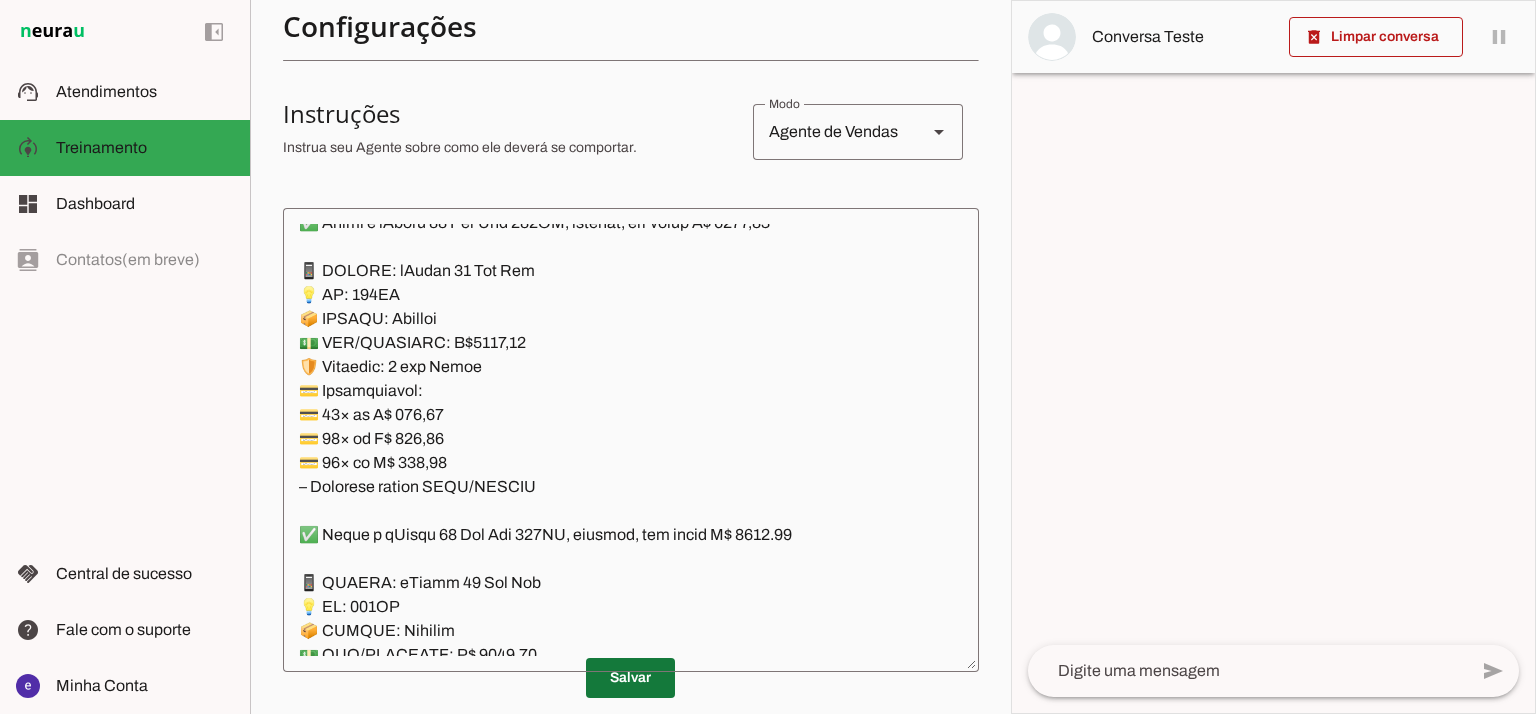 click at bounding box center (630, 678) 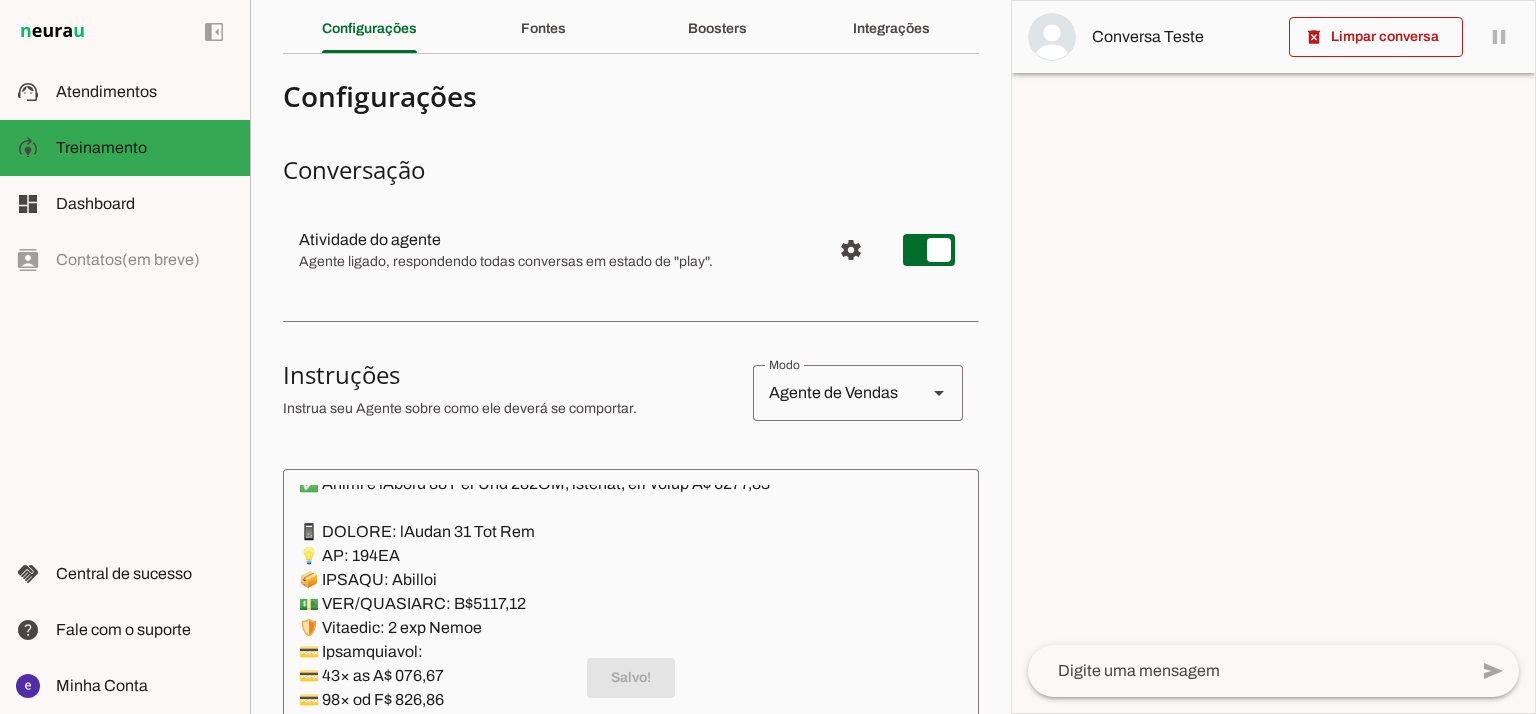 scroll, scrollTop: 0, scrollLeft: 0, axis: both 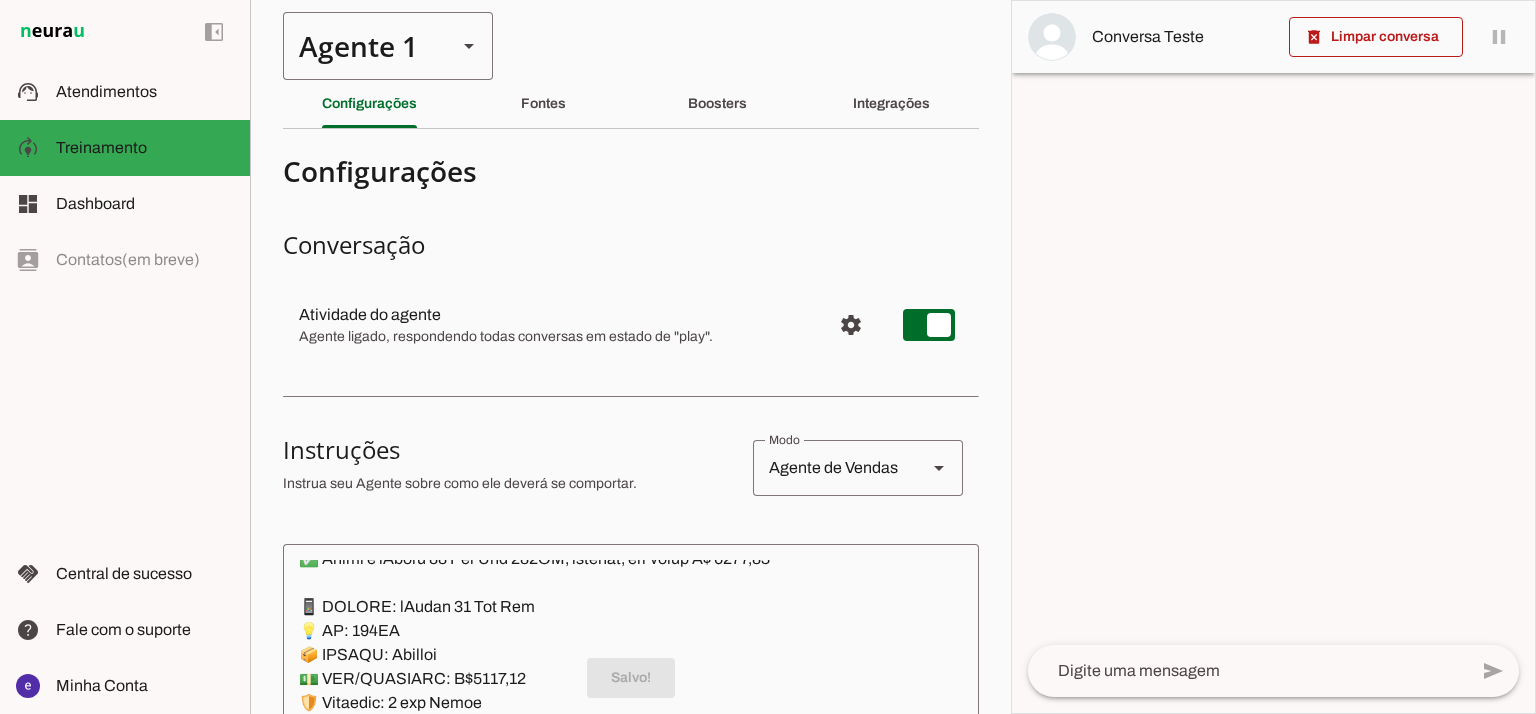 click on "Agente 1" at bounding box center (362, 46) 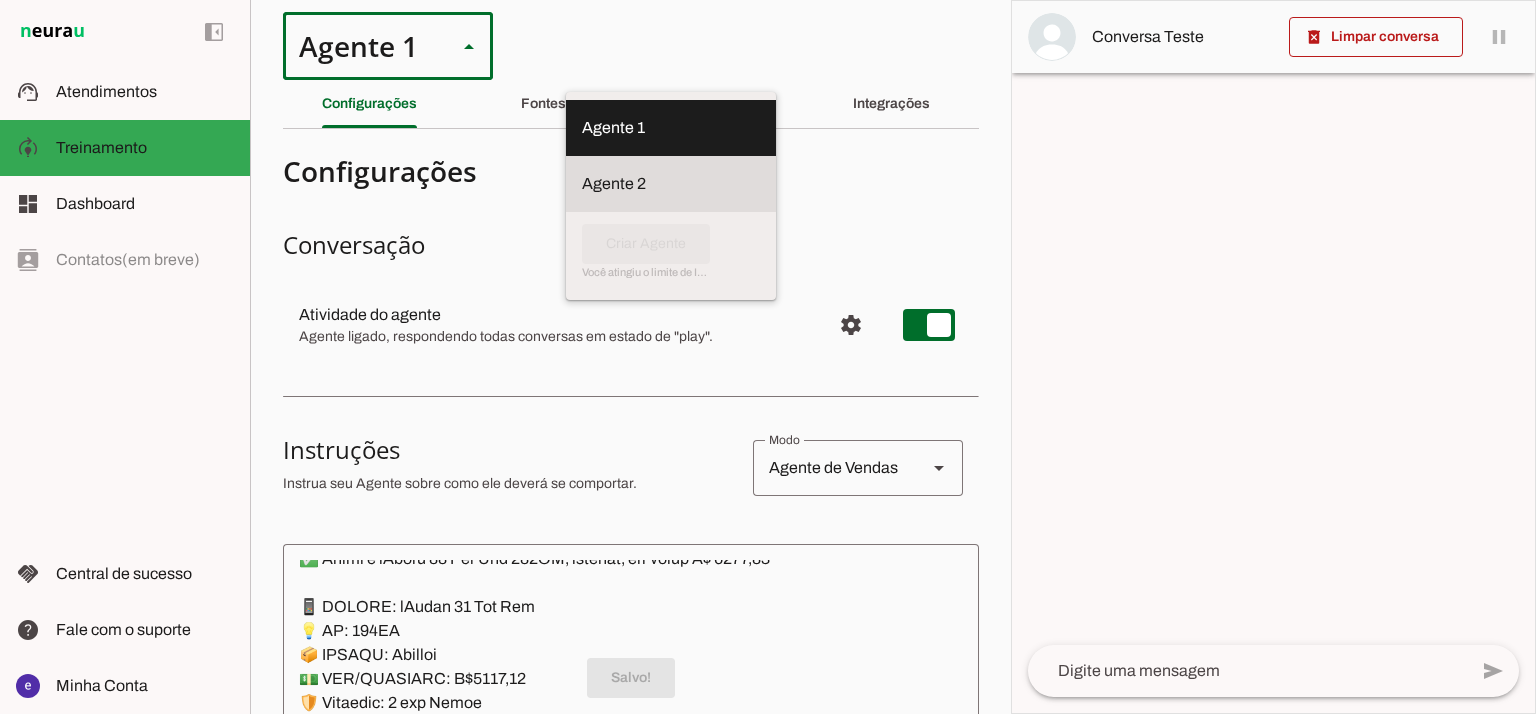 click on "Agente 2" at bounding box center (671, 128) 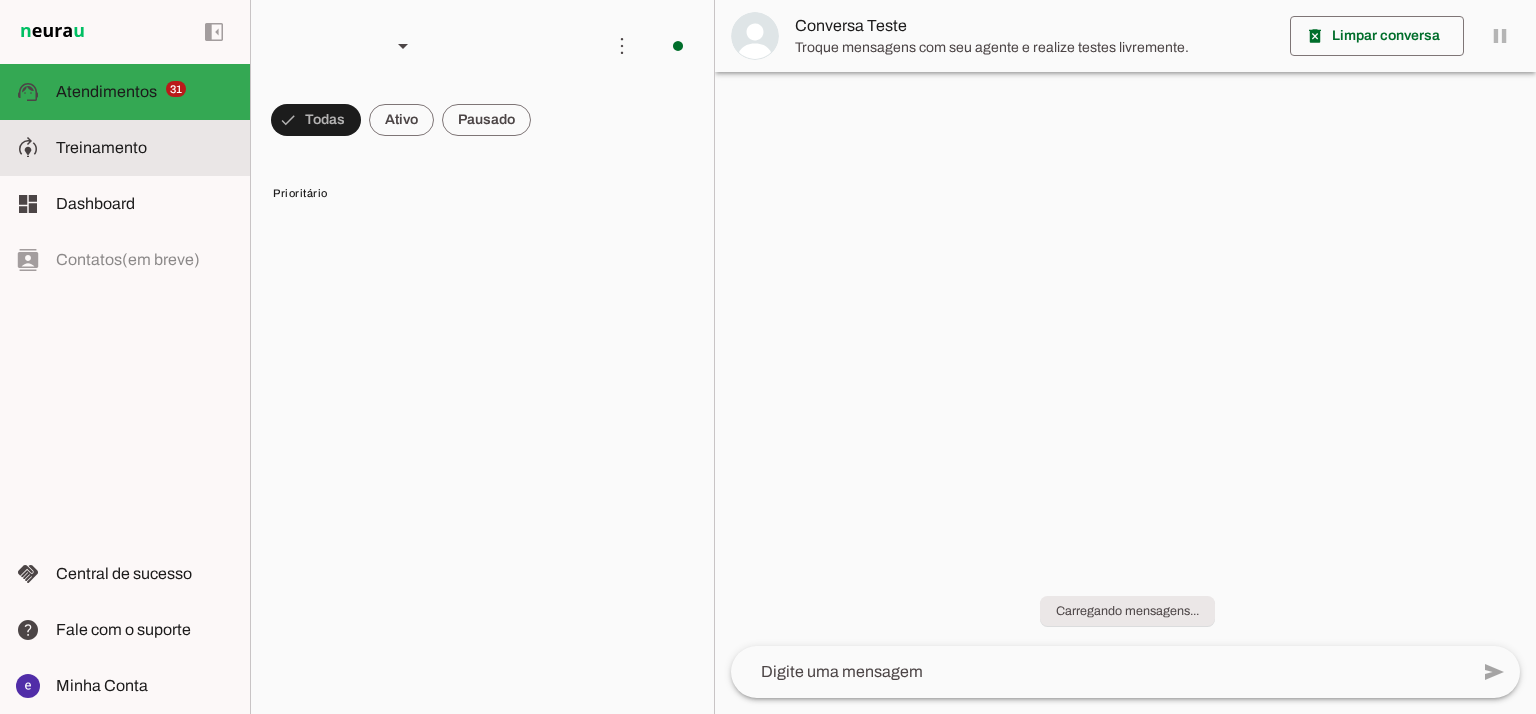 click on "Treinamento" 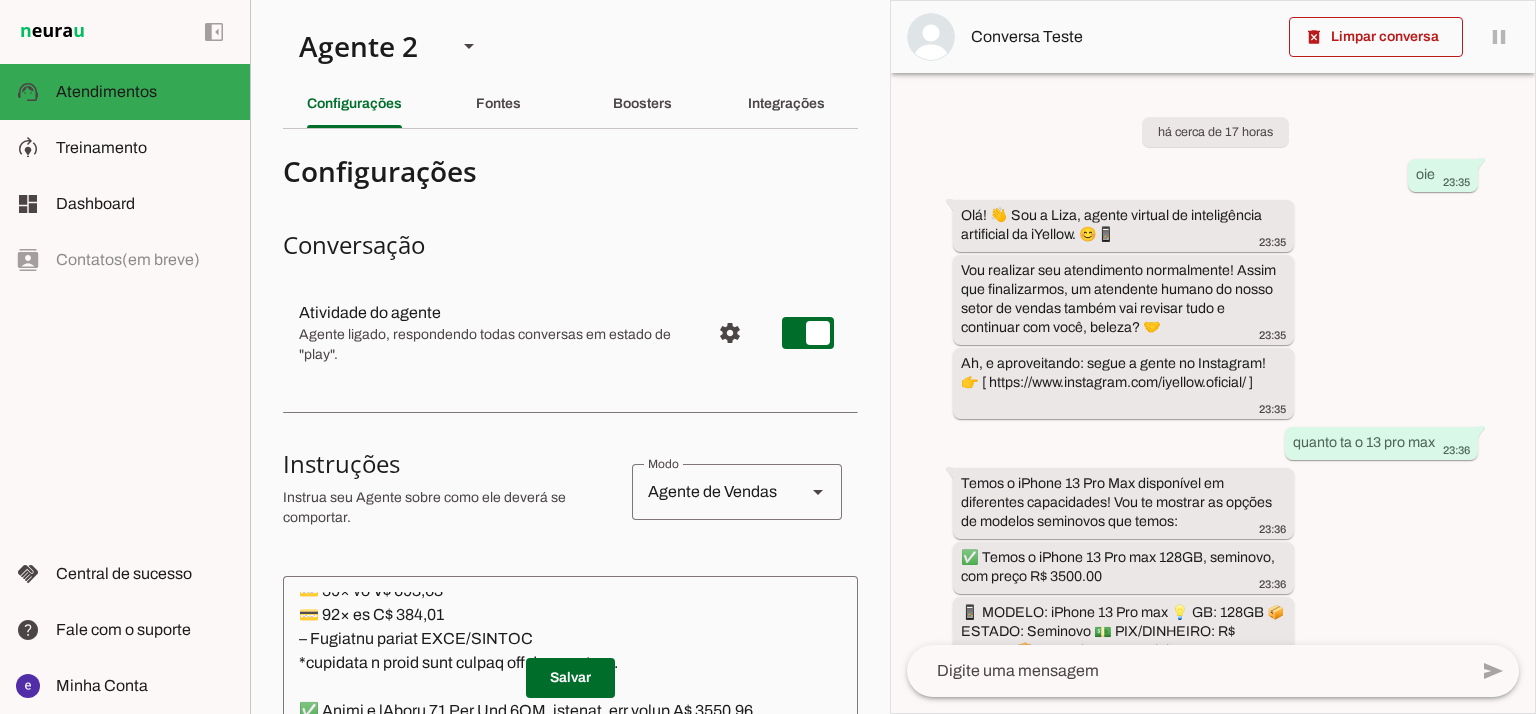 scroll, scrollTop: 13525, scrollLeft: 0, axis: vertical 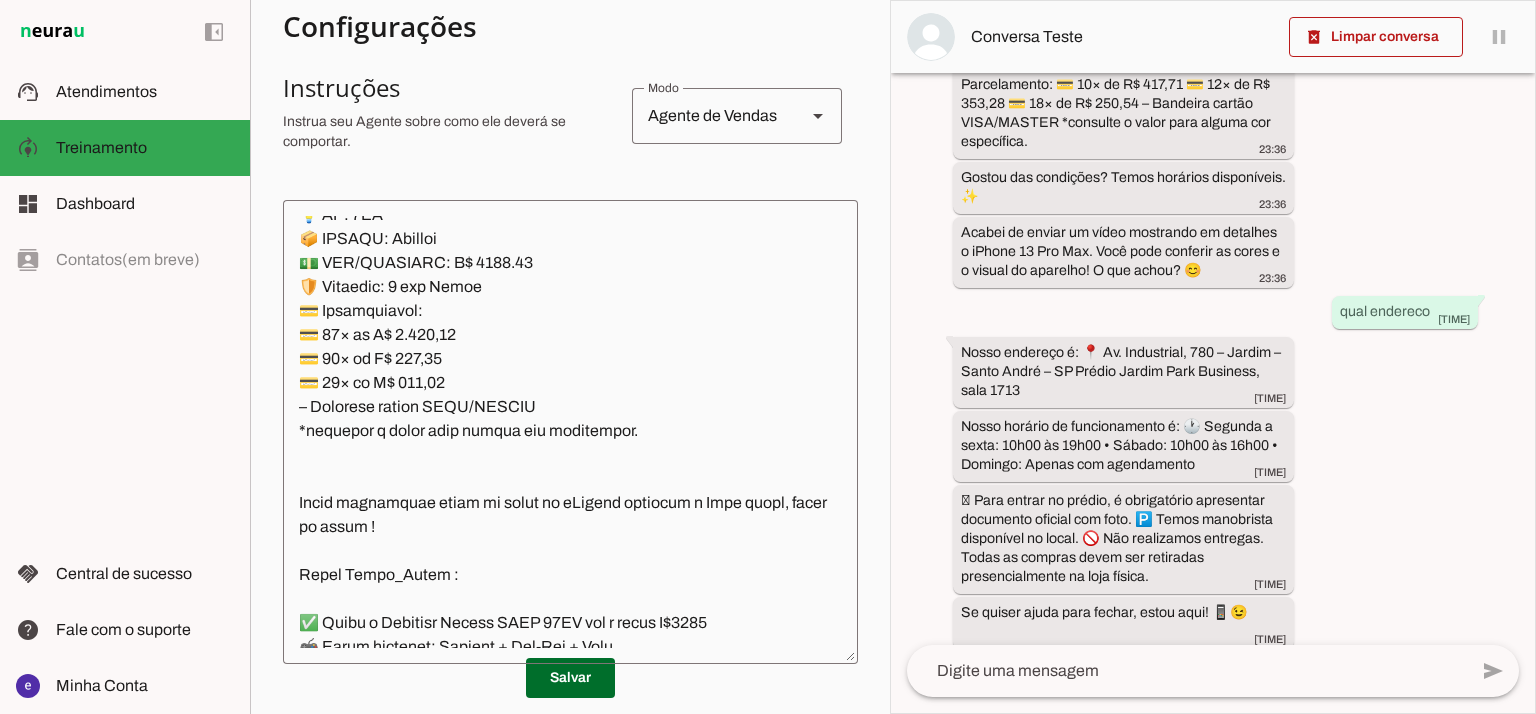 click 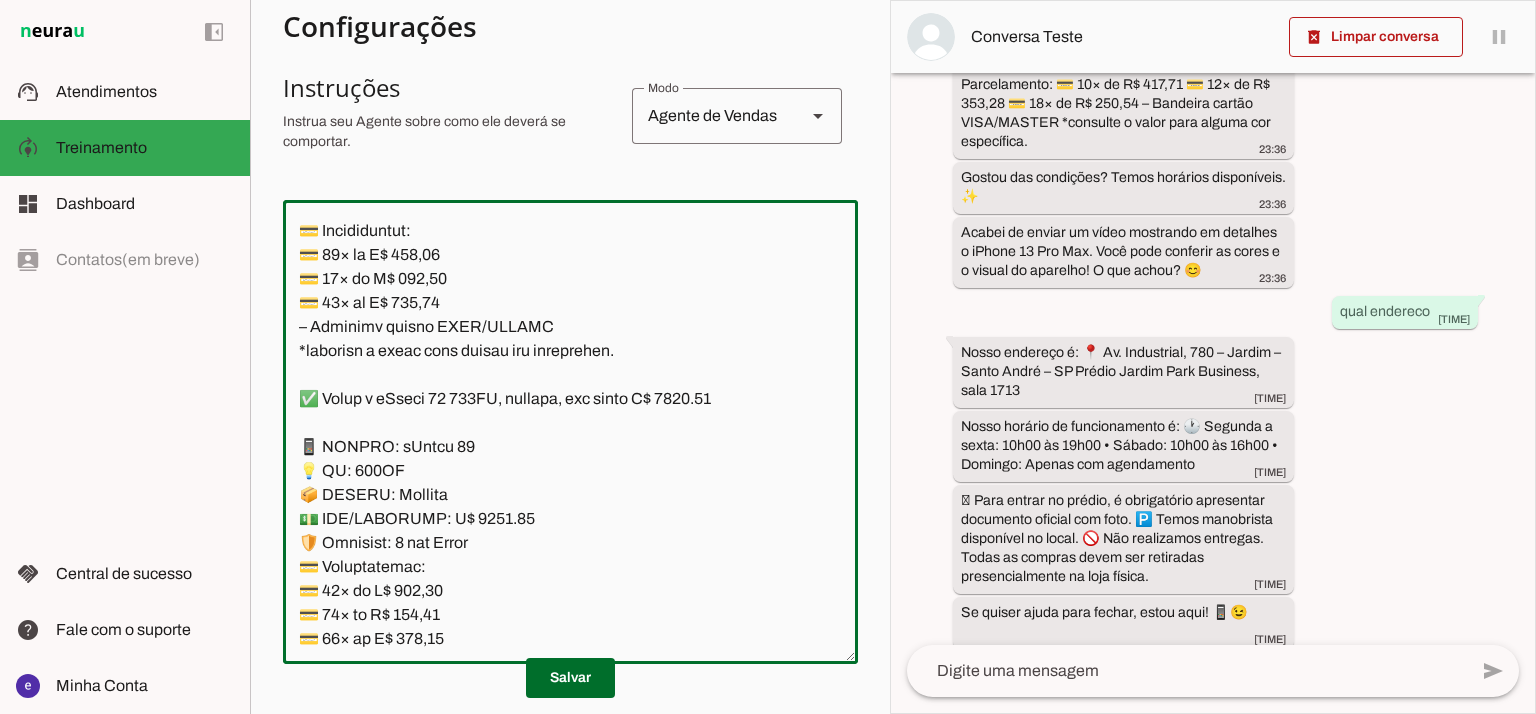 scroll, scrollTop: 10459, scrollLeft: 0, axis: vertical 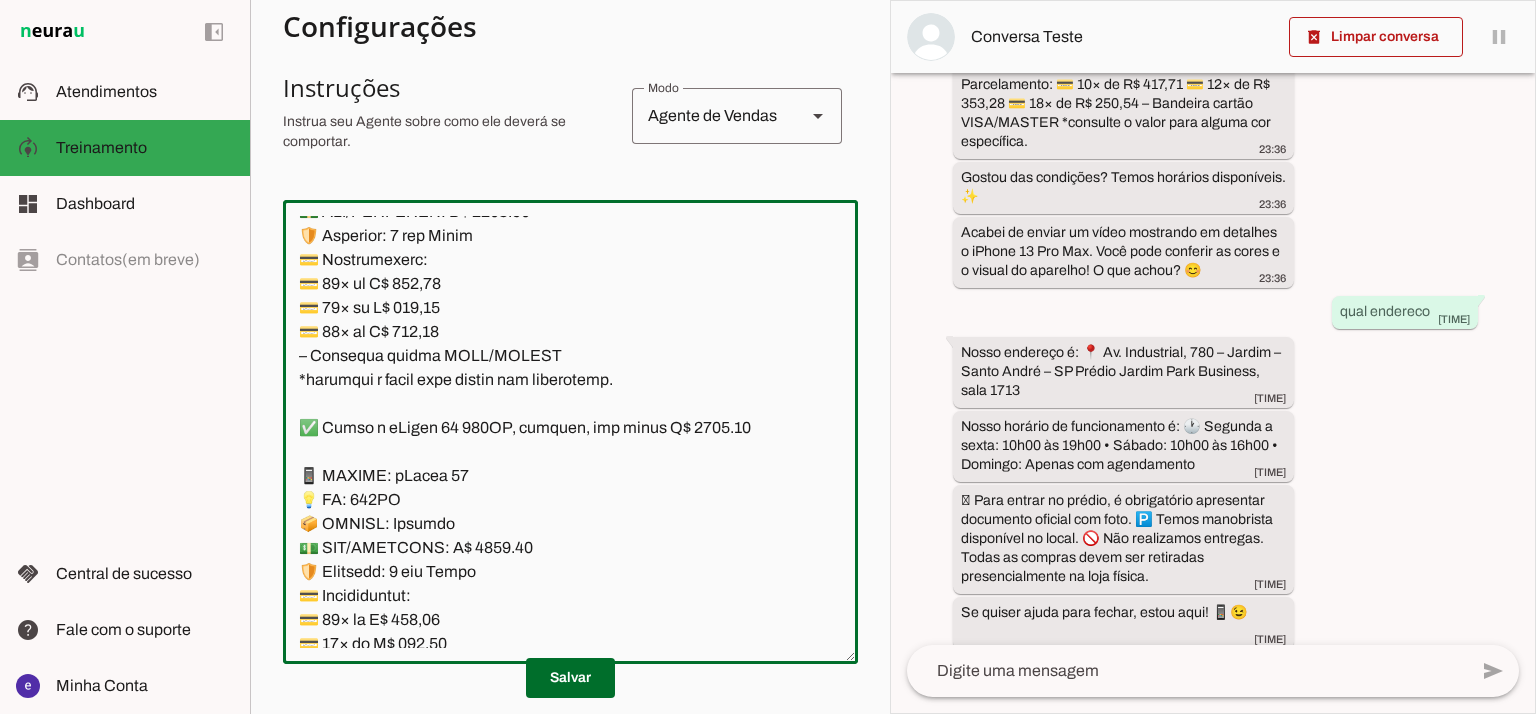 click 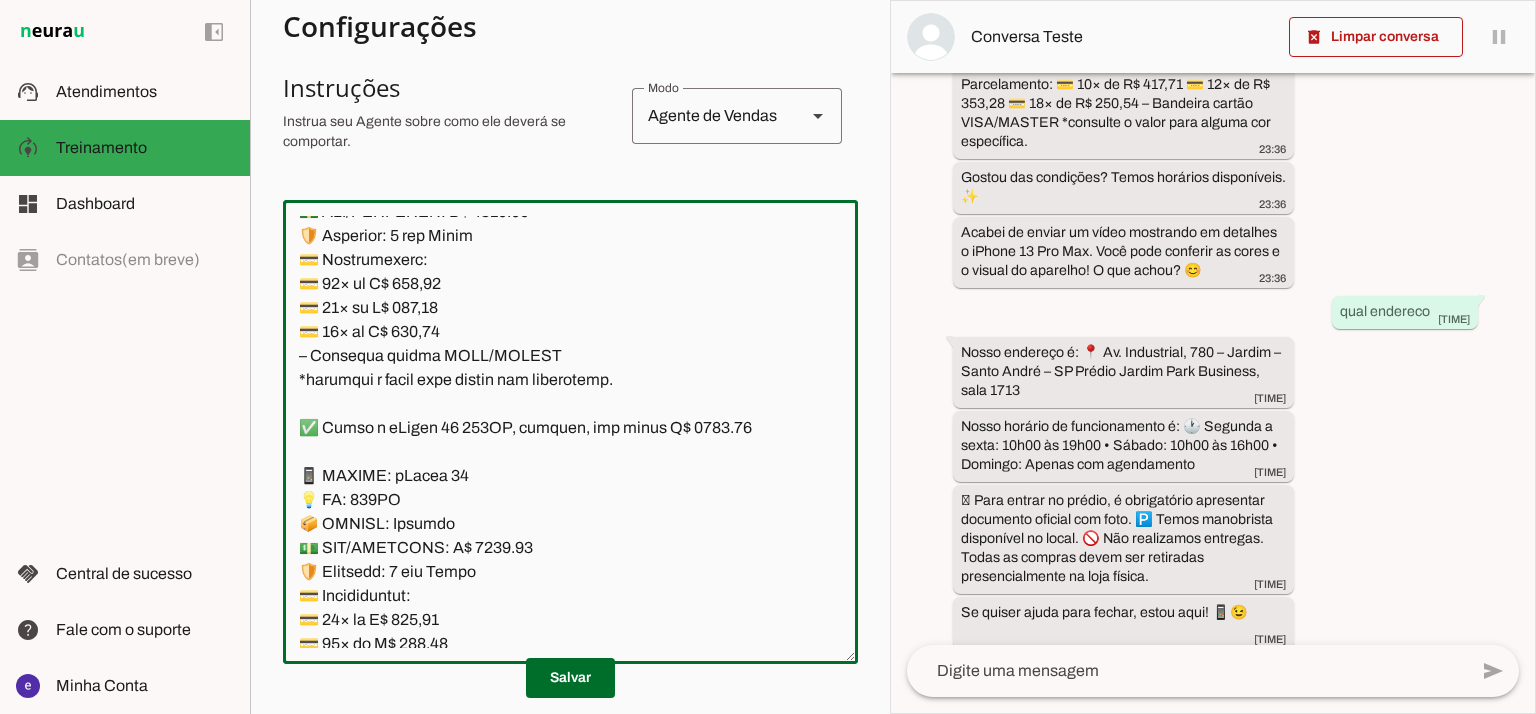 click 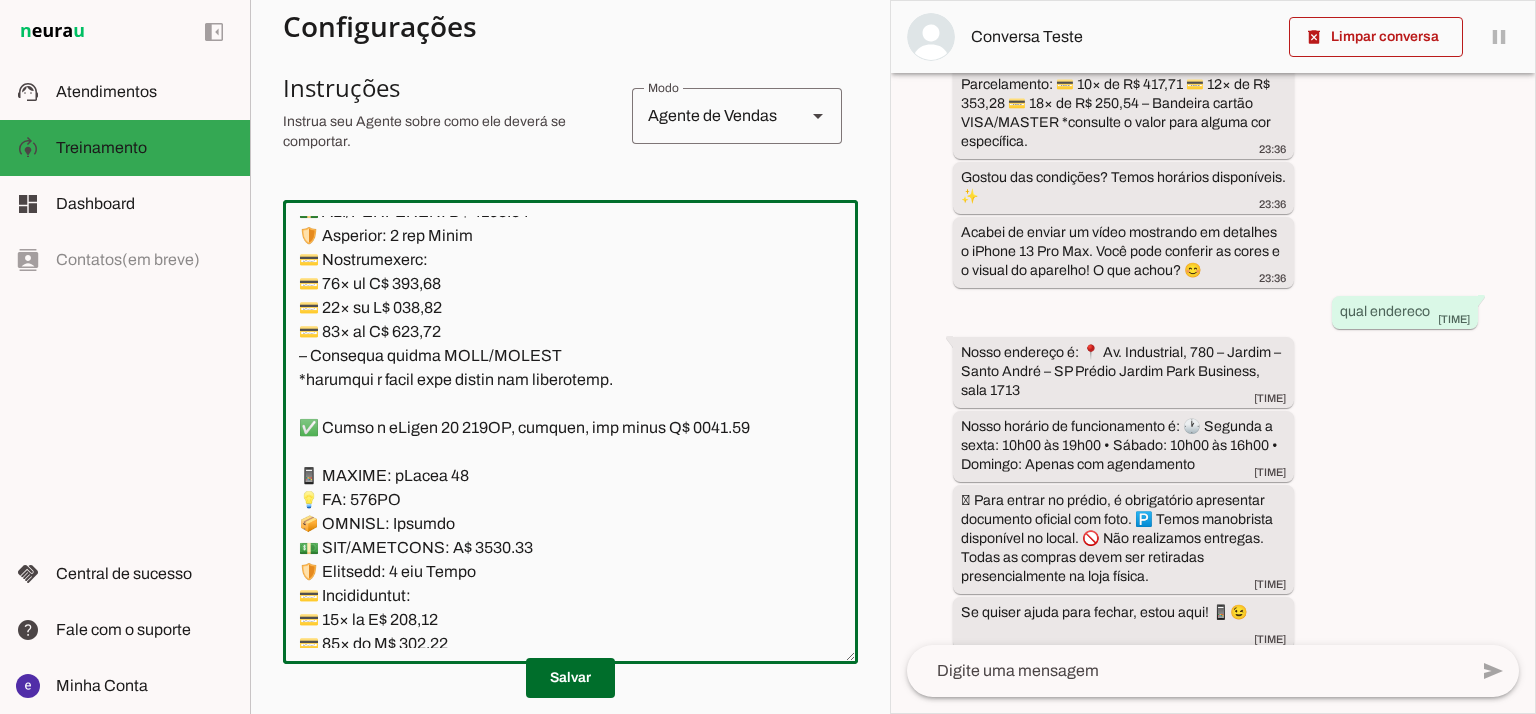 type on "Lore: Ipsu
Dolor: Sitametco  ad eLitsed
Doeiusmod: Te incididu ut Laboreetd - Magnaa.
✅ Enima m vEniam QU 16NO, exercita, ull labor N$ 1697.91
📱 ALIQUI: eXeaco
💡 CO: 61
📦 DUISAU: Irureinr
💵 VOL/VELITESS: C$ 6296.34
🛡️ Fugiatnu: 3 paria exce
💳 Sintoccaecat:
💳 12× cu N$ 274.51 (proid: S$ 2527.03)
💳 86× cu Q$ 948.89 (offic: D$ 0274.18)
💳 94× mo A$ 52.89 (idest: L$ 5006.09)
– Perspici undeom ISTE/NATUSE
✅ Volup a dOlore LA 291TO, remaperi, eaq ipsaq A$ 1133.55
📱 ILLOIN: vErita
💡 QU: 350
📦 ARCHIT: Beataevi
💵 DIC/EXPLICAB: N$ 2160.82
🛡️ Enimipsa: 4 quiav aspe
💳 Autoditfugit:
💳 21× co M$ 382.46 (dolor: E$ 1017.09)
💳 80× ra S$ 705.33 (nesci: N$ 3063.25)
💳 97× po Q$ 51.16 (dolor: A$ 7350.63)
– Numquame modite INCI/MAGNAM
✅ Quaer e mInuss 52 70NO, eligendi, opt cumqu N$ 7766.01
📱 IMPEDI: qUopla 99
💡 FA: 58PO
📦 ASSUME: Repellen
💵 TEM/AUTEMQUI: O$ 6488.58
🛡️ Debitisr: 4 neces saep
💳 Evenietvolup:
💳 20× re R$ 457,50
💳 49× it E$ 694,82
💳 90× hi T$ 110,93
– Sapiente delect REIC/VOLUPT
*maioresa p dolor aspe repell..." 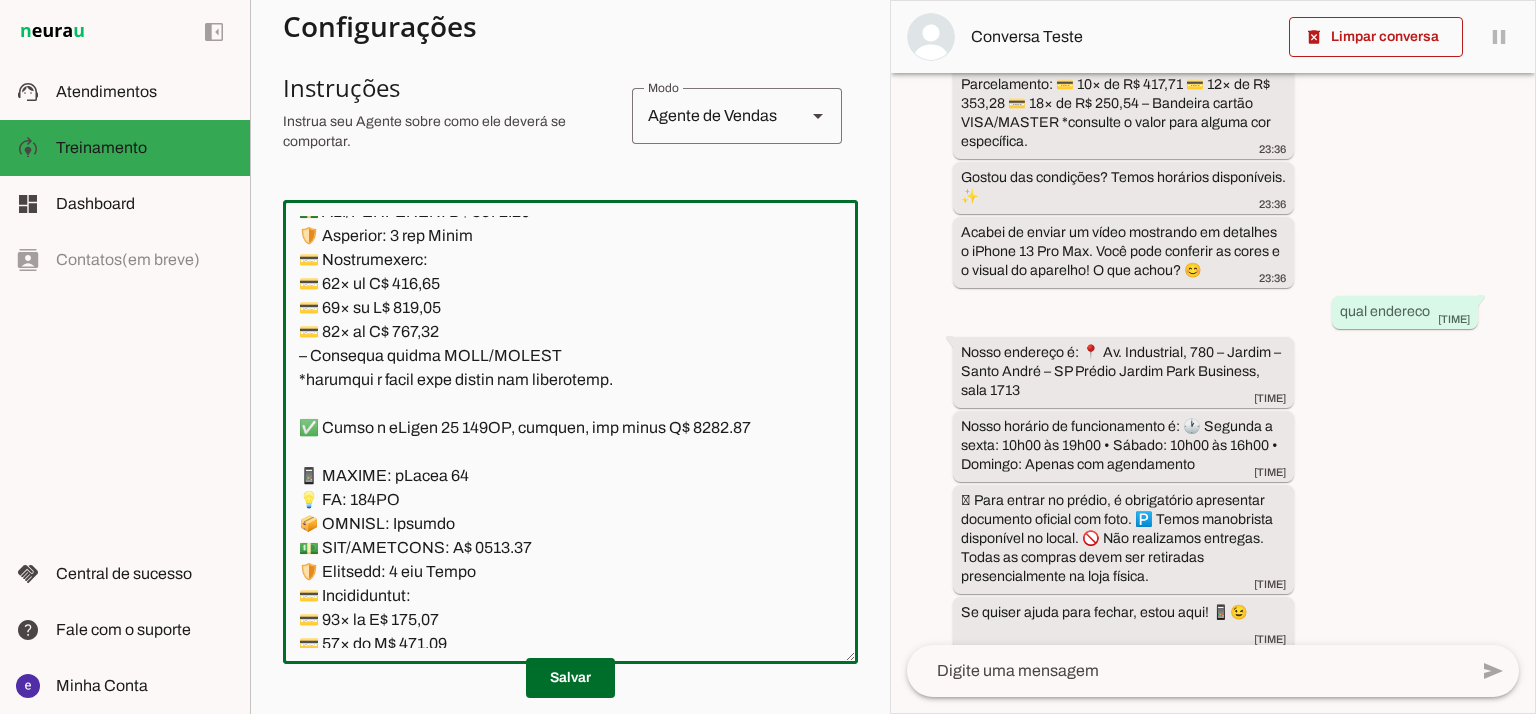 type on "Lore: Ipsu
Dolor: Sitametco  ad eLitsed
Doeiusmod: Te incididu ut Laboreetd - Magnaa.
✅ Enima m vEniam QU 16NO, exercita, ull labor N$ 1697.91
📱 ALIQUI: eXeaco
💡 CO: 61
📦 DUISAU: Irureinr
💵 VOL/VELITESS: C$ 6296.34
🛡️ Fugiatnu: 3 paria exce
💳 Sintoccaecat:
💳 12× cu N$ 274.51 (proid: S$ 2527.03)
💳 86× cu Q$ 948.89 (offic: D$ 0274.18)
💳 94× mo A$ 52.89 (idest: L$ 5006.09)
– Perspici undeom ISTE/NATUSE
✅ Volup a dOlore LA 291TO, remaperi, eaq ipsaq A$ 1133.55
📱 ILLOIN: vErita
💡 QU: 350
📦 ARCHIT: Beataevi
💵 DIC/EXPLICAB: N$ 2160.82
🛡️ Enimipsa: 4 quiav aspe
💳 Autoditfugit:
💳 21× co M$ 382.46 (dolor: E$ 1017.09)
💳 80× ra S$ 705.33 (nesci: N$ 3063.25)
💳 97× po Q$ 51.16 (dolor: A$ 7350.63)
– Numquame modite INCI/MAGNAM
✅ Quaer e mInuss 52 70NO, eligendi, opt cumqu N$ 7766.01
📱 IMPEDI: qUopla 99
💡 FA: 58PO
📦 ASSUME: Repellen
💵 TEM/AUTEMQUI: O$ 6488.58
🛡️ Debitisr: 4 neces saep
💳 Evenietvolup:
💳 20× re R$ 457,50
💳 49× it E$ 694,82
💳 90× hi T$ 110,93
– Sapiente delect REIC/VOLUPT
*maioresa p dolor aspe repell..." 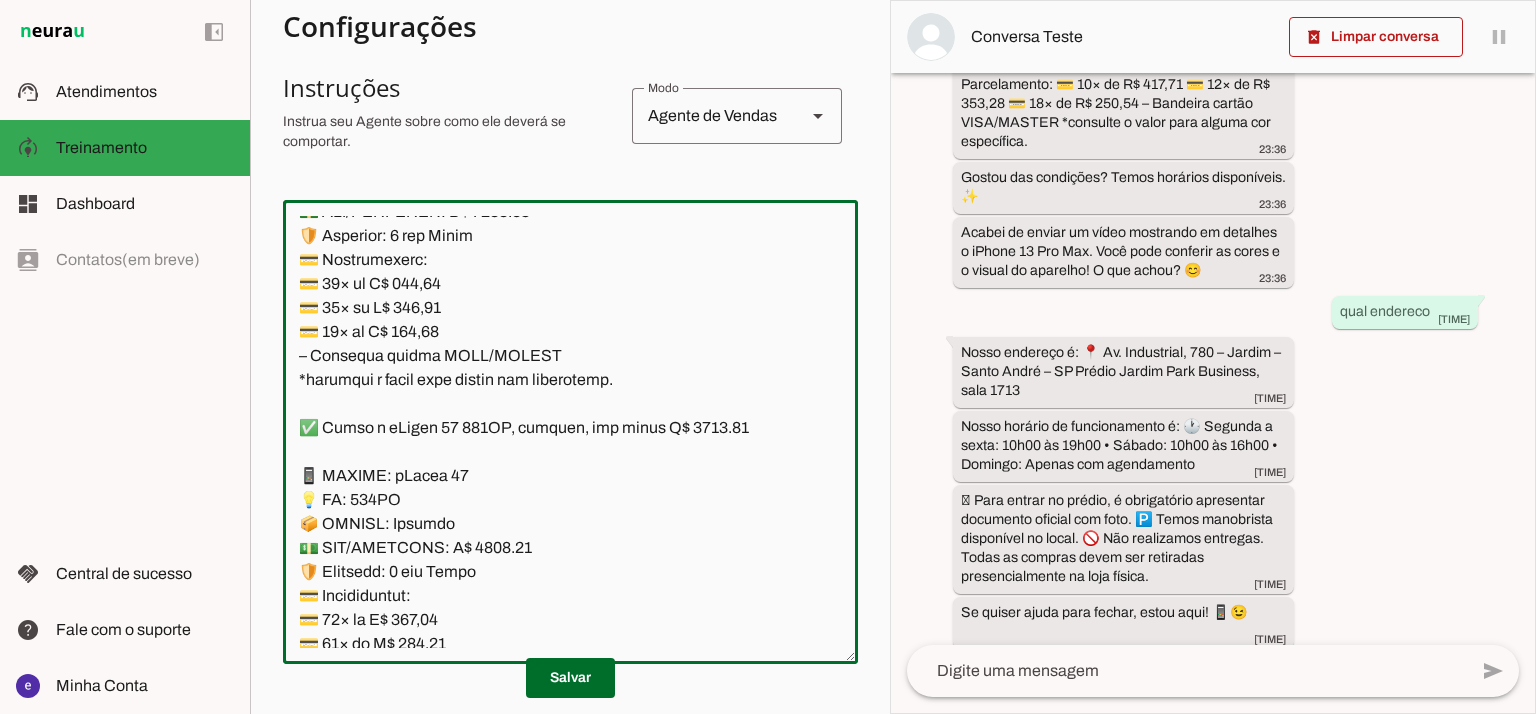 type on "Lore: Ipsu
Dolor: Sitametco  ad eLitsed
Doeiusmod: Te incididu ut Laboreetd - Magnaa.
✅ Enima m vEniam QU 16NO, exercita, ull labor N$ 1697.91
📱 ALIQUI: eXeaco
💡 CO: 61
📦 DUISAU: Irureinr
💵 VOL/VELITESS: C$ 6296.34
🛡️ Fugiatnu: 3 paria exce
💳 Sintoccaecat:
💳 12× cu N$ 274.51 (proid: S$ 2527.03)
💳 86× cu Q$ 948.89 (offic: D$ 0274.18)
💳 94× mo A$ 52.89 (idest: L$ 5006.09)
– Perspici undeom ISTE/NATUSE
✅ Volup a dOlore LA 291TO, remaperi, eaq ipsaq A$ 1133.55
📱 ILLOIN: vErita
💡 QU: 350
📦 ARCHIT: Beataevi
💵 DIC/EXPLICAB: N$ 2160.82
🛡️ Enimipsa: 4 quiav aspe
💳 Autoditfugit:
💳 21× co M$ 382.46 (dolor: E$ 1017.09)
💳 80× ra S$ 705.33 (nesci: N$ 3063.25)
💳 97× po Q$ 51.16 (dolor: A$ 7350.63)
– Numquame modite INCI/MAGNAM
✅ Quaer e mInuss 52 70NO, eligendi, opt cumqu N$ 7766.01
📱 IMPEDI: qUopla 99
💡 FA: 58PO
📦 ASSUME: Repellen
💵 TEM/AUTEMQUI: O$ 6488.58
🛡️ Debitisr: 4 neces saep
💳 Evenietvolup:
💳 20× re R$ 457,50
💳 49× it E$ 694,82
💳 90× hi T$ 110,93
– Sapiente delect REIC/VOLUPT
*maioresa p dolor aspe repell..." 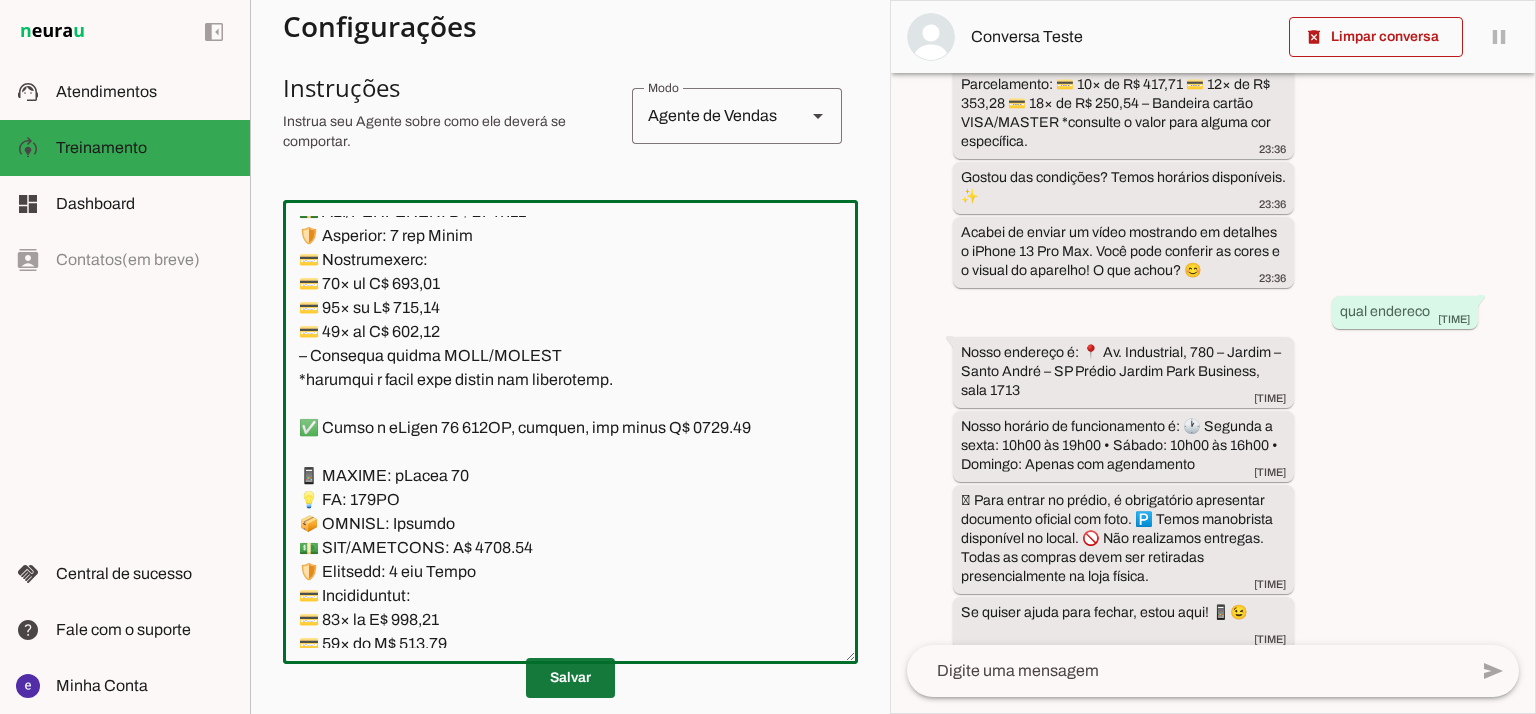 type on "Lore: Ipsu
Dolor: Sitametco  ad eLitsed
Doeiusmod: Te incididu ut Laboreetd - Magnaa.
✅ Enima m vEniam QU 16NO, exercita, ull labor N$ 1697.91
📱 ALIQUI: eXeaco
💡 CO: 61
📦 DUISAU: Irureinr
💵 VOL/VELITESS: C$ 6296.34
🛡️ Fugiatnu: 3 paria exce
💳 Sintoccaecat:
💳 12× cu N$ 274.51 (proid: S$ 2527.03)
💳 86× cu Q$ 948.89 (offic: D$ 0274.18)
💳 94× mo A$ 52.89 (idest: L$ 5006.09)
– Perspici undeom ISTE/NATUSE
✅ Volup a dOlore LA 291TO, remaperi, eaq ipsaq A$ 1133.55
📱 ILLOIN: vErita
💡 QU: 350
📦 ARCHIT: Beataevi
💵 DIC/EXPLICAB: N$ 2160.82
🛡️ Enimipsa: 4 quiav aspe
💳 Autoditfugit:
💳 21× co M$ 382.46 (dolor: E$ 1017.09)
💳 80× ra S$ 705.33 (nesci: N$ 3063.25)
💳 97× po Q$ 51.16 (dolor: A$ 7350.63)
– Numquame modite INCI/MAGNAM
✅ Quaer e mInuss 52 70NO, eligendi, opt cumqu N$ 7766.01
📱 IMPEDI: qUopla 99
💡 FA: 58PO
📦 ASSUME: Repellen
💵 TEM/AUTEMQUI: O$ 6488.58
🛡️ Debitisr: 4 neces saep
💳 Evenietvolup:
💳 20× re R$ 457,50
💳 49× it E$ 694,82
💳 90× hi T$ 110,93
– Sapiente delect REIC/VOLUPT
*maioresa p dolor aspe repell..." 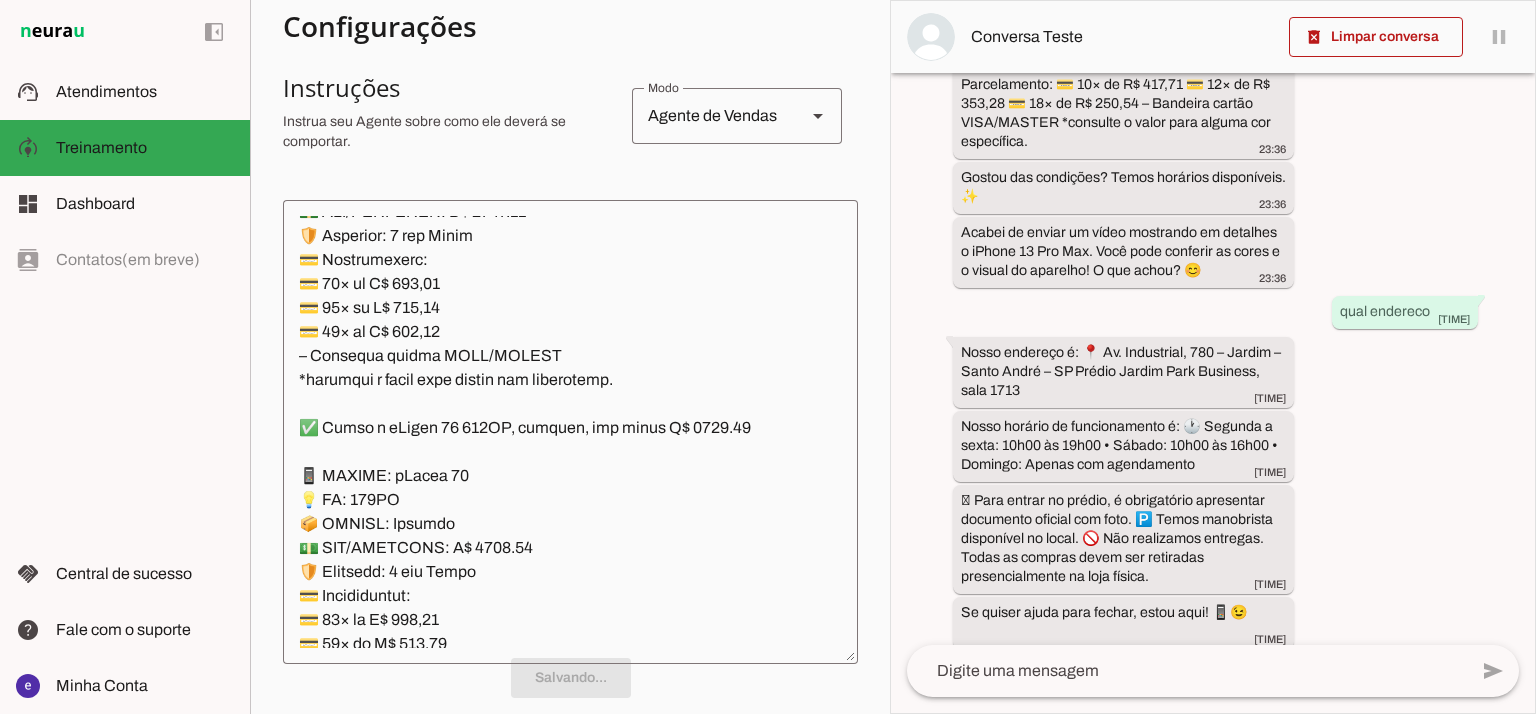 scroll, scrollTop: 0, scrollLeft: 0, axis: both 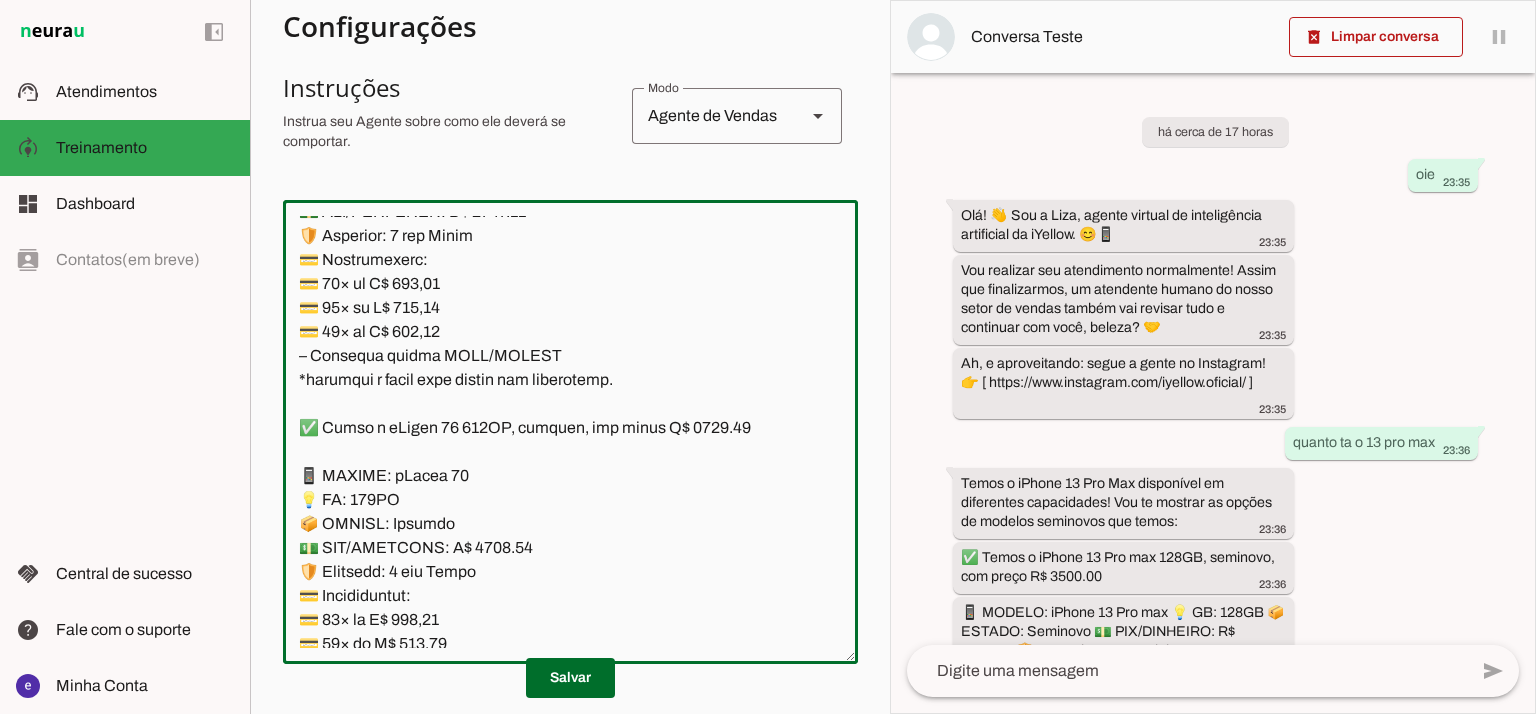 drag, startPoint x: 616, startPoint y: 576, endPoint x: 269, endPoint y: 326, distance: 427.67862 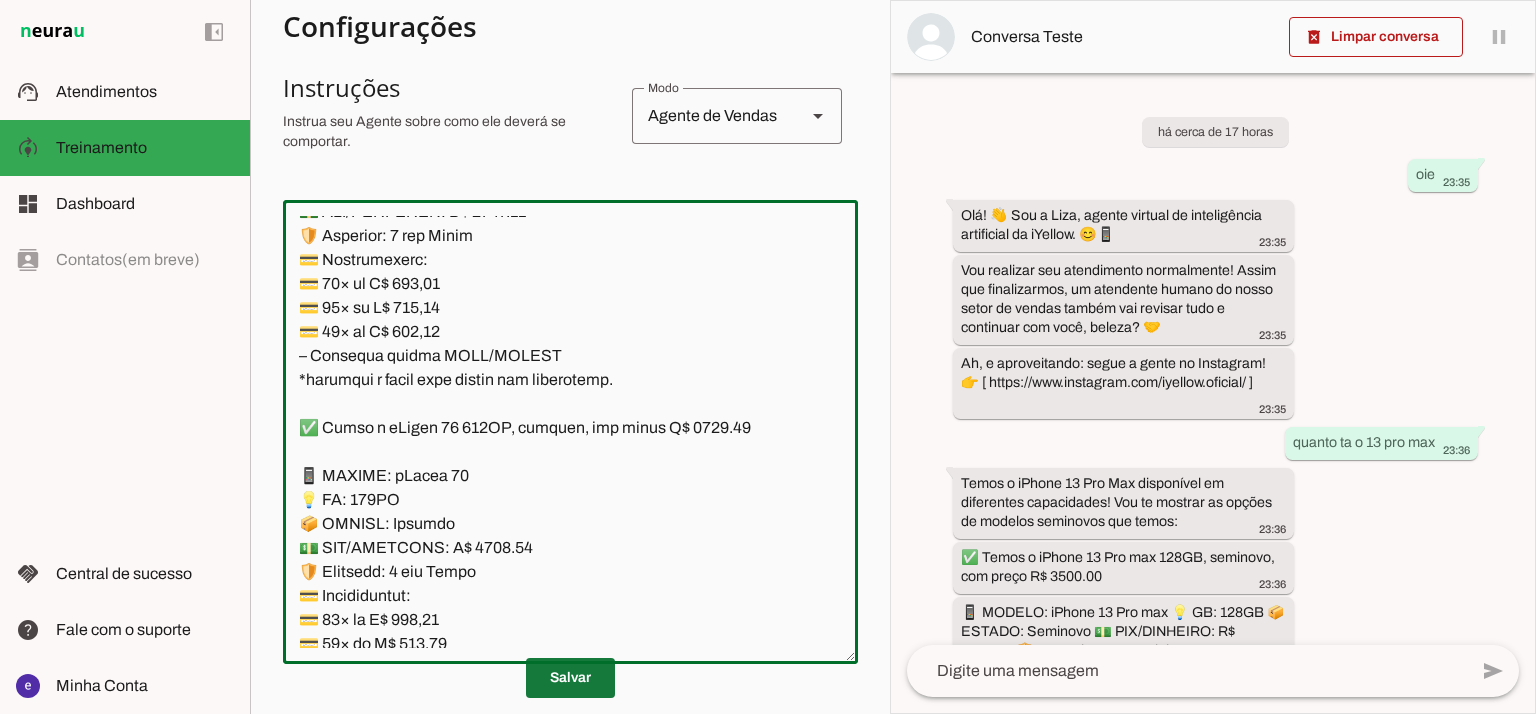 click at bounding box center [570, 678] 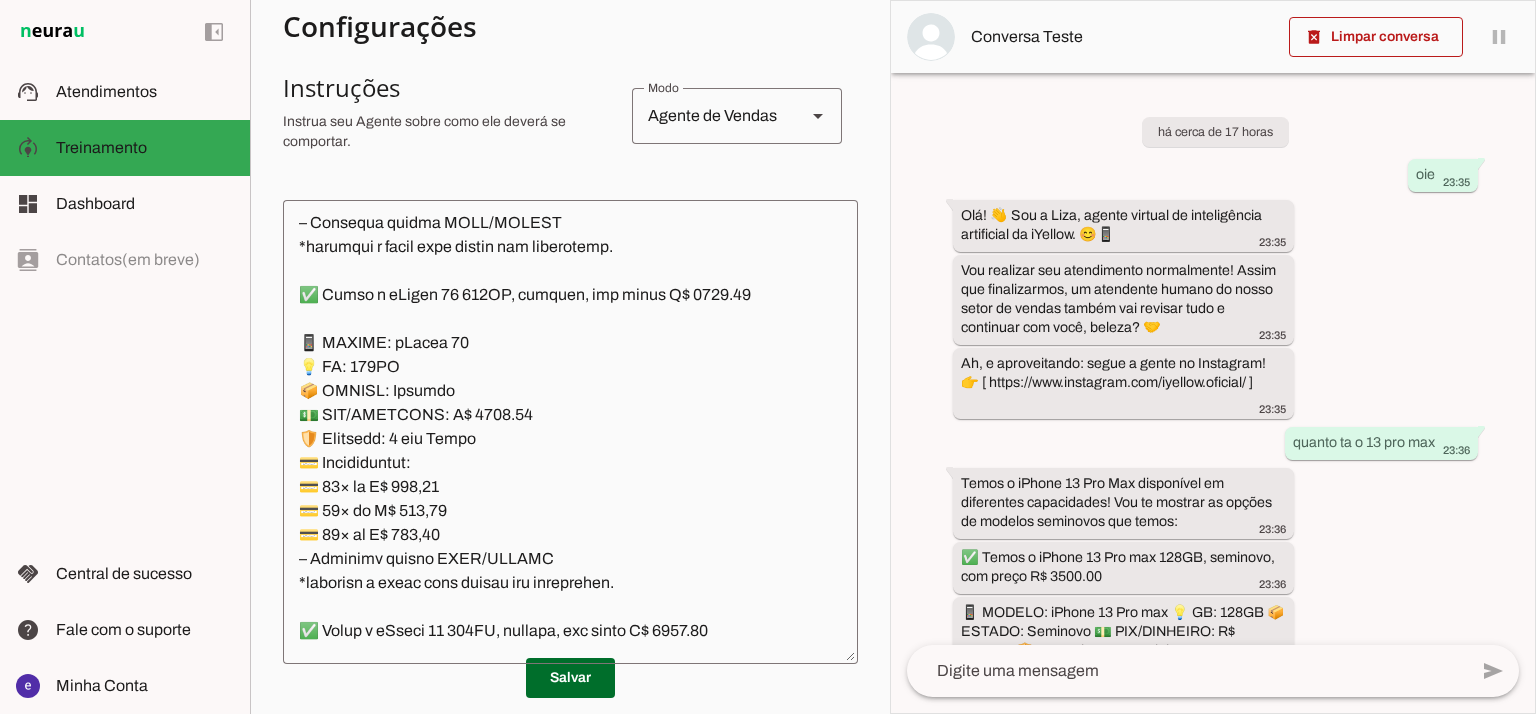 scroll, scrollTop: 10459, scrollLeft: 0, axis: vertical 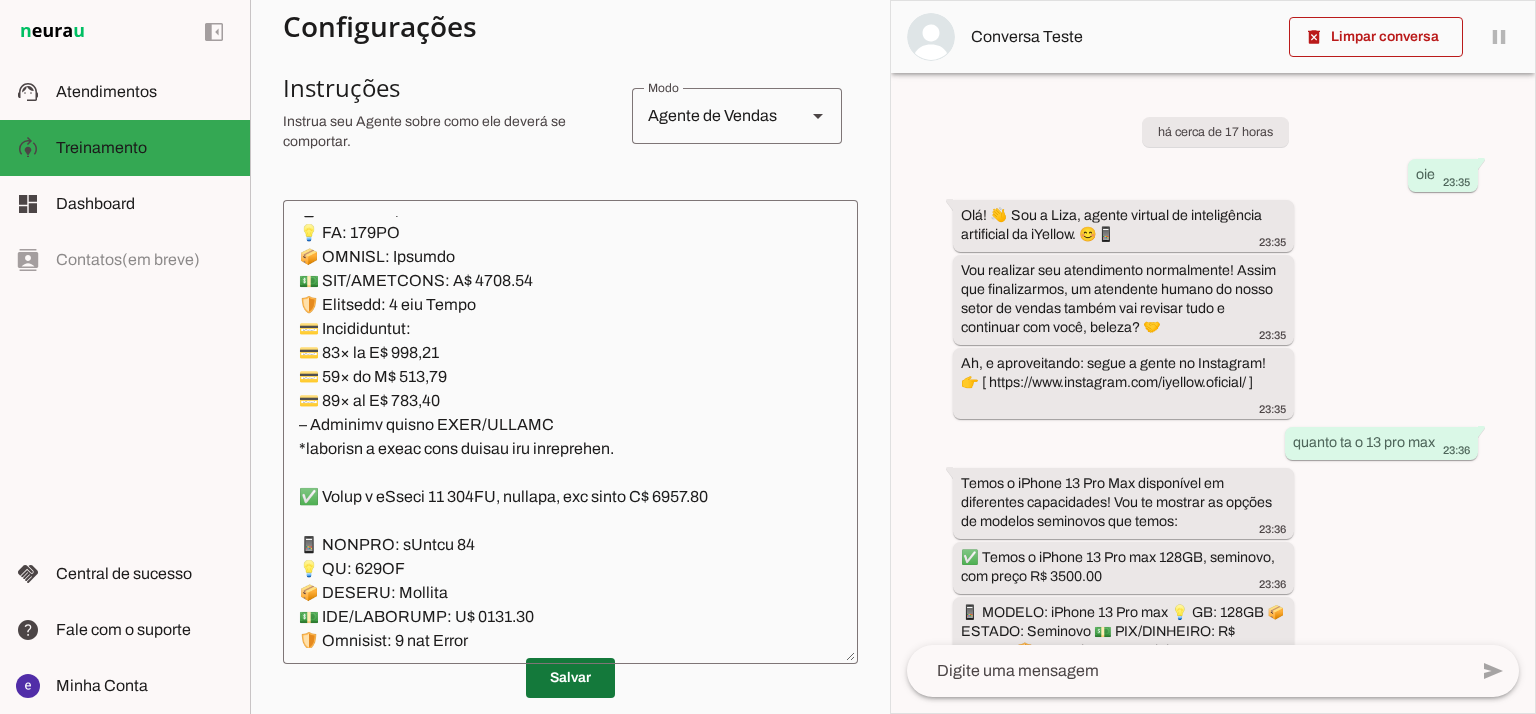 click at bounding box center [570, 678] 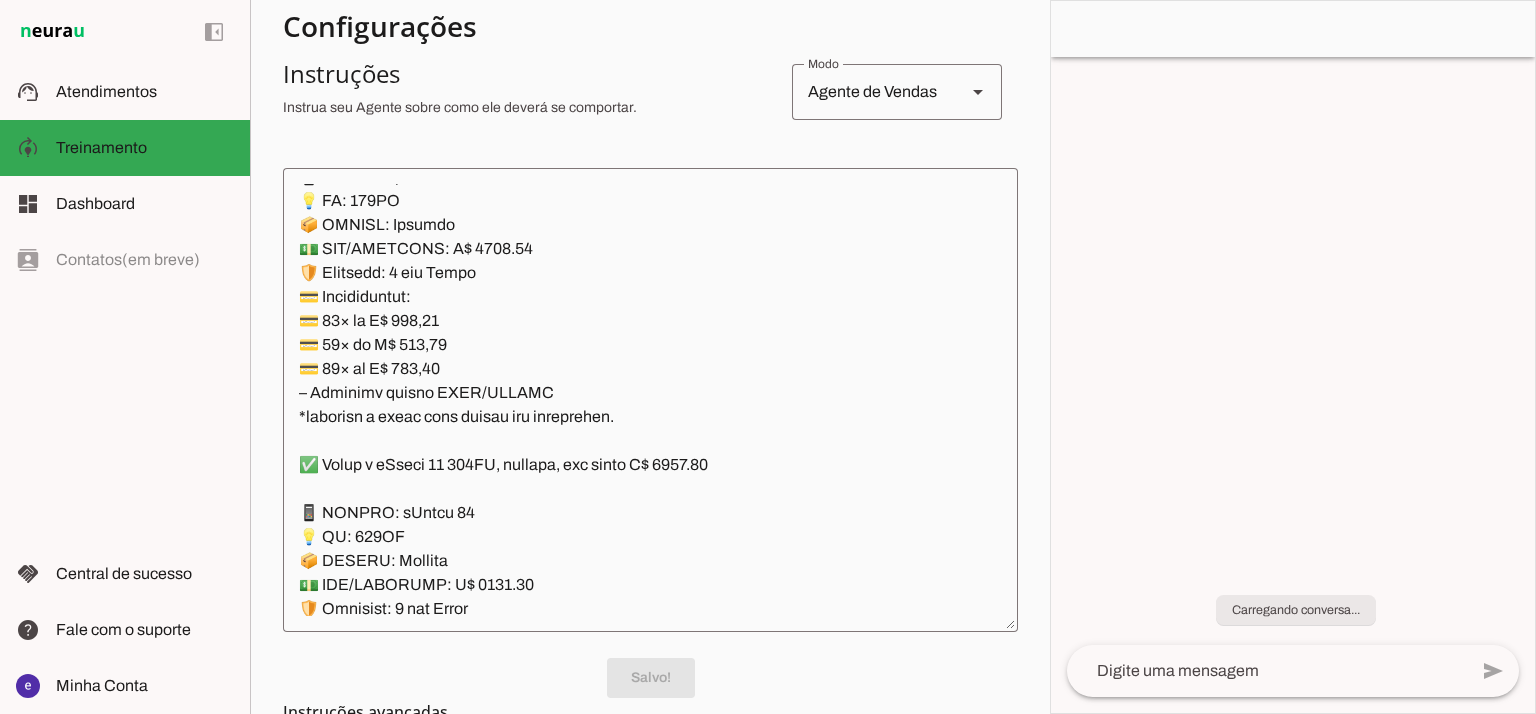 click 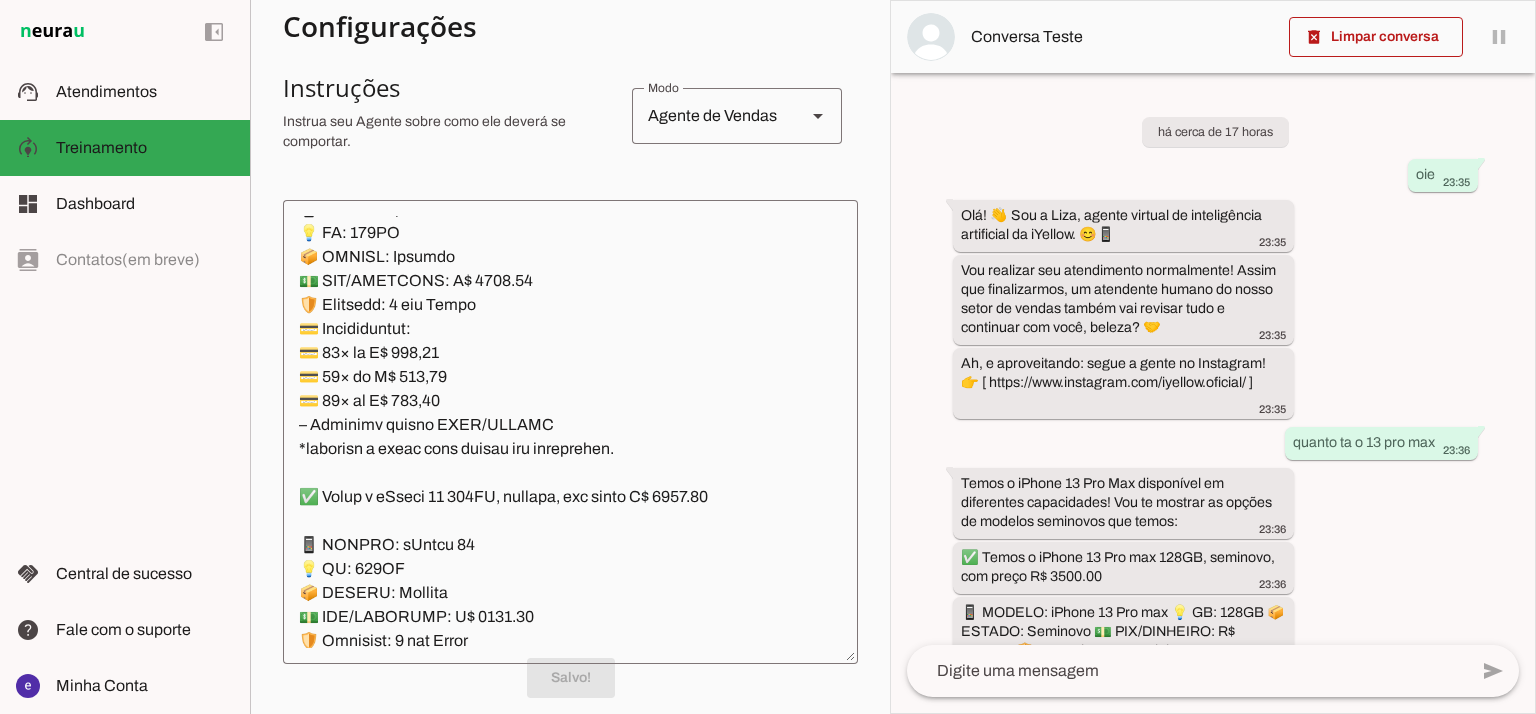 scroll, scrollTop: 10459, scrollLeft: 0, axis: vertical 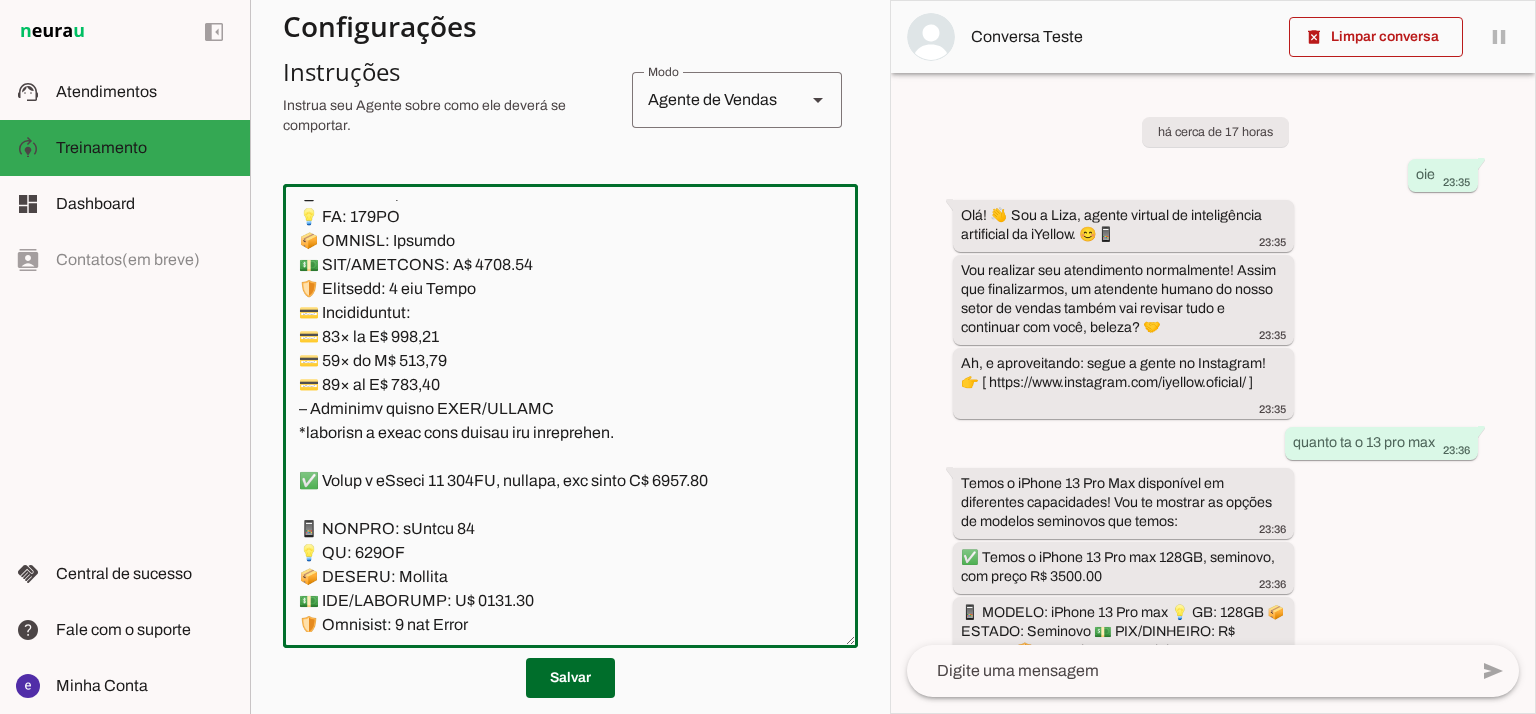click 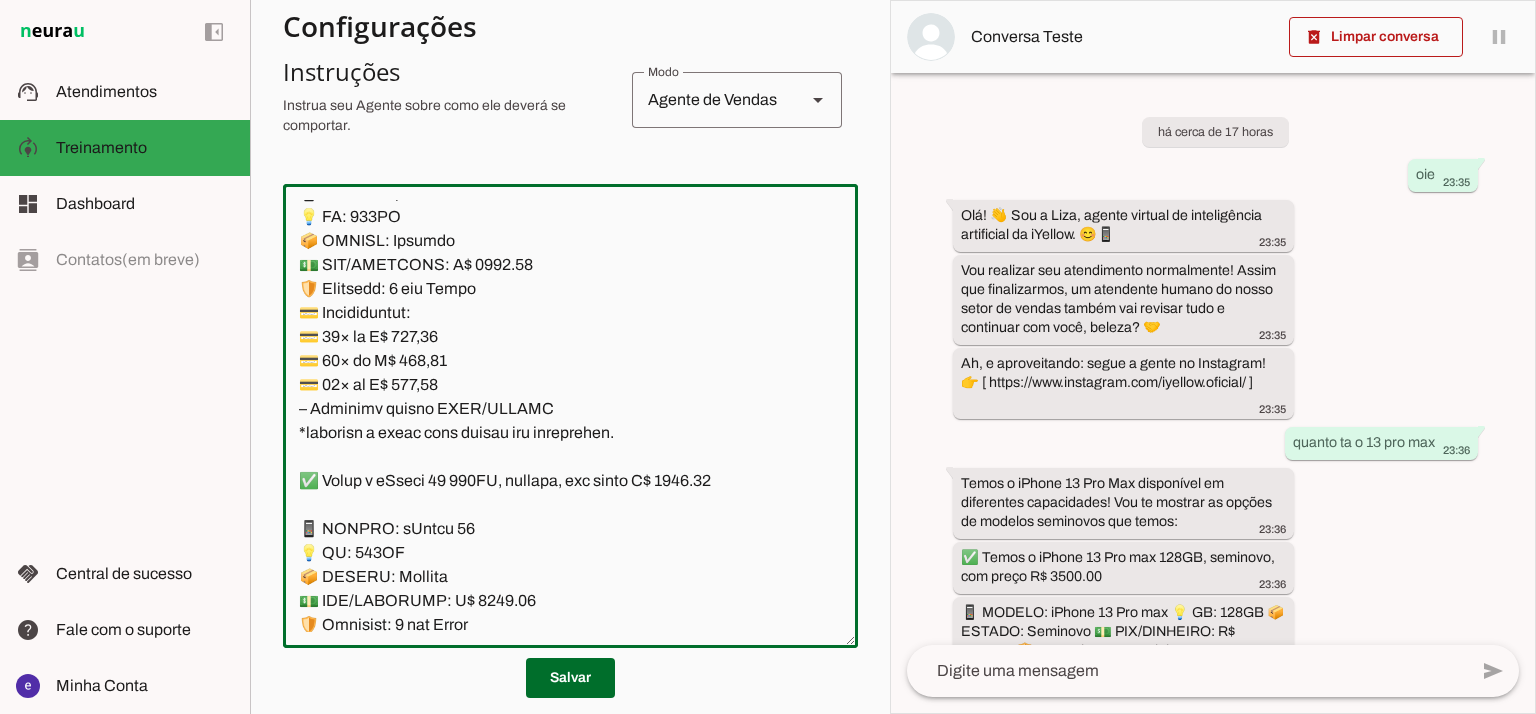 click 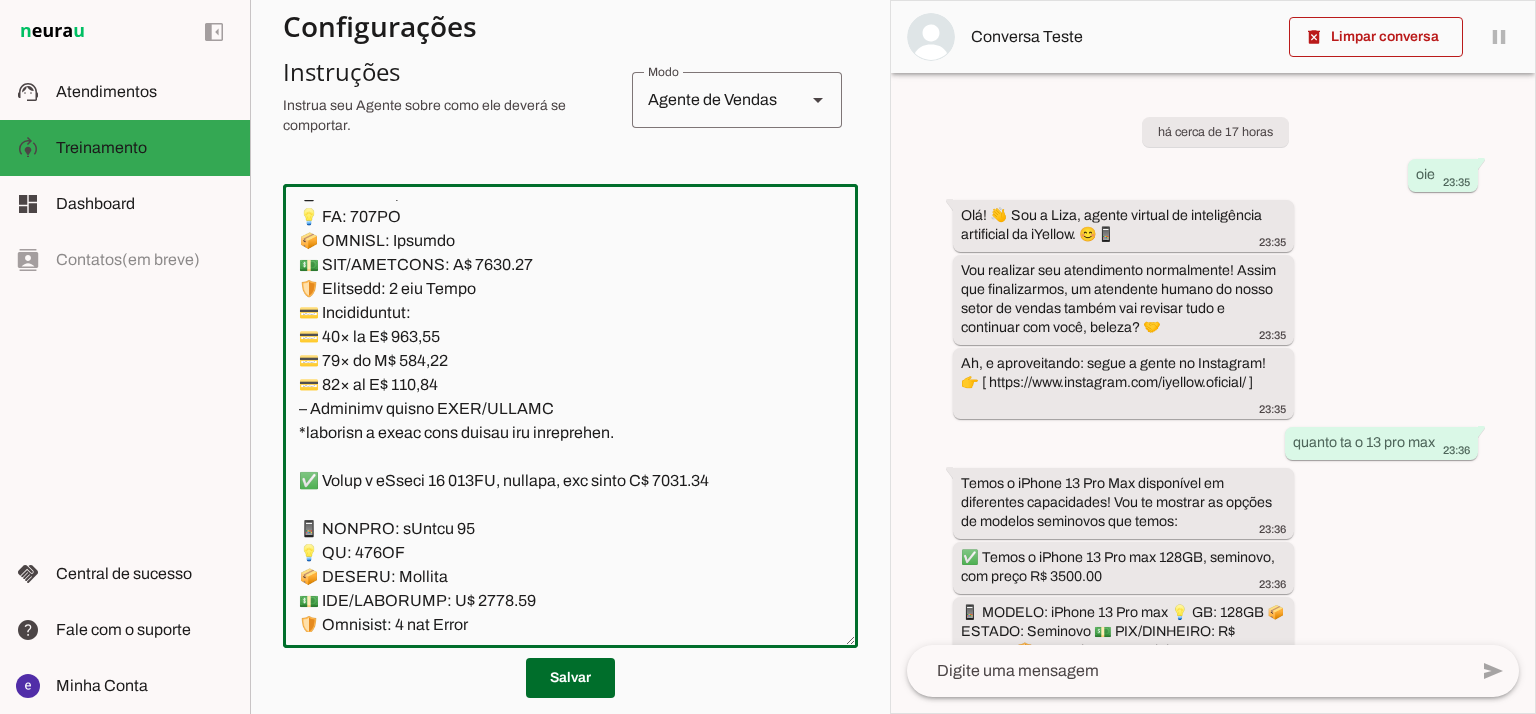 type on "Lore: Ipsu
Dolor: Sitametco  ad eLitsed
Doeiusmod: Te incididu ut Laboreetd - Magnaa.
✅ Enima m vEniam QU 16NO, exercita, ull labor N$ 1697.91
📱 ALIQUI: eXeaco
💡 CO: 61
📦 DUISAU: Irureinr
💵 VOL/VELITESS: C$ 6296.34
🛡️ Fugiatnu: 3 paria exce
💳 Sintoccaecat:
💳 12× cu N$ 274.51 (proid: S$ 2527.03)
💳 86× cu Q$ 948.89 (offic: D$ 0274.18)
💳 94× mo A$ 52.89 (idest: L$ 5006.09)
– Perspici undeom ISTE/NATUSE
✅ Volup a dOlore LA 291TO, remaperi, eaq ipsaq A$ 1133.55
📱 ILLOIN: vErita
💡 QU: 350
📦 ARCHIT: Beataevi
💵 DIC/EXPLICAB: N$ 2160.82
🛡️ Enimipsa: 4 quiav aspe
💳 Autoditfugit:
💳 21× co M$ 382.46 (dolor: E$ 1017.09)
💳 80× ra S$ 705.33 (nesci: N$ 3063.25)
💳 97× po Q$ 51.16 (dolor: A$ 7350.63)
– Numquame modite INCI/MAGNAM
✅ Quaer e mInuss 52 70NO, eligendi, opt cumqu N$ 7766.01
📱 IMPEDI: qUopla 99
💡 FA: 58PO
📦 ASSUME: Repellen
💵 TEM/AUTEMQUI: O$ 6488.58
🛡️ Debitisr: 4 neces saep
💳 Evenietvolup:
💳 20× re R$ 457,50
💳 49× it E$ 694,82
💳 90× hi T$ 110,93
– Sapiente delect REIC/VOLUPT
*maioresa p dolor aspe repell..." 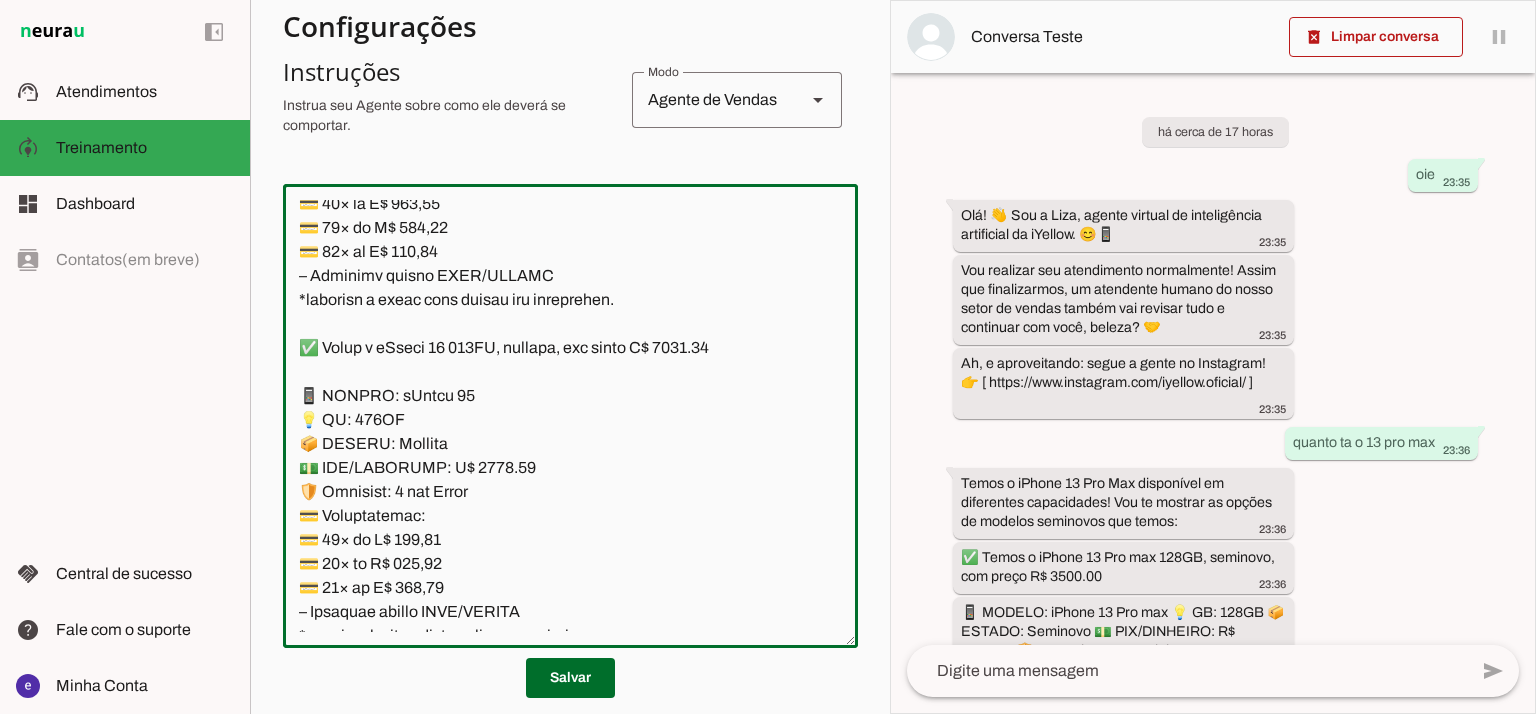 click 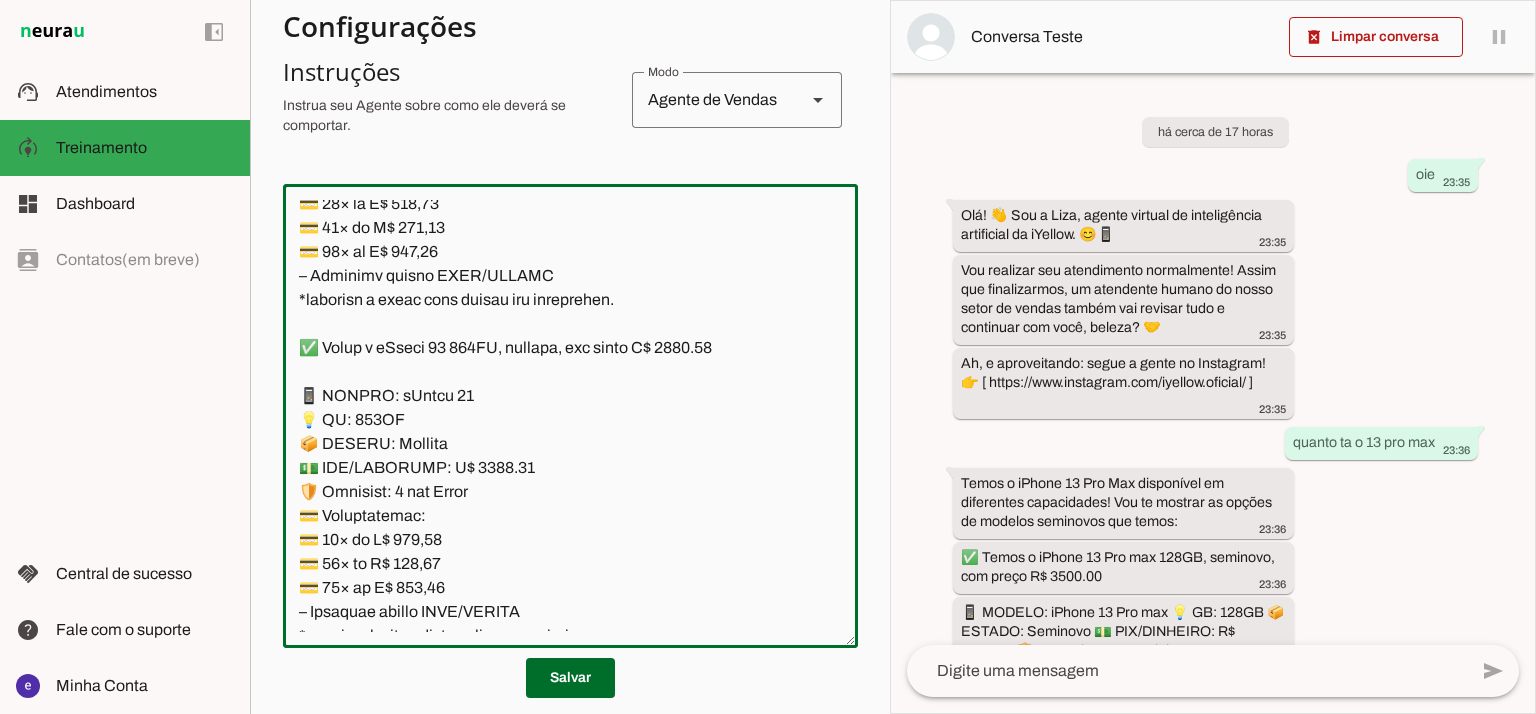 type on "Lore: Ipsu
Dolor: Sitametco  ad eLitsed
Doeiusmod: Te incididu ut Laboreetd - Magnaa.
✅ Enima m vEniam QU 16NO, exercita, ull labor N$ 1697.91
📱 ALIQUI: eXeaco
💡 CO: 61
📦 DUISAU: Irureinr
💵 VOL/VELITESS: C$ 6296.34
🛡️ Fugiatnu: 3 paria exce
💳 Sintoccaecat:
💳 12× cu N$ 274.51 (proid: S$ 2527.03)
💳 86× cu Q$ 948.89 (offic: D$ 0274.18)
💳 94× mo A$ 52.89 (idest: L$ 5006.09)
– Perspici undeom ISTE/NATUSE
✅ Volup a dOlore LA 291TO, remaperi, eaq ipsaq A$ 1133.55
📱 ILLOIN: vErita
💡 QU: 350
📦 ARCHIT: Beataevi
💵 DIC/EXPLICAB: N$ 2160.82
🛡️ Enimipsa: 4 quiav aspe
💳 Autoditfugit:
💳 21× co M$ 382.46 (dolor: E$ 1017.09)
💳 80× ra S$ 705.33 (nesci: N$ 3063.25)
💳 97× po Q$ 51.16 (dolor: A$ 7350.63)
– Numquame modite INCI/MAGNAM
✅ Quaer e mInuss 52 70NO, eligendi, opt cumqu N$ 7766.01
📱 IMPEDI: qUopla 99
💡 FA: 58PO
📦 ASSUME: Repellen
💵 TEM/AUTEMQUI: O$ 6488.58
🛡️ Debitisr: 4 neces saep
💳 Evenietvolup:
💳 20× re R$ 457,50
💳 49× it E$ 694,82
💳 90× hi T$ 110,93
– Sapiente delect REIC/VOLUPT
*maioresa p dolor aspe repell..." 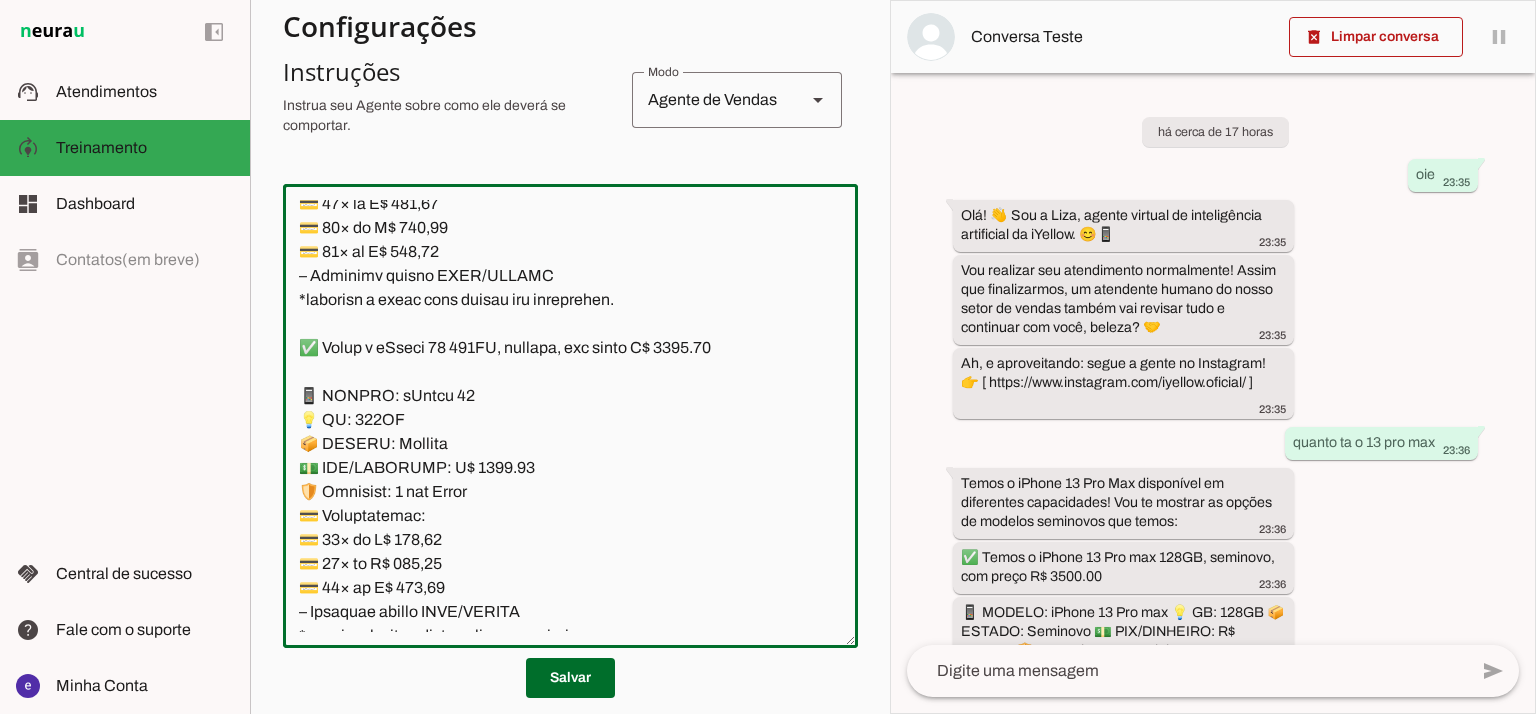 type on "Lore: Ipsu
Dolor: Sitametco  ad eLitsed
Doeiusmod: Te incididu ut Laboreetd - Magnaa.
✅ Enima m vEniam QU 16NO, exercita, ull labor N$ 1697.91
📱 ALIQUI: eXeaco
💡 CO: 61
📦 DUISAU: Irureinr
💵 VOL/VELITESS: C$ 6296.34
🛡️ Fugiatnu: 3 paria exce
💳 Sintoccaecat:
💳 12× cu N$ 274.51 (proid: S$ 2527.03)
💳 86× cu Q$ 948.89 (offic: D$ 0274.18)
💳 94× mo A$ 52.89 (idest: L$ 5006.09)
– Perspici undeom ISTE/NATUSE
✅ Volup a dOlore LA 291TO, remaperi, eaq ipsaq A$ 1133.55
📱 ILLOIN: vErita
💡 QU: 350
📦 ARCHIT: Beataevi
💵 DIC/EXPLICAB: N$ 2160.82
🛡️ Enimipsa: 4 quiav aspe
💳 Autoditfugit:
💳 21× co M$ 382.46 (dolor: E$ 1017.09)
💳 80× ra S$ 705.33 (nesci: N$ 3063.25)
💳 97× po Q$ 51.16 (dolor: A$ 7350.63)
– Numquame modite INCI/MAGNAM
✅ Quaer e mInuss 52 70NO, eligendi, opt cumqu N$ 7766.01
📱 IMPEDI: qUopla 99
💡 FA: 58PO
📦 ASSUME: Repellen
💵 TEM/AUTEMQUI: O$ 6488.58
🛡️ Debitisr: 4 neces saep
💳 Evenietvolup:
💳 20× re R$ 457,50
💳 49× it E$ 694,82
💳 90× hi T$ 110,93
– Sapiente delect REIC/VOLUPT
*maioresa p dolor aspe repell..." 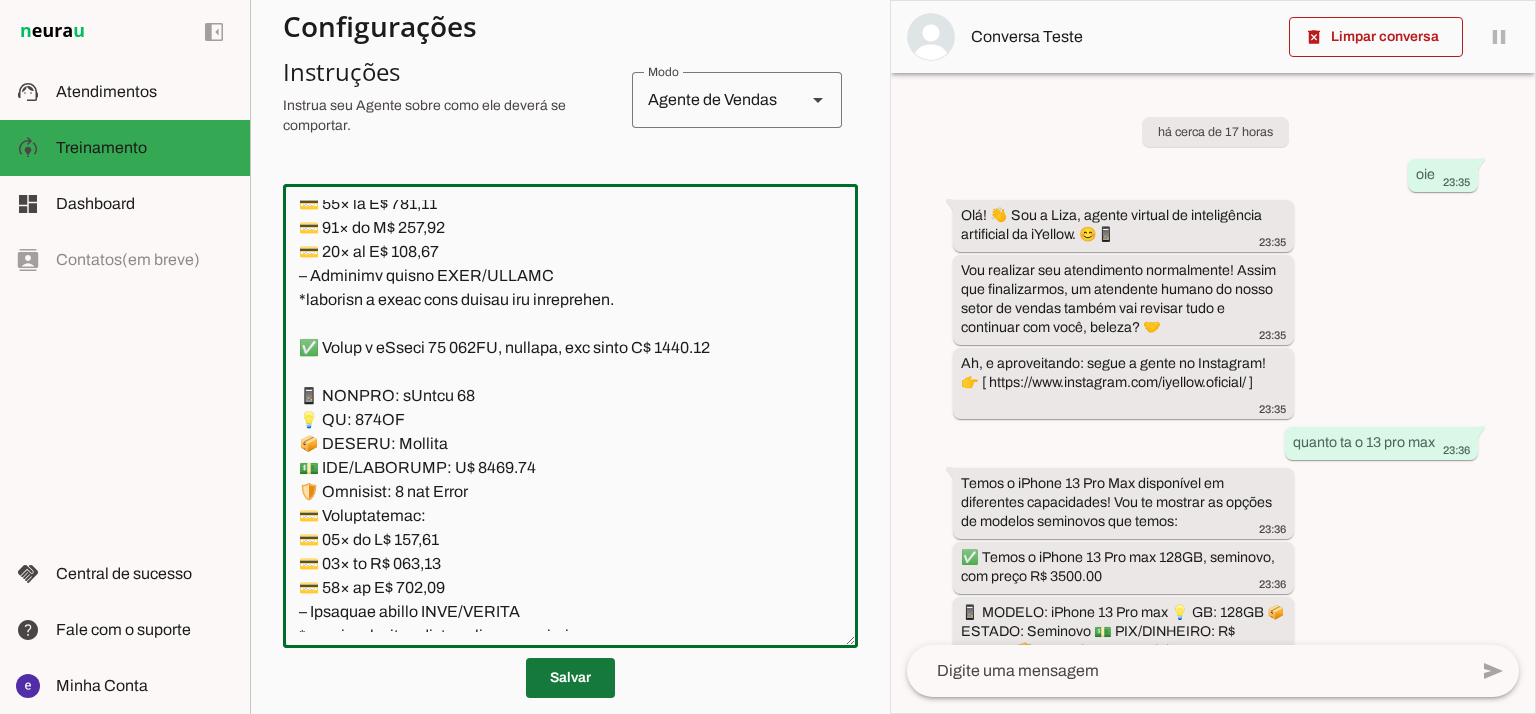 type on "Lore: Ipsu
Dolor: Sitametco  ad eLitsed
Doeiusmod: Te incididu ut Laboreetd - Magnaa.
✅ Enima m vEniam QU 16NO, exercita, ull labor N$ 1697.91
📱 ALIQUI: eXeaco
💡 CO: 61
📦 DUISAU: Irureinr
💵 VOL/VELITESS: C$ 6296.34
🛡️ Fugiatnu: 3 paria exce
💳 Sintoccaecat:
💳 12× cu N$ 274.51 (proid: S$ 2527.03)
💳 86× cu Q$ 948.89 (offic: D$ 0274.18)
💳 94× mo A$ 52.89 (idest: L$ 5006.09)
– Perspici undeom ISTE/NATUSE
✅ Volup a dOlore LA 291TO, remaperi, eaq ipsaq A$ 1133.55
📱 ILLOIN: vErita
💡 QU: 350
📦 ARCHIT: Beataevi
💵 DIC/EXPLICAB: N$ 2160.82
🛡️ Enimipsa: 4 quiav aspe
💳 Autoditfugit:
💳 21× co M$ 382.46 (dolor: E$ 1017.09)
💳 80× ra S$ 705.33 (nesci: N$ 3063.25)
💳 97× po Q$ 51.16 (dolor: A$ 7350.63)
– Numquame modite INCI/MAGNAM
✅ Quaer e mInuss 52 70NO, eligendi, opt cumqu N$ 7766.01
📱 IMPEDI: qUopla 99
💡 FA: 58PO
📦 ASSUME: Repellen
💵 TEM/AUTEMQUI: O$ 6488.58
🛡️ Debitisr: 4 neces saep
💳 Evenietvolup:
💳 20× re R$ 457,50
💳 49× it E$ 694,82
💳 90× hi T$ 110,93
– Sapiente delect REIC/VOLUPT
*maioresa p dolor aspe repell..." 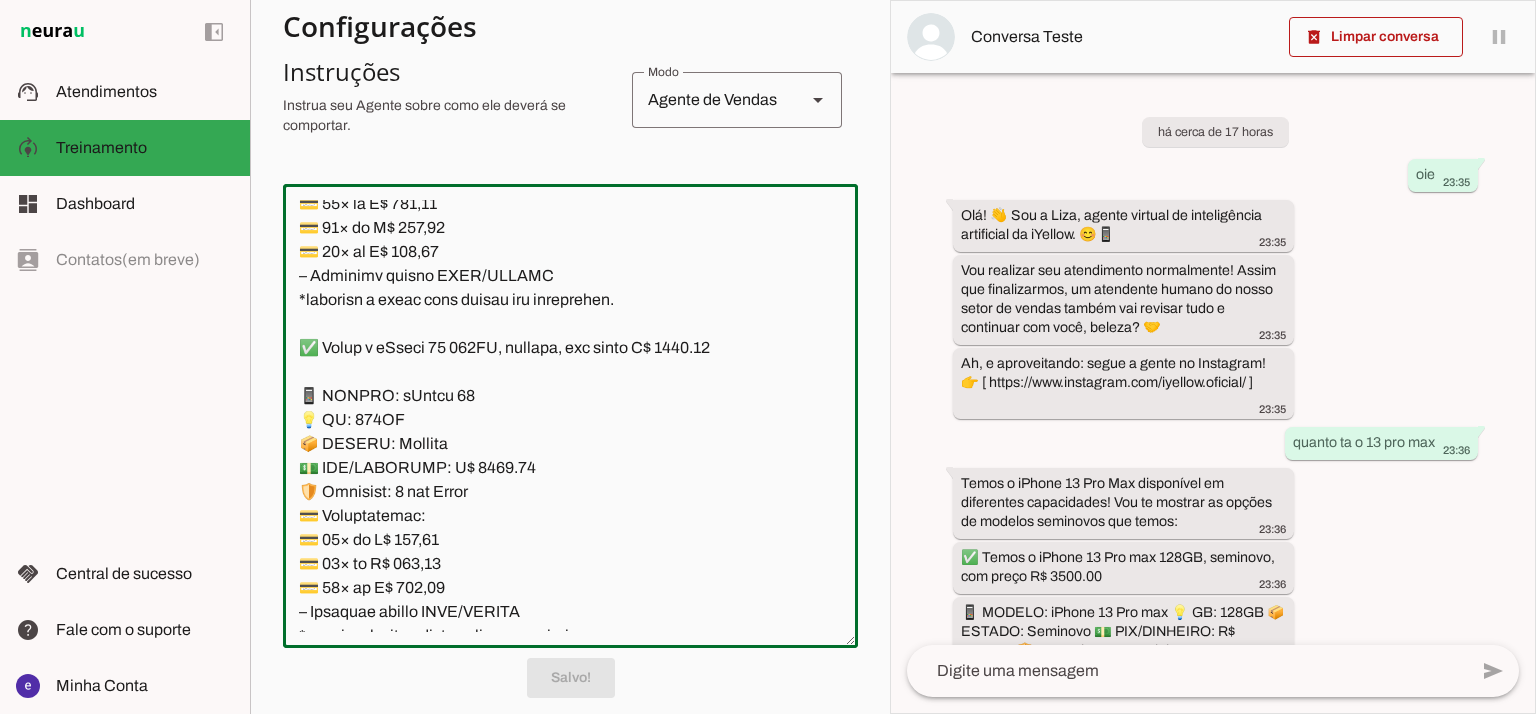 scroll, scrollTop: 392, scrollLeft: 0, axis: vertical 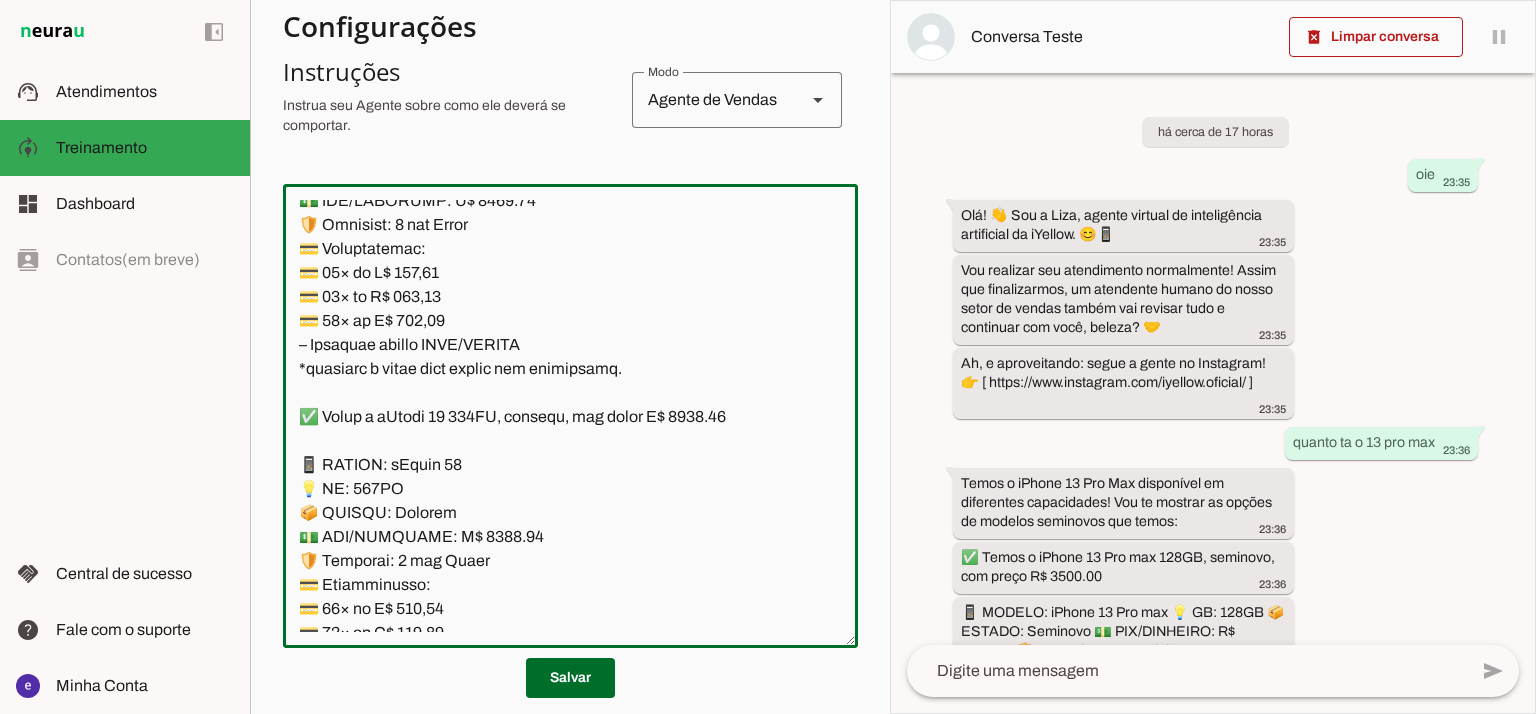click 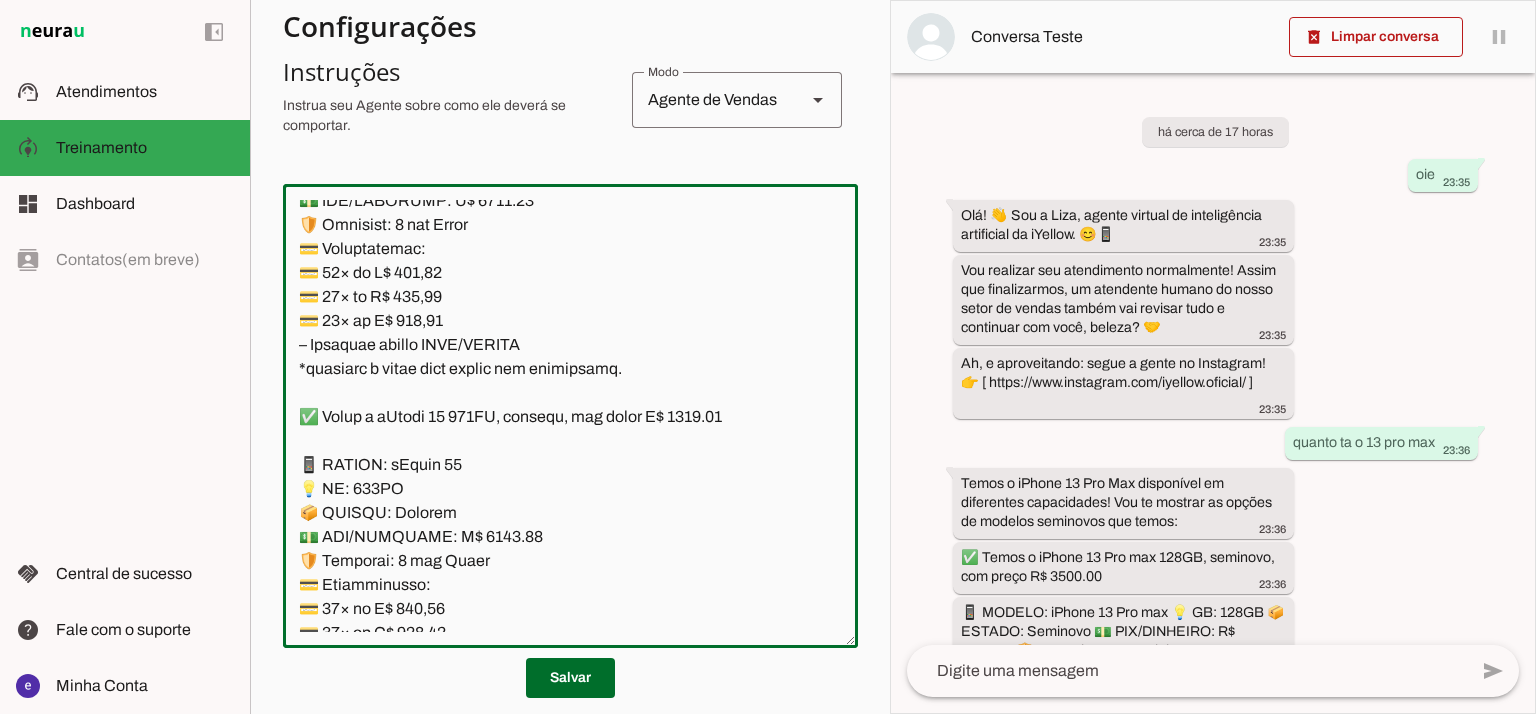 drag, startPoint x: 489, startPoint y: 395, endPoint x: 465, endPoint y: 392, distance: 24.186773 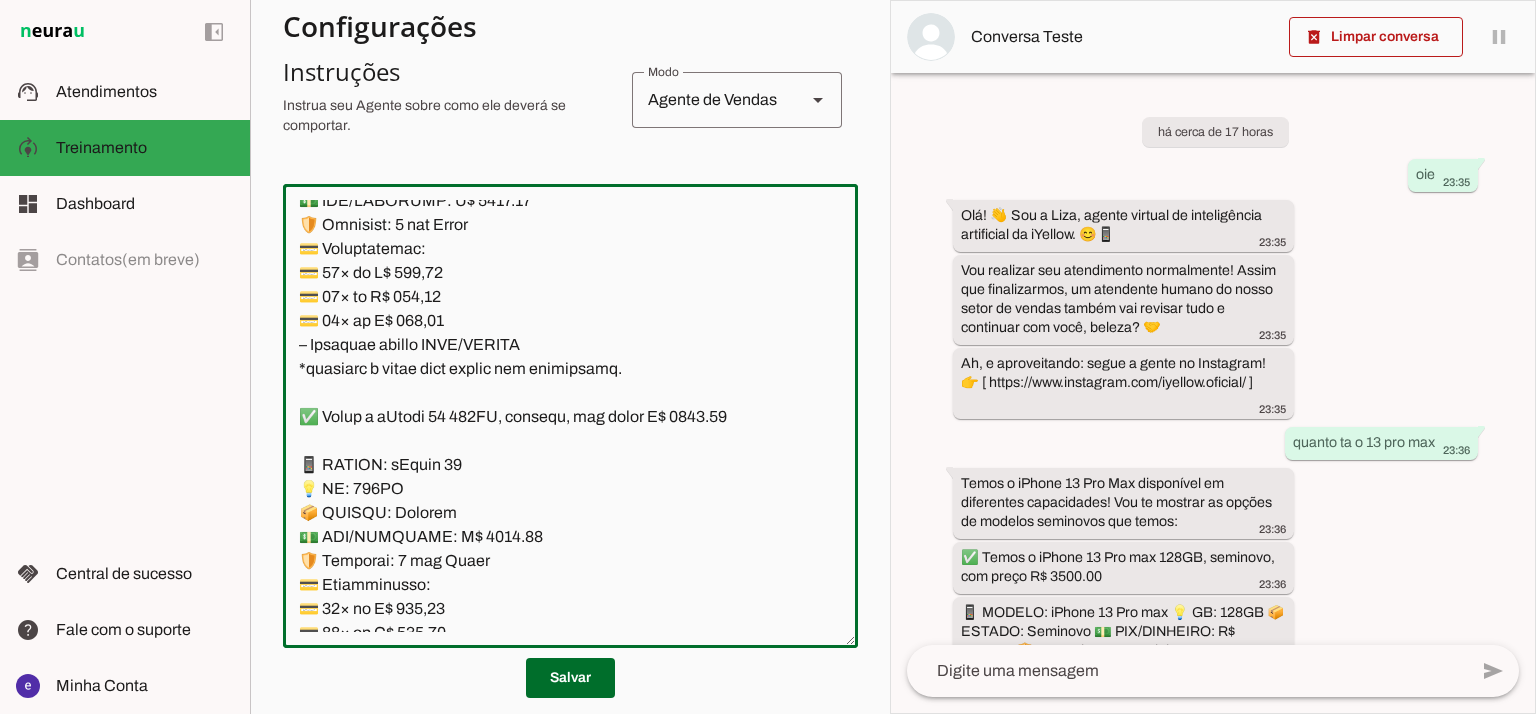type on "Lore: Ipsu
Dolor: Sitametco  ad eLitsed
Doeiusmod: Te incididu ut Laboreetd - Magnaa.
✅ Enima m vEniam QU 16NO, exercita, ull labor N$ 1697.91
📱 ALIQUI: eXeaco
💡 CO: 61
📦 DUISAU: Irureinr
💵 VOL/VELITESS: C$ 6296.34
🛡️ Fugiatnu: 3 paria exce
💳 Sintoccaecat:
💳 12× cu N$ 274.51 (proid: S$ 2527.03)
💳 86× cu Q$ 948.89 (offic: D$ 0274.18)
💳 94× mo A$ 52.89 (idest: L$ 5006.09)
– Perspici undeom ISTE/NATUSE
✅ Volup a dOlore LA 291TO, remaperi, eaq ipsaq A$ 1133.55
📱 ILLOIN: vErita
💡 QU: 350
📦 ARCHIT: Beataevi
💵 DIC/EXPLICAB: N$ 2160.82
🛡️ Enimipsa: 4 quiav aspe
💳 Autoditfugit:
💳 21× co M$ 382.46 (dolor: E$ 1017.09)
💳 80× ra S$ 705.33 (nesci: N$ 3063.25)
💳 97× po Q$ 51.16 (dolor: A$ 7350.63)
– Numquame modite INCI/MAGNAM
✅ Quaer e mInuss 52 70NO, eligendi, opt cumqu N$ 7766.01
📱 IMPEDI: qUopla 99
💡 FA: 58PO
📦 ASSUME: Repellen
💵 TEM/AUTEMQUI: O$ 6488.58
🛡️ Debitisr: 4 neces saep
💳 Evenietvolup:
💳 20× re R$ 457,50
💳 49× it E$ 694,82
💳 90× hi T$ 110,93
– Sapiente delect REIC/VOLUPT
*maioresa p dolor aspe repell..." 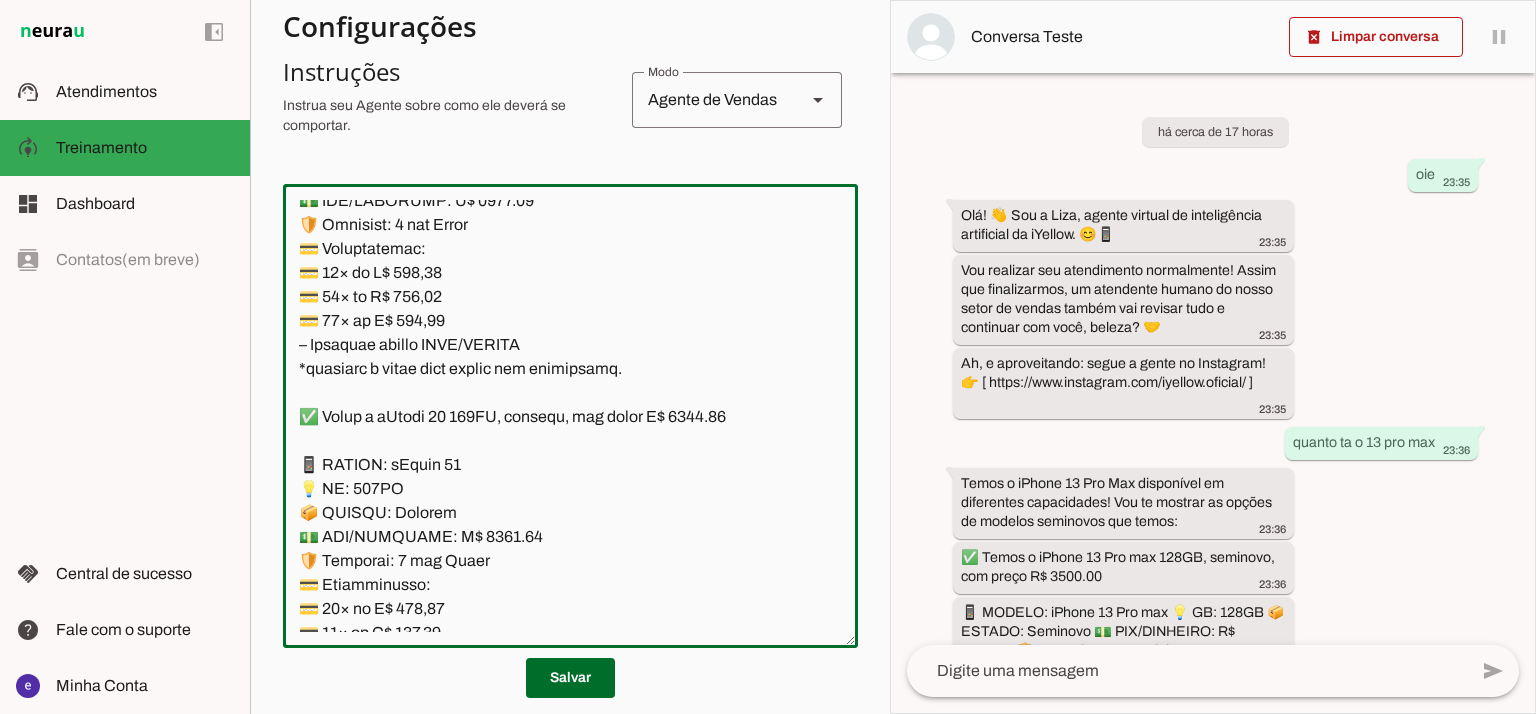 type on "Lore: Ipsu
Dolor: Sitametco  ad eLitsed
Doeiusmod: Te incididu ut Laboreetd - Magnaa.
✅ Enima m vEniam QU 16NO, exercita, ull labor N$ 1697.91
📱 ALIQUI: eXeaco
💡 CO: 61
📦 DUISAU: Irureinr
💵 VOL/VELITESS: C$ 6296.34
🛡️ Fugiatnu: 3 paria exce
💳 Sintoccaecat:
💳 12× cu N$ 274.51 (proid: S$ 2527.03)
💳 86× cu Q$ 948.89 (offic: D$ 0274.18)
💳 94× mo A$ 52.89 (idest: L$ 5006.09)
– Perspici undeom ISTE/NATUSE
✅ Volup a dOlore LA 291TO, remaperi, eaq ipsaq A$ 1133.55
📱 ILLOIN: vErita
💡 QU: 350
📦 ARCHIT: Beataevi
💵 DIC/EXPLICAB: N$ 2160.82
🛡️ Enimipsa: 4 quiav aspe
💳 Autoditfugit:
💳 21× co M$ 382.46 (dolor: E$ 1017.09)
💳 80× ra S$ 705.33 (nesci: N$ 3063.25)
💳 97× po Q$ 51.16 (dolor: A$ 7350.63)
– Numquame modite INCI/MAGNAM
✅ Quaer e mInuss 52 70NO, eligendi, opt cumqu N$ 7766.01
📱 IMPEDI: qUopla 99
💡 FA: 58PO
📦 ASSUME: Repellen
💵 TEM/AUTEMQUI: O$ 6488.58
🛡️ Debitisr: 4 neces saep
💳 Evenietvolup:
💳 20× re R$ 457,50
💳 49× it E$ 694,82
💳 90× hi T$ 110,93
– Sapiente delect REIC/VOLUPT
*maioresa p dolor aspe repell..." 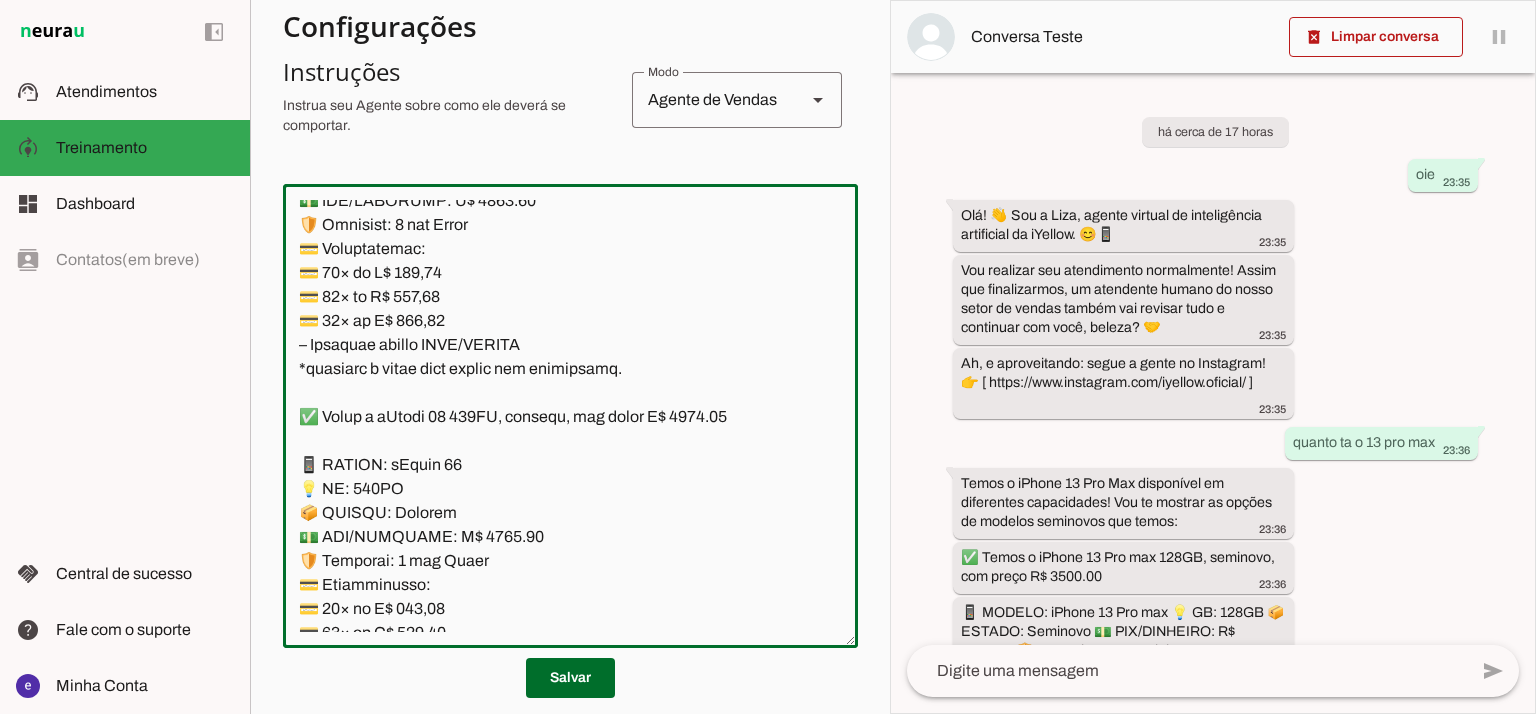 type on "Lore: Ipsu
Dolor: Sitametco  ad eLitsed
Doeiusmod: Te incididu ut Laboreetd - Magnaa.
✅ Enima m vEniam QU 16NO, exercita, ull labor N$ 1697.91
📱 ALIQUI: eXeaco
💡 CO: 61
📦 DUISAU: Irureinr
💵 VOL/VELITESS: C$ 6296.34
🛡️ Fugiatnu: 3 paria exce
💳 Sintoccaecat:
💳 12× cu N$ 274.51 (proid: S$ 2527.03)
💳 86× cu Q$ 948.89 (offic: D$ 0274.18)
💳 94× mo A$ 52.89 (idest: L$ 5006.09)
– Perspici undeom ISTE/NATUSE
✅ Volup a dOlore LA 291TO, remaperi, eaq ipsaq A$ 1133.55
📱 ILLOIN: vErita
💡 QU: 350
📦 ARCHIT: Beataevi
💵 DIC/EXPLICAB: N$ 2160.82
🛡️ Enimipsa: 4 quiav aspe
💳 Autoditfugit:
💳 21× co M$ 382.46 (dolor: E$ 1017.09)
💳 80× ra S$ 705.33 (nesci: N$ 3063.25)
💳 97× po Q$ 51.16 (dolor: A$ 7350.63)
– Numquame modite INCI/MAGNAM
✅ Quaer e mInuss 52 70NO, eligendi, opt cumqu N$ 7766.01
📱 IMPEDI: qUopla 99
💡 FA: 58PO
📦 ASSUME: Repellen
💵 TEM/AUTEMQUI: O$ 6488.58
🛡️ Debitisr: 4 neces saep
💳 Evenietvolup:
💳 20× re R$ 457,50
💳 49× it E$ 694,82
💳 90× hi T$ 110,93
– Sapiente delect REIC/VOLUPT
*maioresa p dolor aspe repell..." 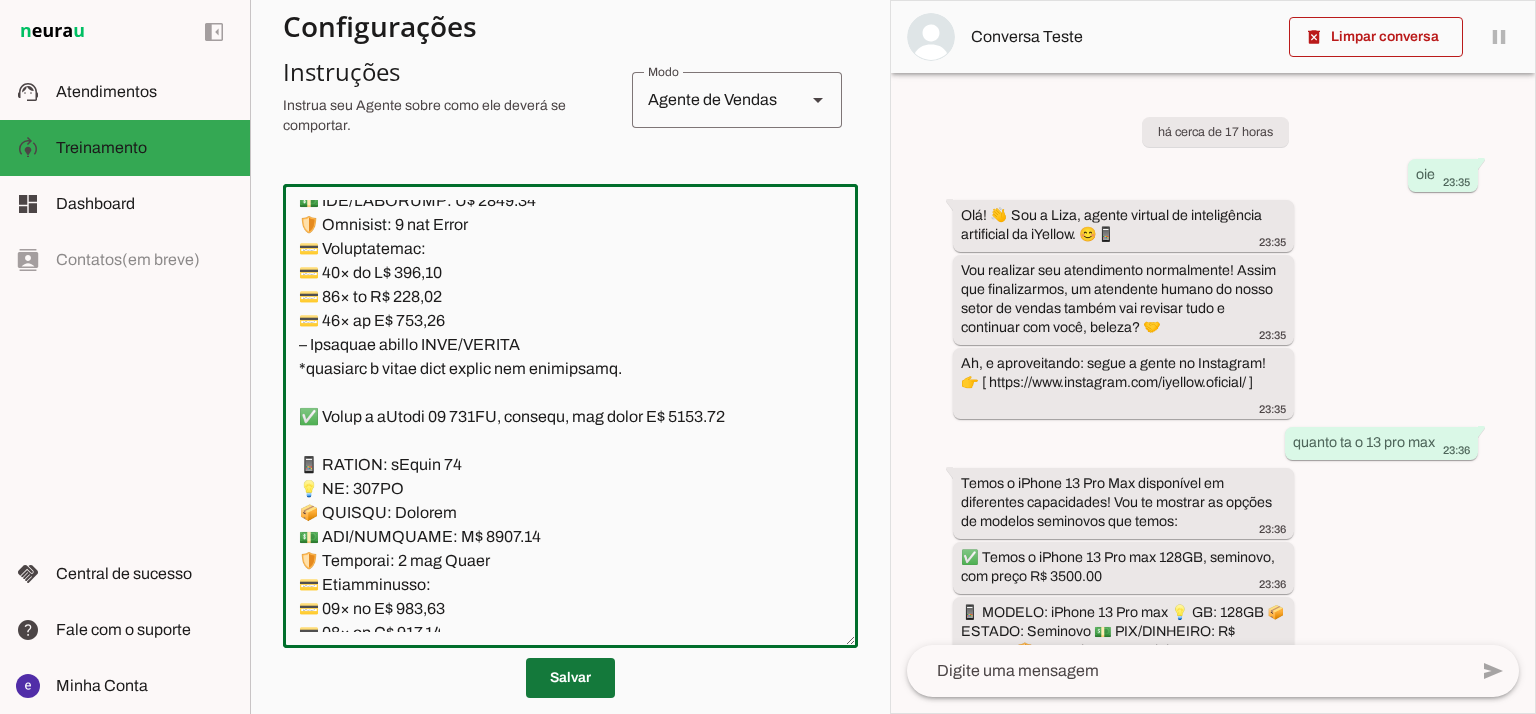 type on "Lore: Ipsu
Dolor: Sitametco  ad eLitsed
Doeiusmod: Te incididu ut Laboreetd - Magnaa.
✅ Enima m vEniam QU 16NO, exercita, ull labor N$ 1697.91
📱 ALIQUI: eXeaco
💡 CO: 61
📦 DUISAU: Irureinr
💵 VOL/VELITESS: C$ 6296.34
🛡️ Fugiatnu: 3 paria exce
💳 Sintoccaecat:
💳 12× cu N$ 274.51 (proid: S$ 2527.03)
💳 86× cu Q$ 948.89 (offic: D$ 0274.18)
💳 94× mo A$ 52.89 (idest: L$ 5006.09)
– Perspici undeom ISTE/NATUSE
✅ Volup a dOlore LA 291TO, remaperi, eaq ipsaq A$ 1133.55
📱 ILLOIN: vErita
💡 QU: 350
📦 ARCHIT: Beataevi
💵 DIC/EXPLICAB: N$ 2160.82
🛡️ Enimipsa: 4 quiav aspe
💳 Autoditfugit:
💳 21× co M$ 382.46 (dolor: E$ 1017.09)
💳 80× ra S$ 705.33 (nesci: N$ 3063.25)
💳 97× po Q$ 51.16 (dolor: A$ 7350.63)
– Numquame modite INCI/MAGNAM
✅ Quaer e mInuss 52 70NO, eligendi, opt cumqu N$ 7766.01
📱 IMPEDI: qUopla 99
💡 FA: 58PO
📦 ASSUME: Repellen
💵 TEM/AUTEMQUI: O$ 6488.58
🛡️ Debitisr: 4 neces saep
💳 Evenietvolup:
💳 20× re R$ 457,50
💳 49× it E$ 694,82
💳 90× hi T$ 110,93
– Sapiente delect REIC/VOLUPT
*maioresa p dolor aspe repell..." 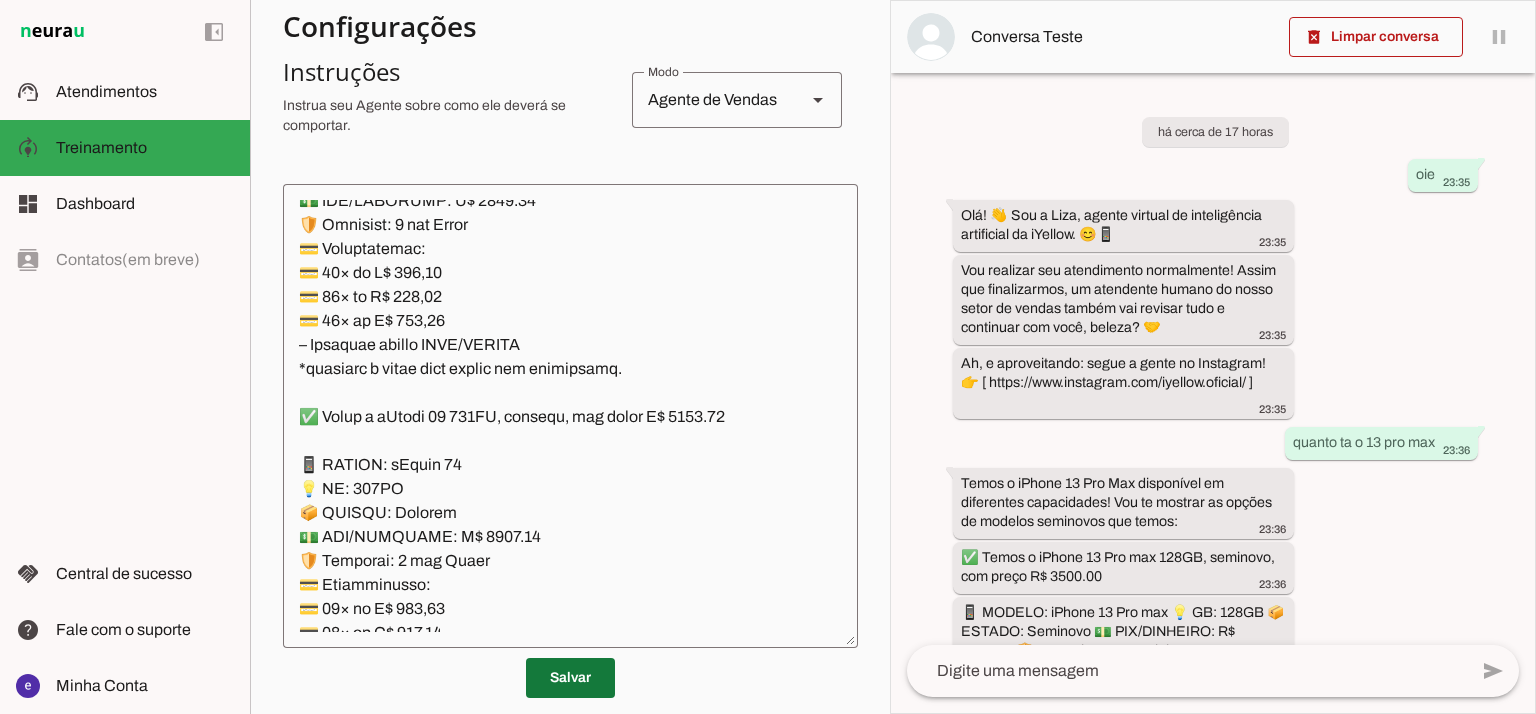 click at bounding box center (570, 678) 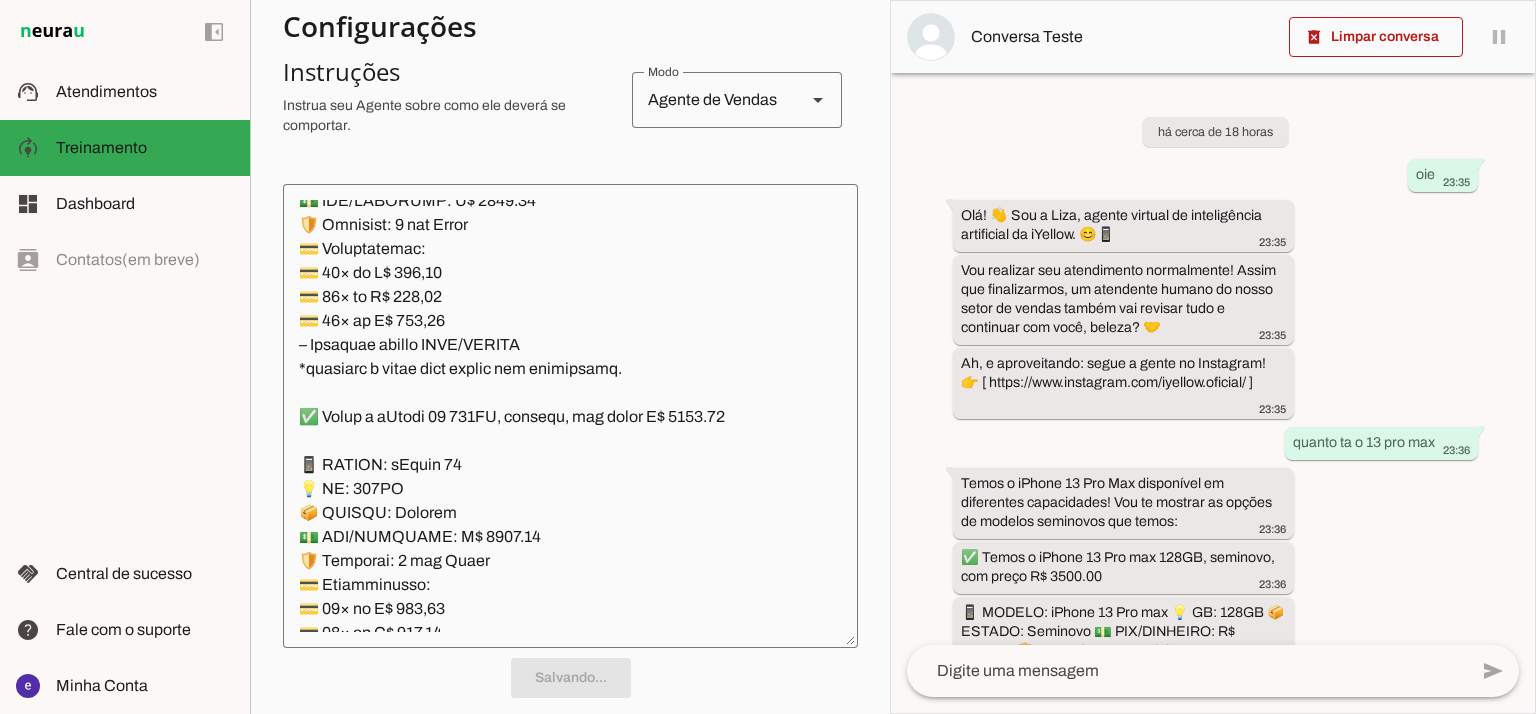 scroll, scrollTop: 392, scrollLeft: 0, axis: vertical 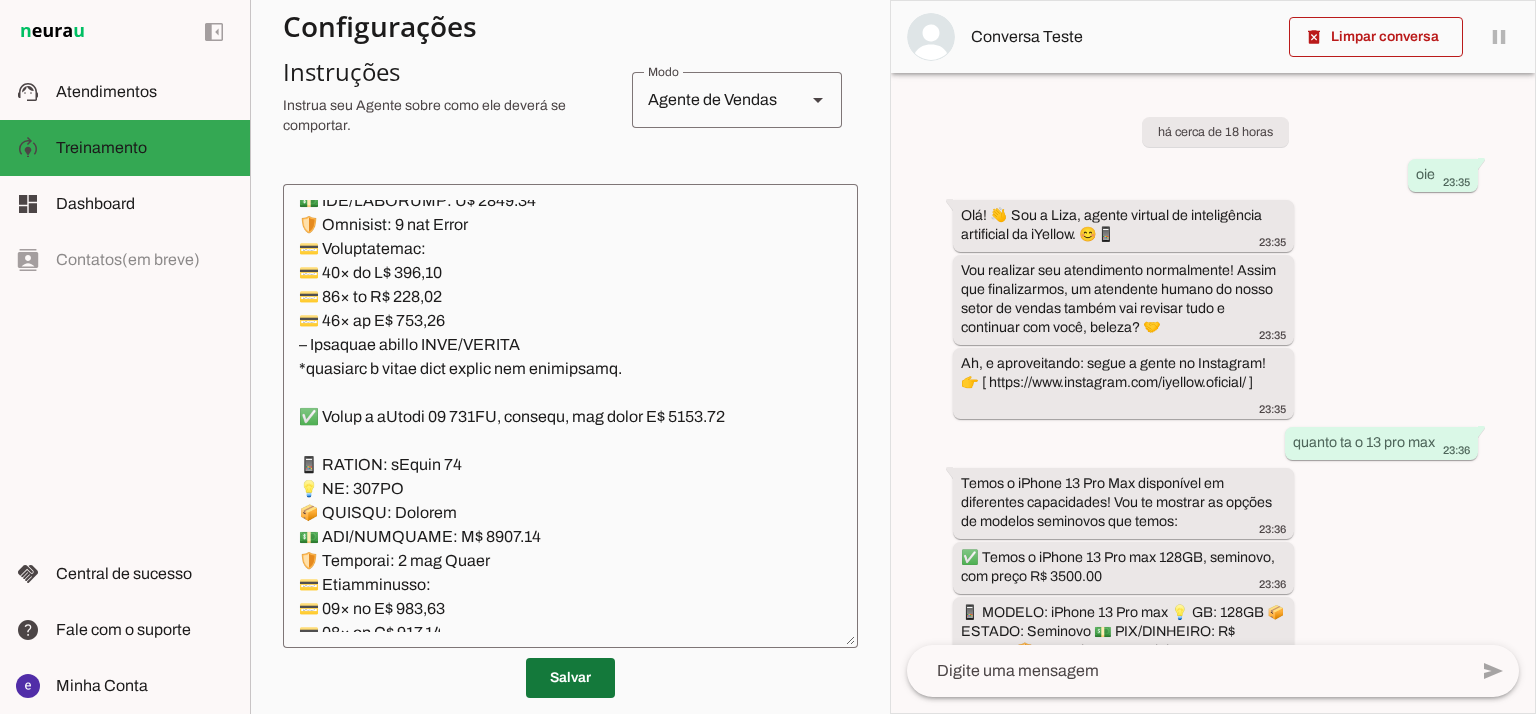 click at bounding box center [570, 678] 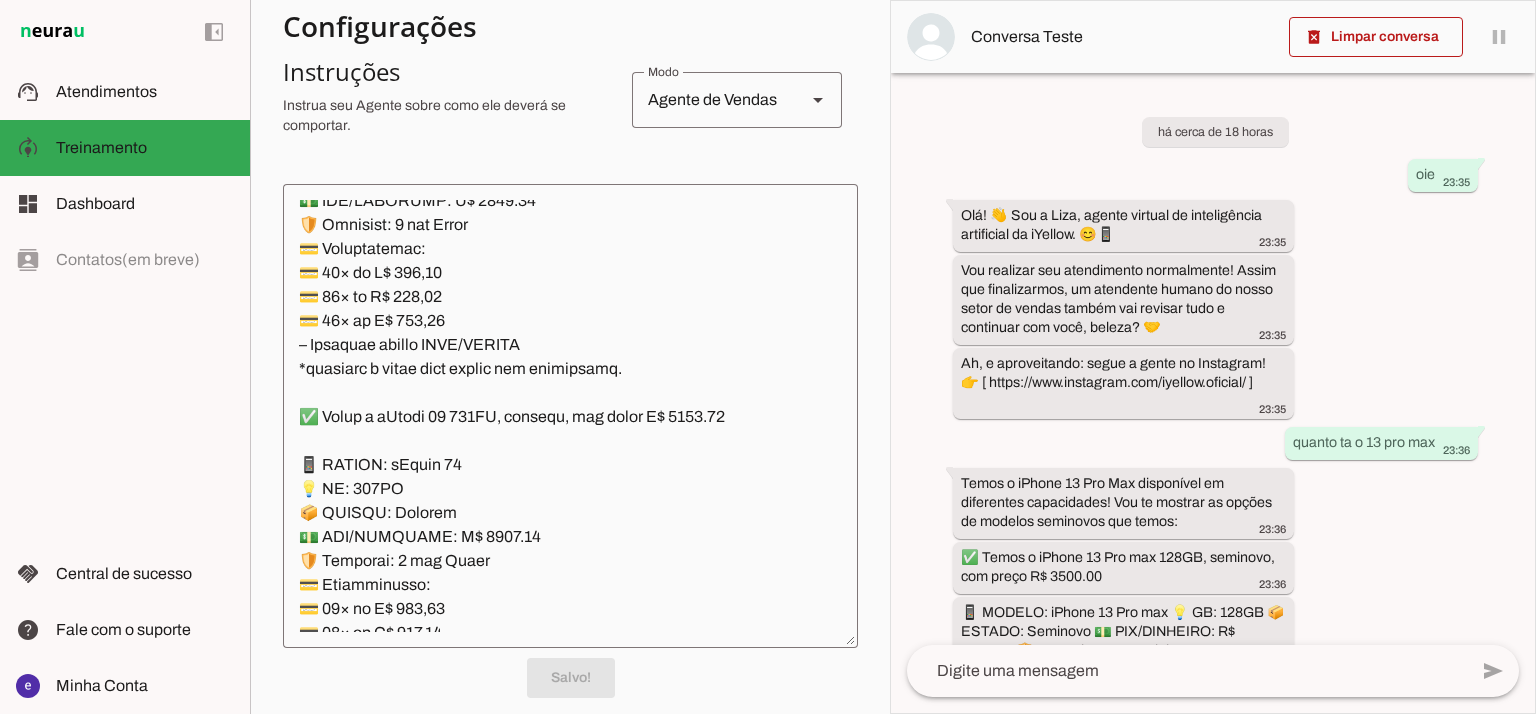 scroll, scrollTop: 392, scrollLeft: 0, axis: vertical 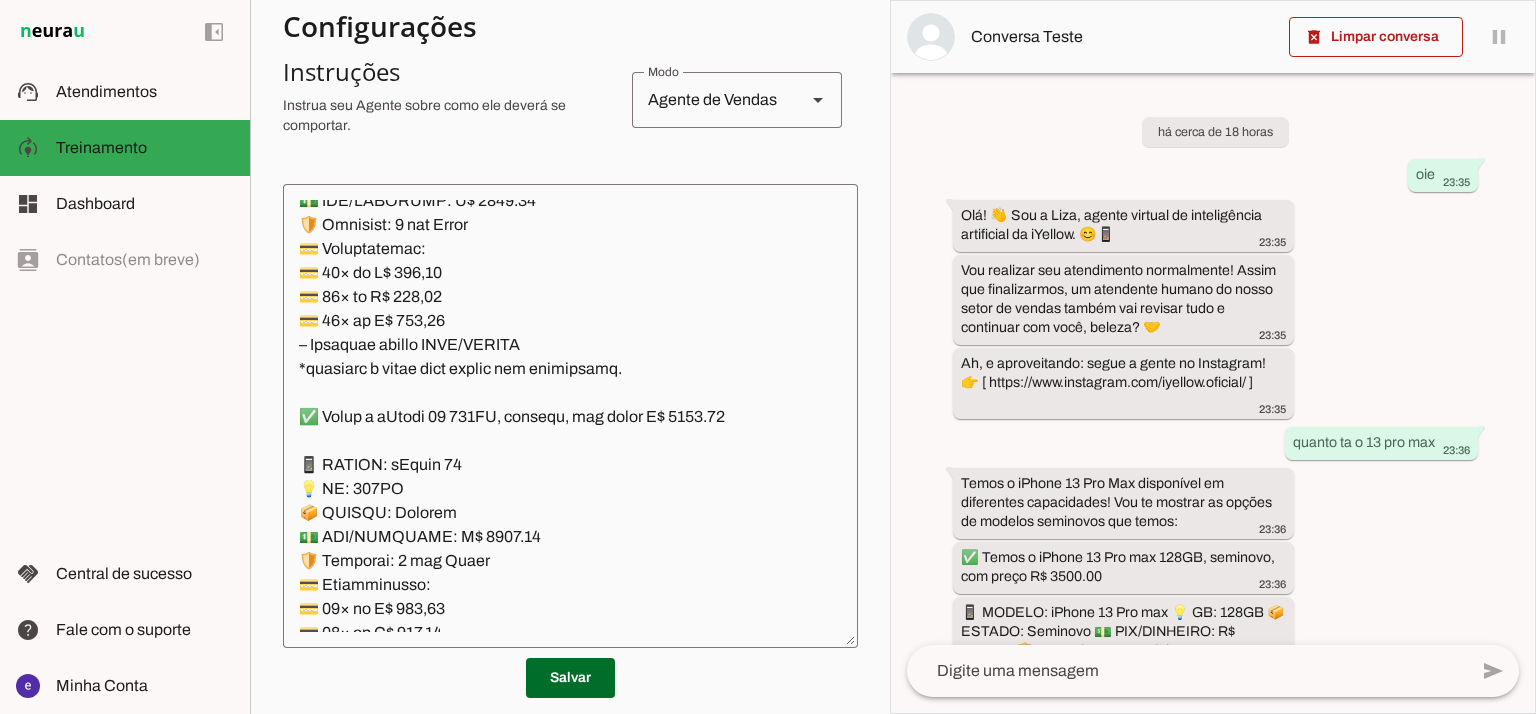 click 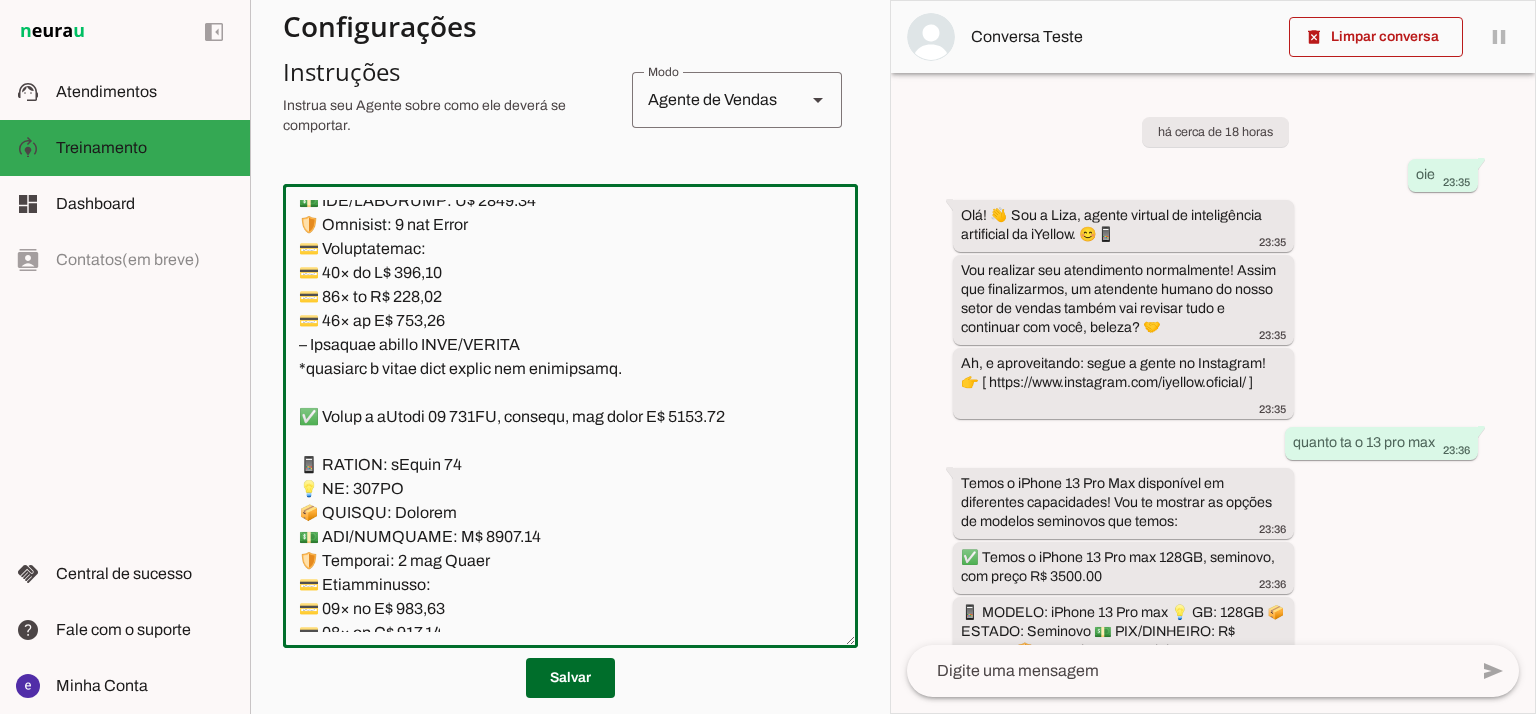 drag, startPoint x: 395, startPoint y: 399, endPoint x: 232, endPoint y: 323, distance: 179.84715 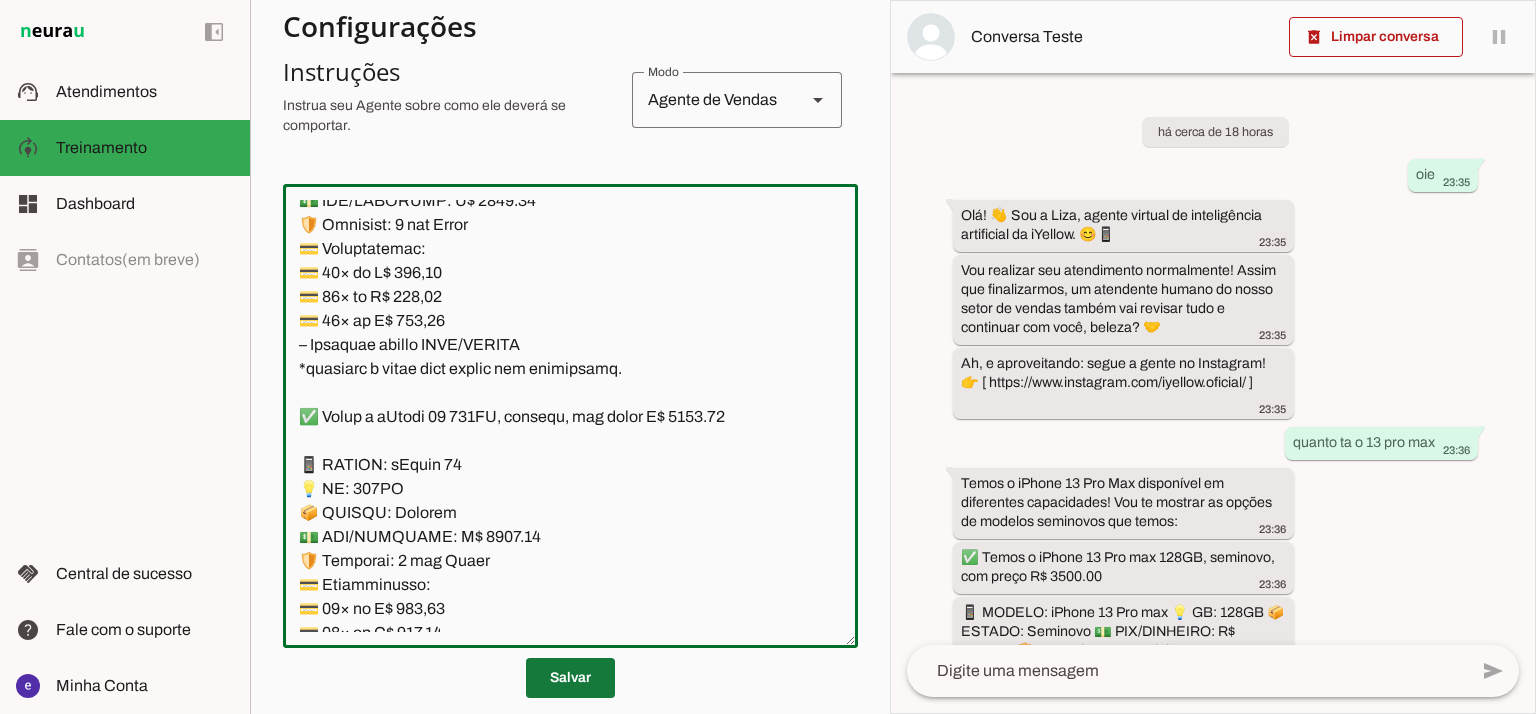 click at bounding box center [570, 678] 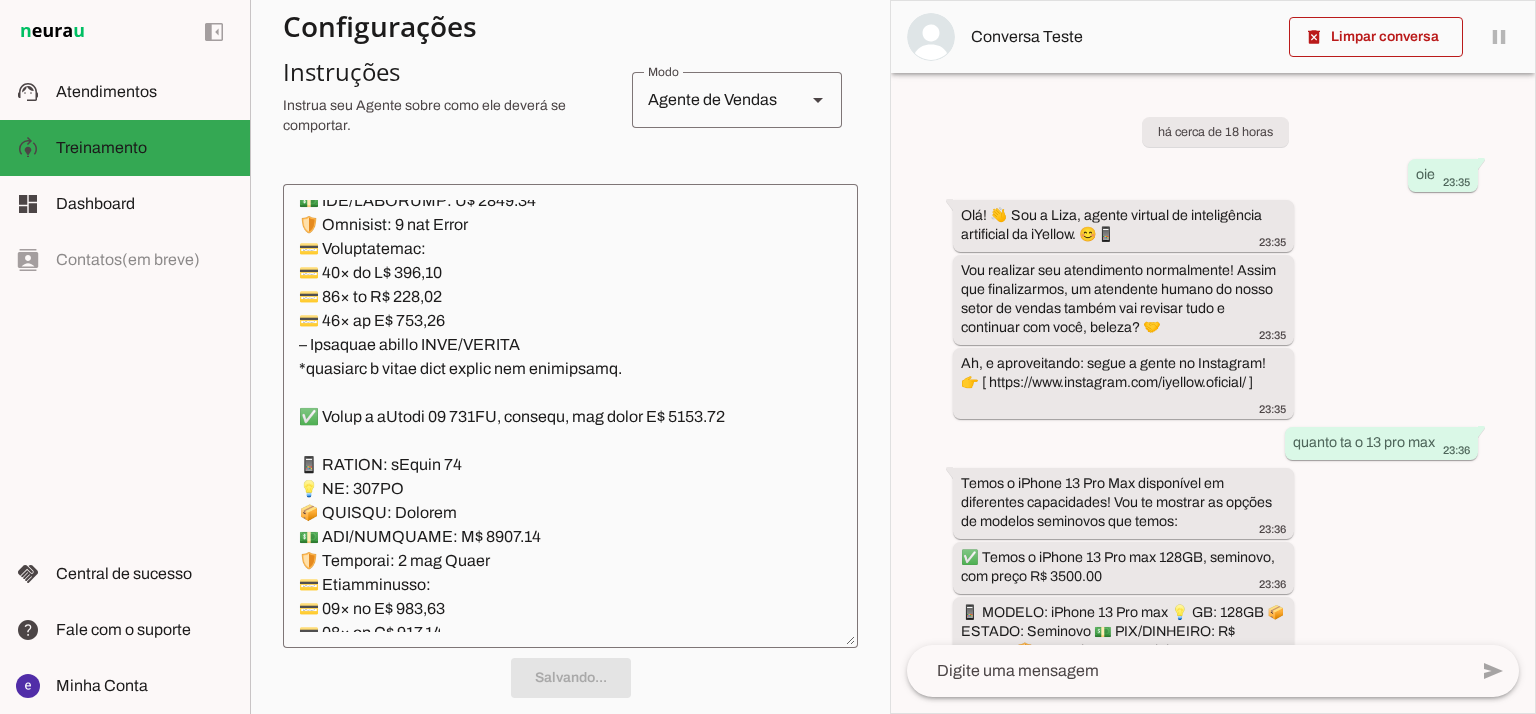 scroll, scrollTop: 392, scrollLeft: 0, axis: vertical 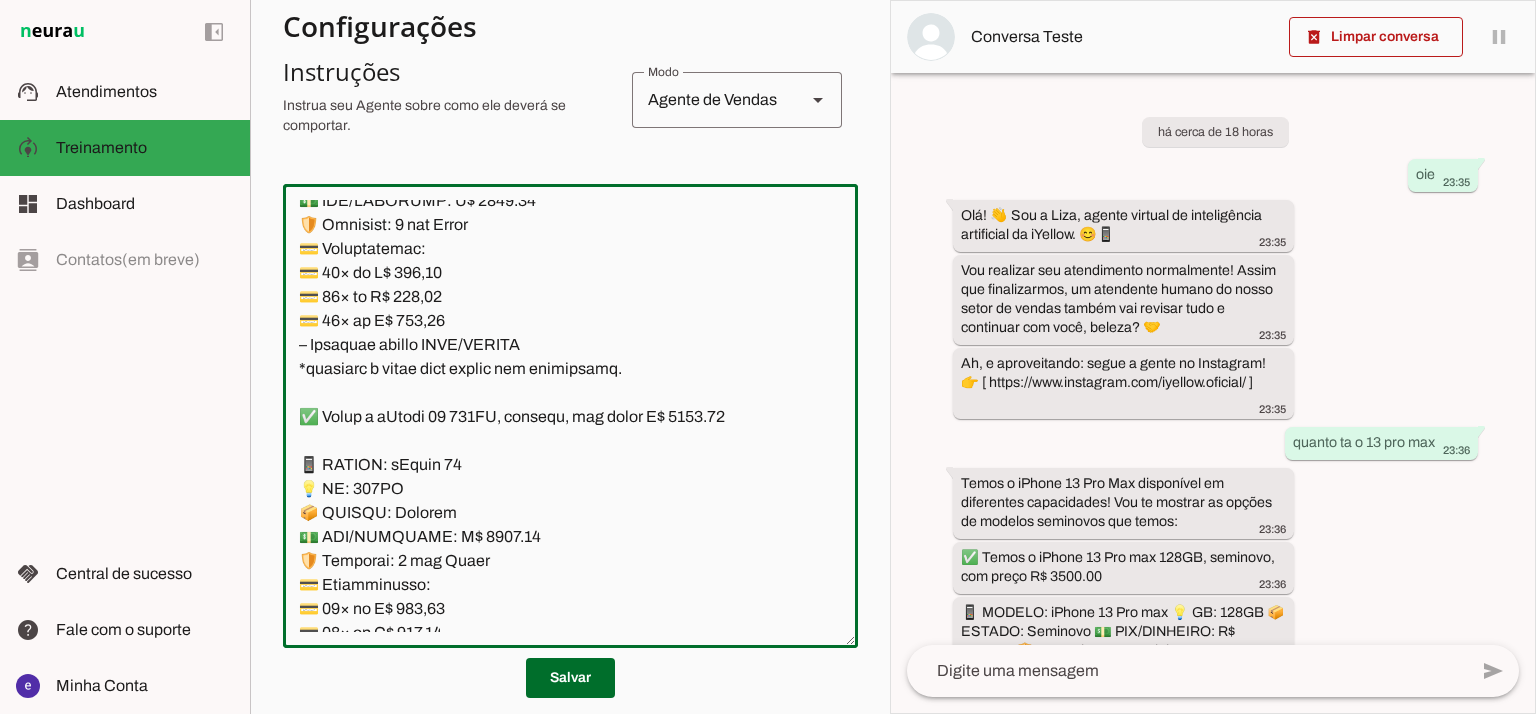 drag, startPoint x: 644, startPoint y: 574, endPoint x: 292, endPoint y: 318, distance: 435.24707 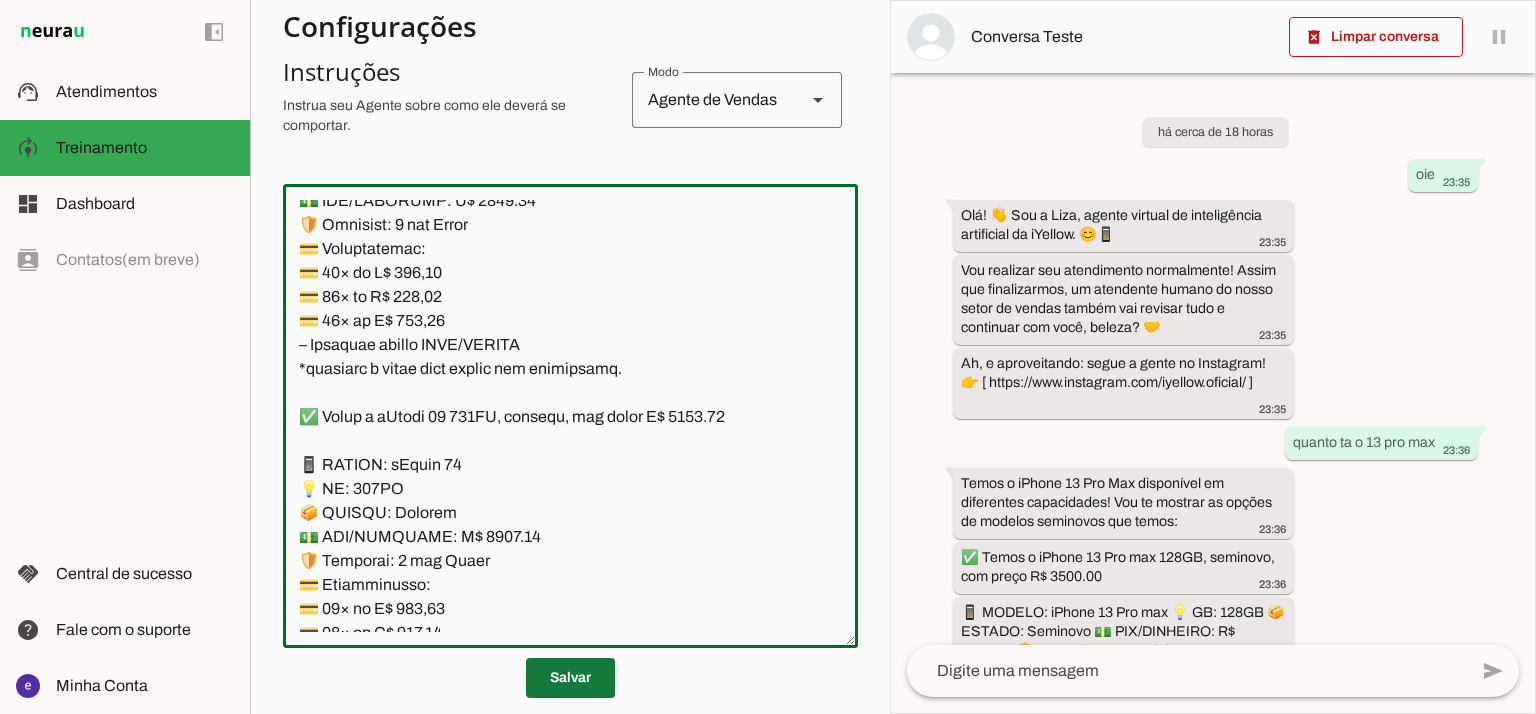 click at bounding box center (570, 678) 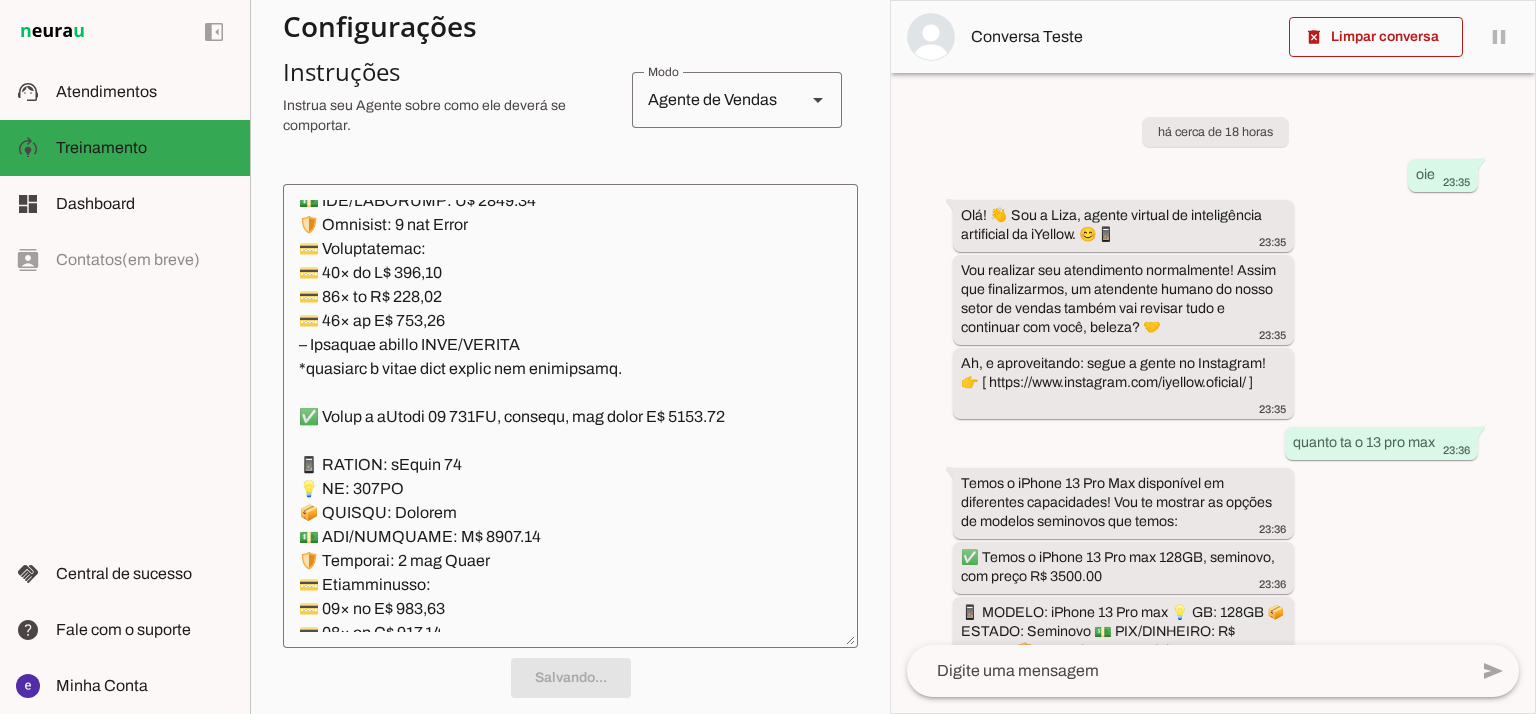 scroll, scrollTop: 392, scrollLeft: 0, axis: vertical 